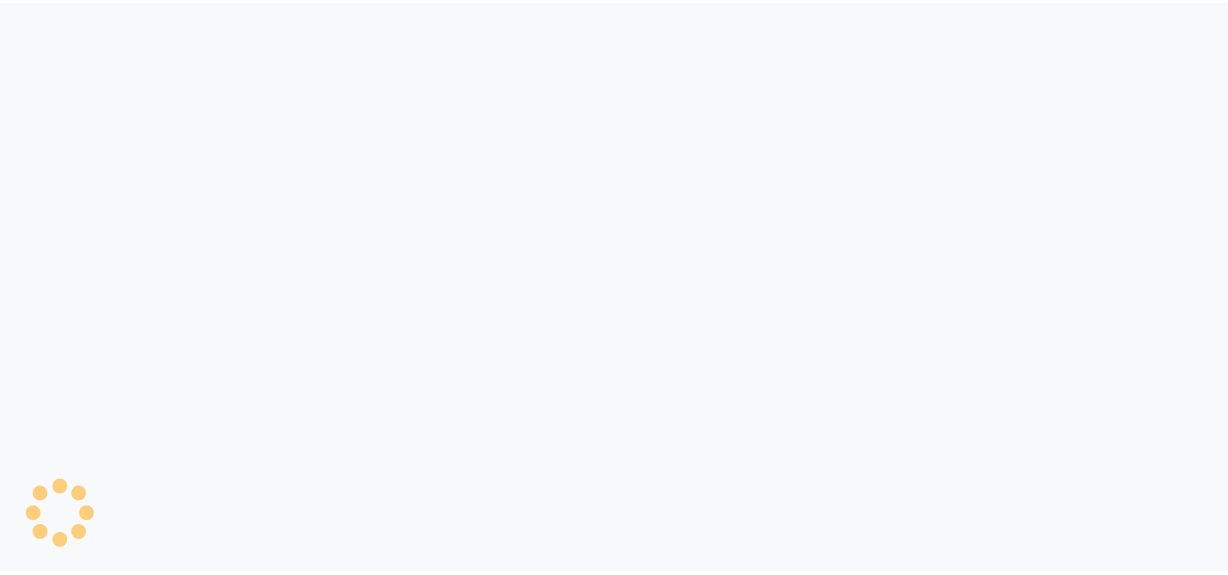 scroll, scrollTop: 0, scrollLeft: 0, axis: both 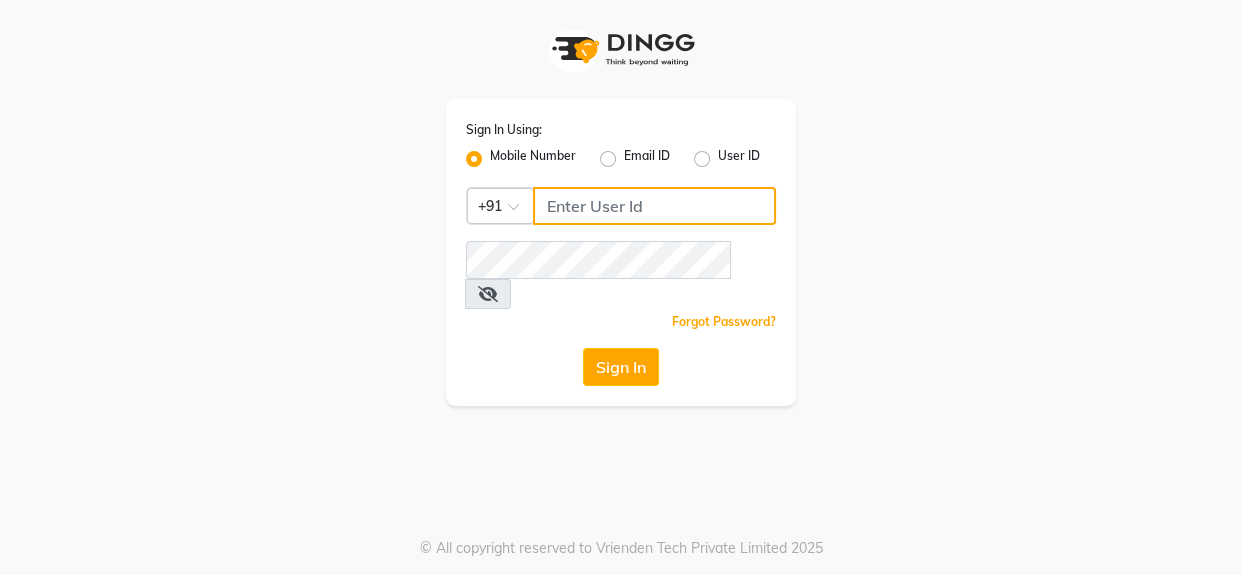 drag, startPoint x: 691, startPoint y: 190, endPoint x: 902, endPoint y: 226, distance: 214.04906 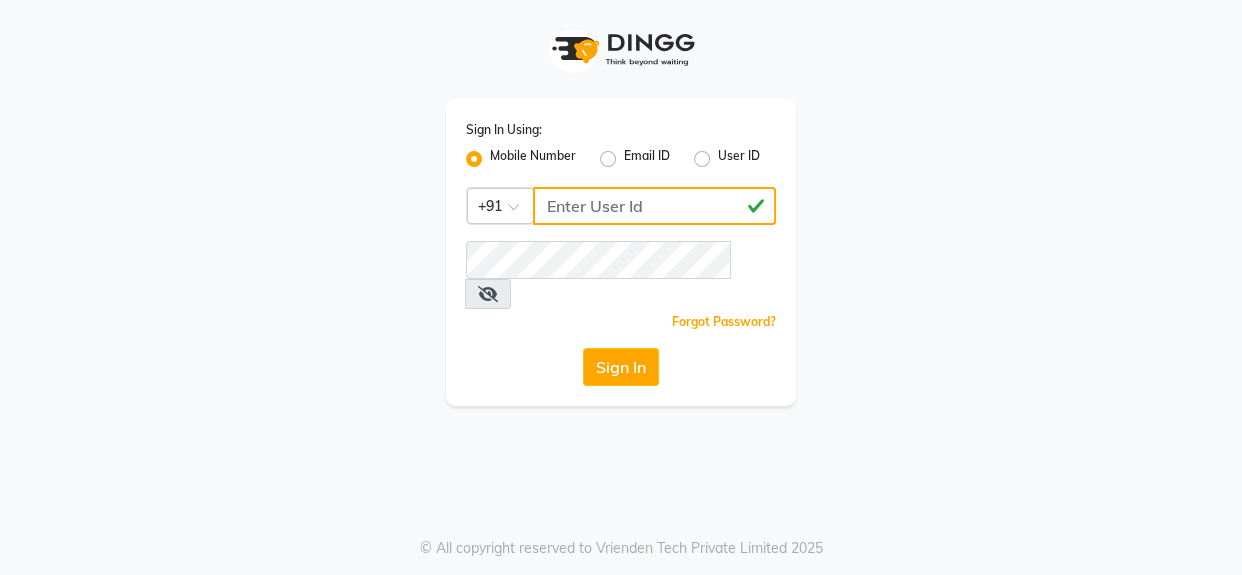 type on "[PHONE]" 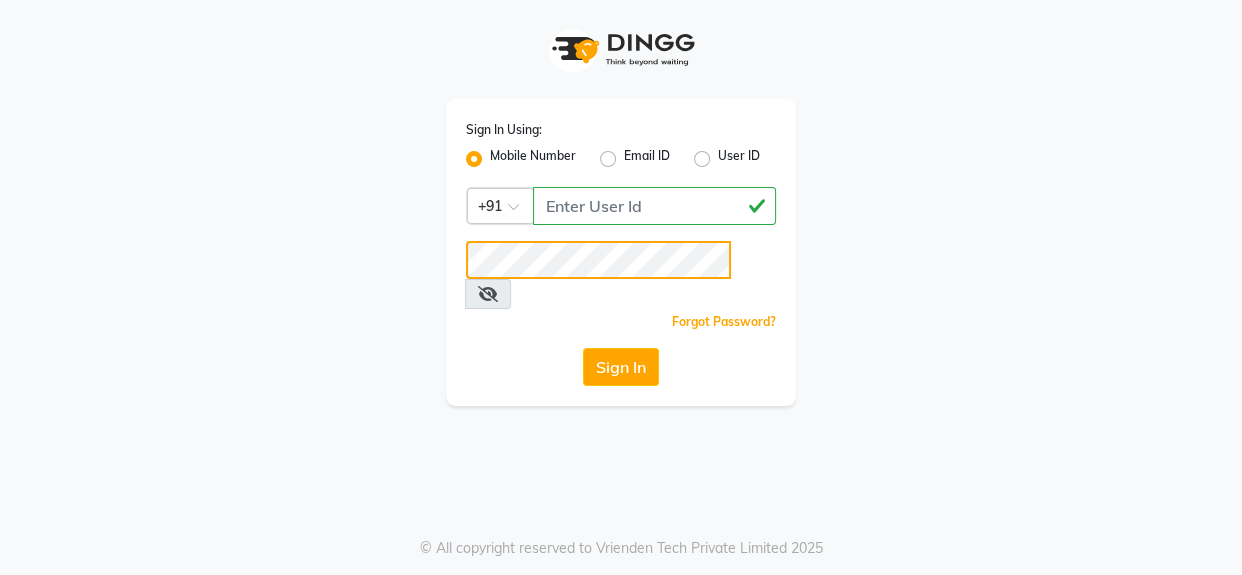 click on "Sign In" 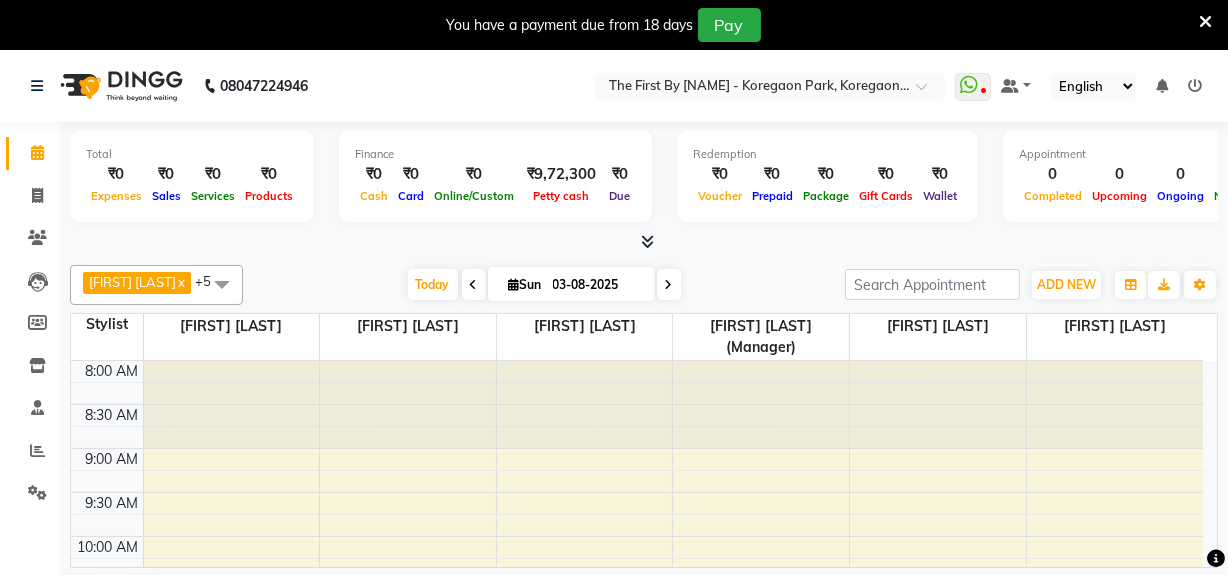 scroll, scrollTop: 0, scrollLeft: 0, axis: both 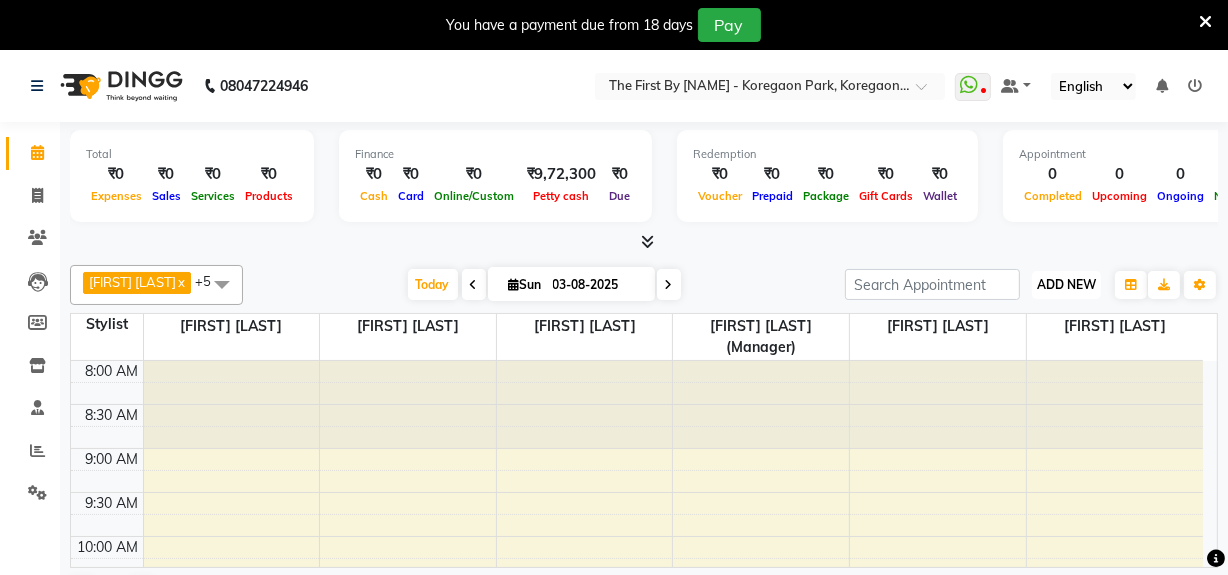 click on "ADD NEW" at bounding box center (1066, 284) 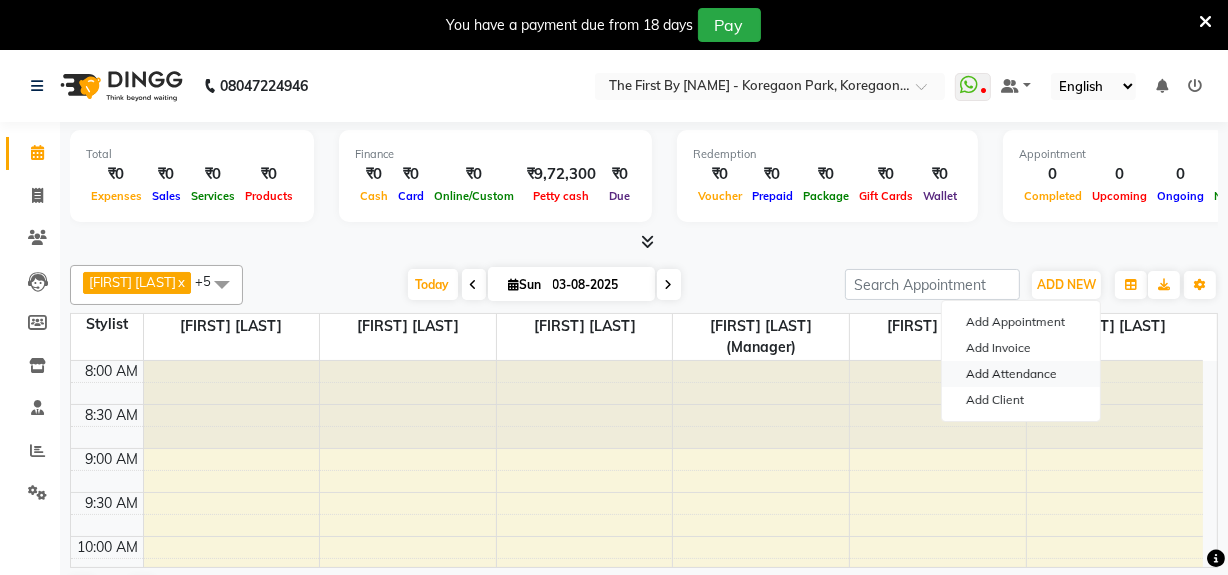 click on "Add Attendance" at bounding box center (1021, 374) 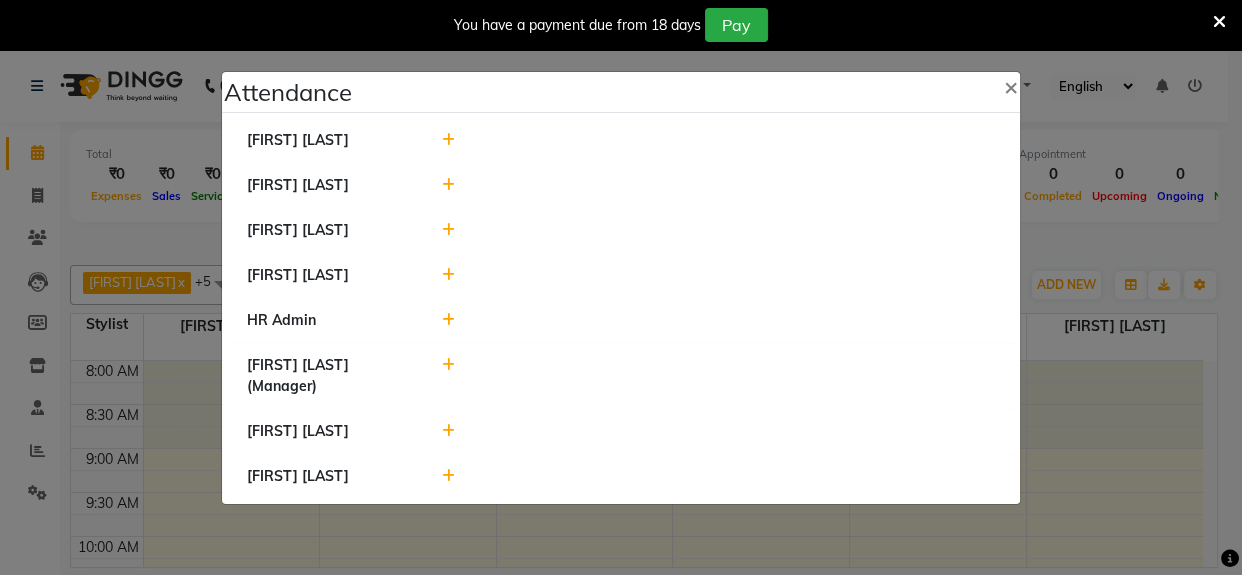 click 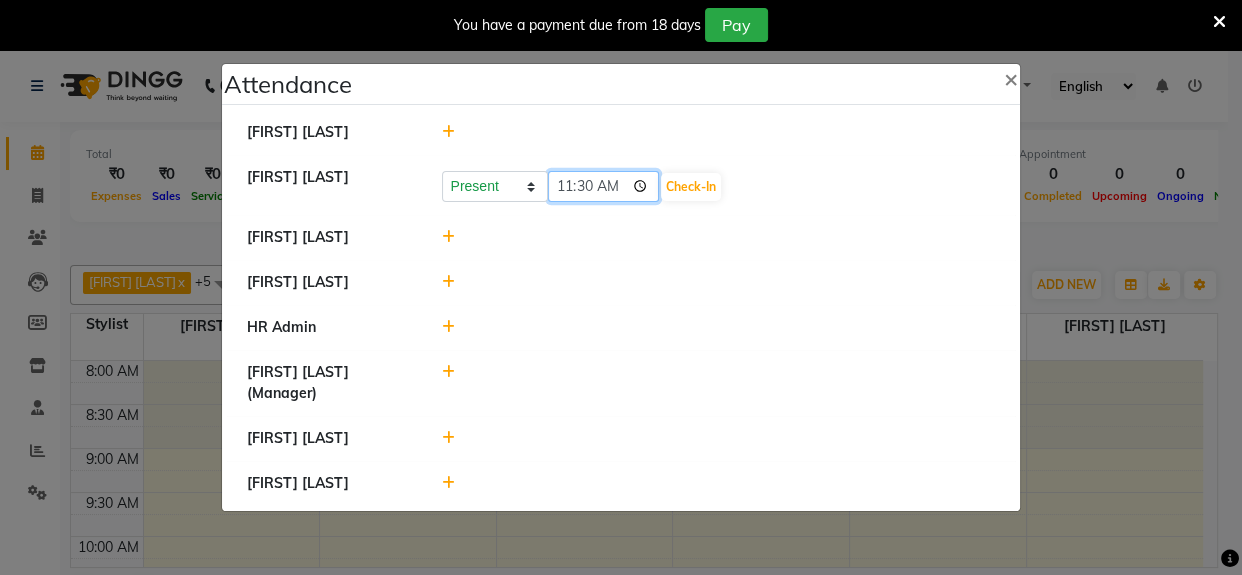 click on "11:30" 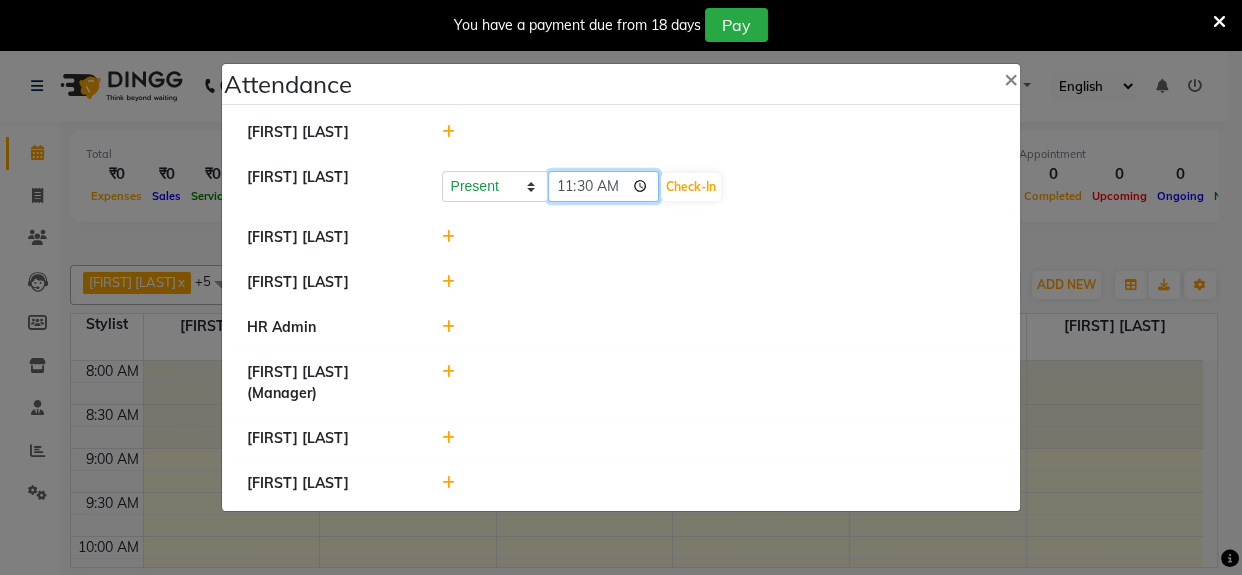 type on "11:00" 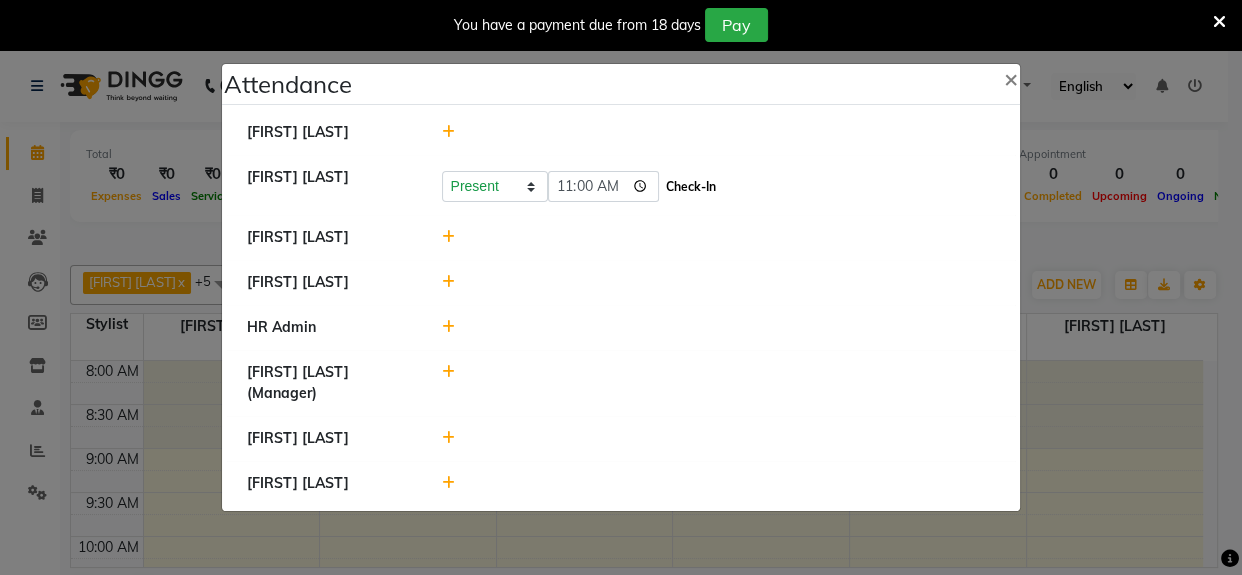 click on "Check-In" 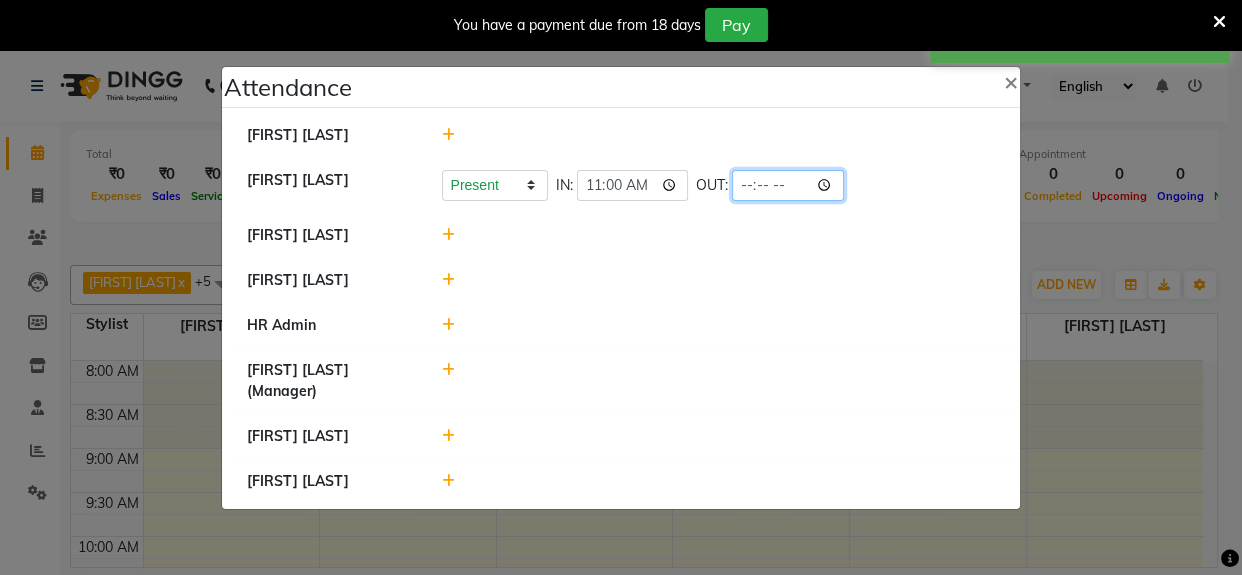 click 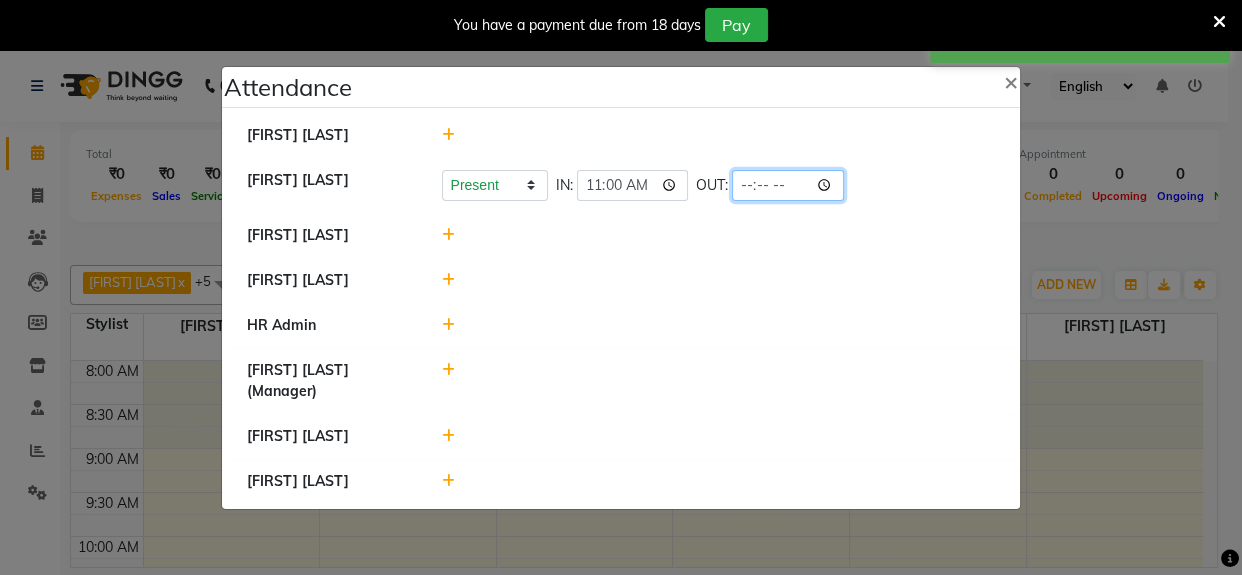 click 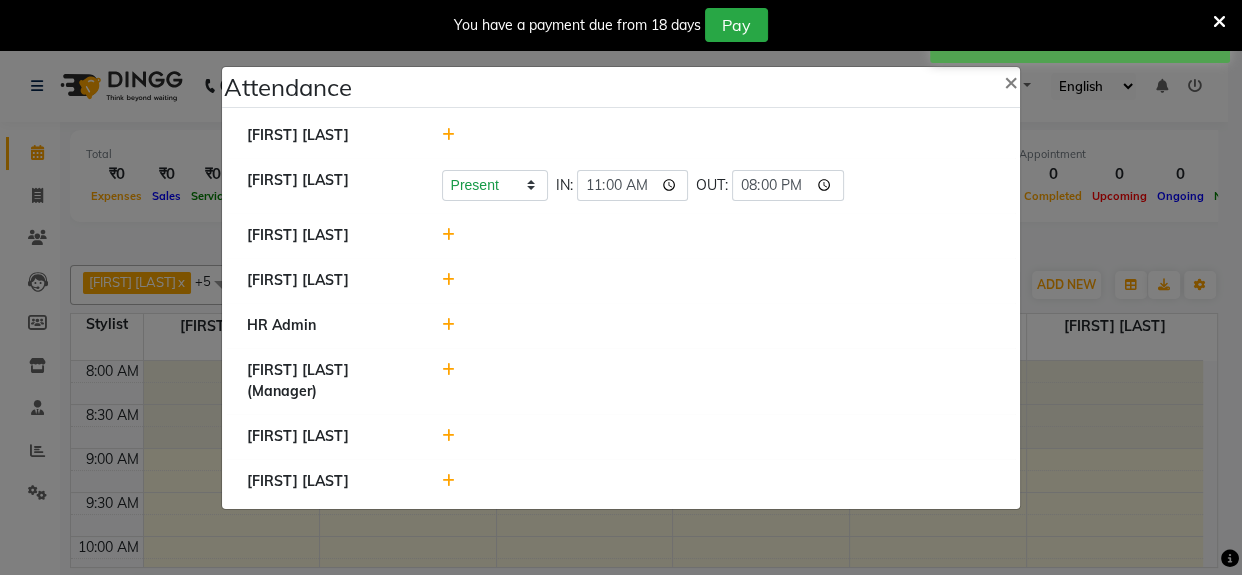 click 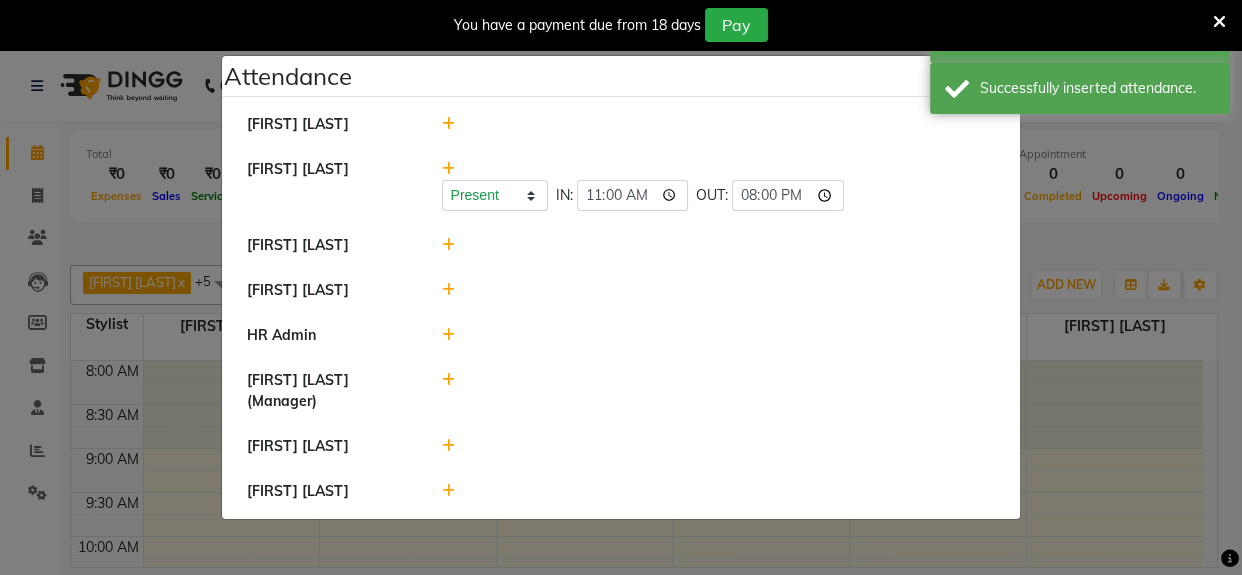 click 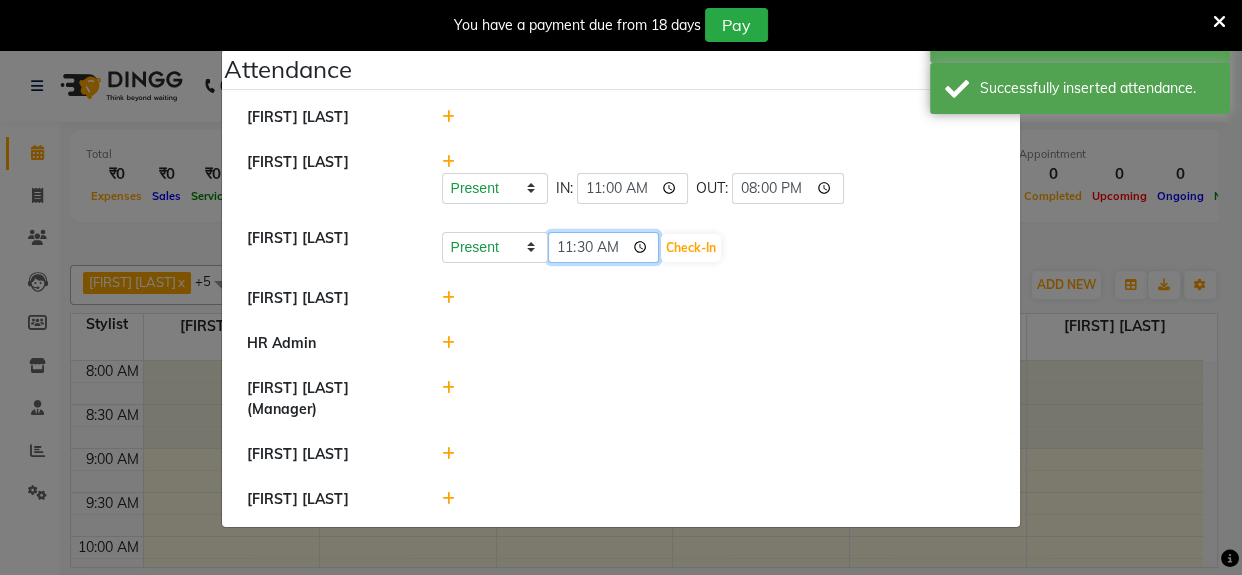 click on "11:30" 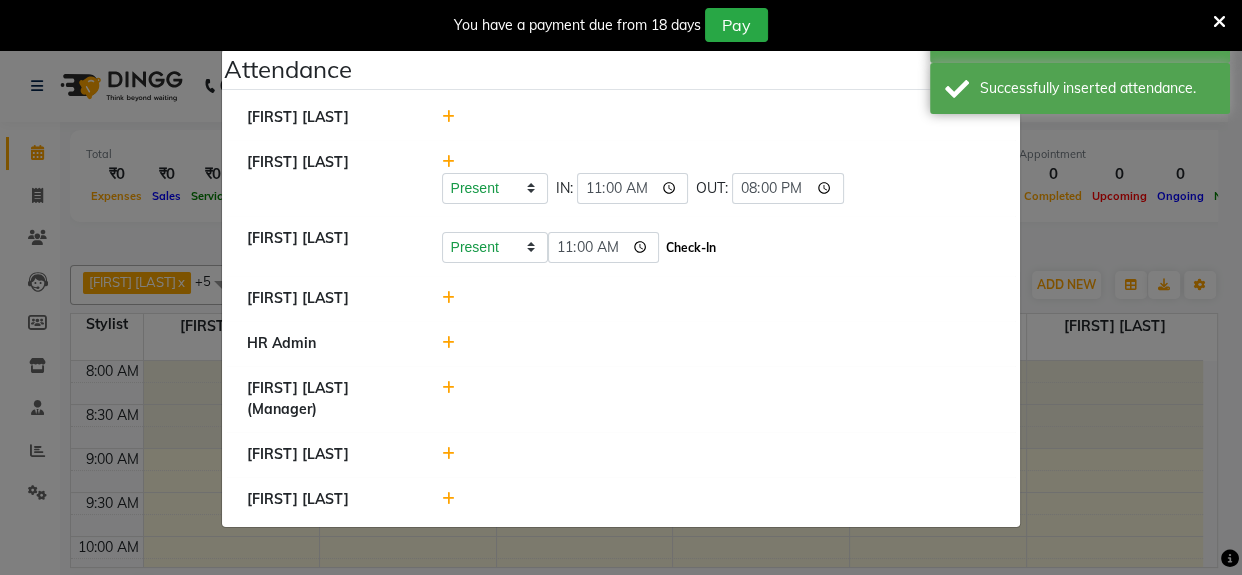click on "Check-In" 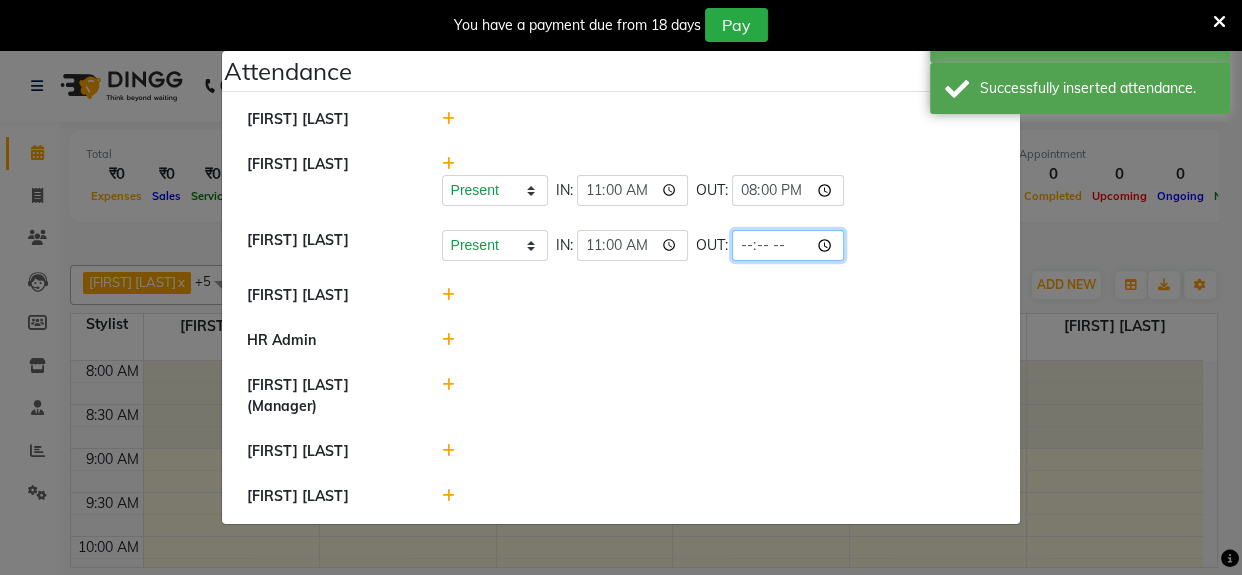 click 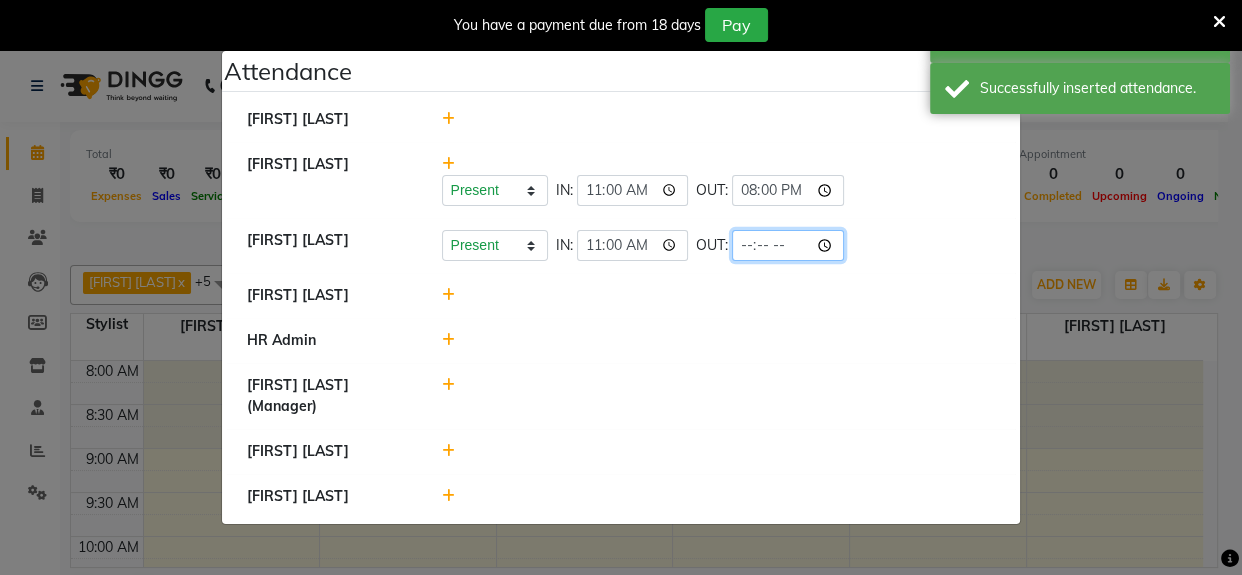 click 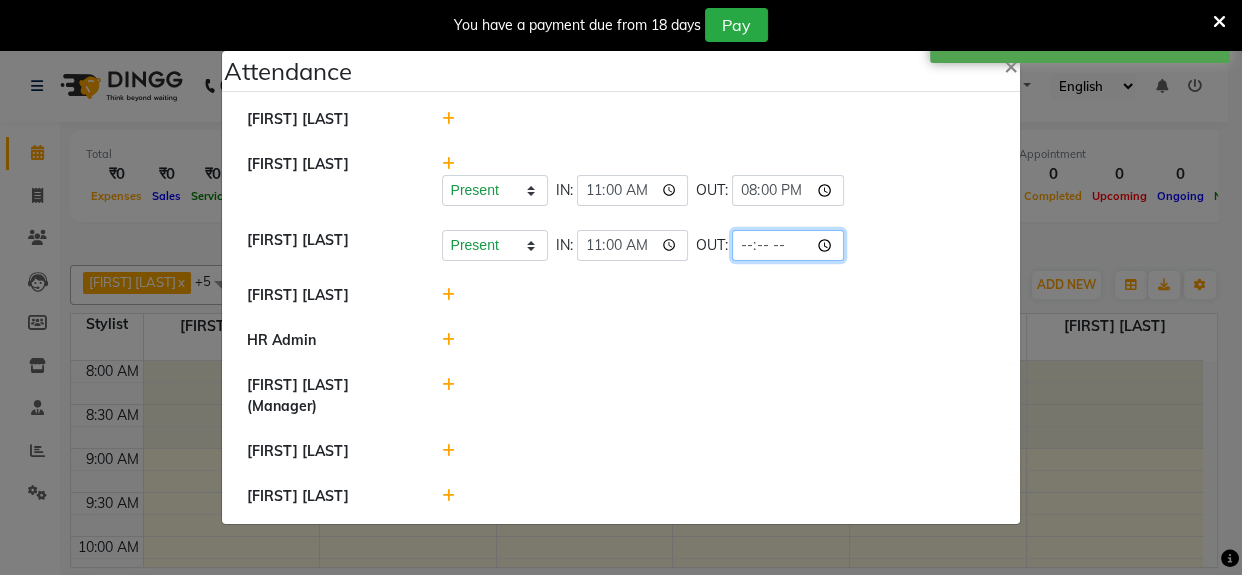 type on "20:00" 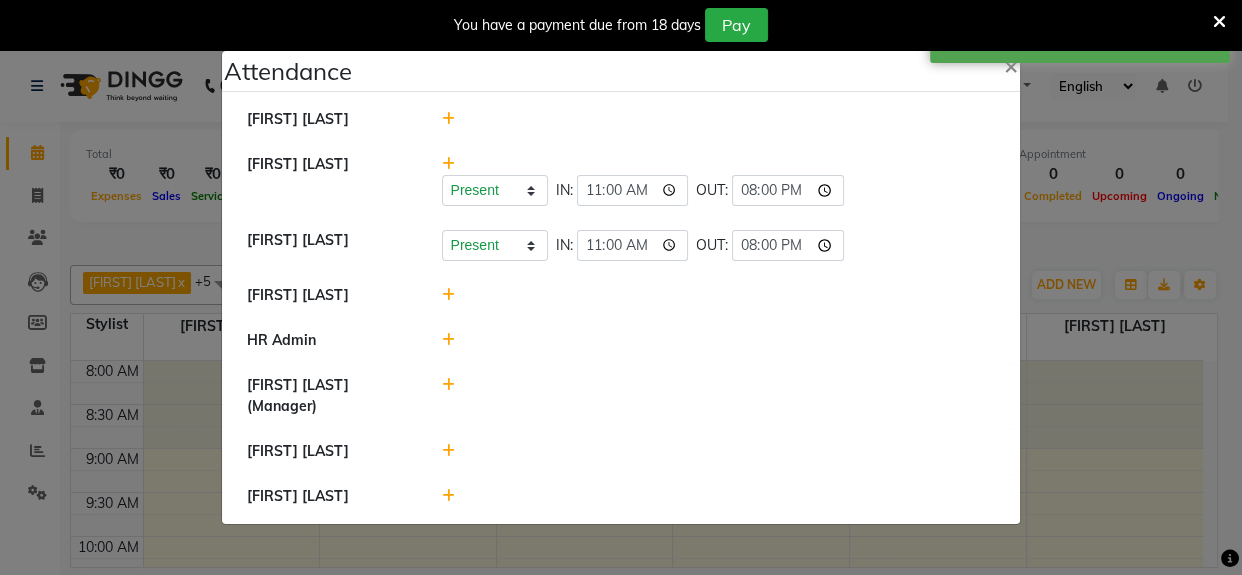 click on "[FIRST] [LAST]" 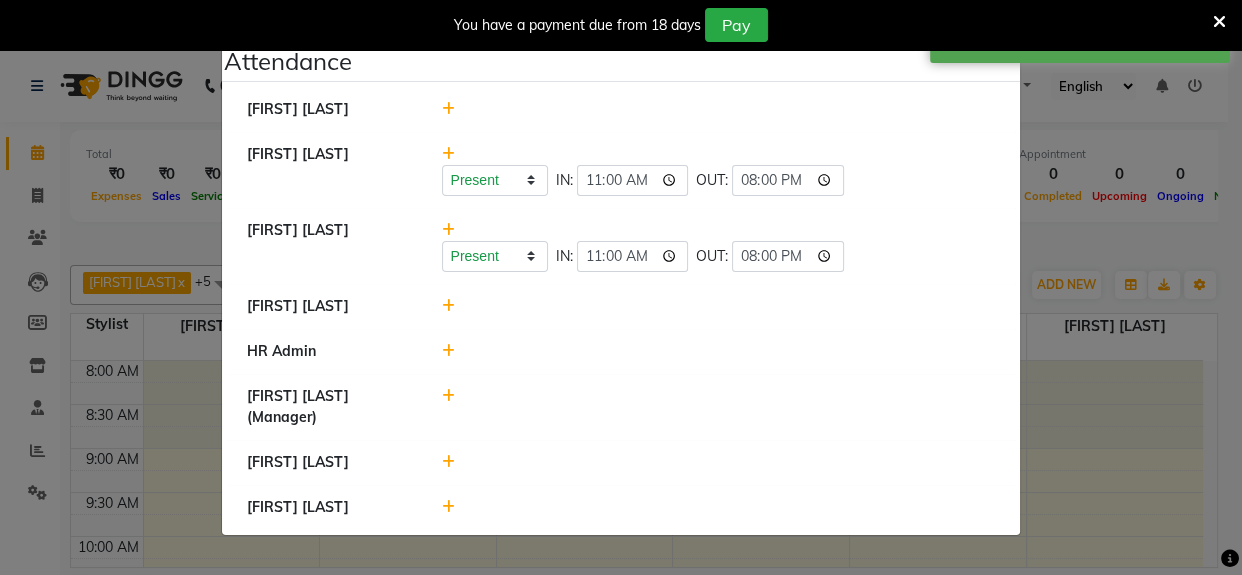 click 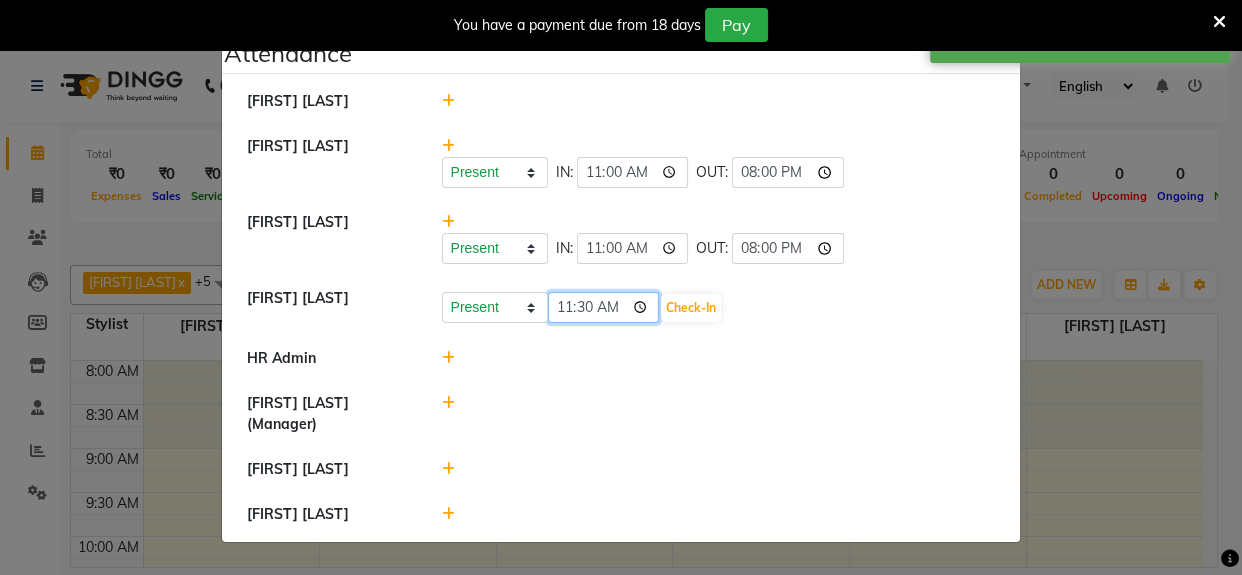 click on "11:30" 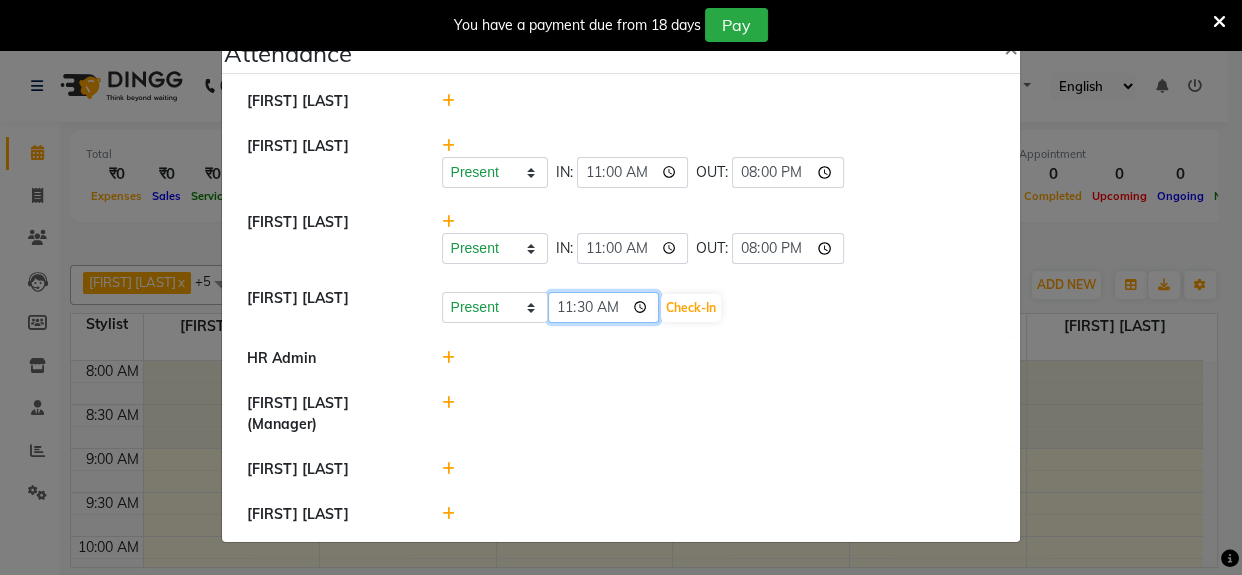 type on "11:00" 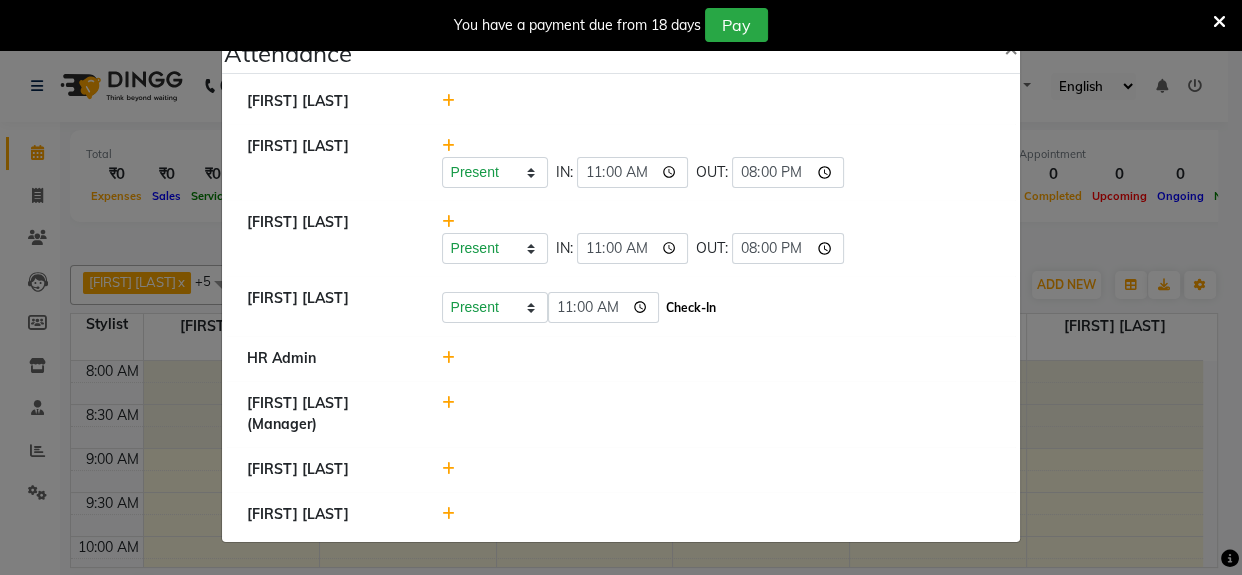 click on "Check-In" 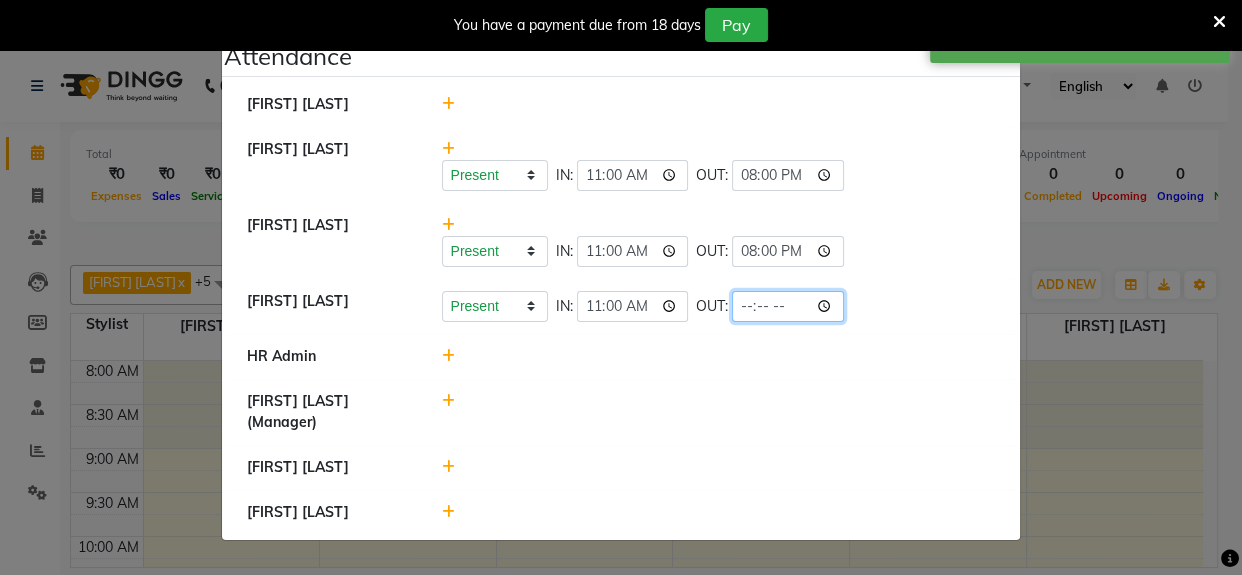 drag, startPoint x: 740, startPoint y: 310, endPoint x: 762, endPoint y: 306, distance: 22.36068 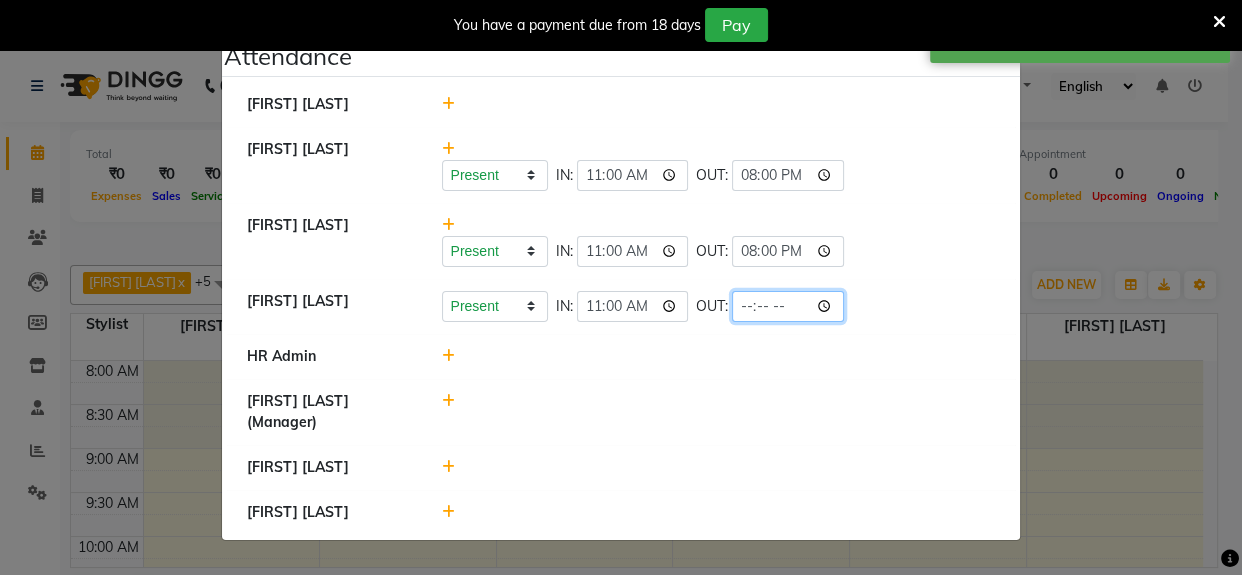 click 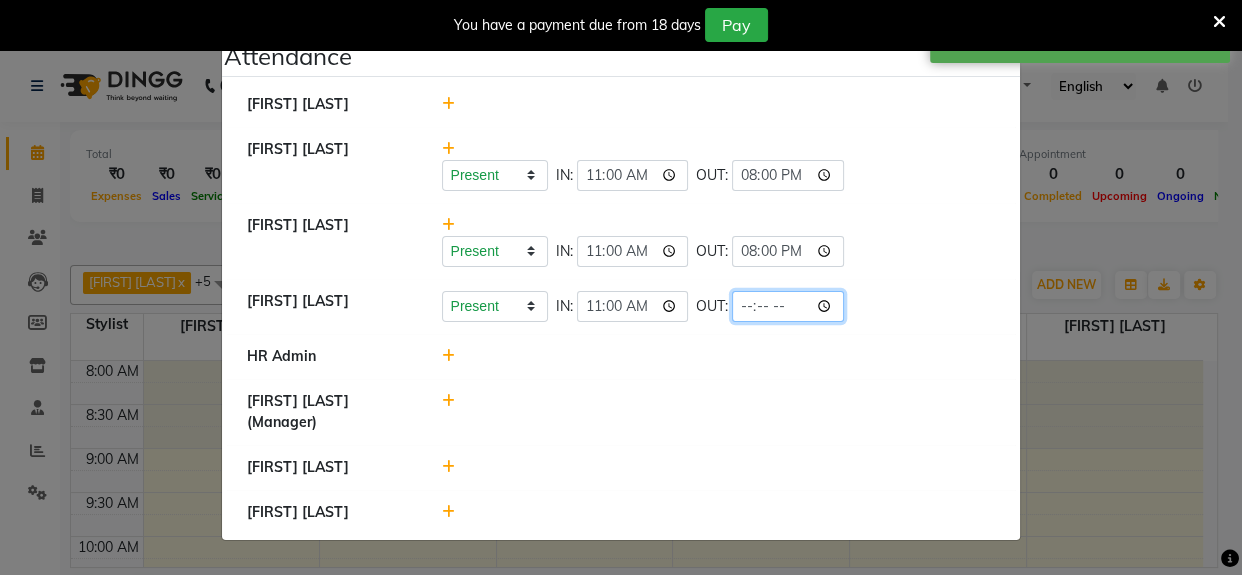 click 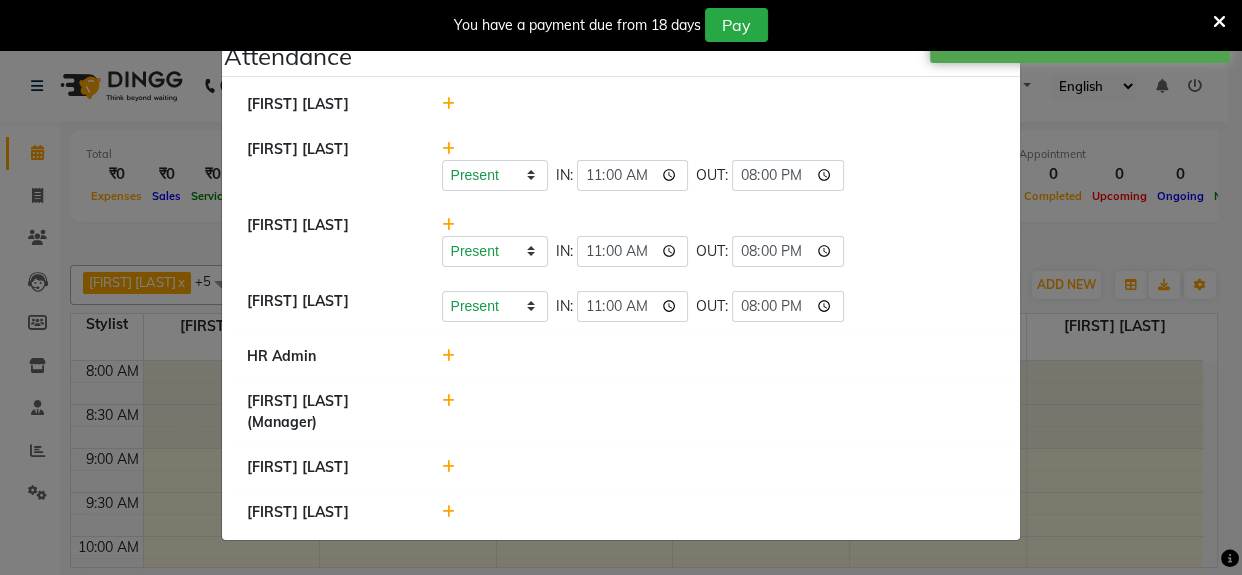 click 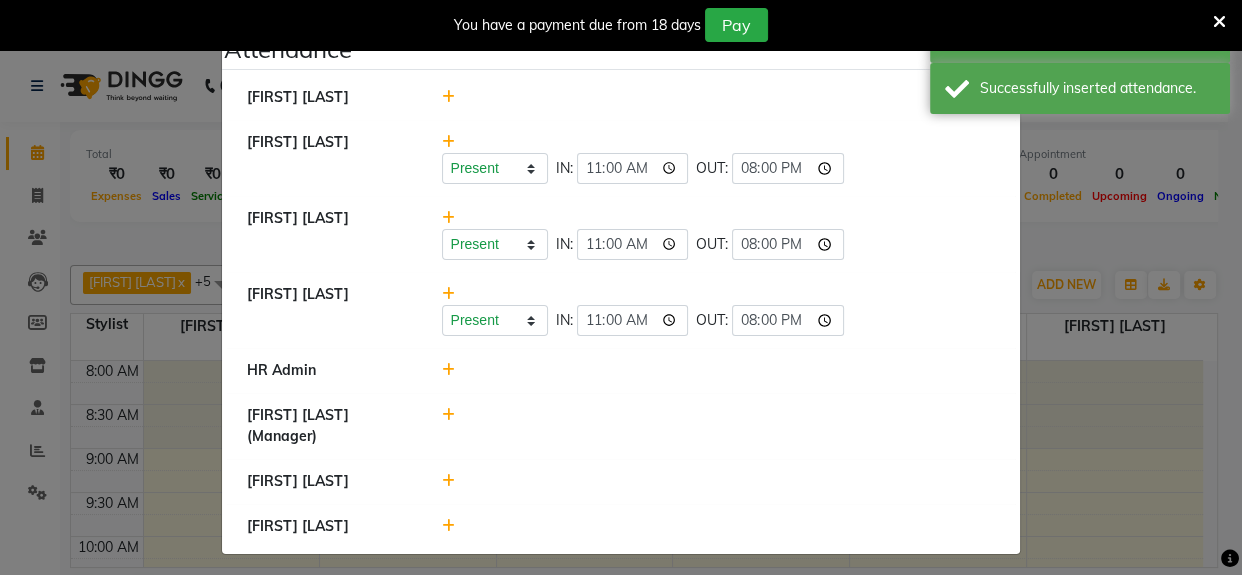 click 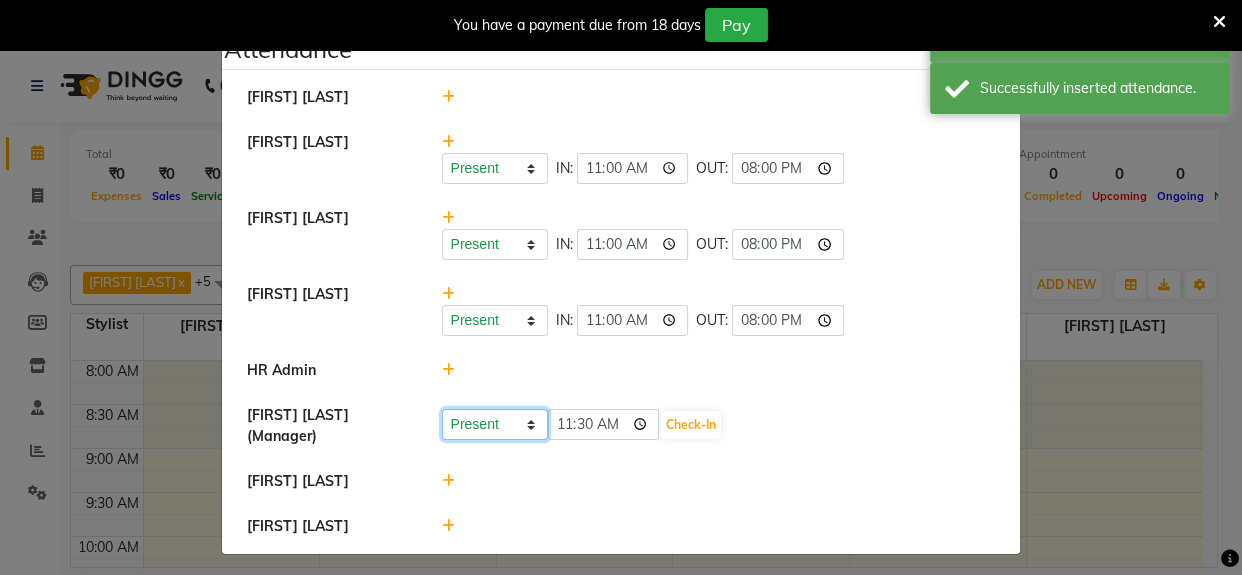 click on "Present Absent Late Half Day Weekly Off" 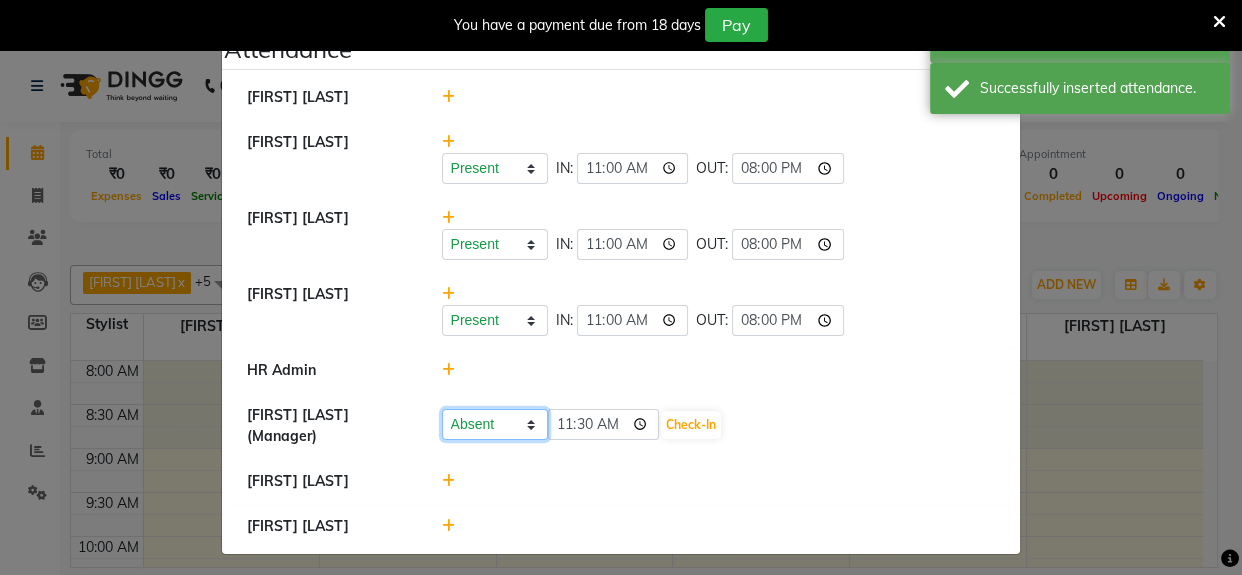 click on "Present Absent Late Half Day Weekly Off" 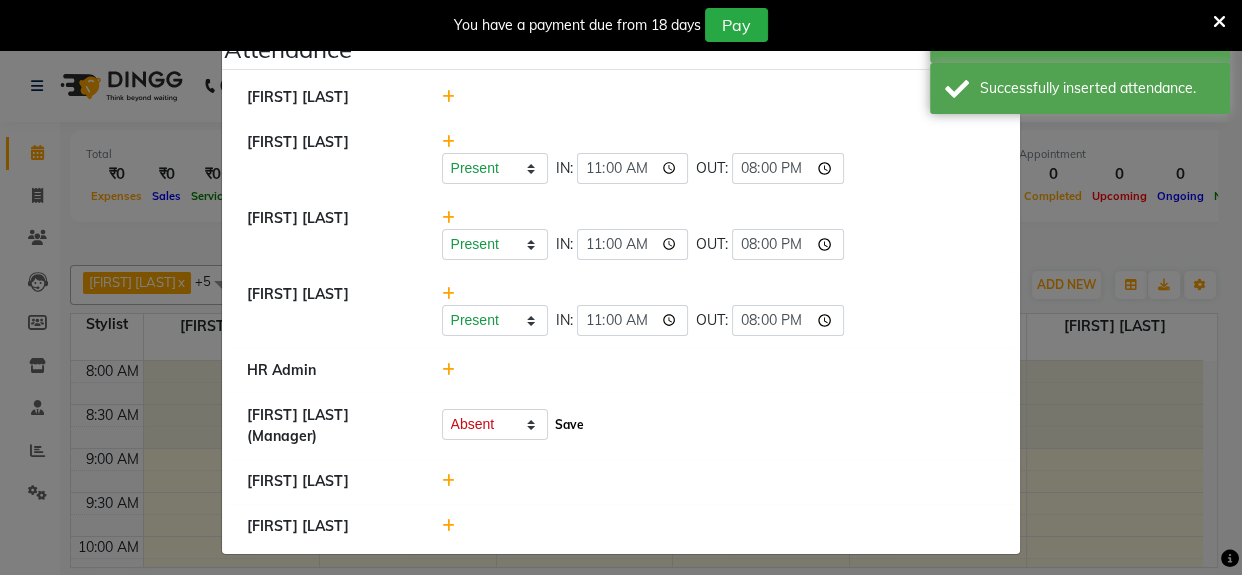 click on "Save" 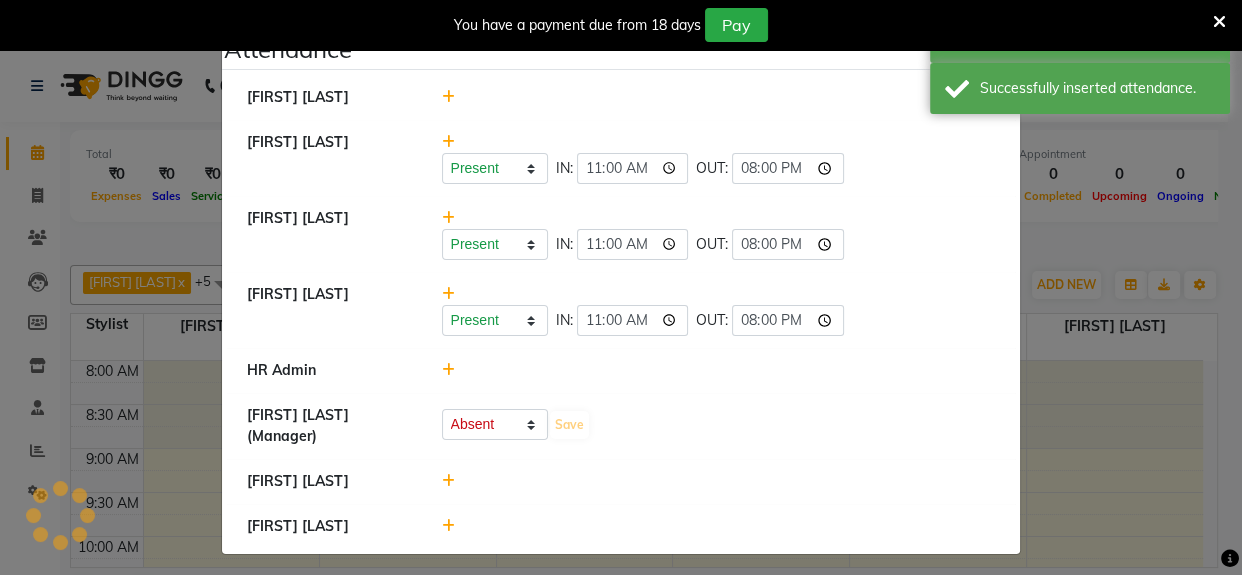 select on "A" 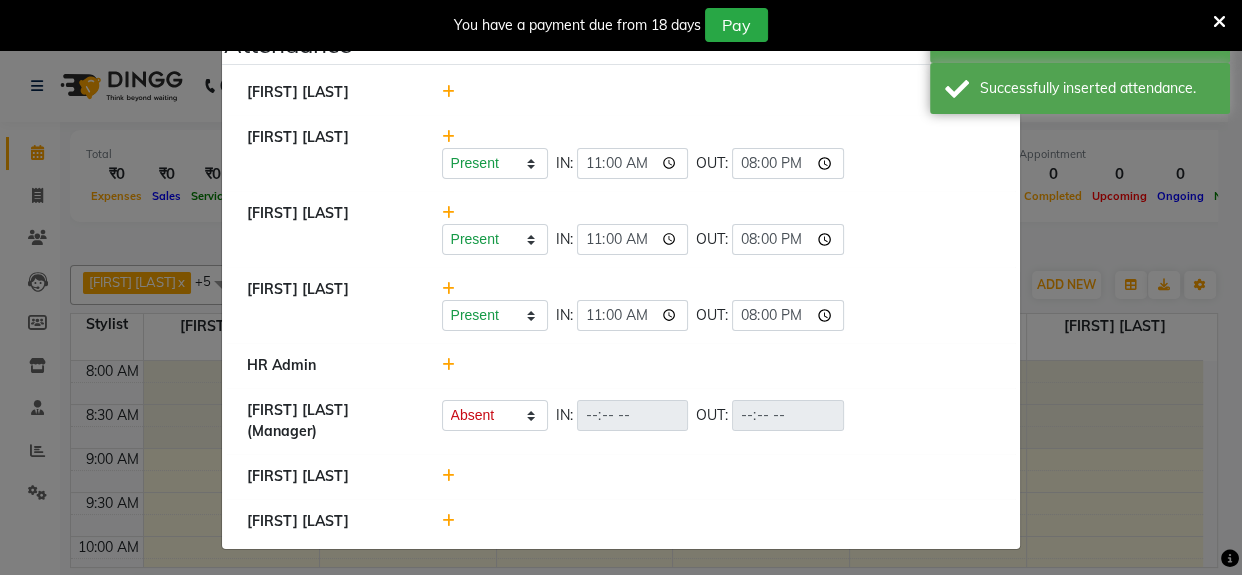 scroll, scrollTop: 6, scrollLeft: 0, axis: vertical 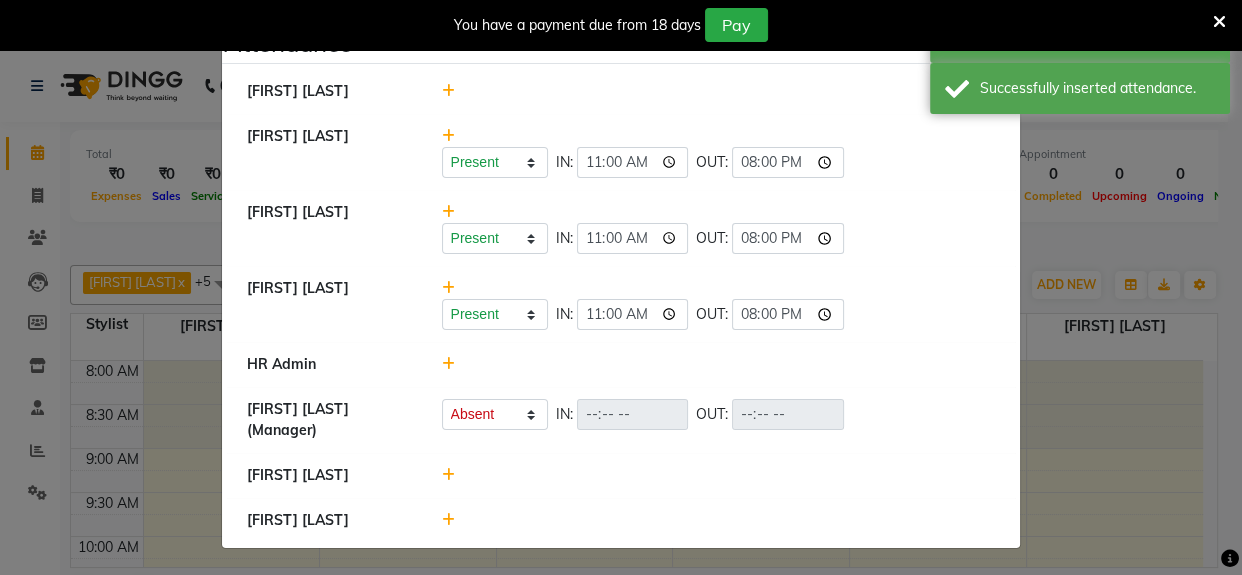 click 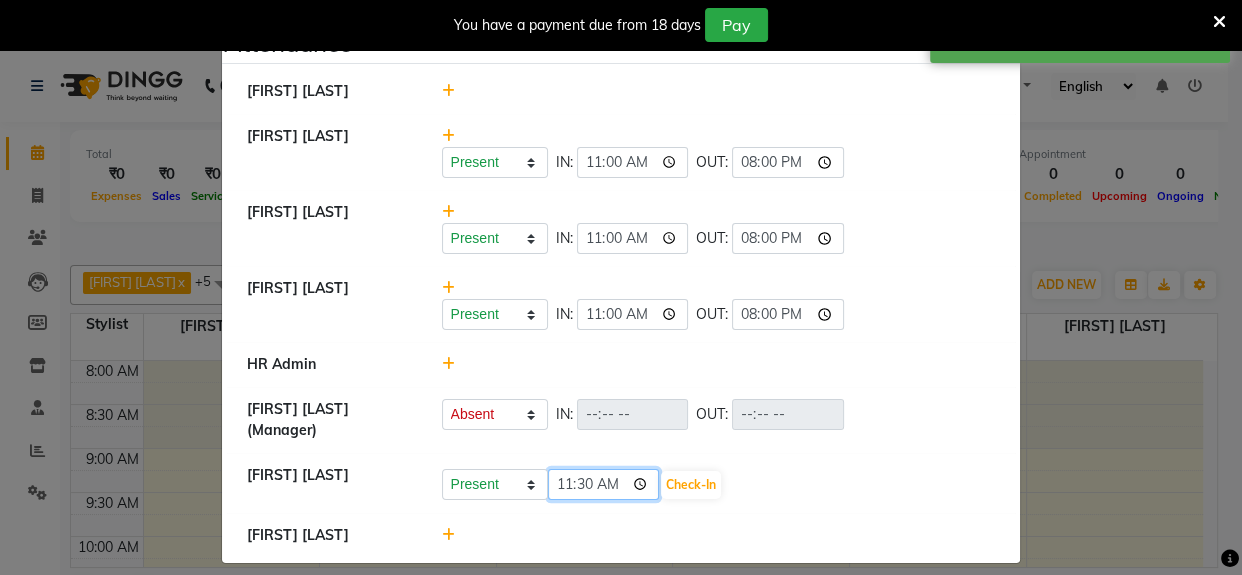 click on "11:30" 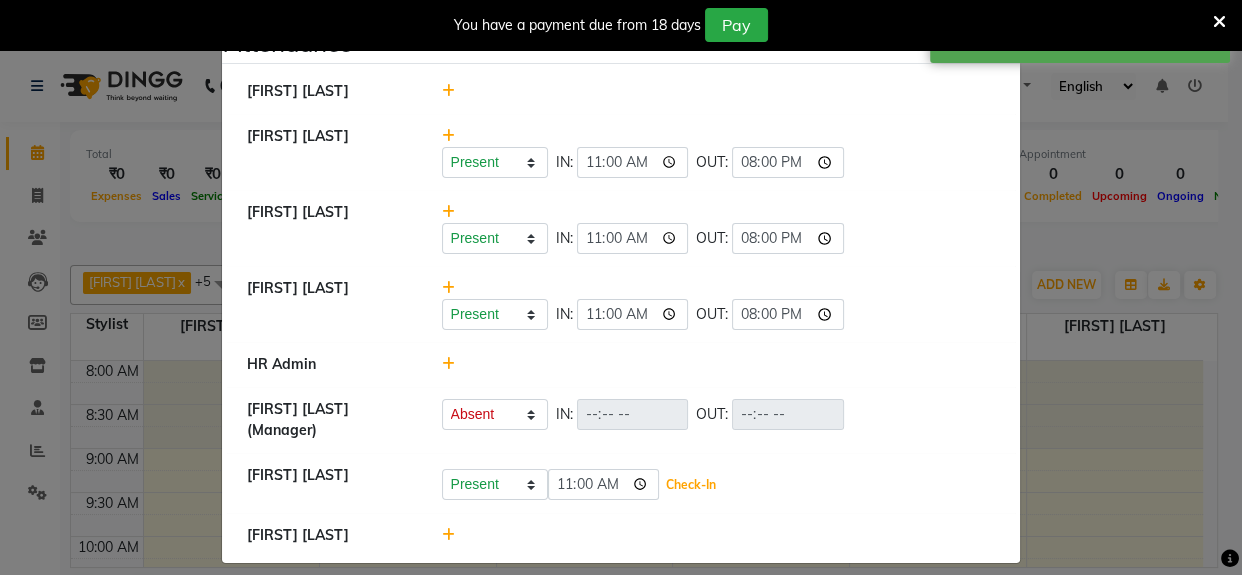 click on "Check-In" 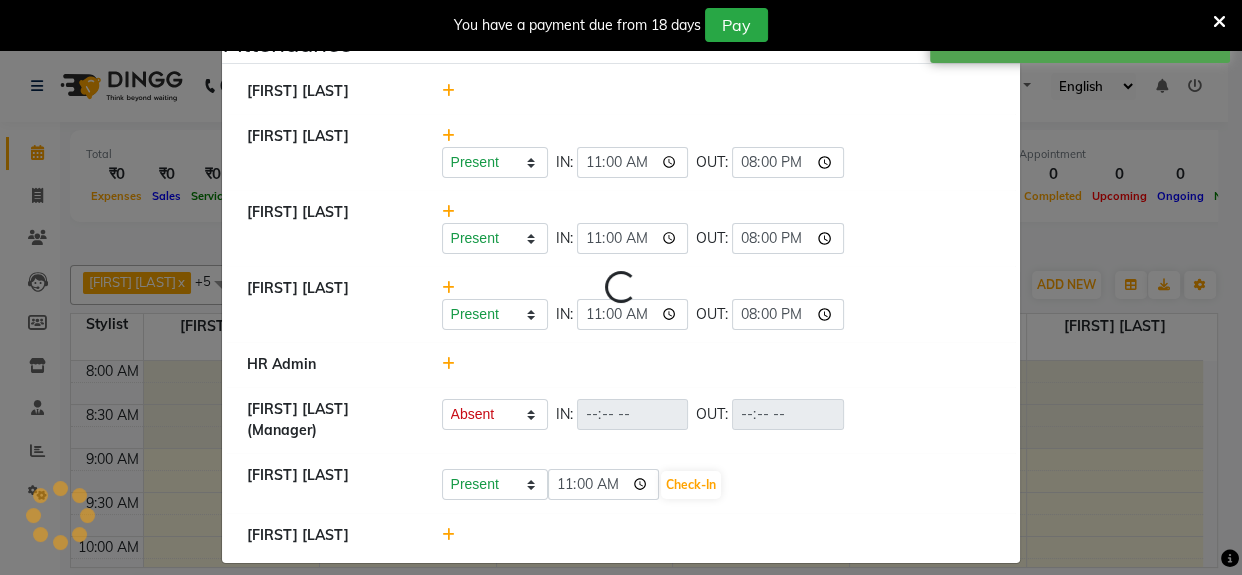 select on "A" 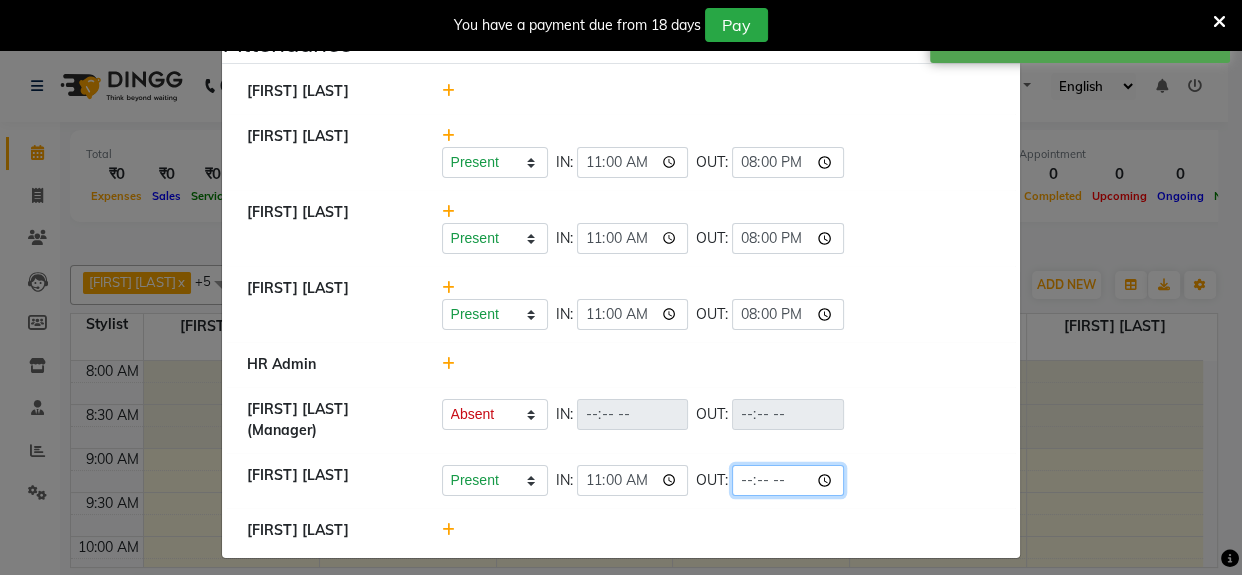 click 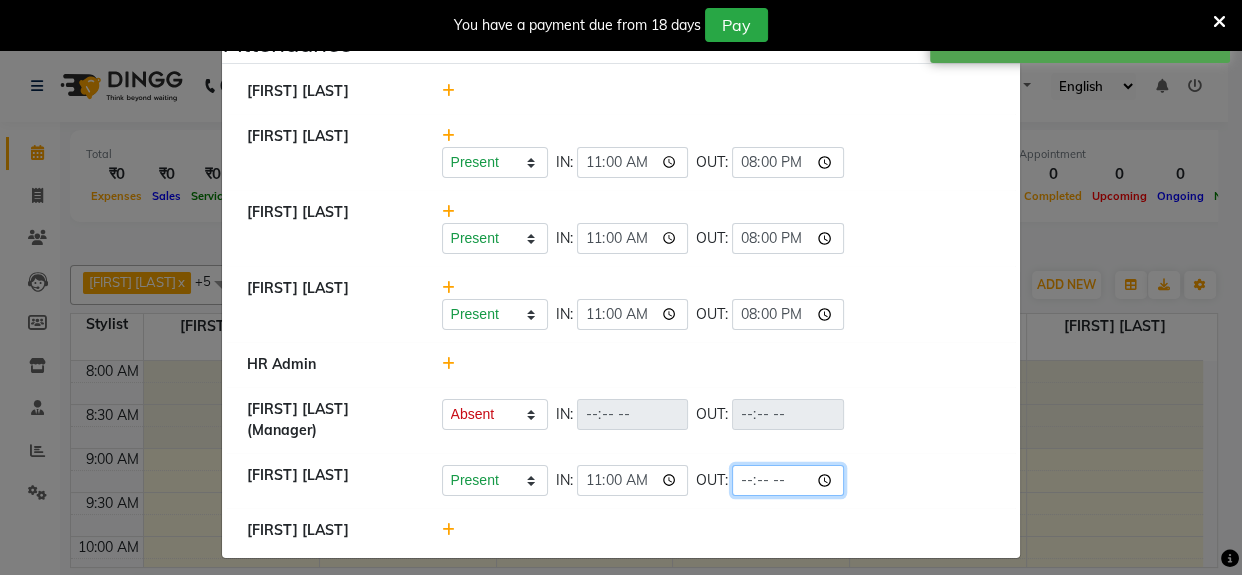 type on "20:00" 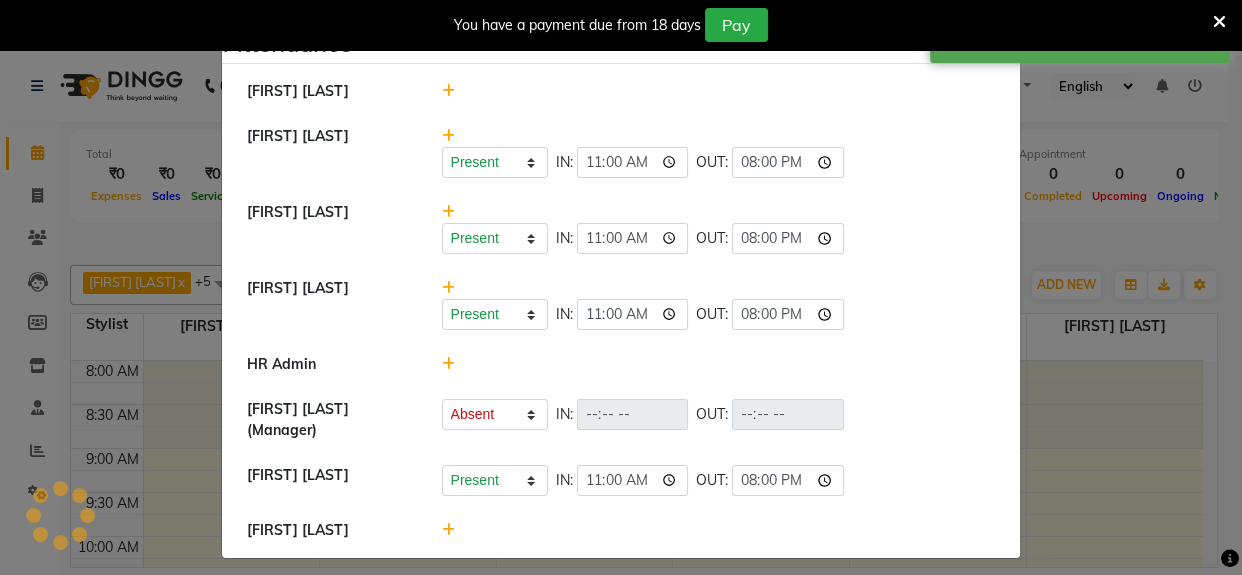 click on "[FIRST] [LAST]" 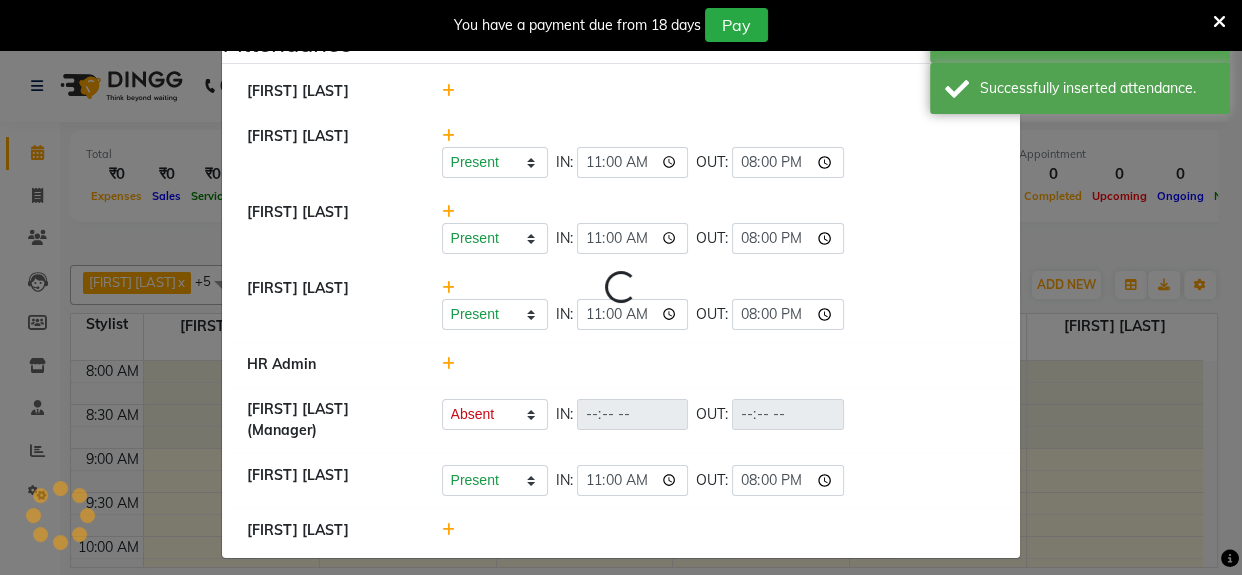 select on "A" 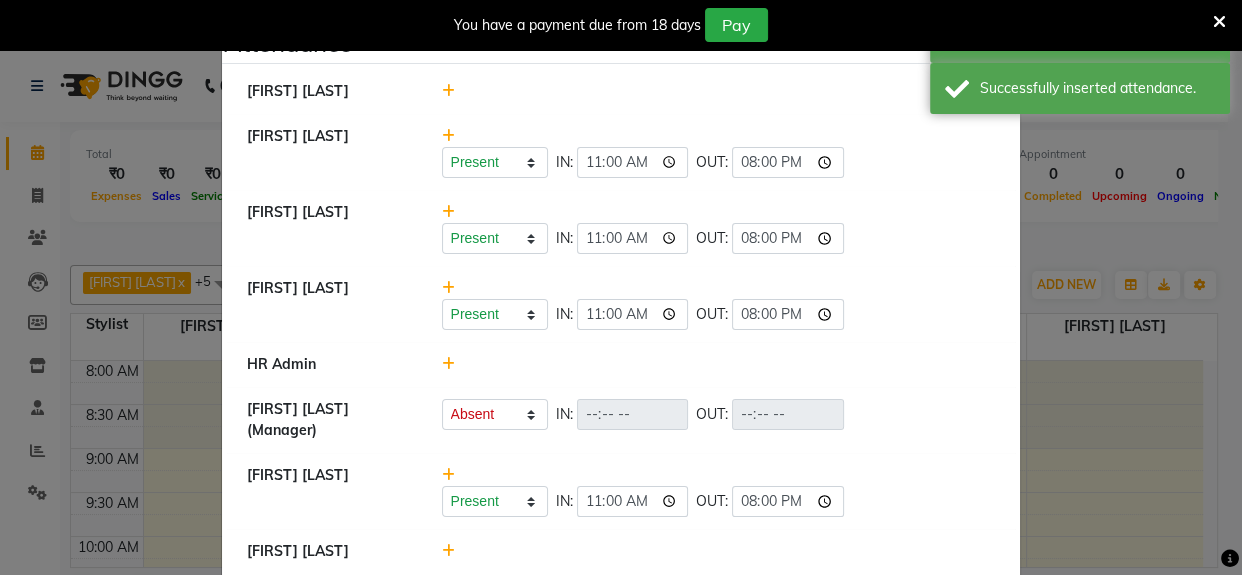click on "[FIRST] [LAST]" 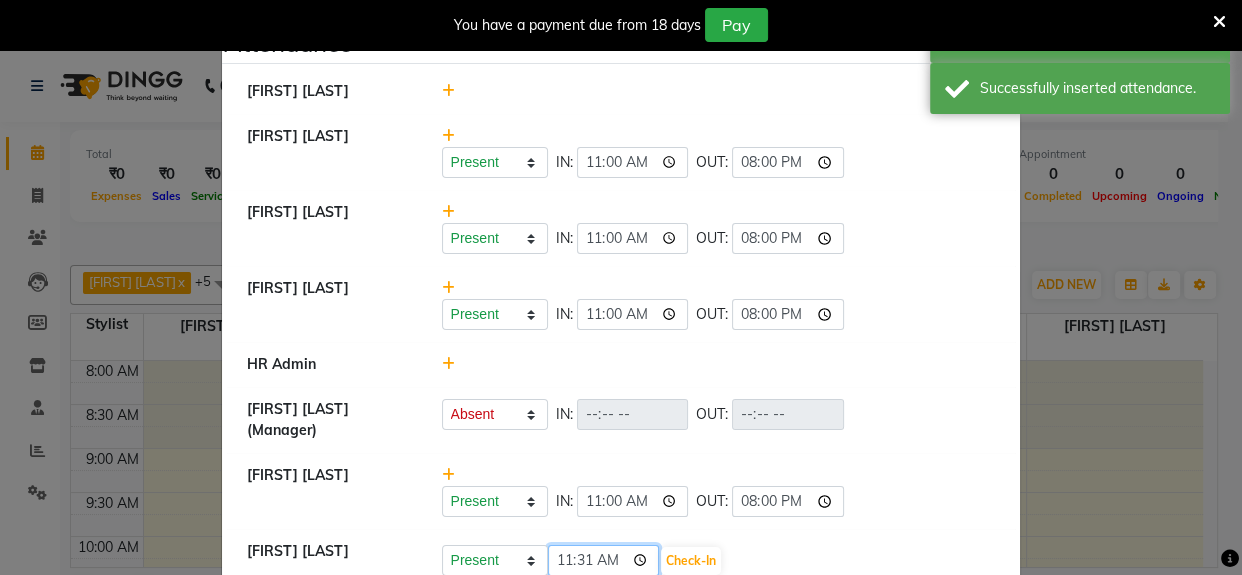 click on "11:31" 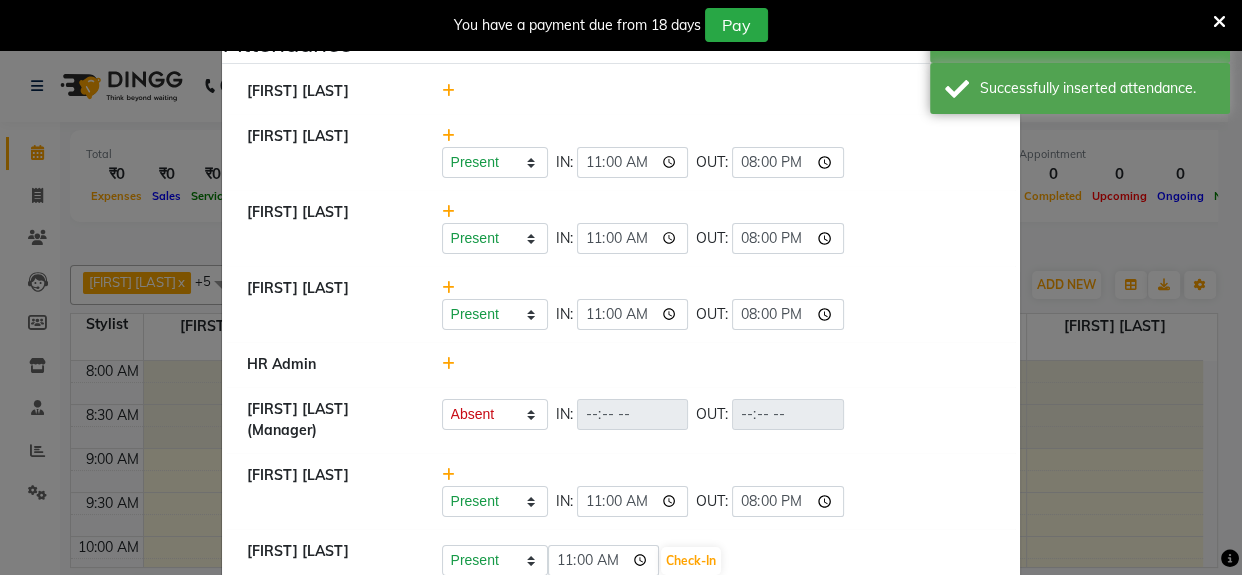 click on "Present Absent Late Half Day Weekly Off 11:00 Check-In" 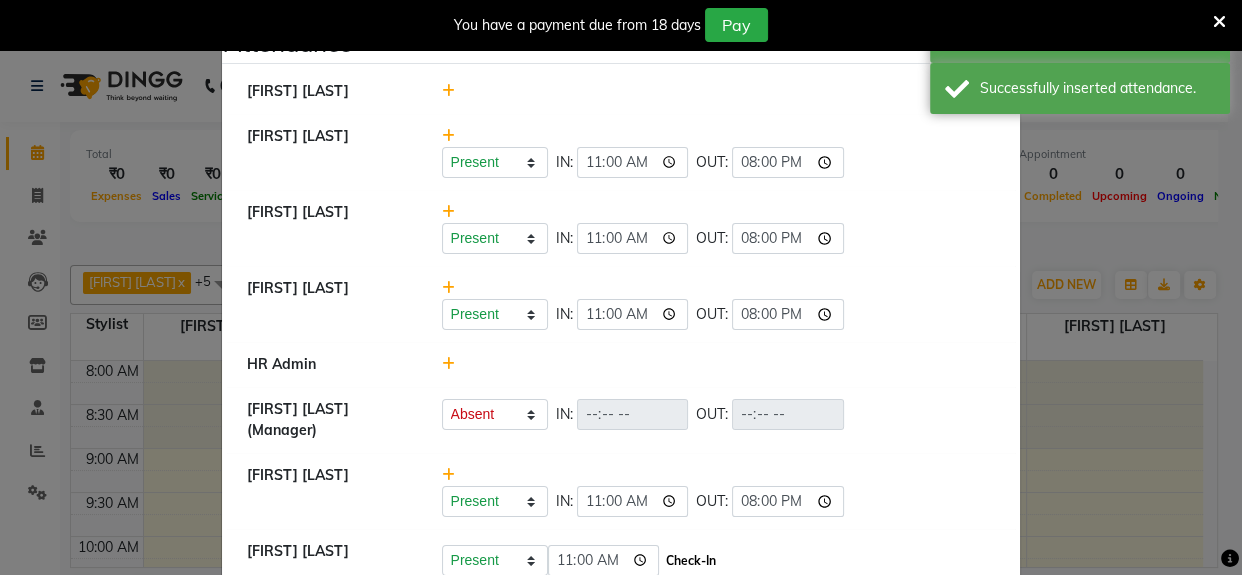 click on "Check-In" 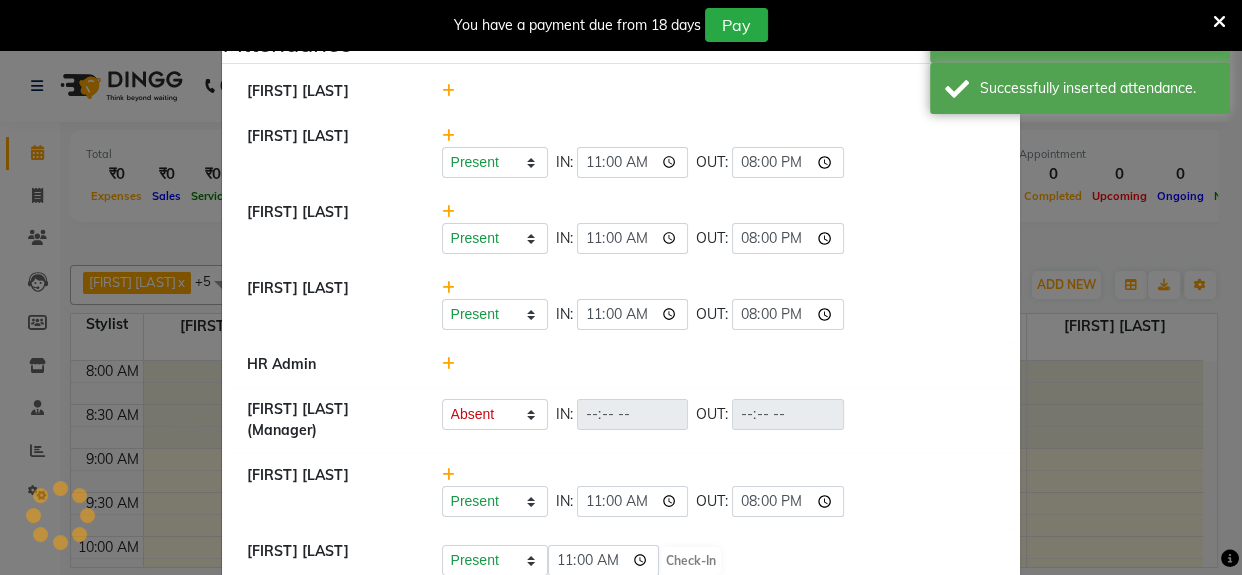 select on "A" 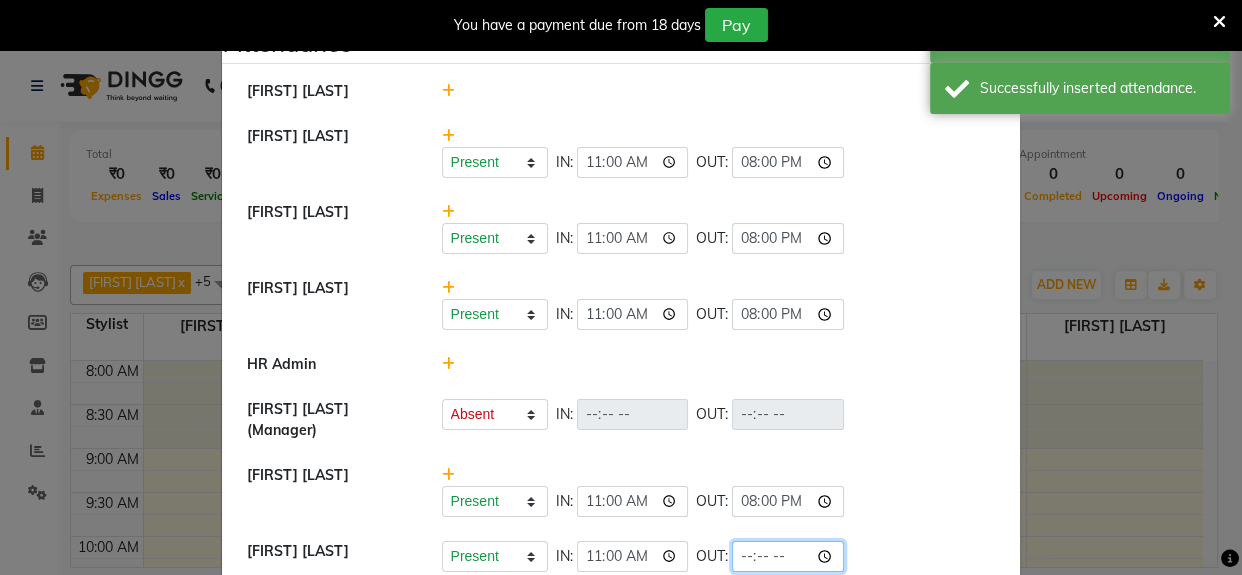 click 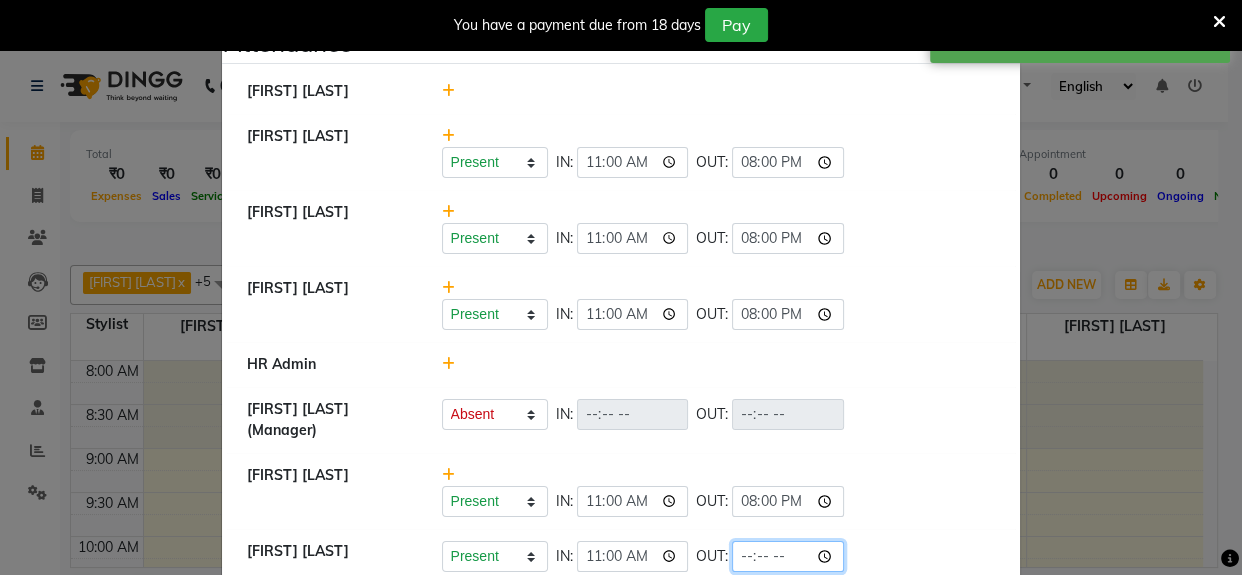 click 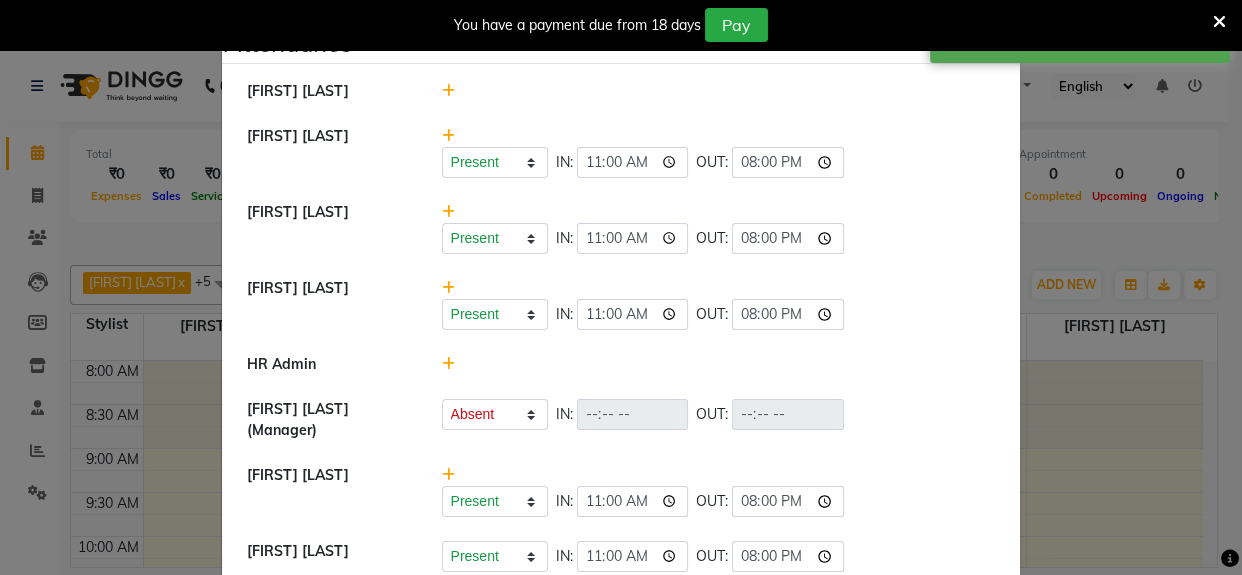 click on "Present   Absent   Late   Half Day   Weekly Off  IN:  11:00 OUT:  20:00" 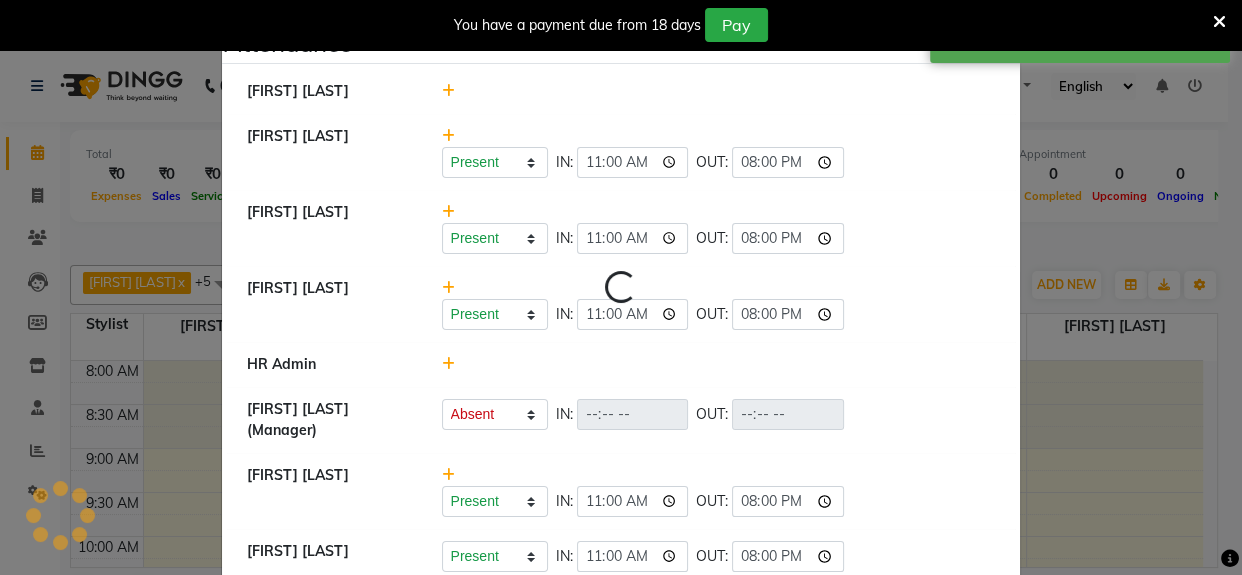 select on "A" 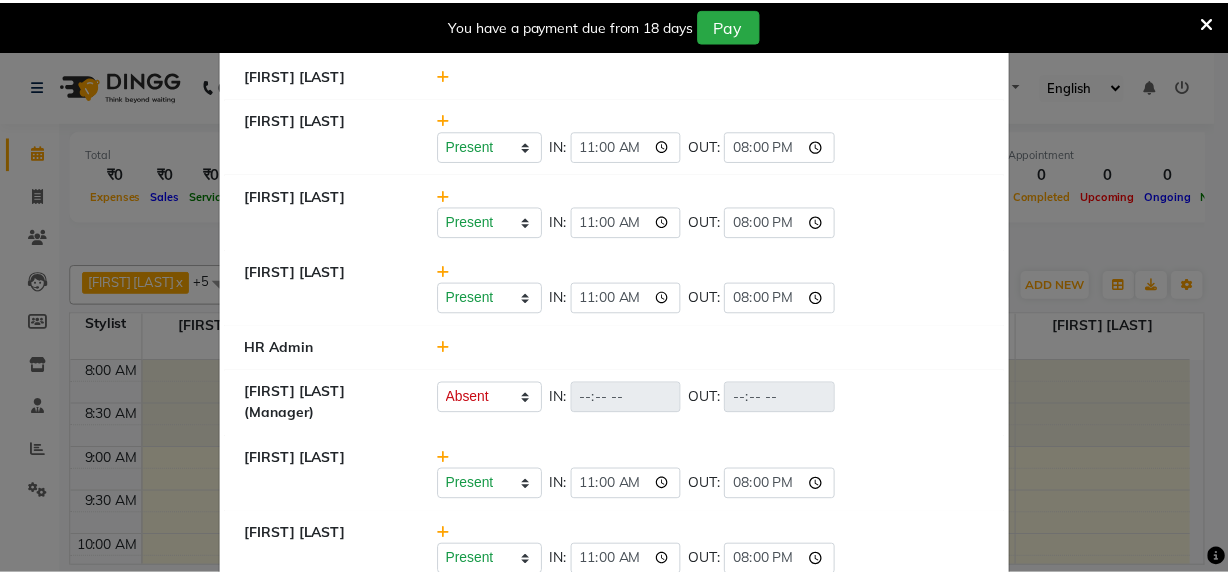 scroll, scrollTop: 0, scrollLeft: 0, axis: both 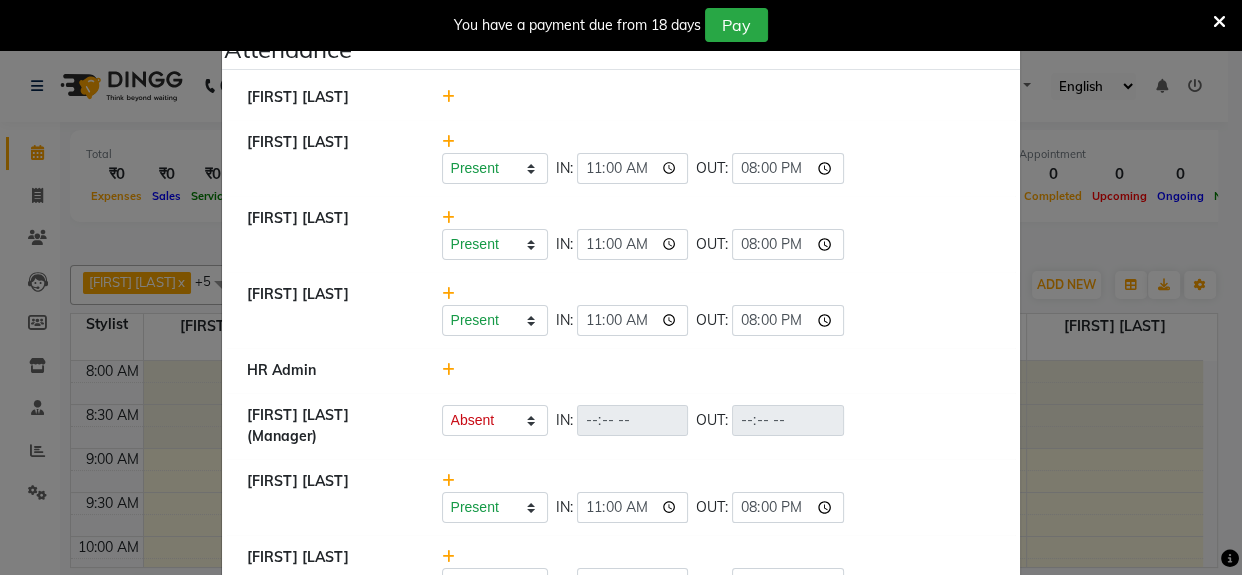 click on "Attendance ×  Aarti Walia   Laxmi Kamble    Present   Absent   Late   Half Day   Weekly Off  IN:  11:00 OUT:  20:00  Sachin Pasalkar    Present   Absent   Late   Half Day   Weekly Off  IN:  11:00 OUT:  20:00  Manish Rai   Present   Absent   Late   Half Day   Weekly Off  IN:  11:00 OUT:  20:00  HR Admin   Sakshi Khairnar (Manager)   Present   Absent   Late   Half Day   Weekly Off  IN:  OUT:   Pranav Gaikwad   Present   Absent   Late   Half Day   Weekly Off  IN:  11:00 OUT:  20:00  Guru Singh   Present   Absent   Late   Half Day   Weekly Off  IN:  11:00 OUT:  20:00" 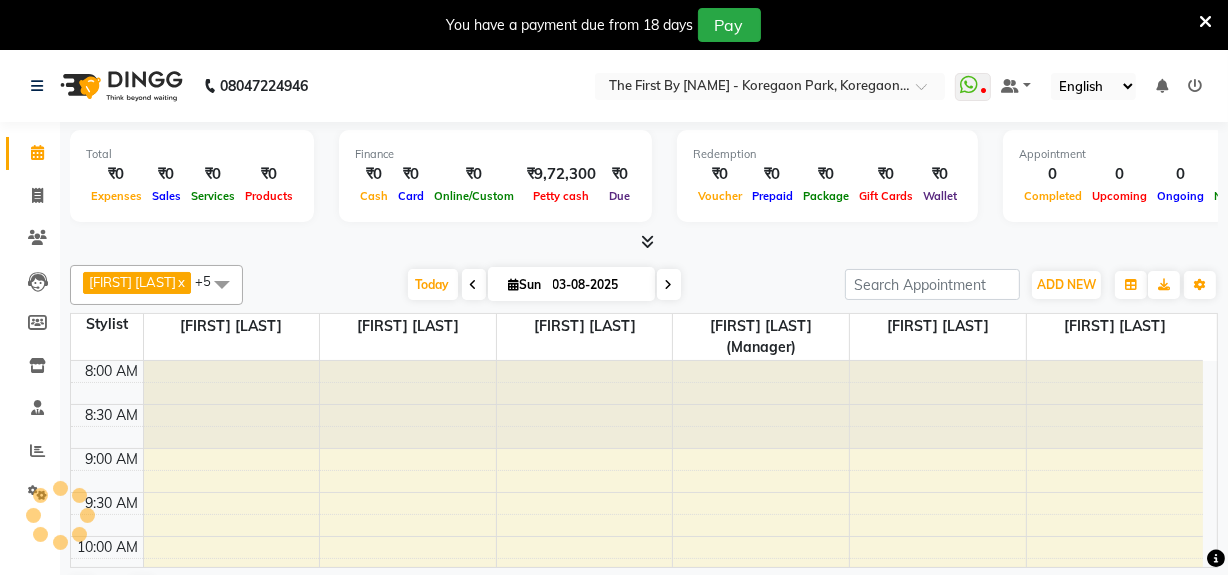 click at bounding box center (1205, 22) 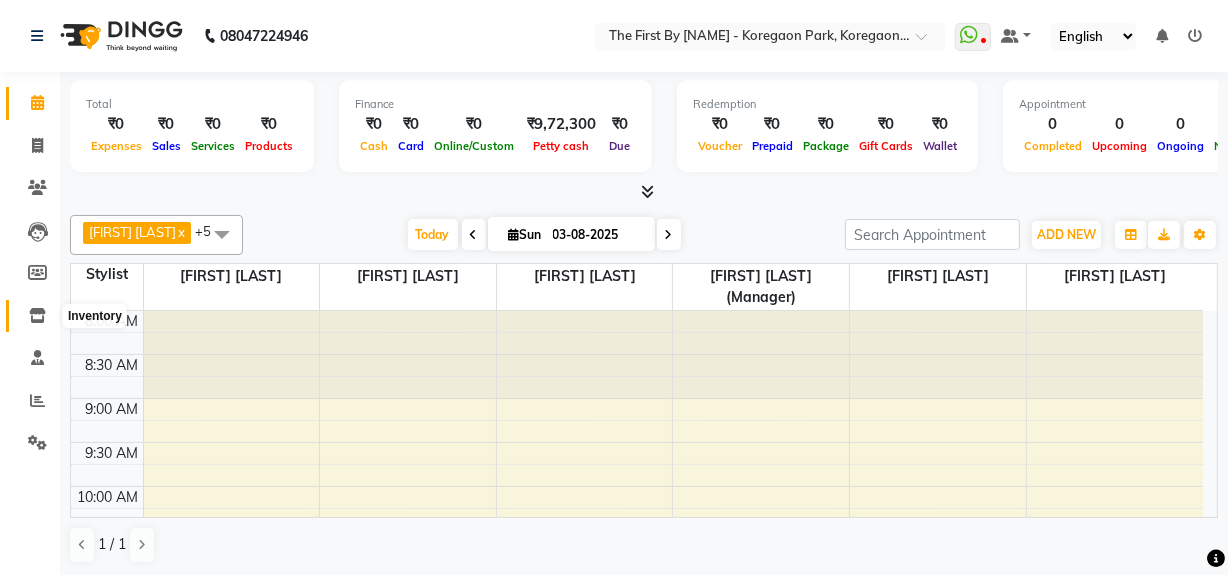 click 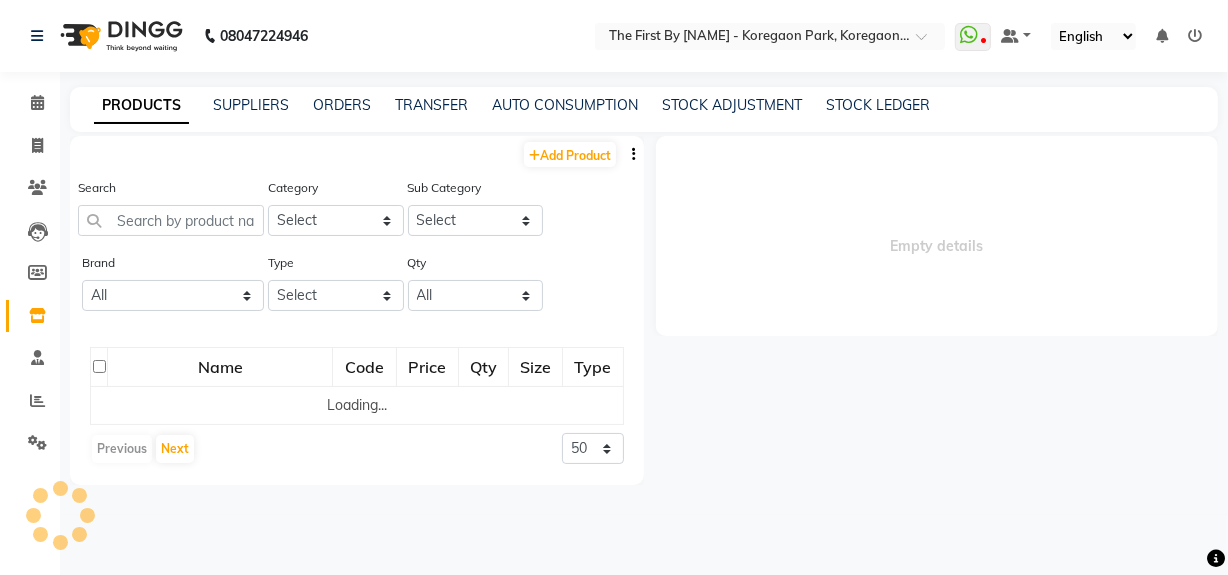 select 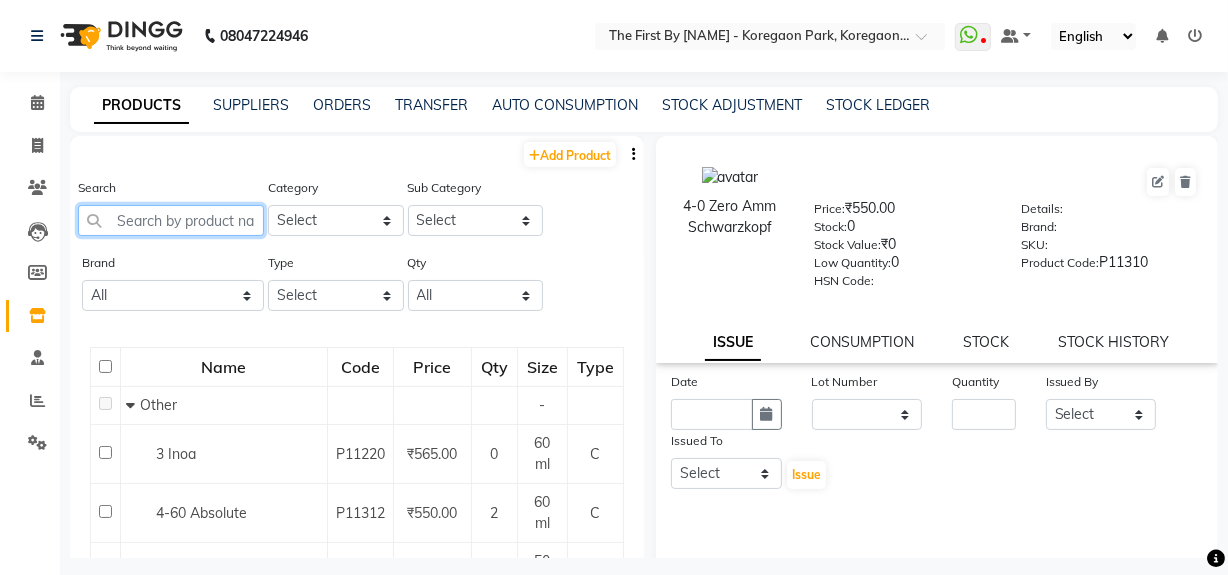 click 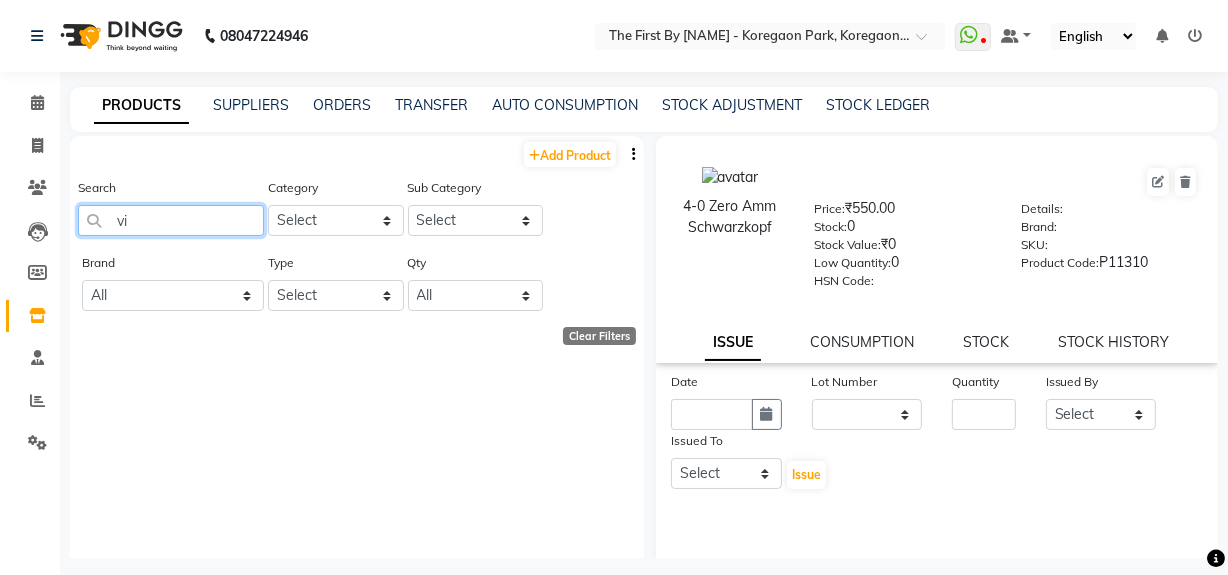 type on "v" 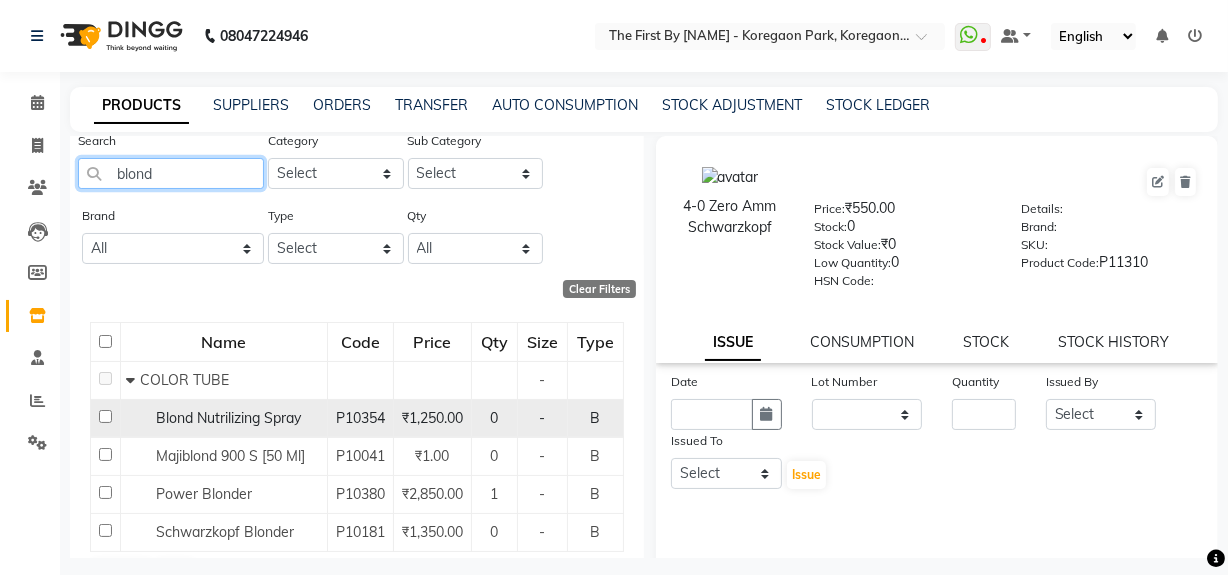scroll, scrollTop: 90, scrollLeft: 0, axis: vertical 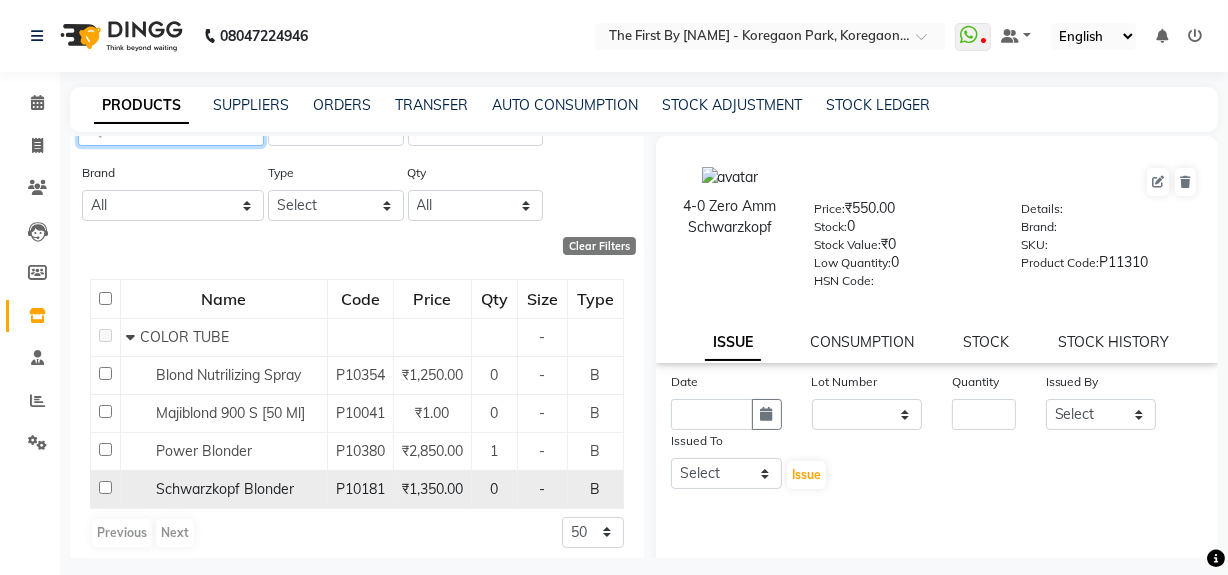 type on "blond" 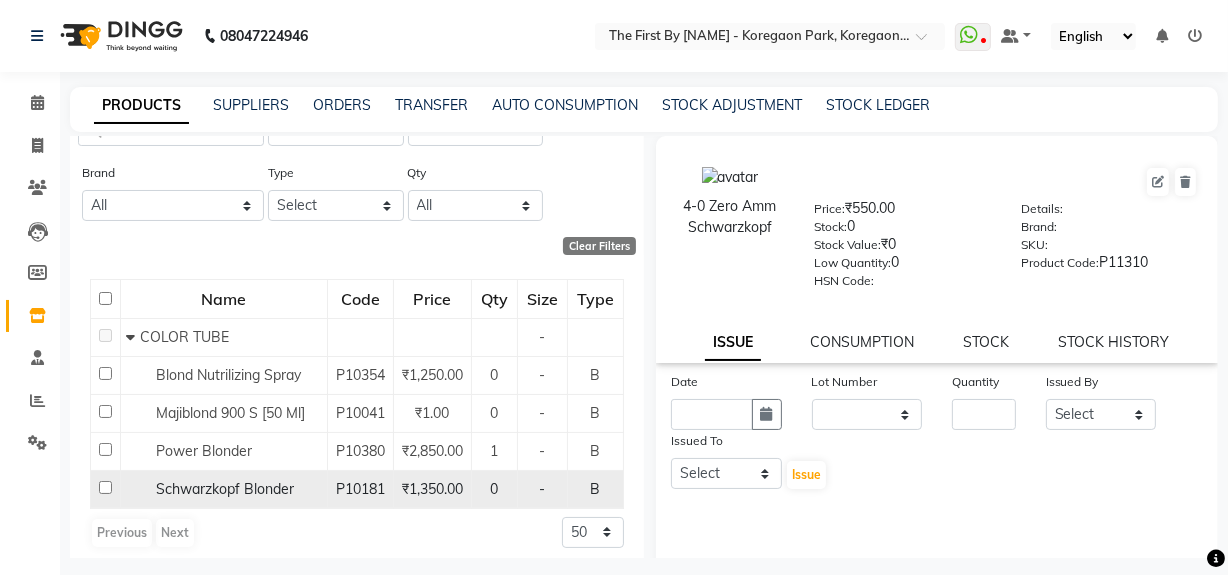 click on "Schwarzkopf Blonder" 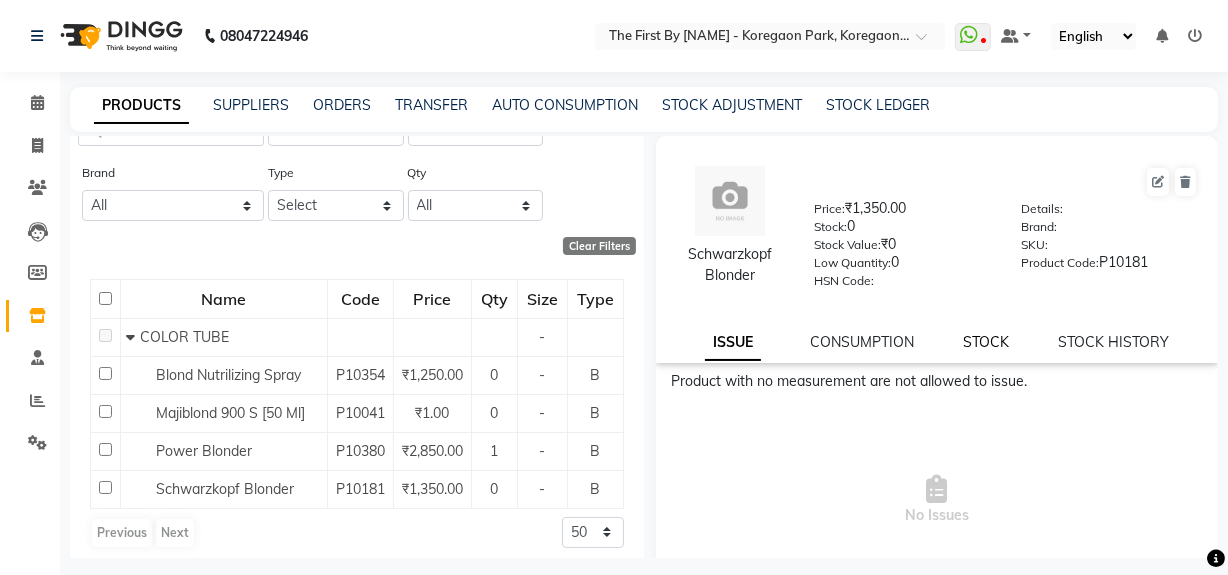 click on "STOCK" 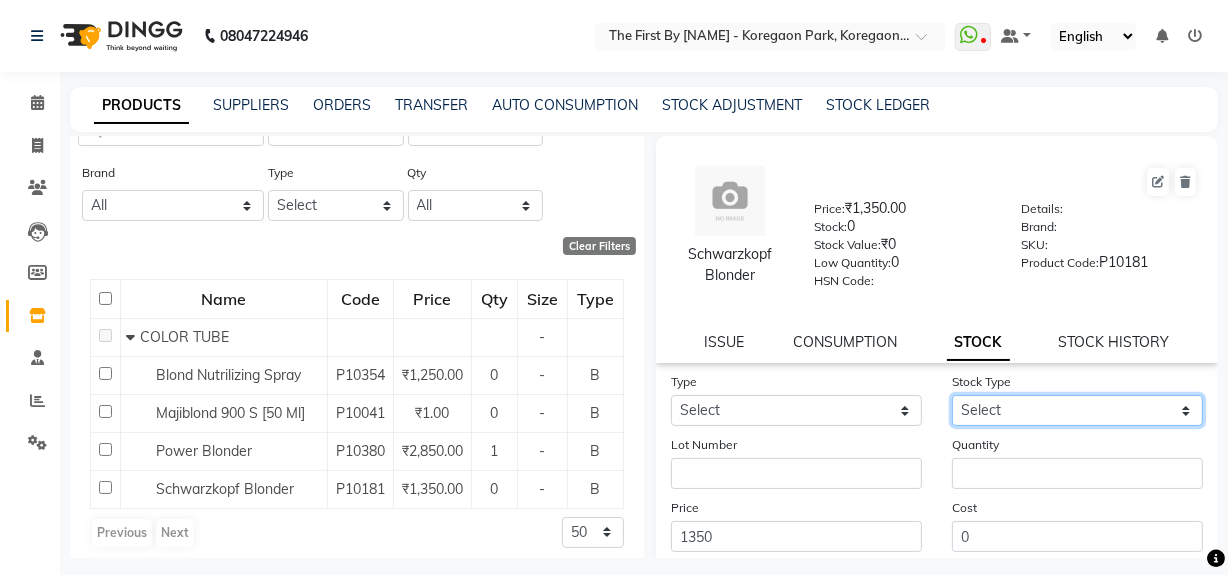 click on "Select" 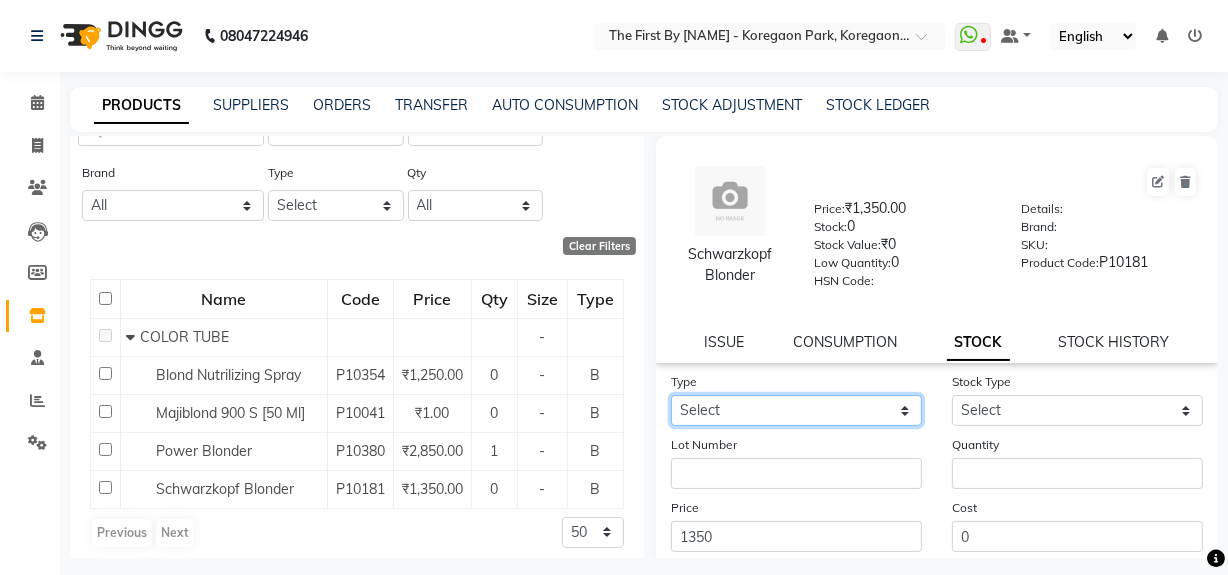 click on "Select In Out" 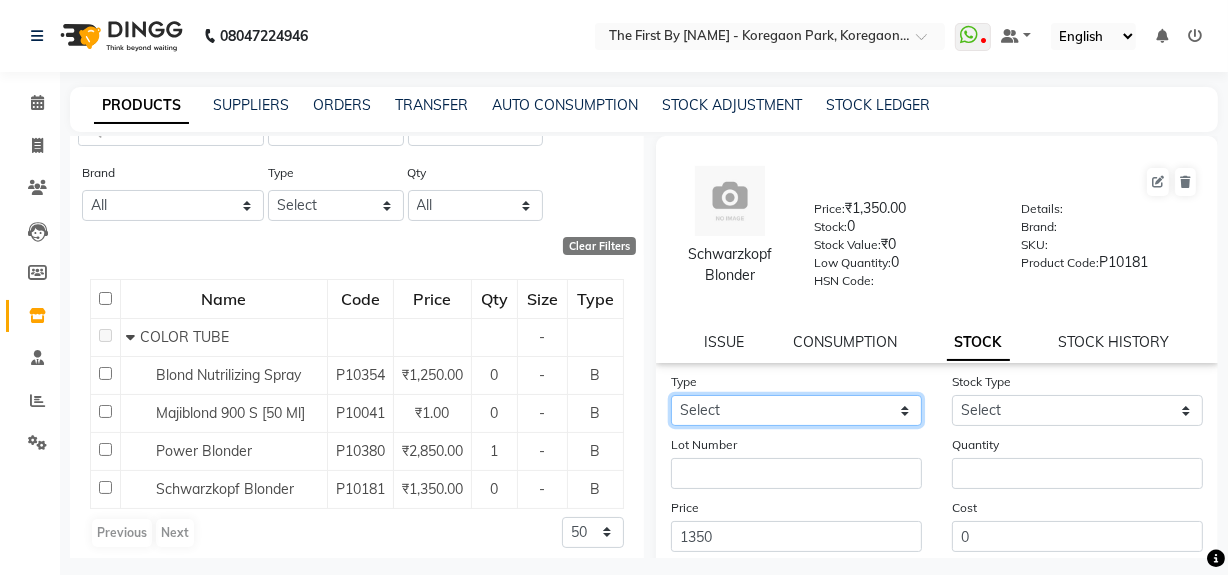 select on "in" 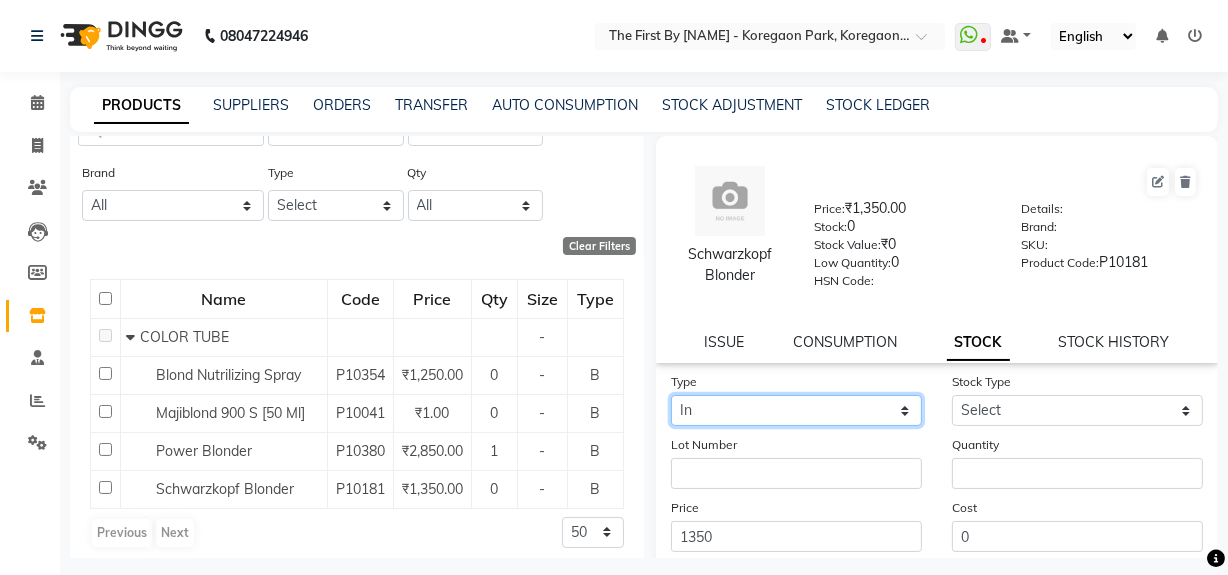 click on "Select In Out" 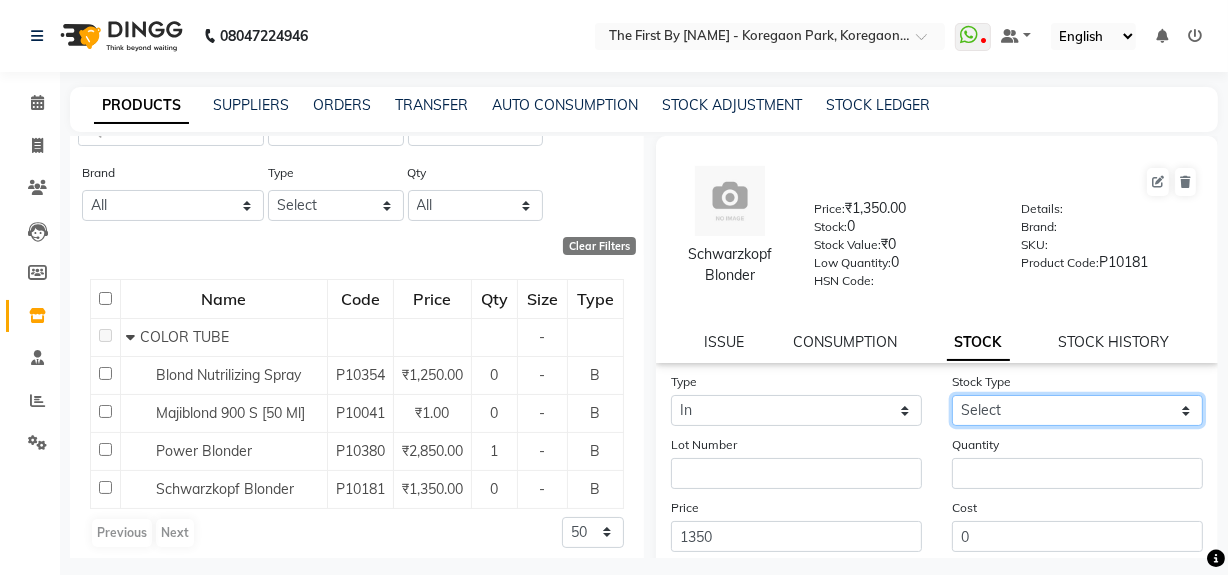 click on "Select New Stock Adjustment Return Other" 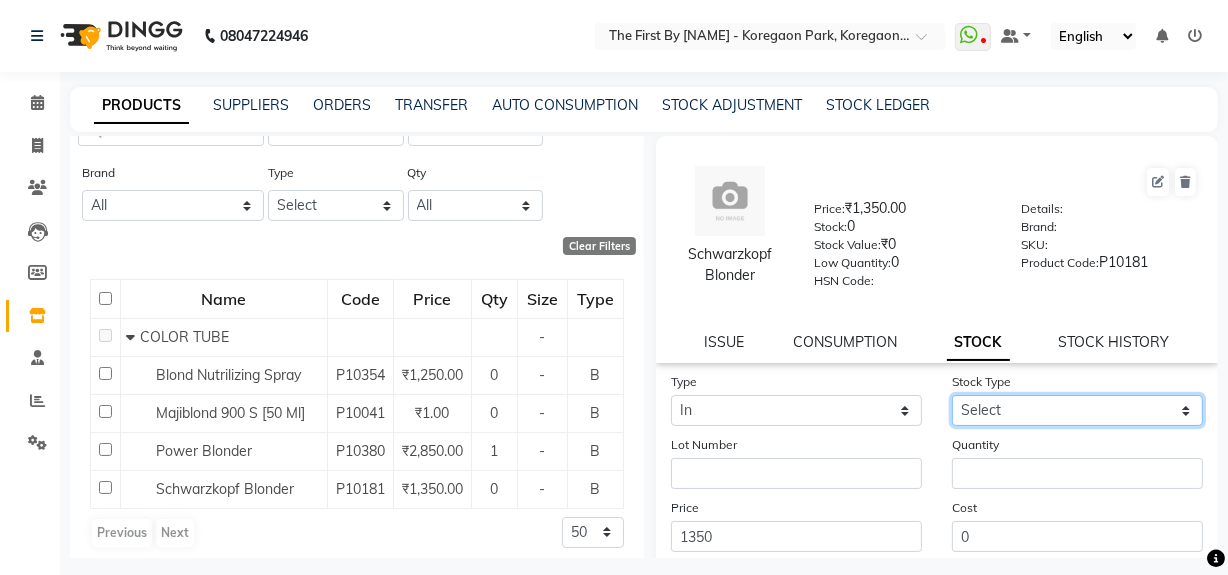 select on "new stock" 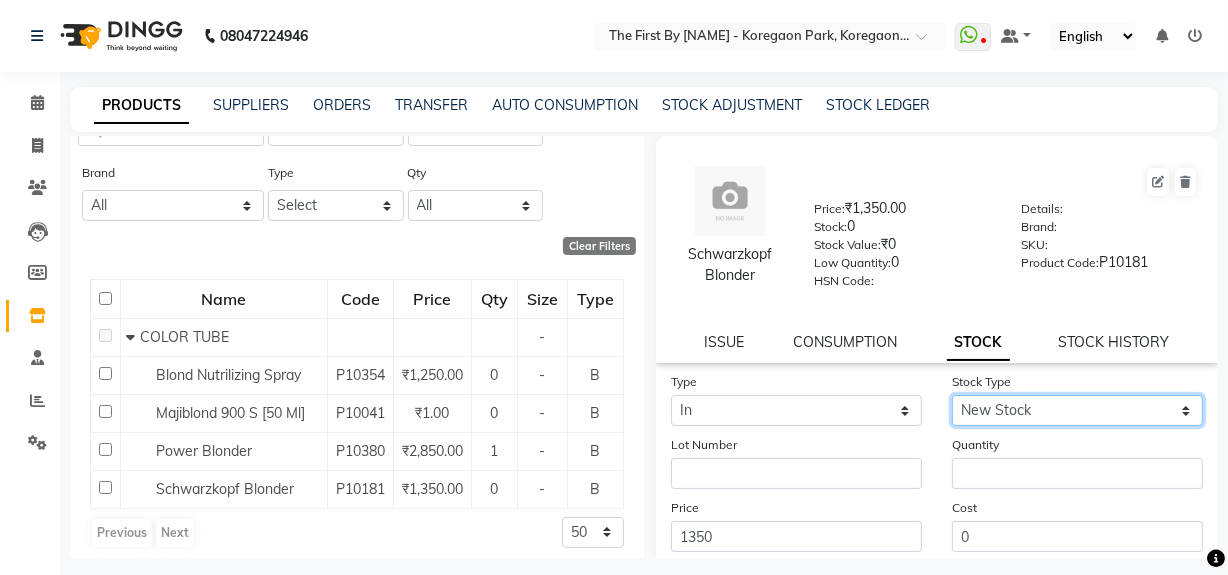click on "Select New Stock Adjustment Return Other" 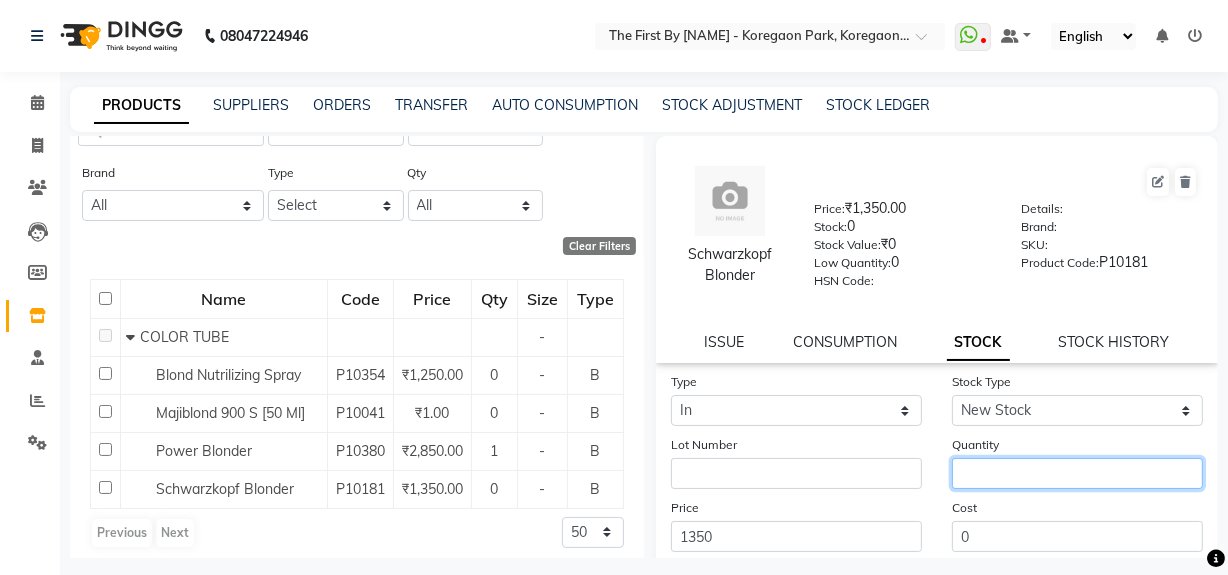 click 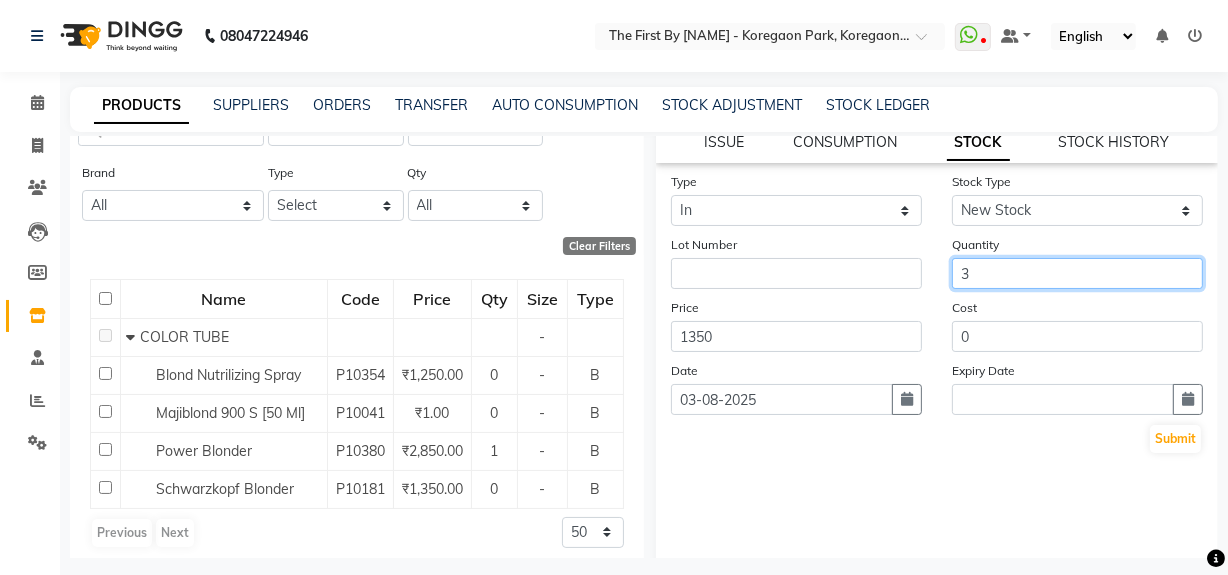 scroll, scrollTop: 216, scrollLeft: 0, axis: vertical 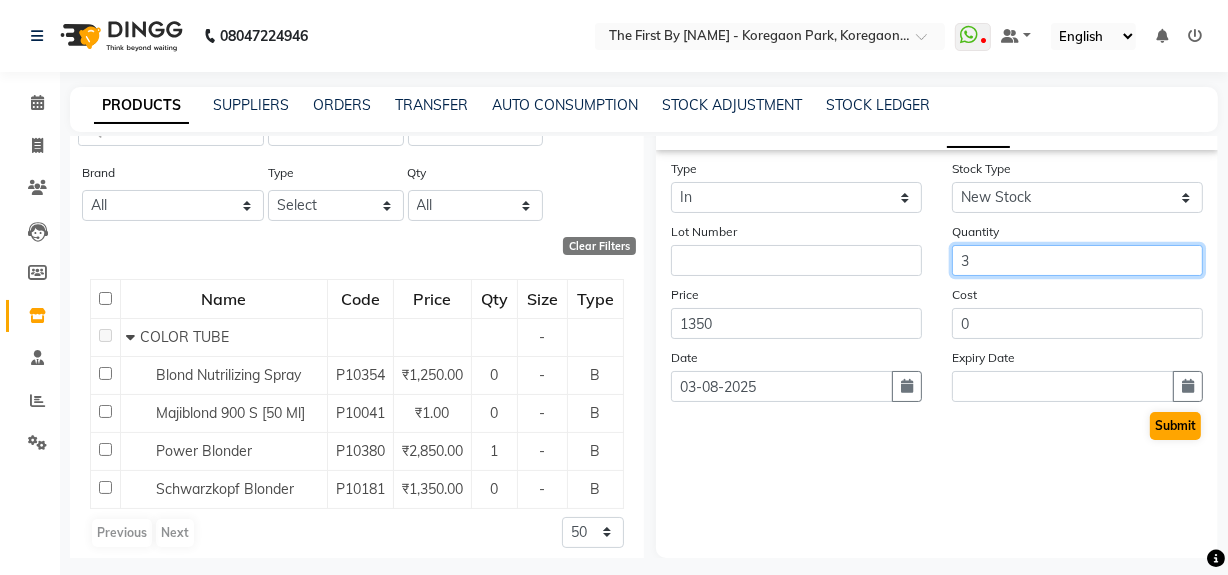 type on "3" 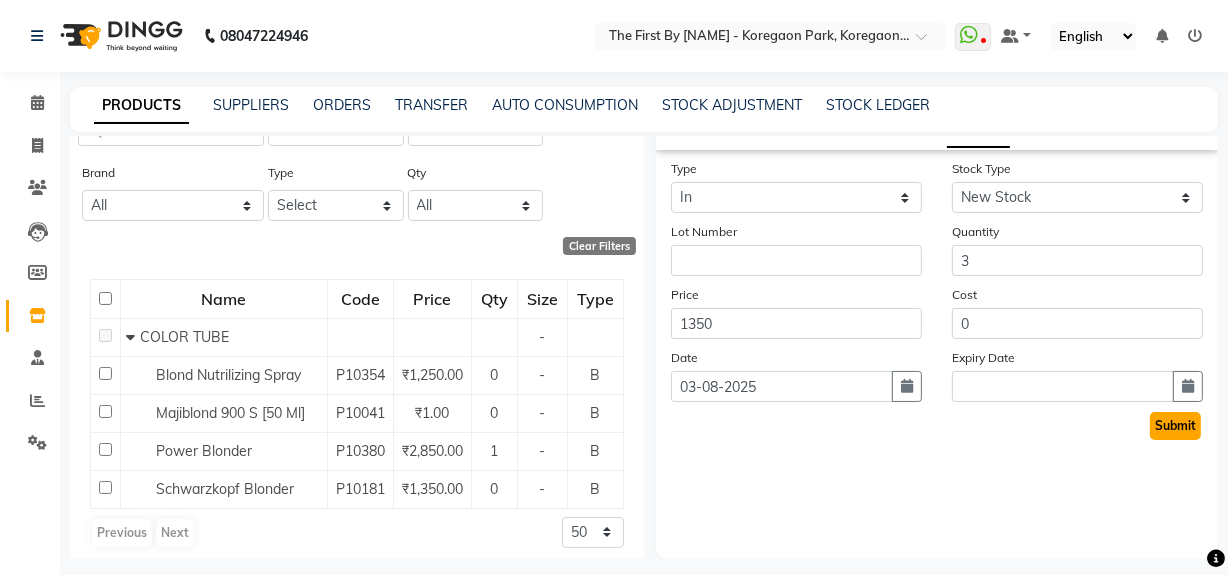 click on "Submit" 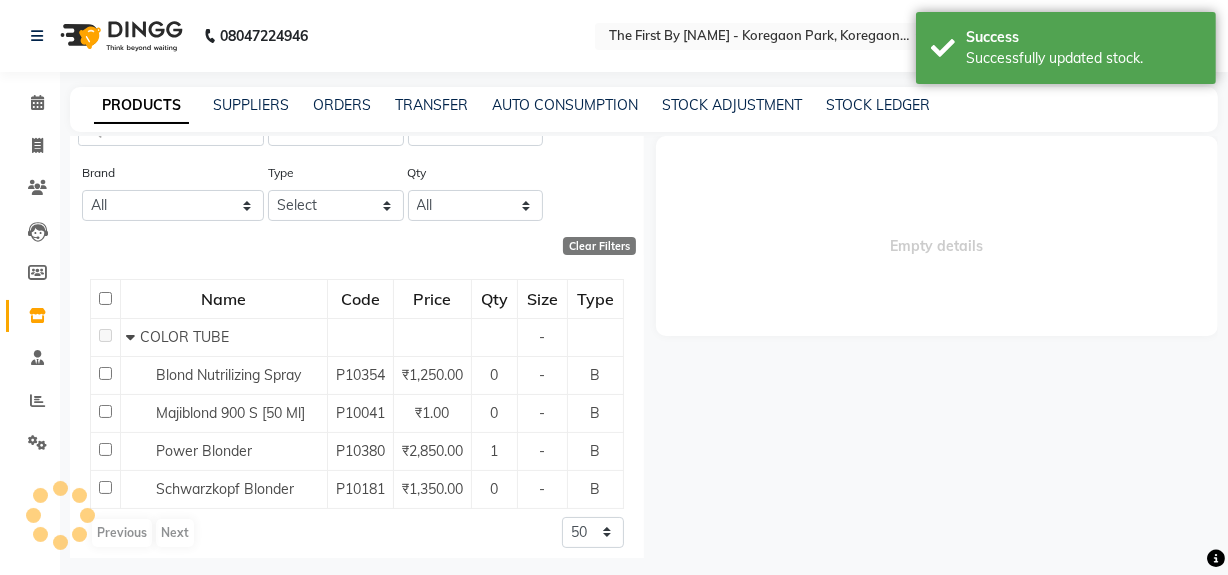scroll, scrollTop: 0, scrollLeft: 0, axis: both 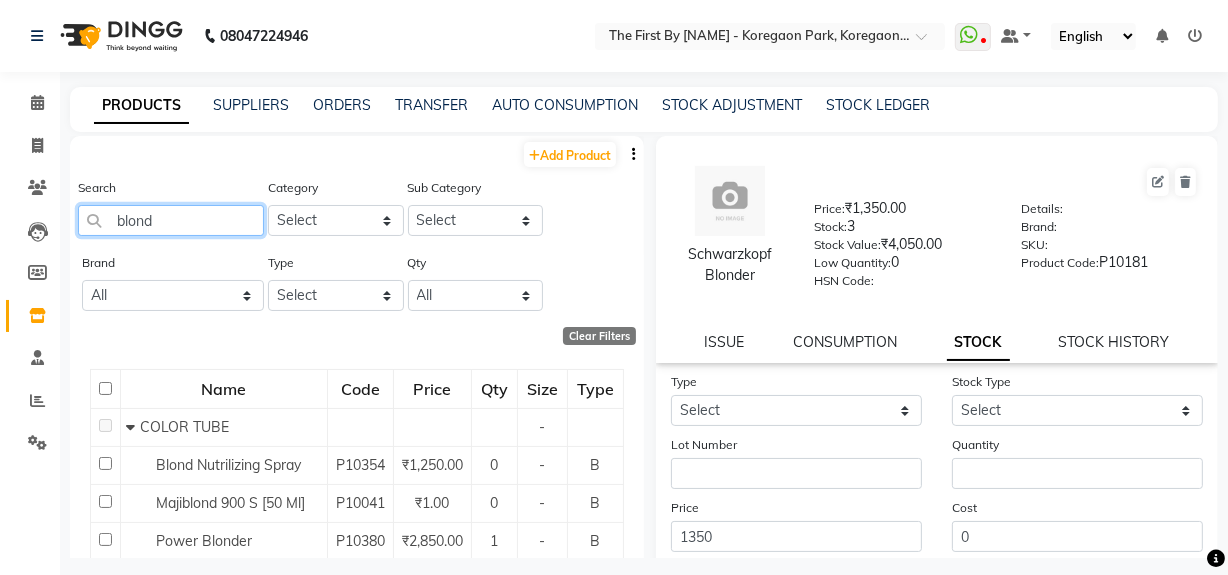 drag, startPoint x: 190, startPoint y: 224, endPoint x: 0, endPoint y: 245, distance: 191.157 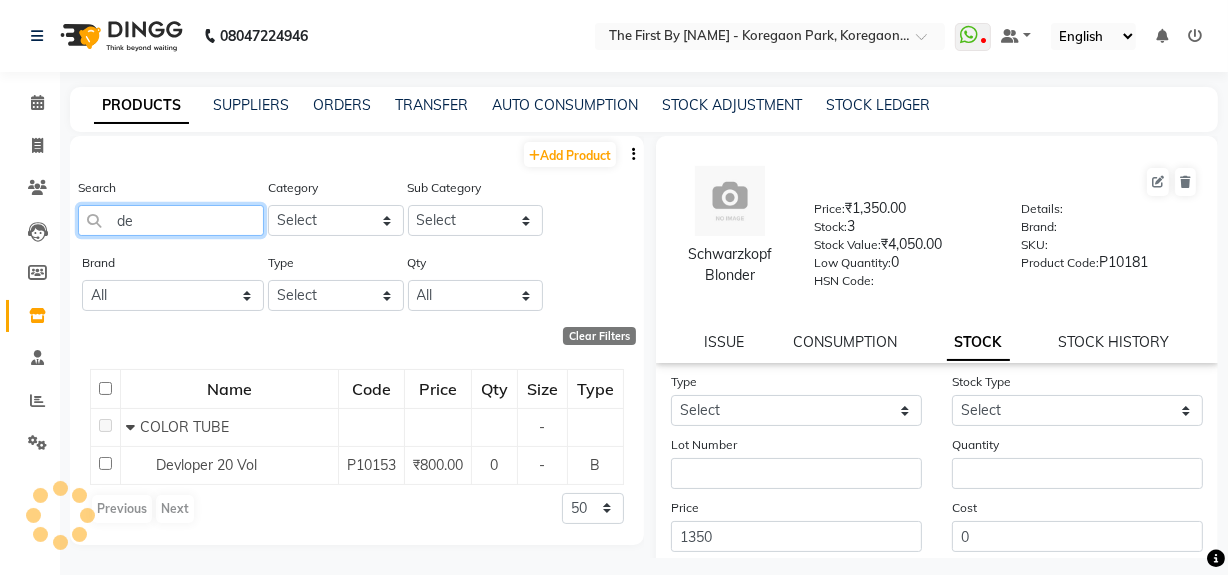 type on "d" 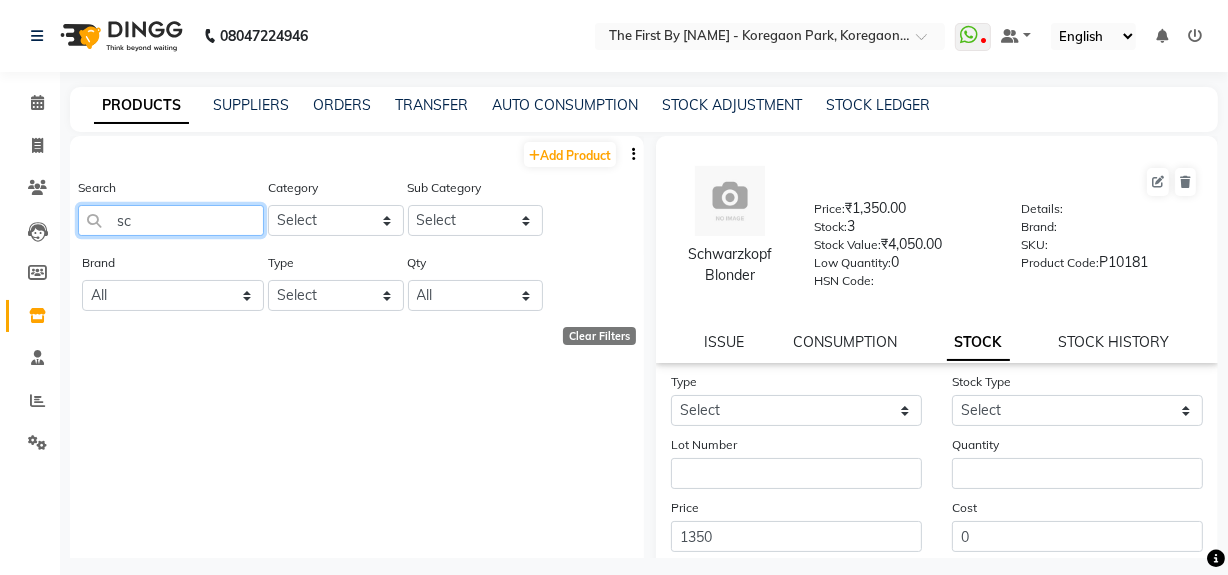 type on "s" 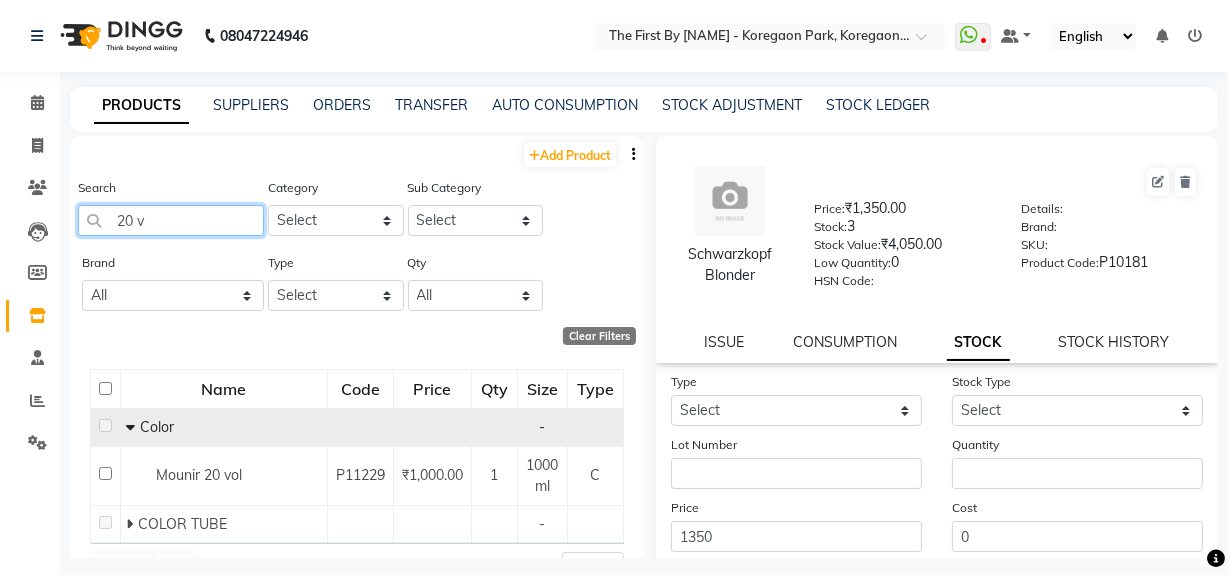 scroll, scrollTop: 46, scrollLeft: 0, axis: vertical 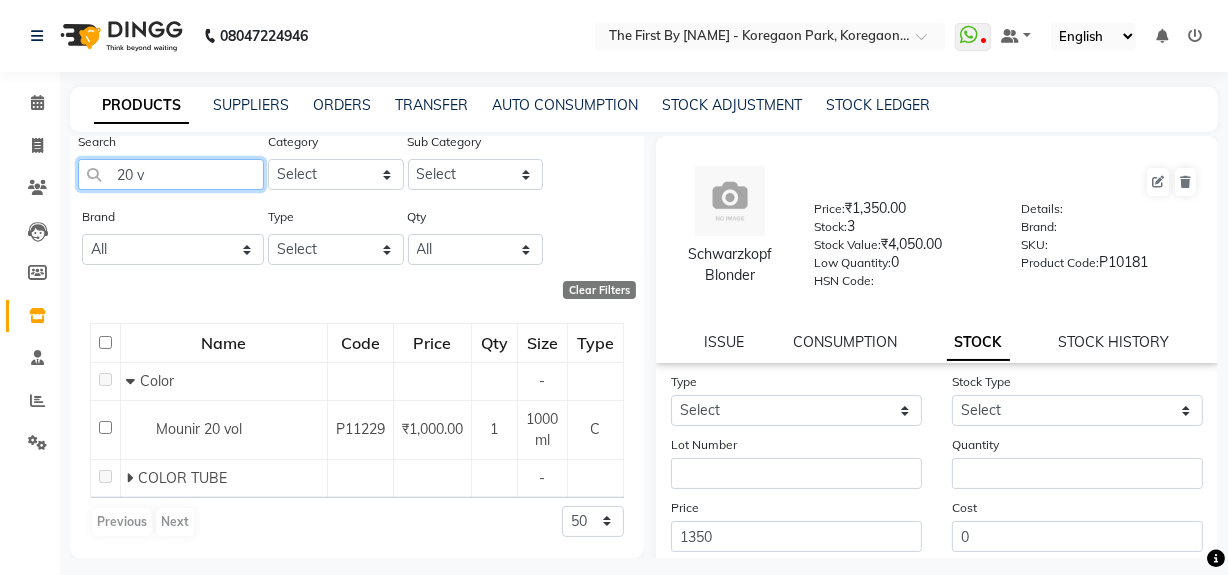 type on "20 v" 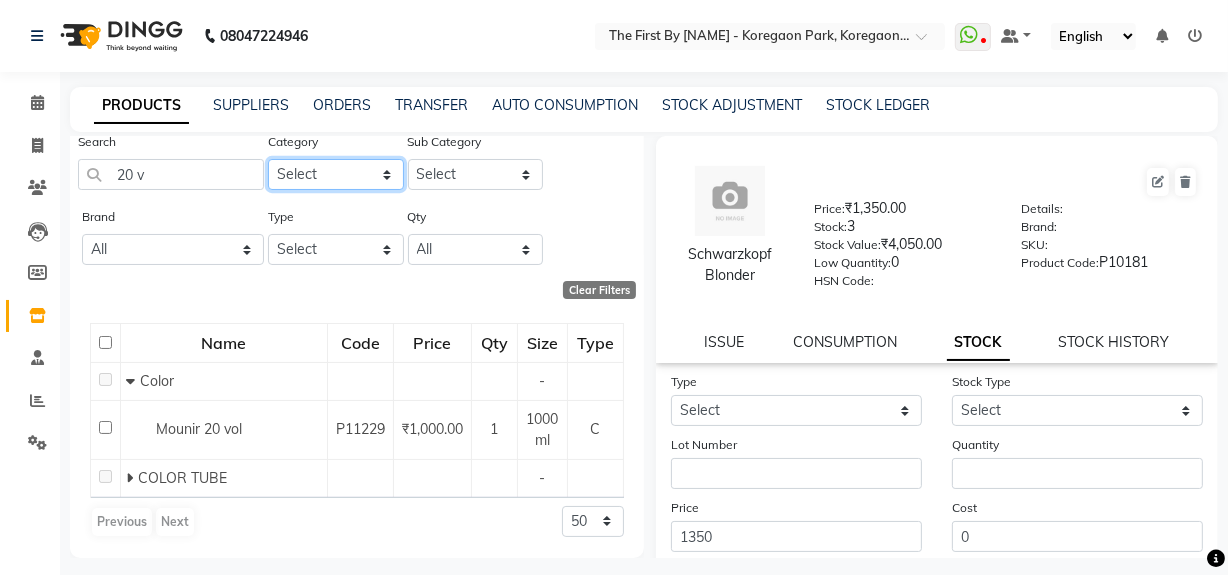 click on "Select Hair Skin Makeup Personal Care Appliances Beard Waxing Disposable Threading Hands and Feet Beauty Planet Botox Cadiveu Casmara Cheryls Loreal Olaplex HAIR…LOREAL Other" 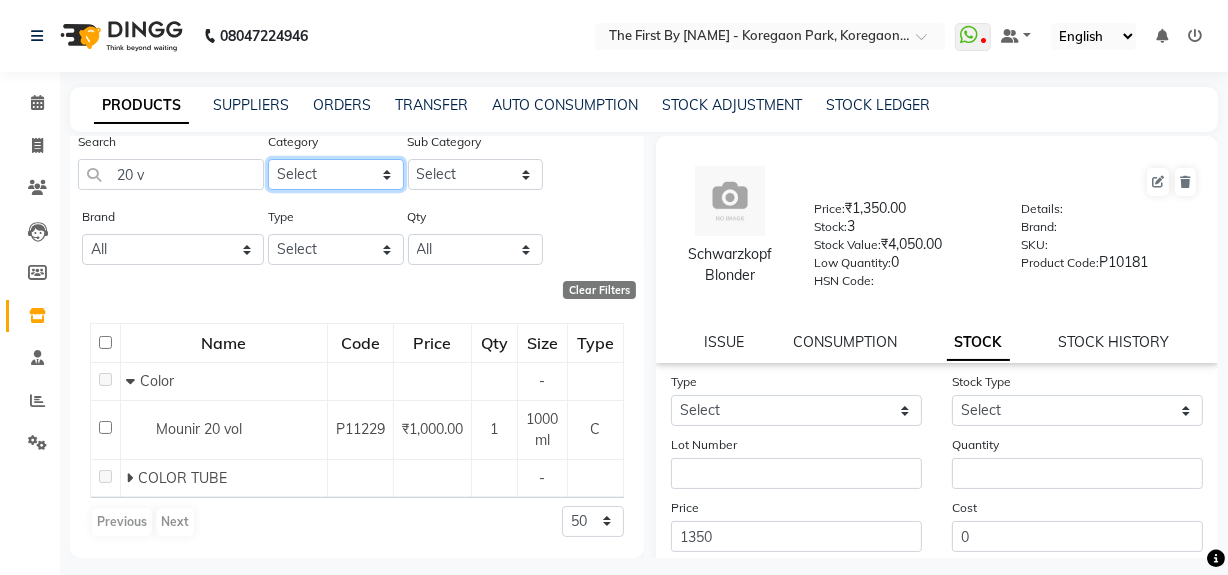 select on "1057101100" 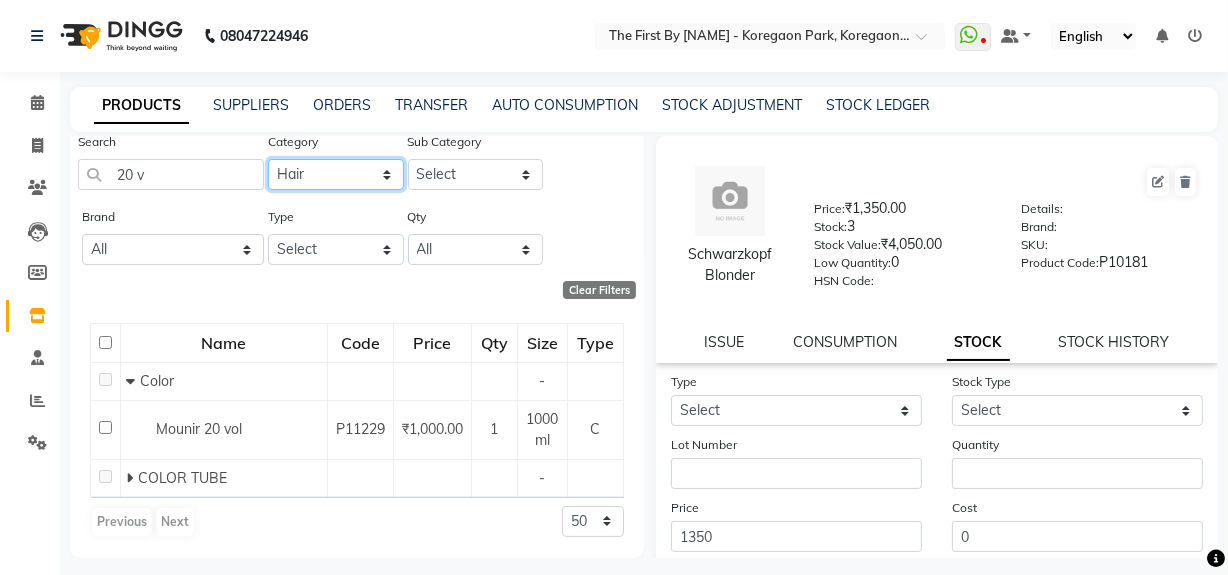 click on "Select Hair Skin Makeup Personal Care Appliances Beard Waxing Disposable Threading Hands and Feet Beauty Planet Botox Cadiveu Casmara Cheryls Loreal Olaplex HAIR…LOREAL Other" 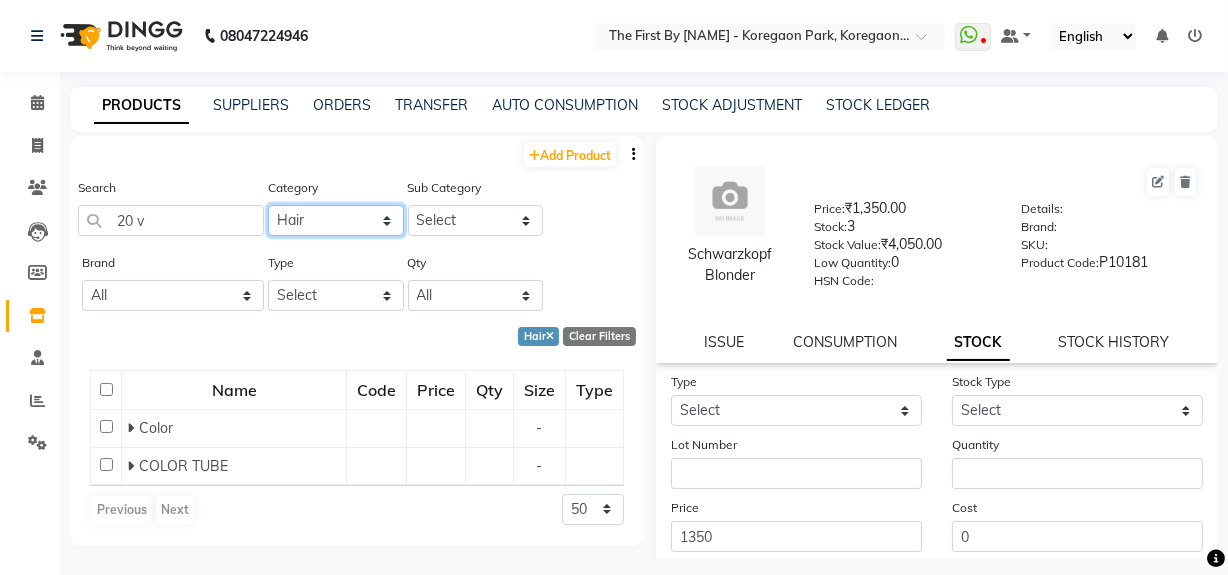 scroll, scrollTop: 0, scrollLeft: 0, axis: both 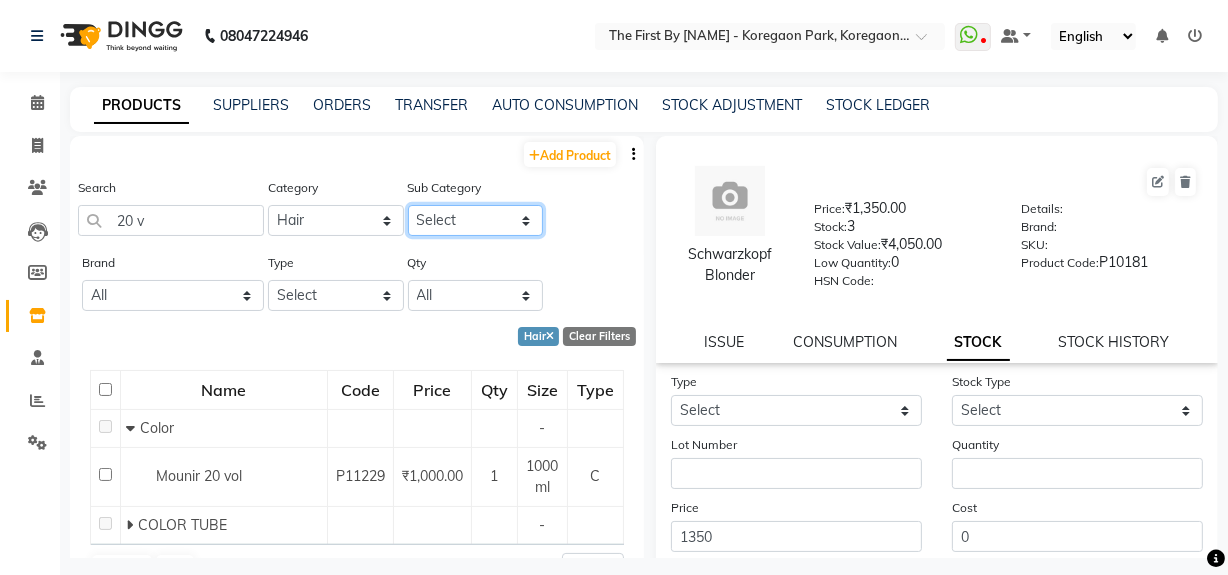 click on "Select Shampoo Conditioner Cream Mask Oil Serum Color Appliances Treatment Styling Kit & Combo Other SHINE SPRAY Spray HAIR PERFECTOR MOISTURE MASK MESS UP COLOR TUBE BOTTLE" 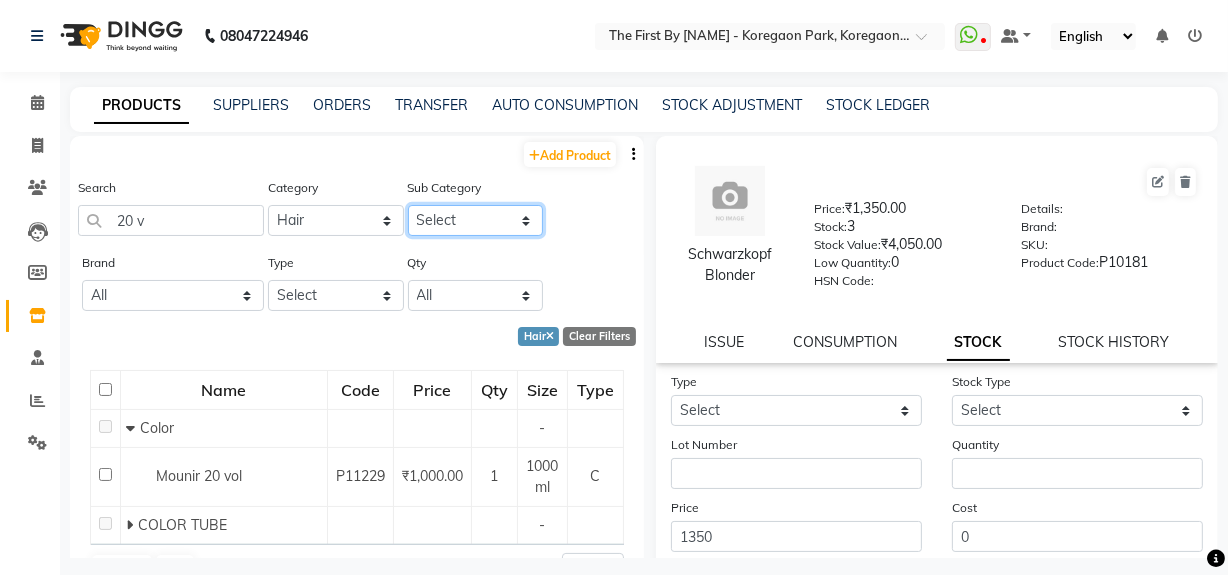 select on "1057101120" 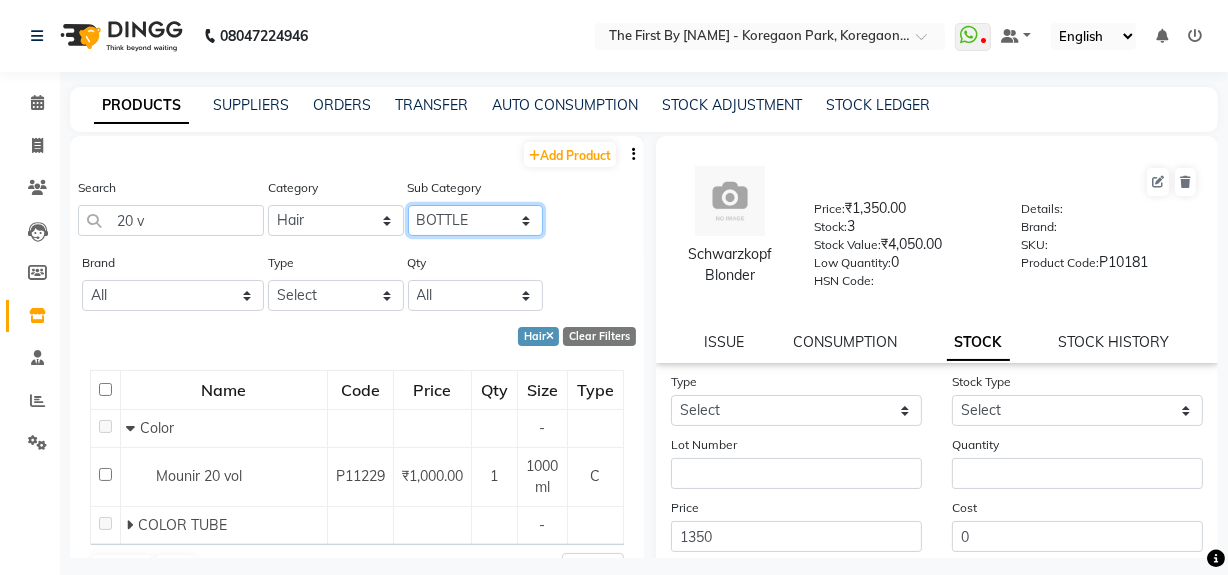 click on "Select Shampoo Conditioner Cream Mask Oil Serum Color Appliances Treatment Styling Kit & Combo Other SHINE SPRAY Spray HAIR PERFECTOR MOISTURE MASK MESS UP COLOR TUBE BOTTLE" 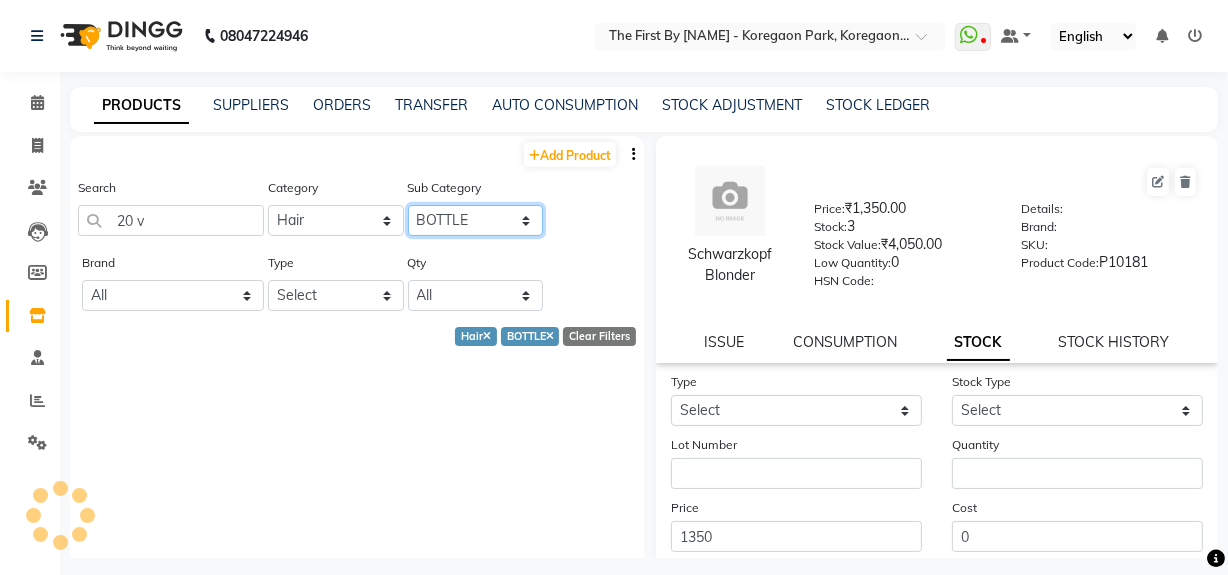 click on "Select Shampoo Conditioner Cream Mask Oil Serum Color Appliances Treatment Styling Kit & Combo Other SHINE SPRAY Spray HAIR PERFECTOR MOISTURE MASK MESS UP COLOR TUBE BOTTLE" 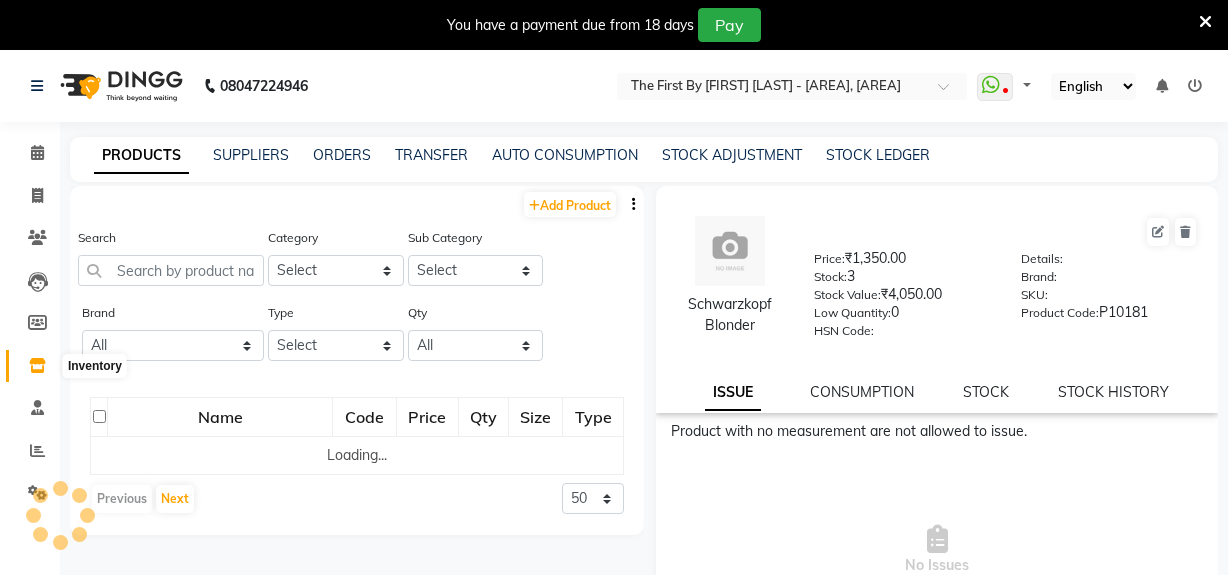 scroll, scrollTop: 0, scrollLeft: 0, axis: both 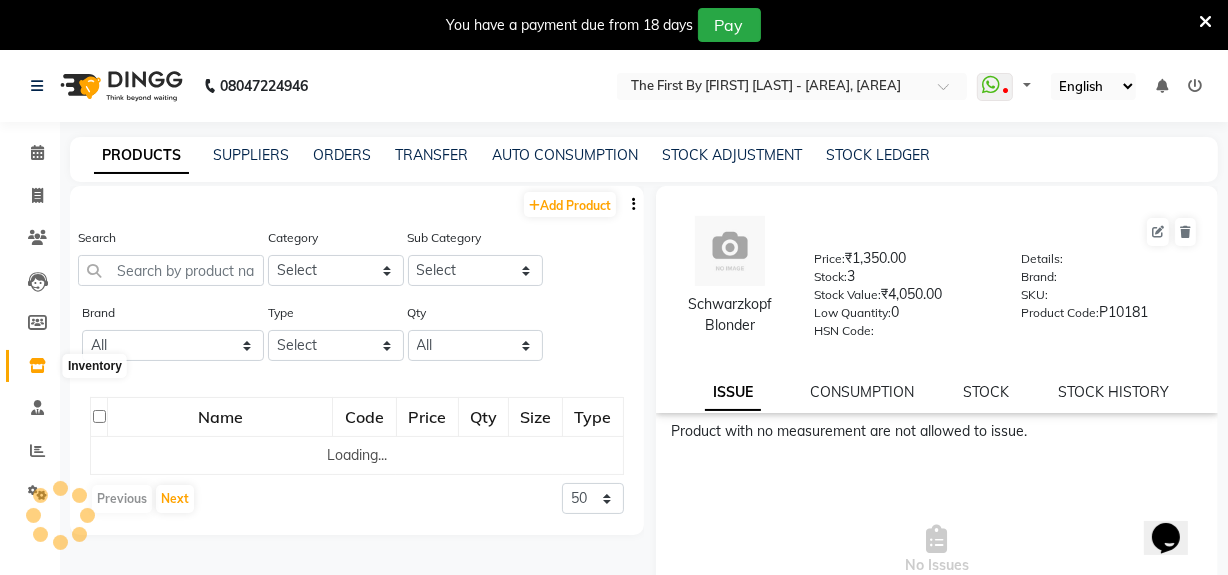 click 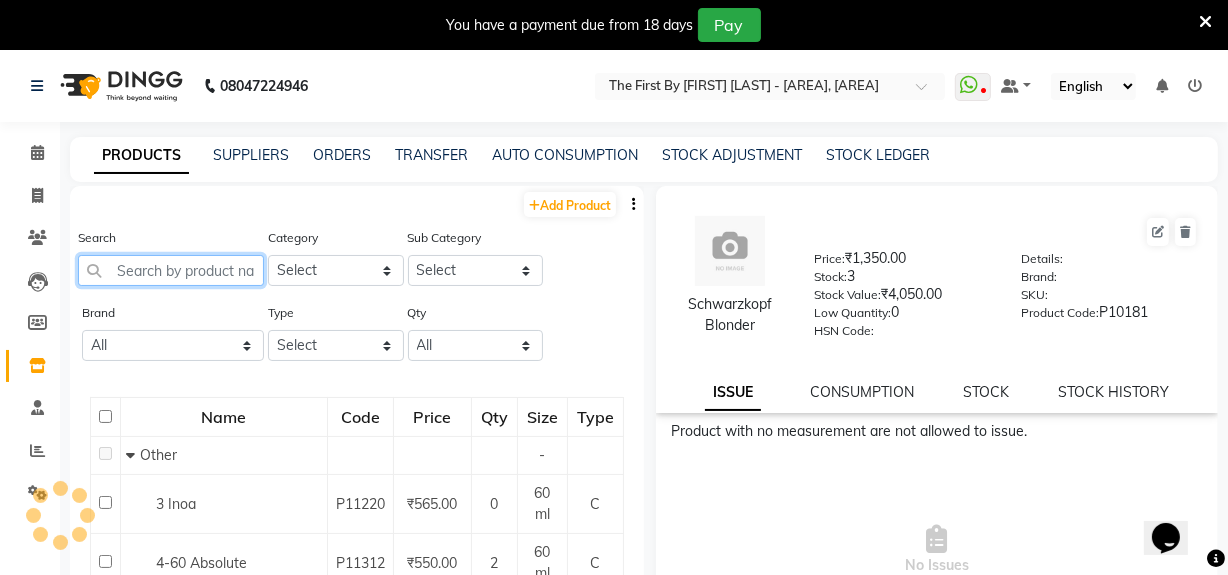 click 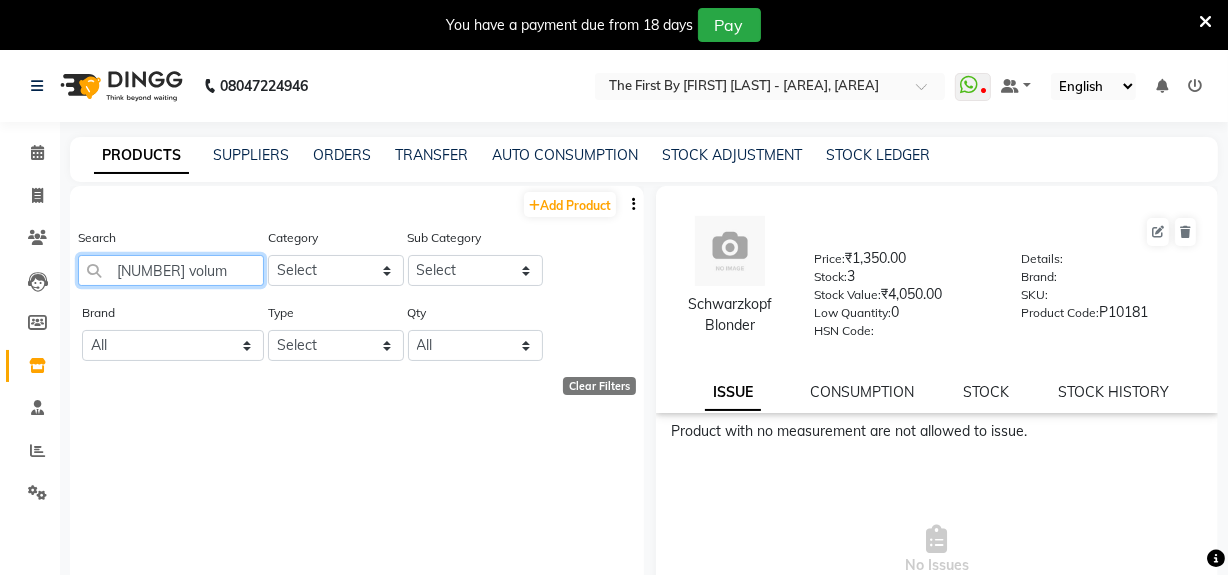 type on "[NUMBER] volum" 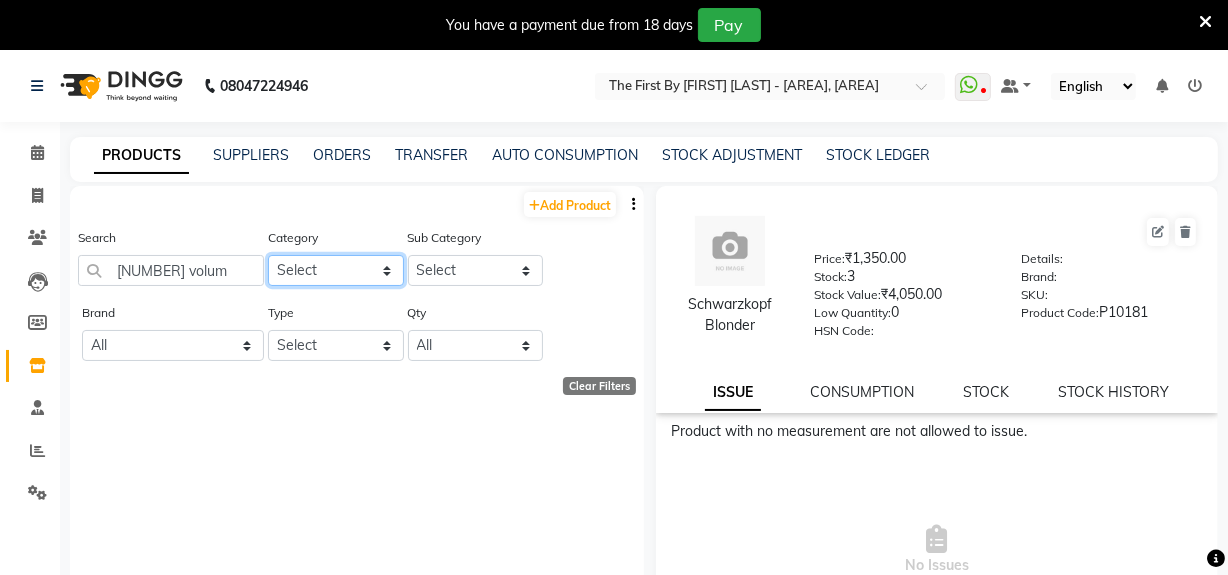click on "Select Hair Skin Makeup Personal Care Appliances Beard Waxing Disposable Threading Hands and Feet Beauty Planet Botox Cadiveu Casmara Cheryls Loreal Olaplex HAIR…LOREAL Other" 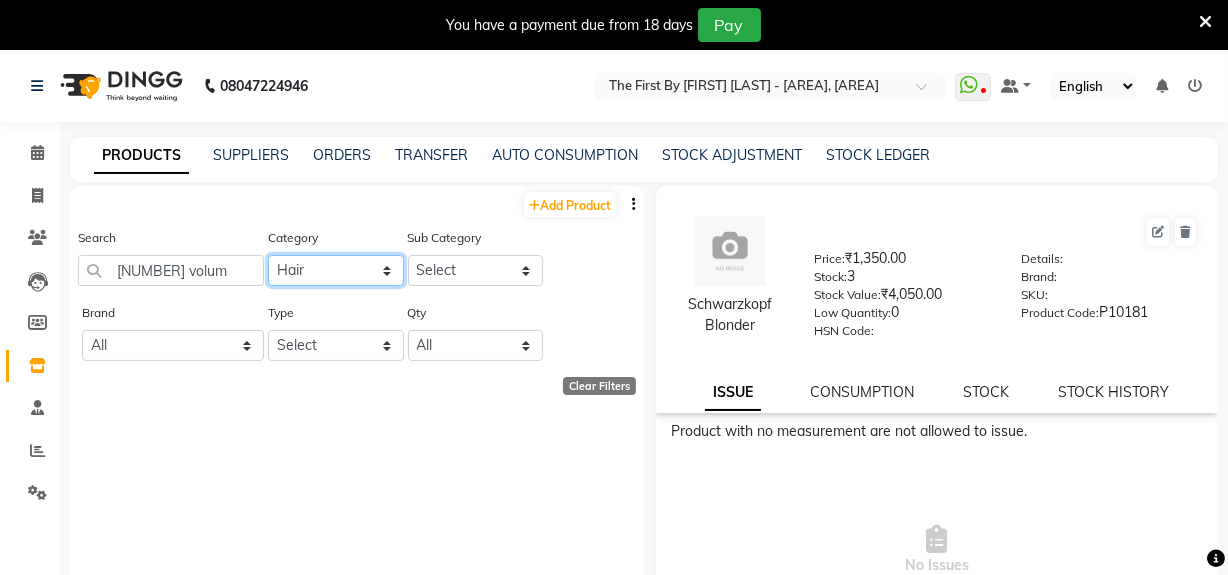 click on "Select Hair Skin Makeup Personal Care Appliances Beard Waxing Disposable Threading Hands and Feet Beauty Planet Botox Cadiveu Casmara Cheryls Loreal Olaplex HAIR…LOREAL Other" 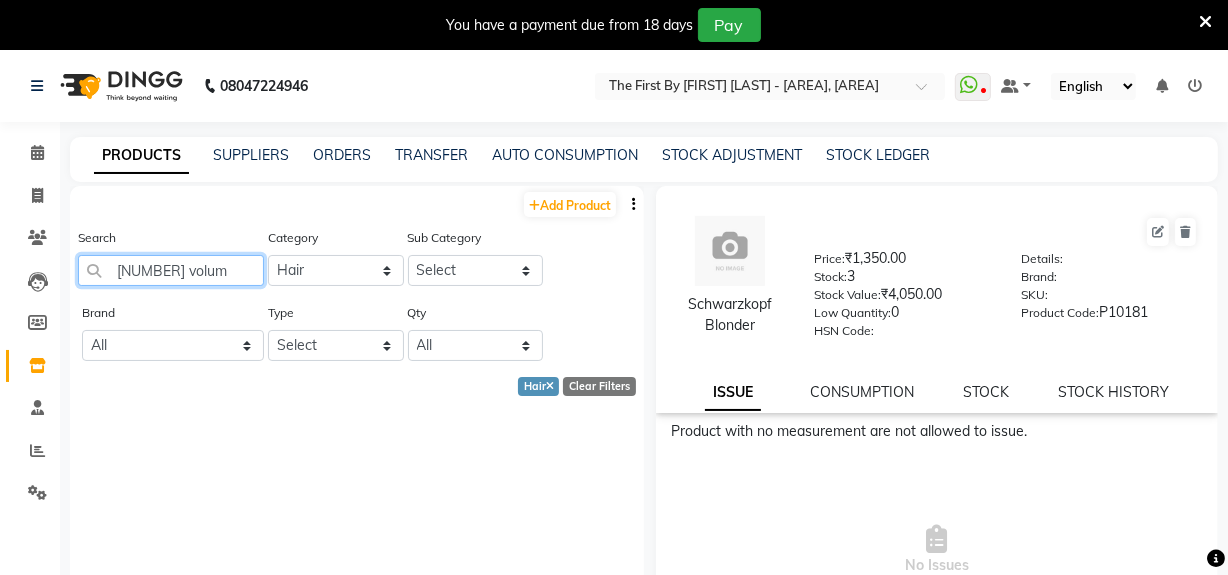 click on "[NUMBER] volum" 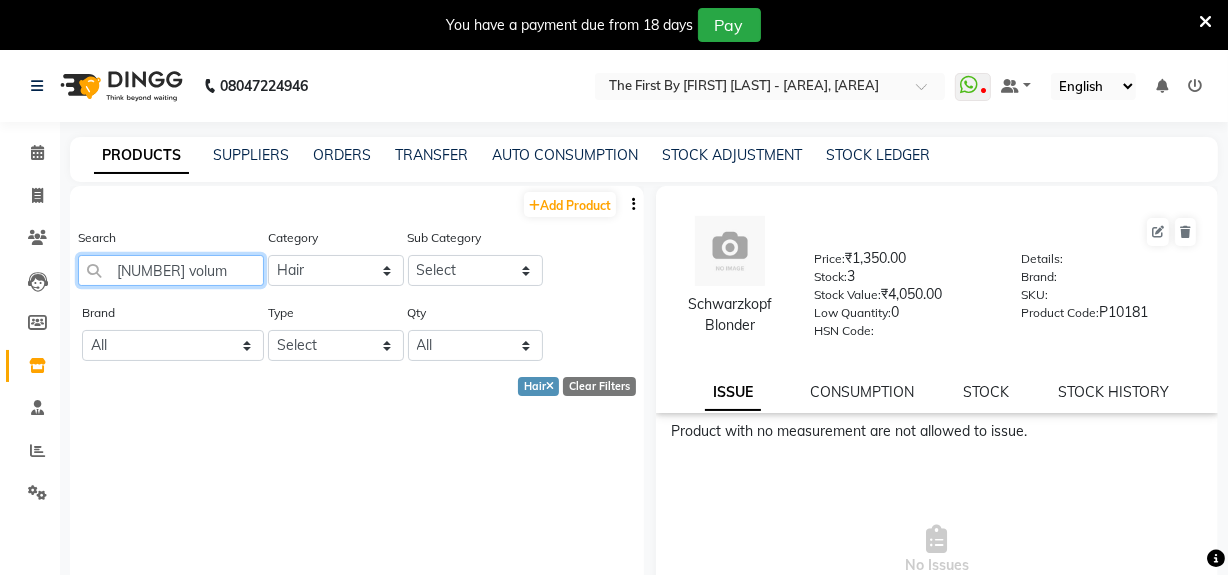 click on "[NUMBER] volum" 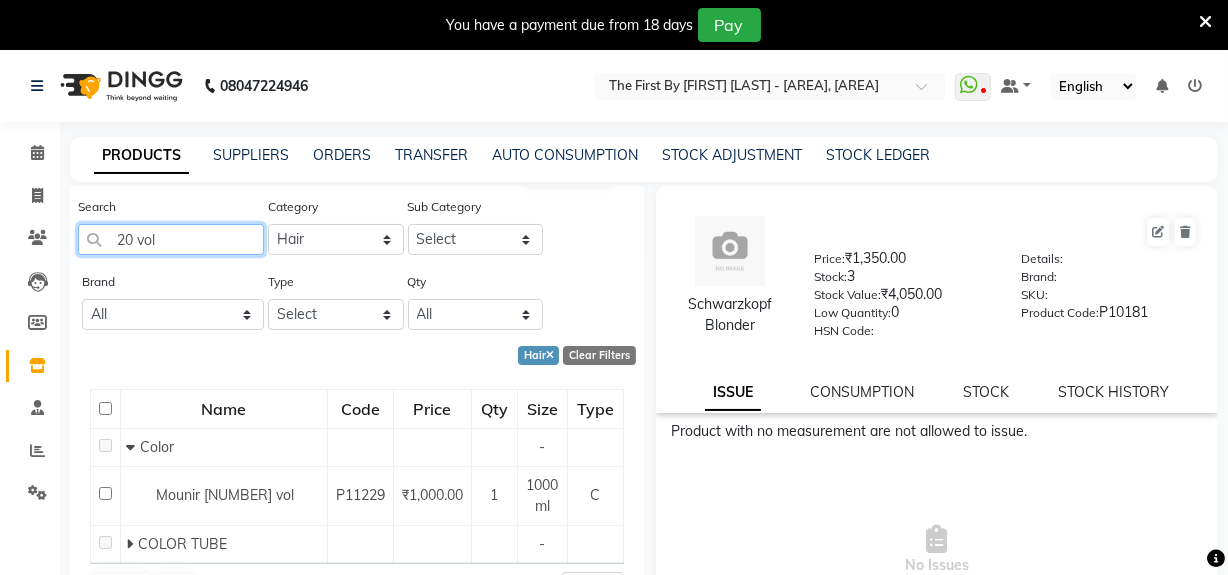 scroll, scrollTop: 47, scrollLeft: 0, axis: vertical 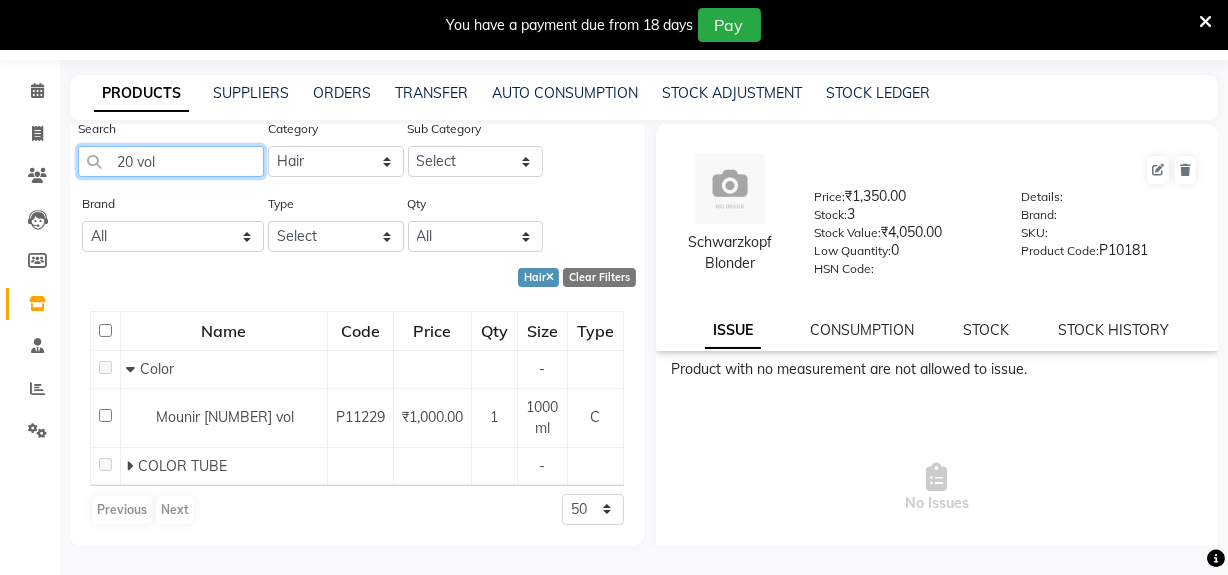 type on "20 vol" 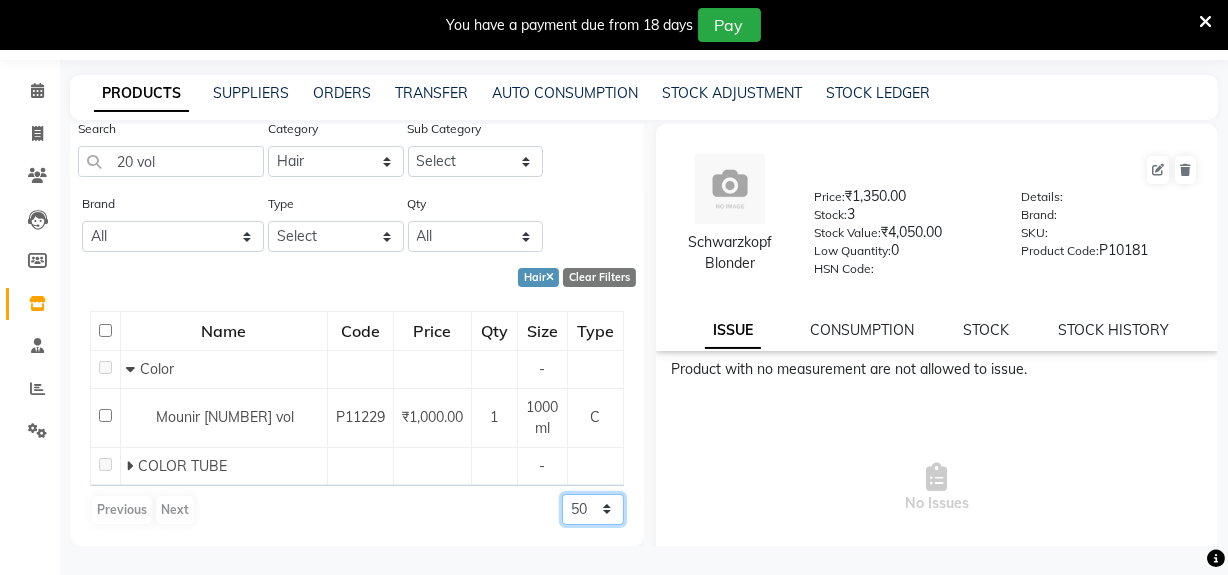 click on "50 100 500" 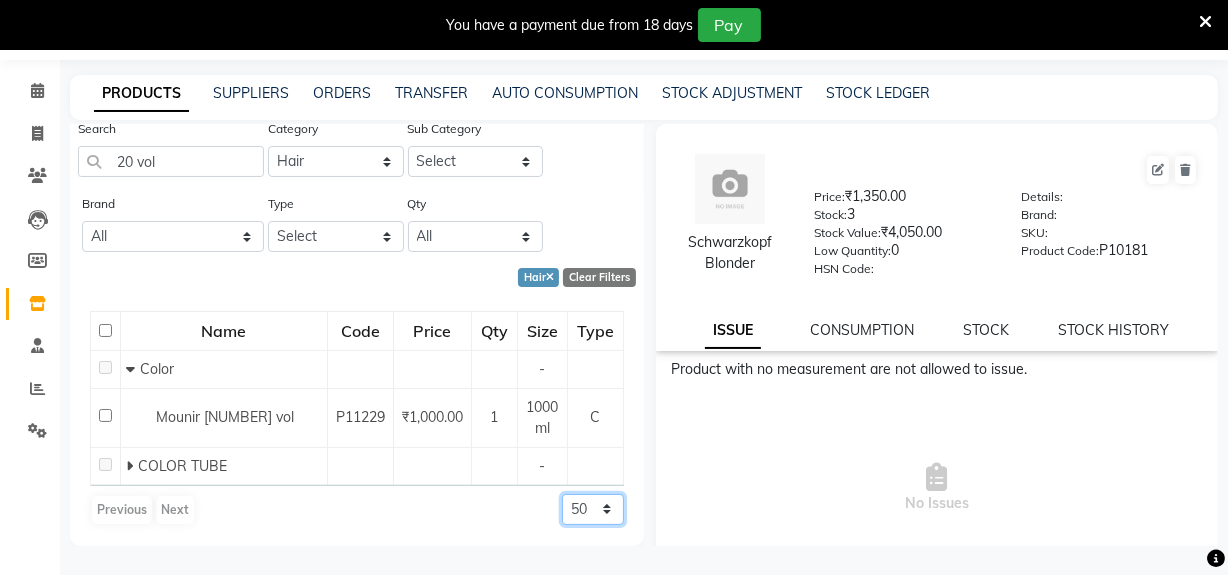 select on "100" 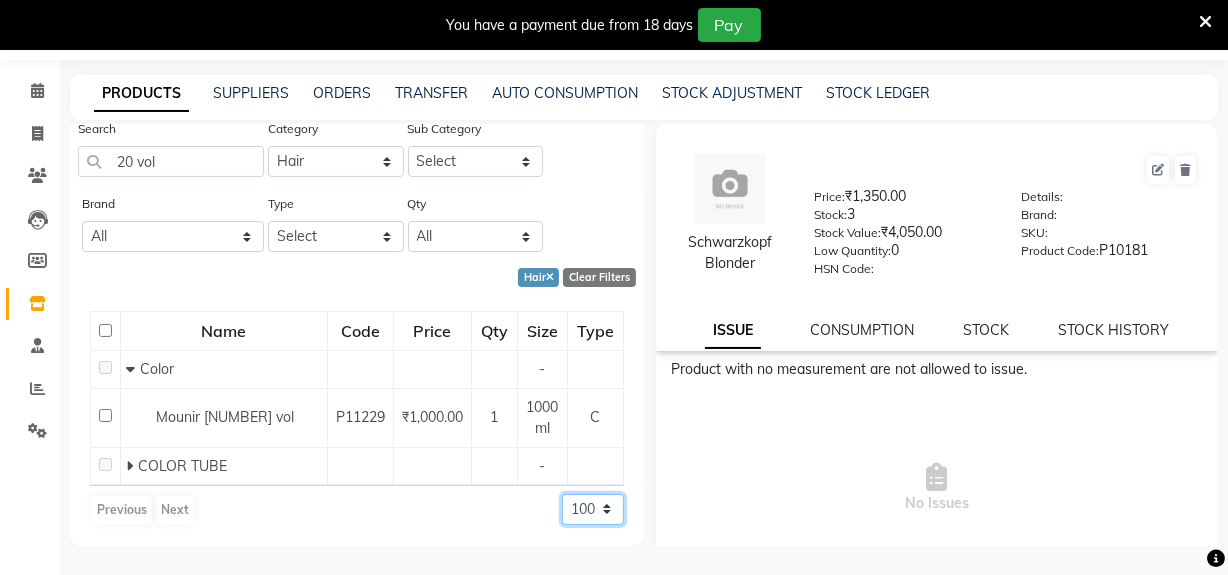 click on "50 100 500" 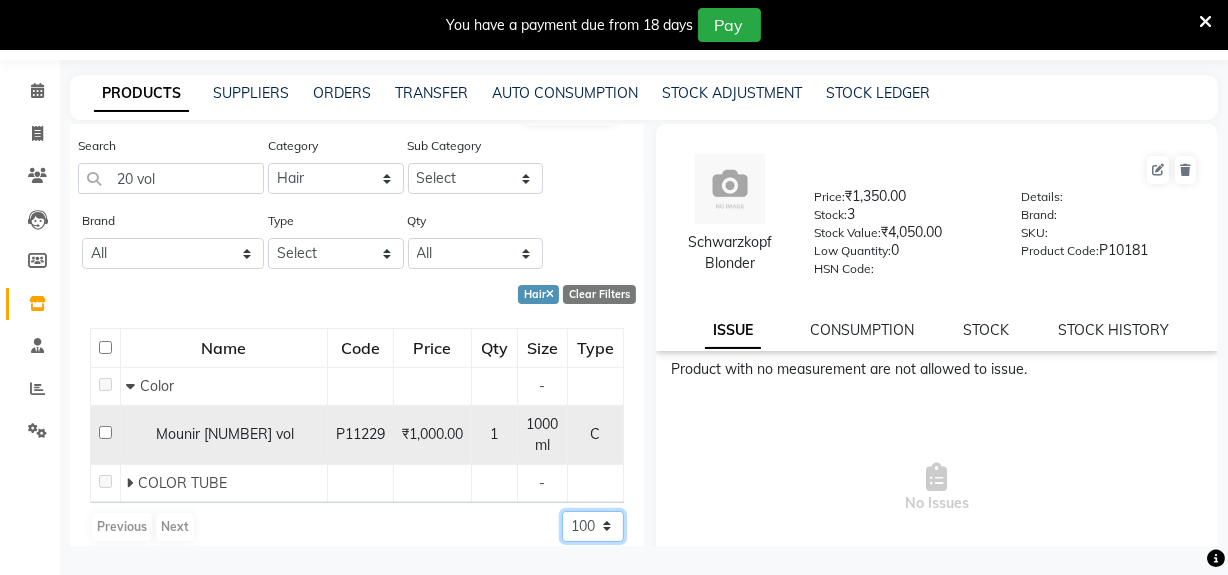 scroll, scrollTop: 47, scrollLeft: 0, axis: vertical 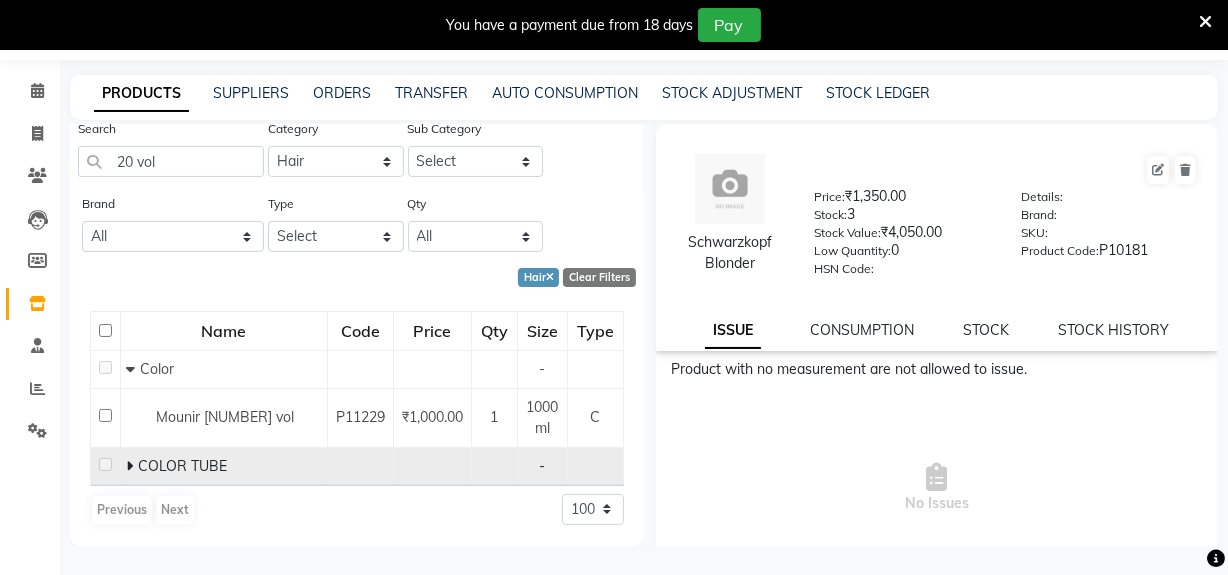 click on "COLOR TUBE" 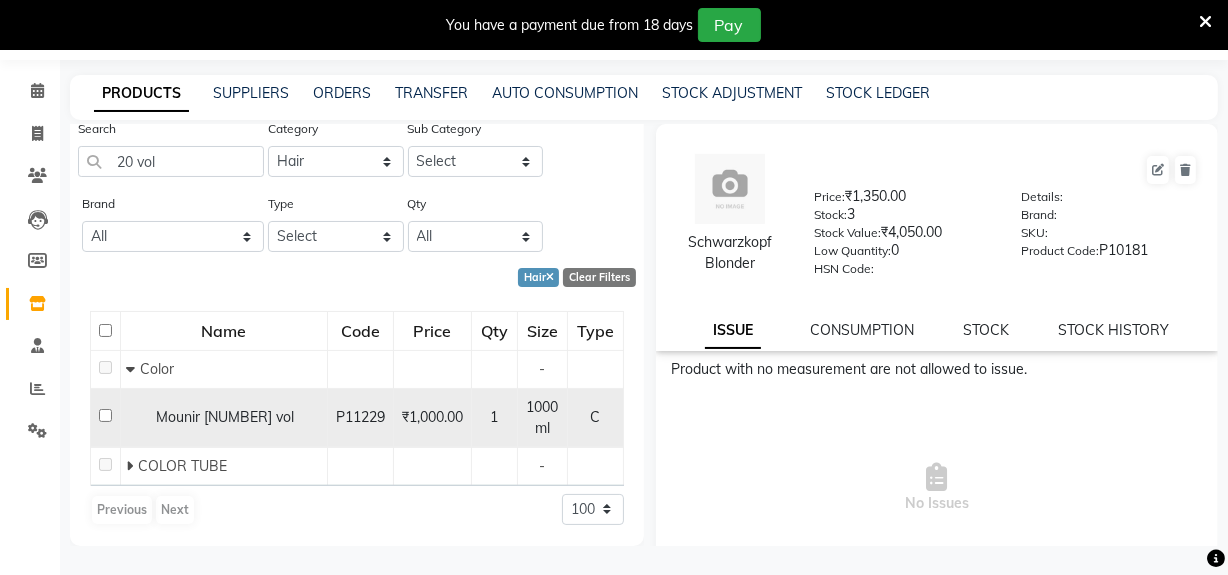 click 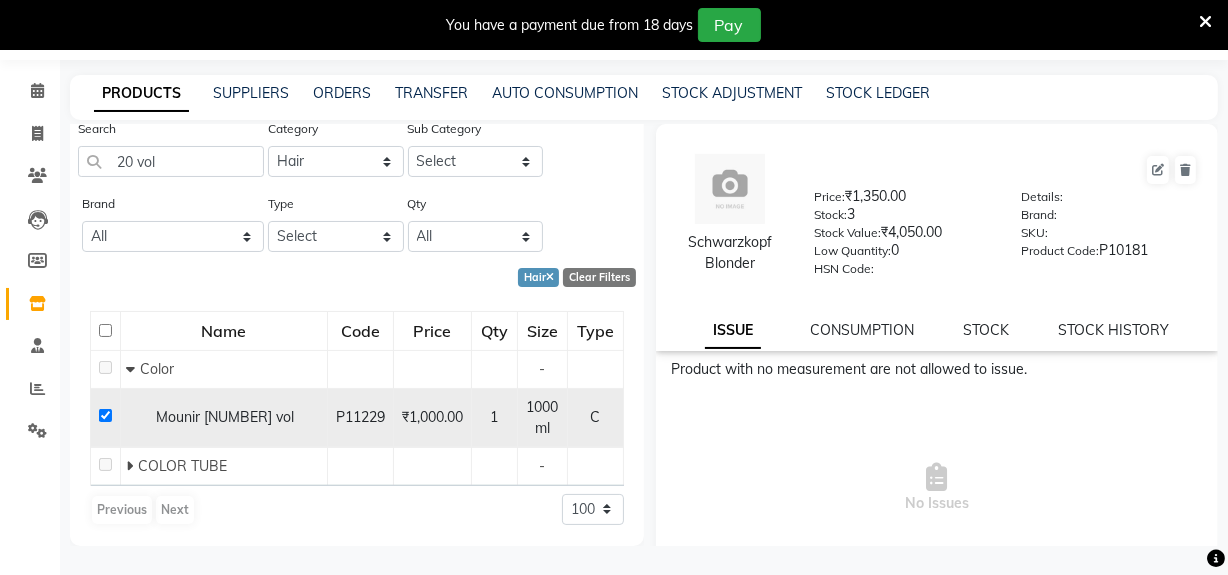 checkbox on "true" 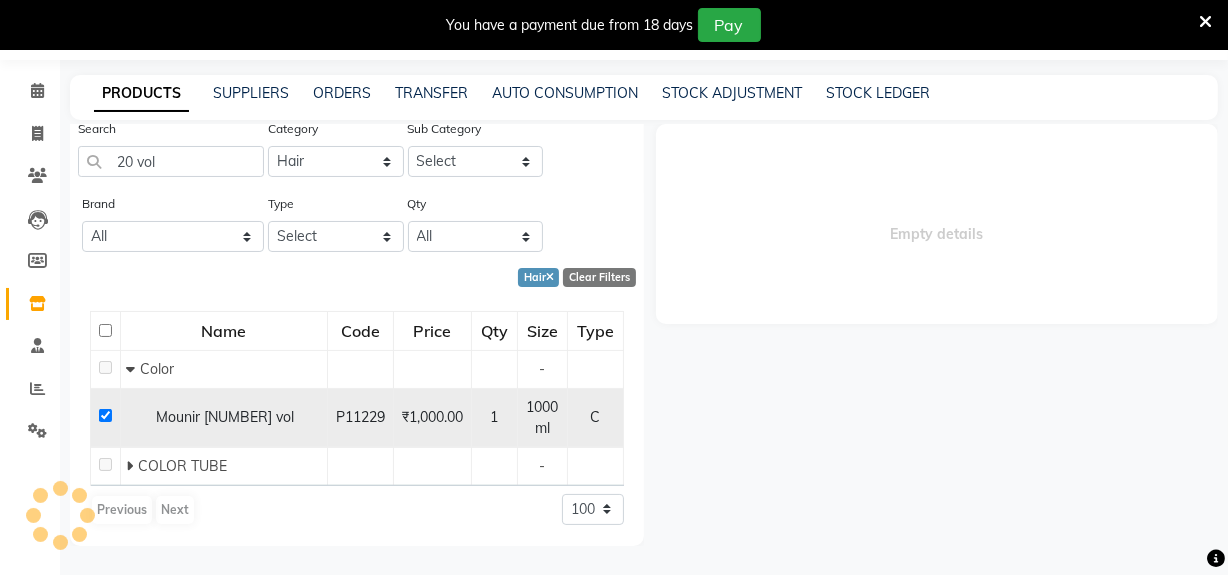 select 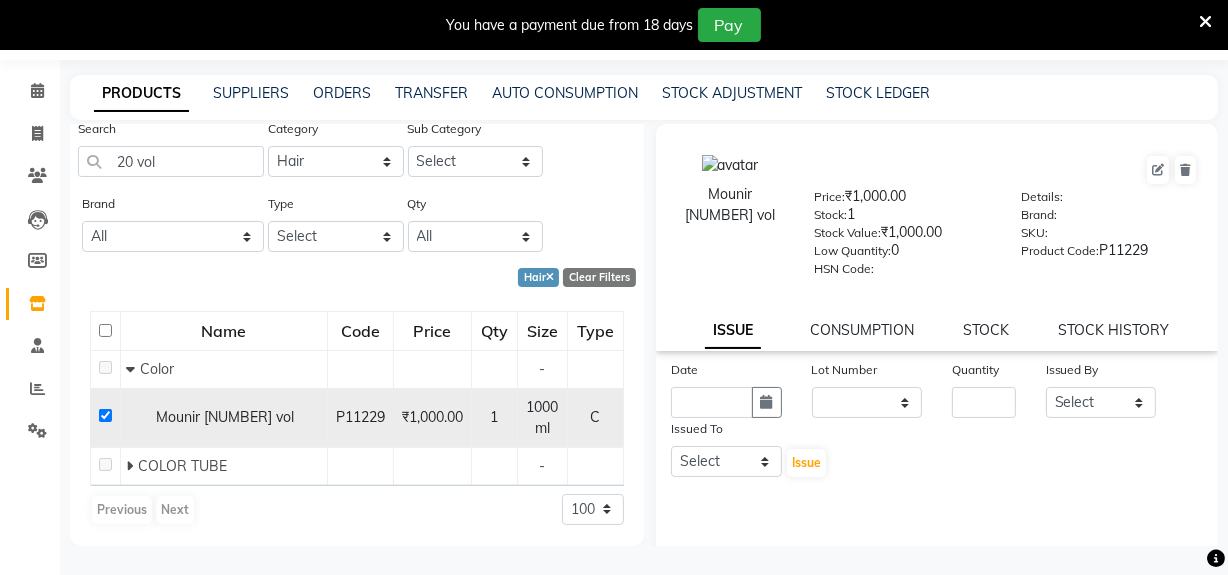 click 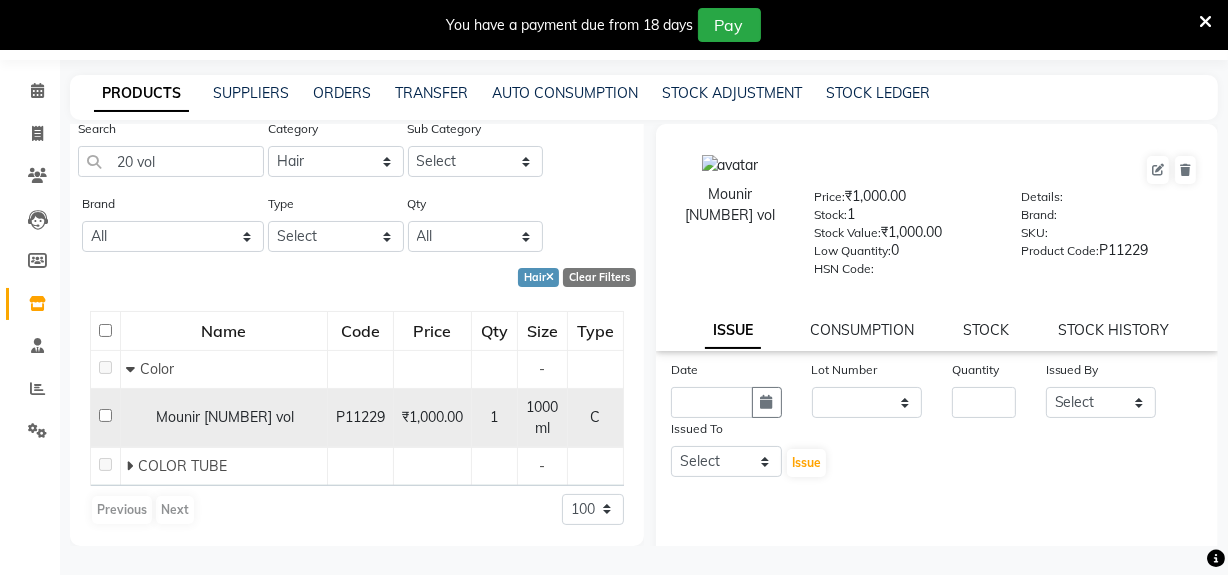 checkbox on "false" 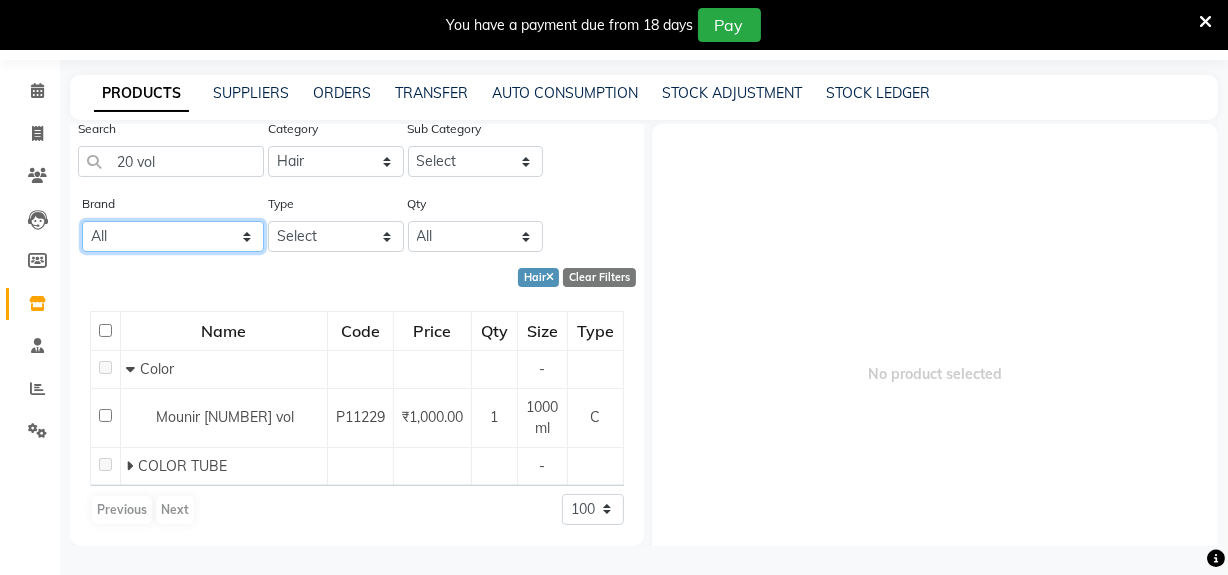click on "All [BRAND] [BRAND] [BRAND] Null [BRAND] Wow" 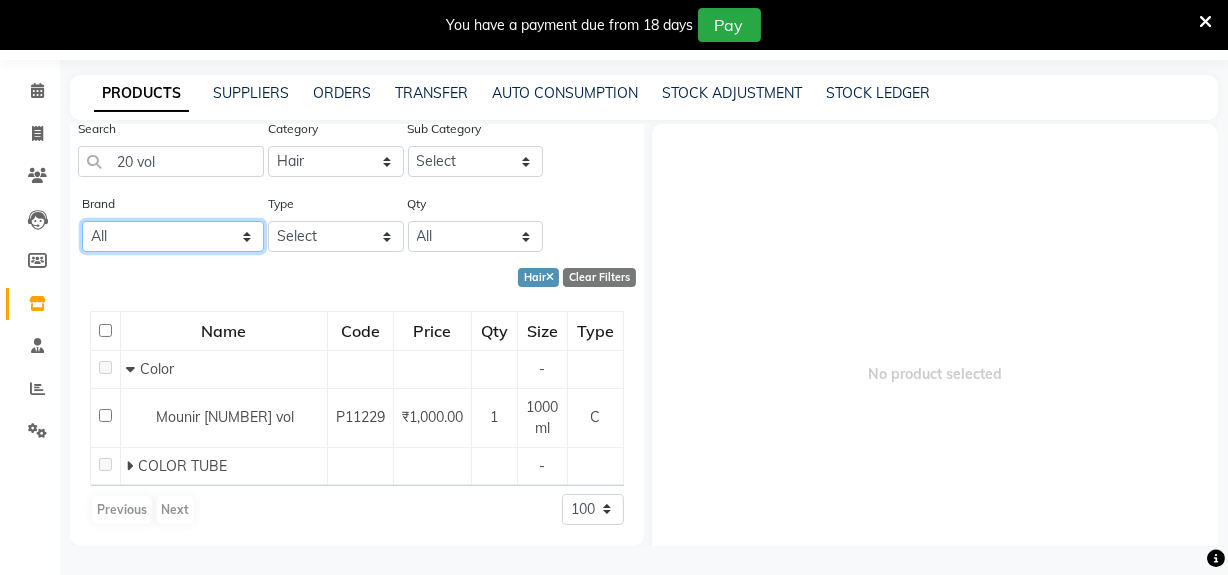 select on "schwarzkopf" 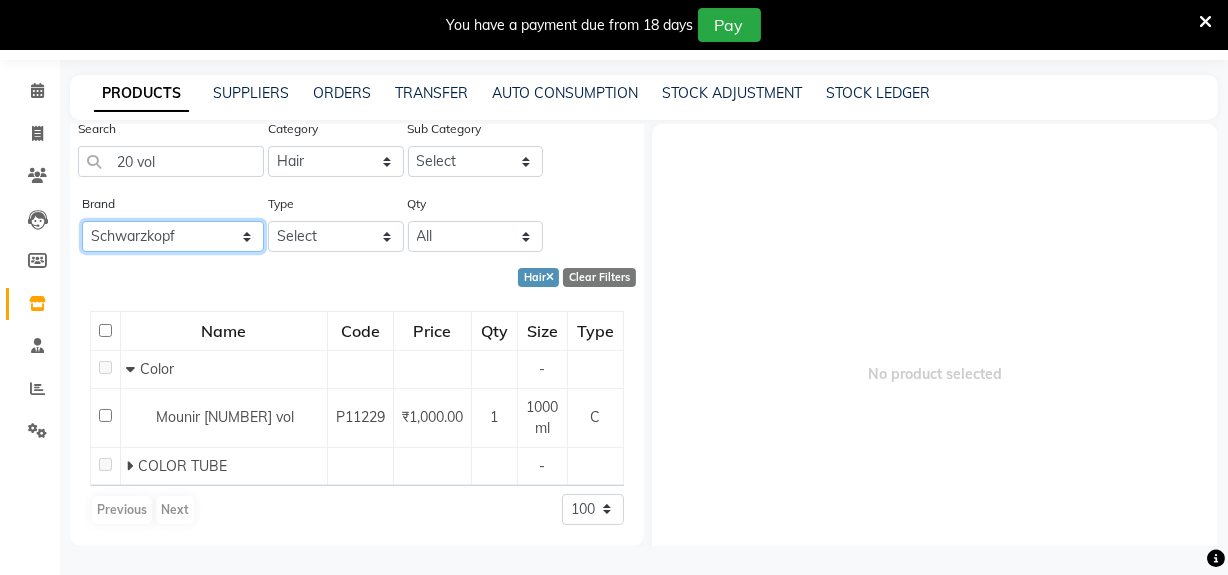 click on "All [BRAND] [BRAND] [BRAND] Null [BRAND] Wow" 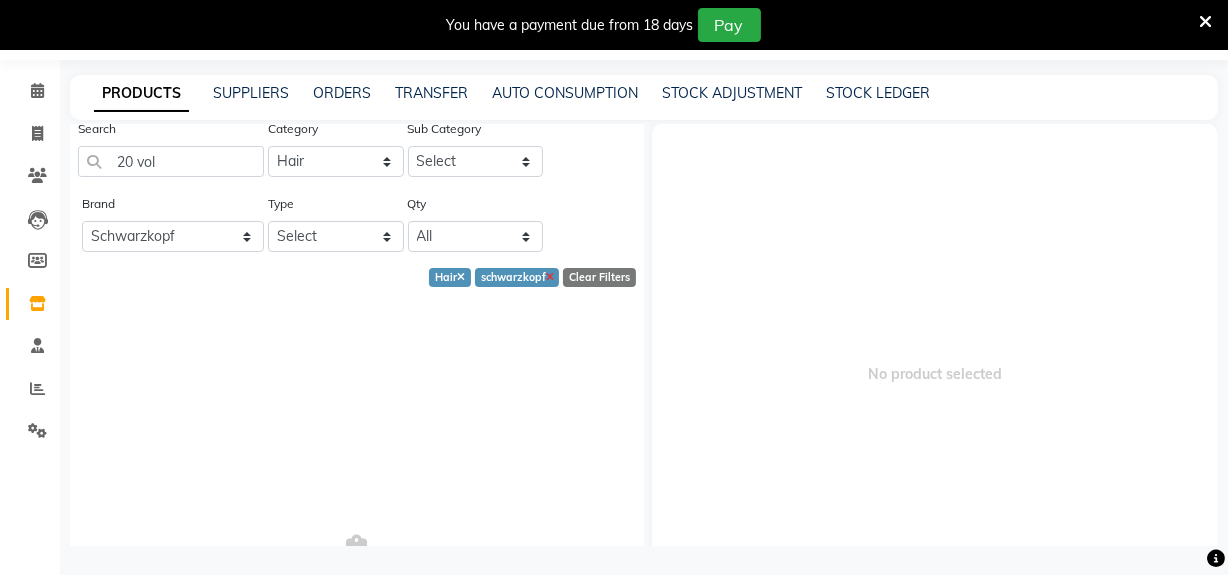 click 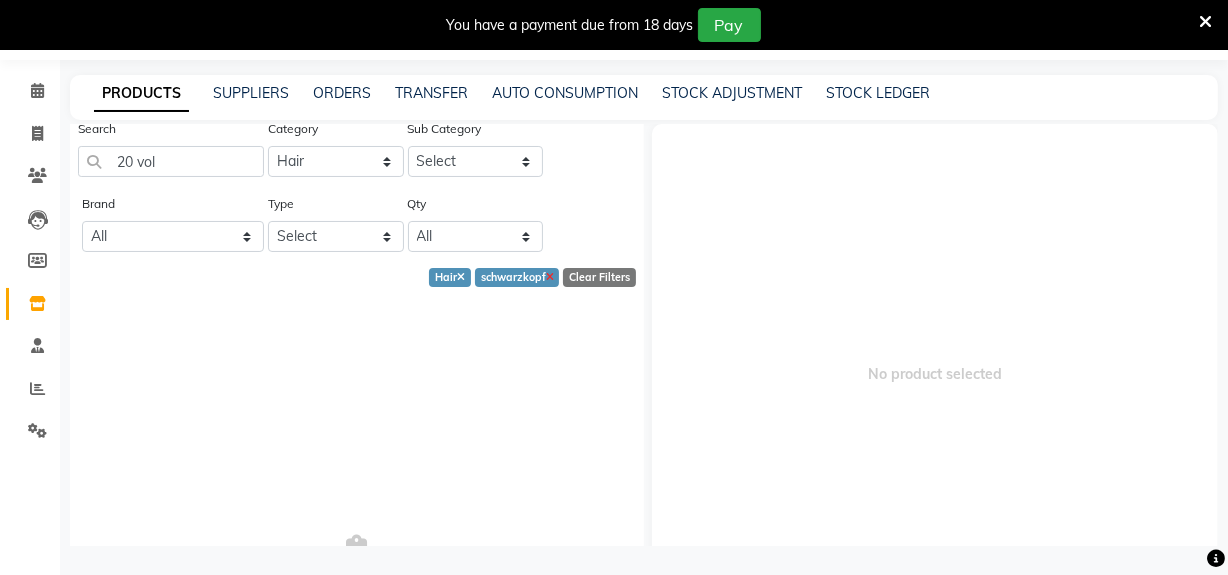 select on "100" 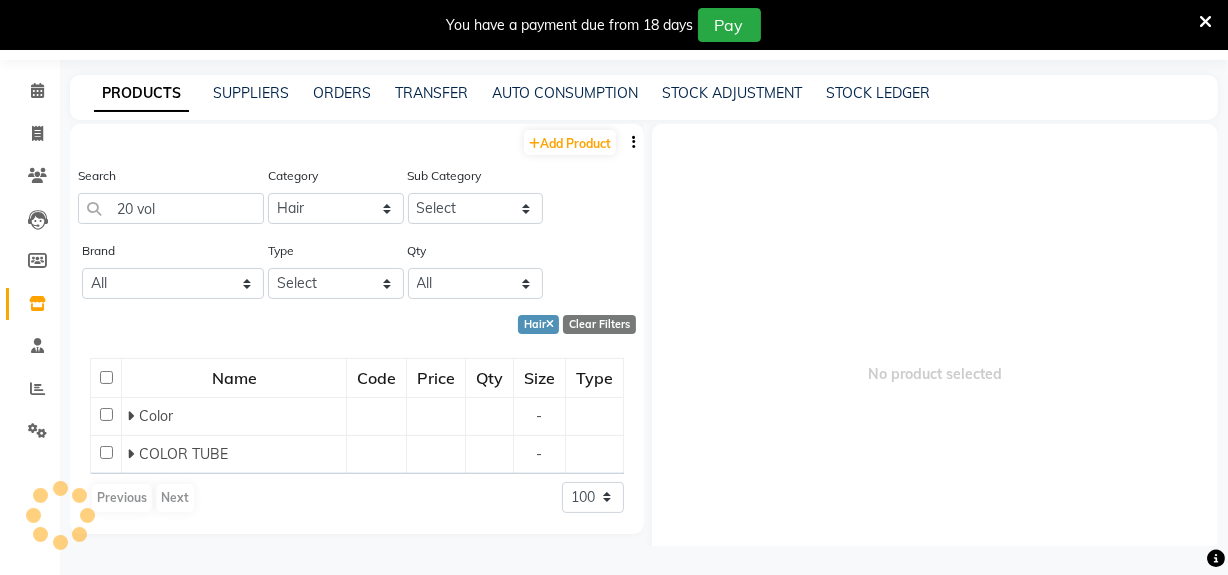 scroll, scrollTop: 0, scrollLeft: 0, axis: both 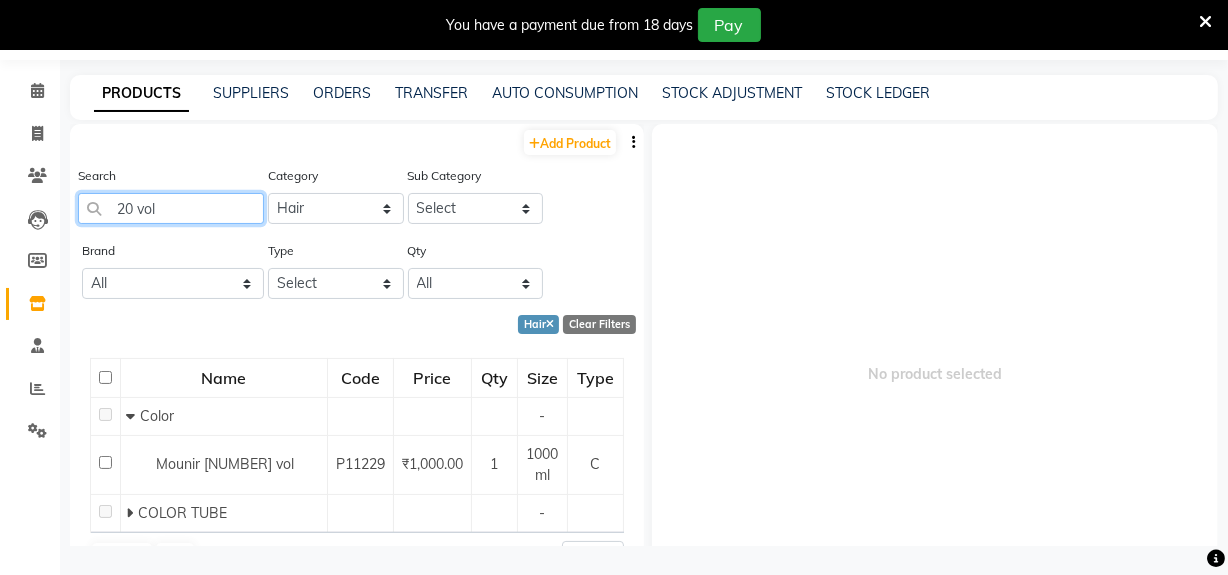 click on "20 vol" 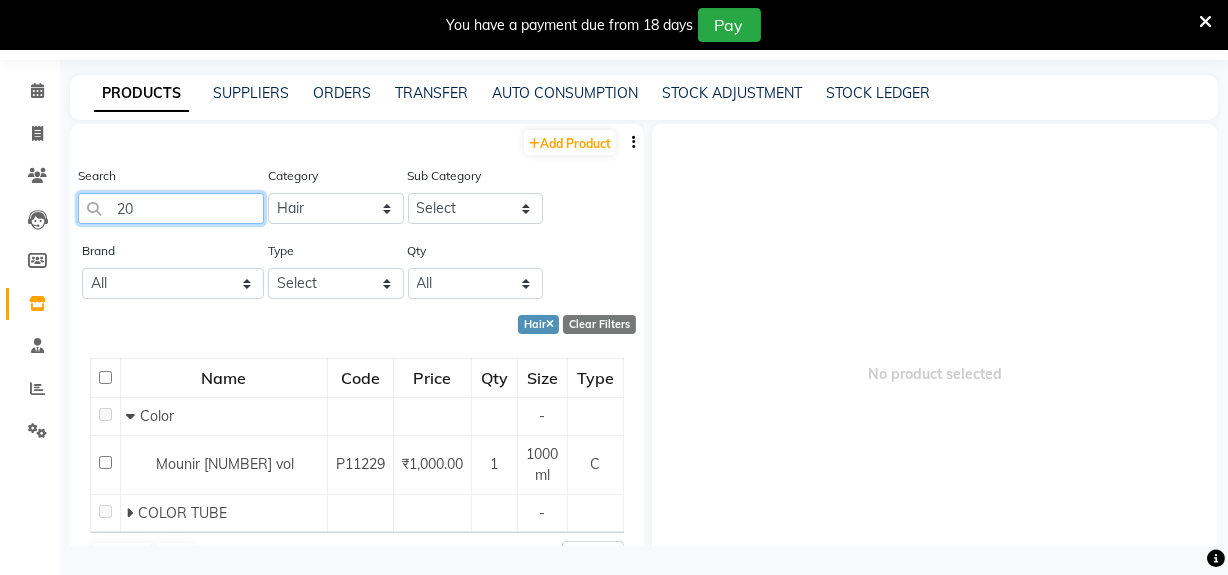 type on "2" 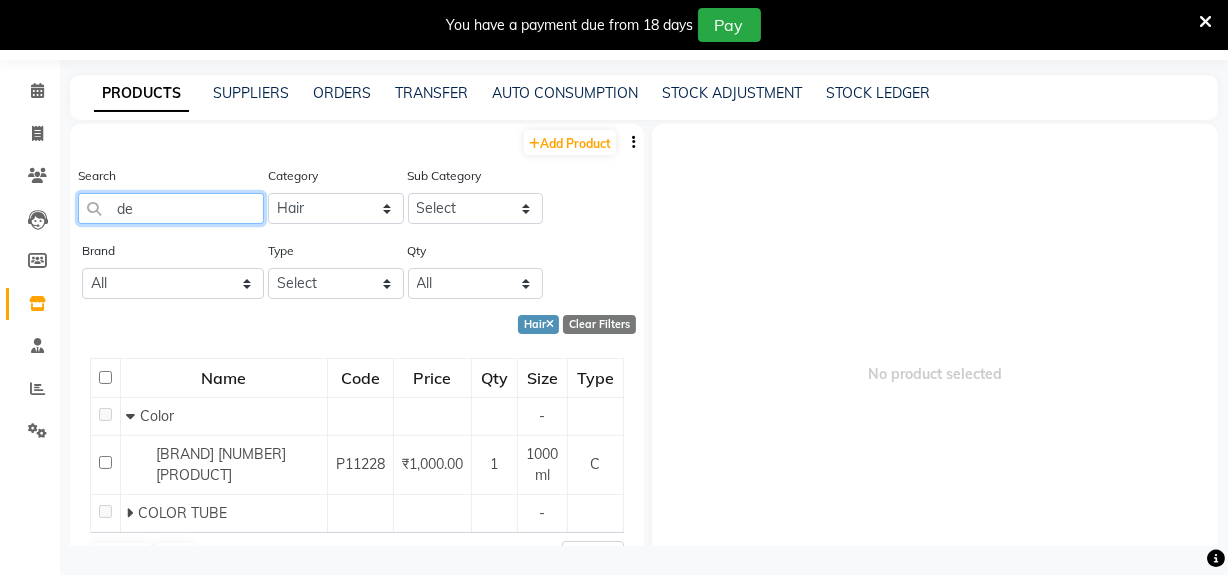 type on "d" 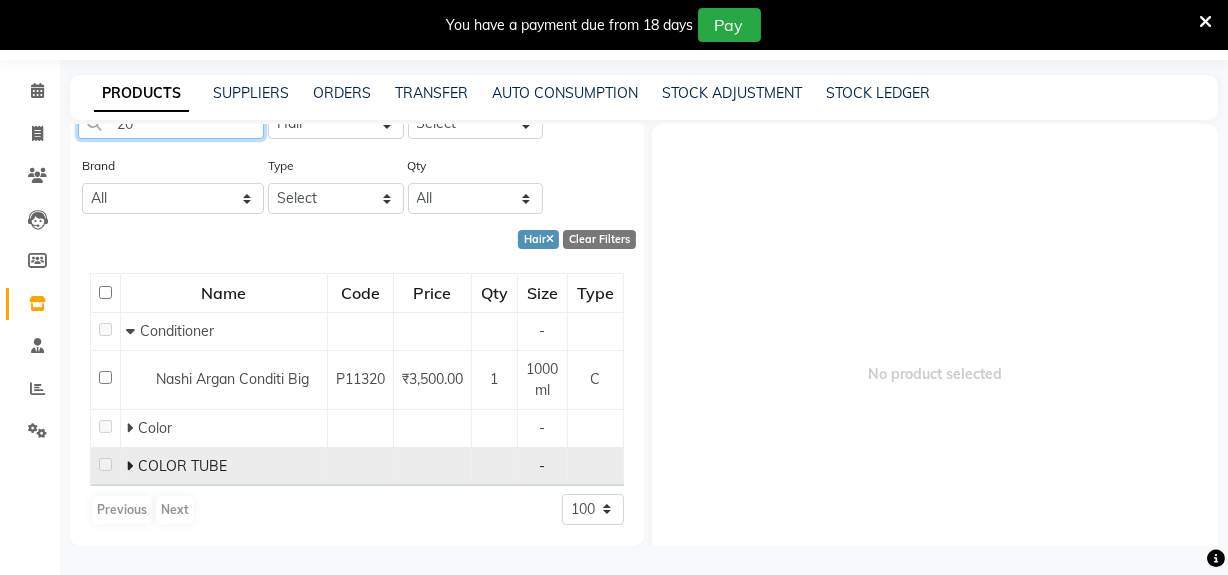 scroll, scrollTop: 0, scrollLeft: 0, axis: both 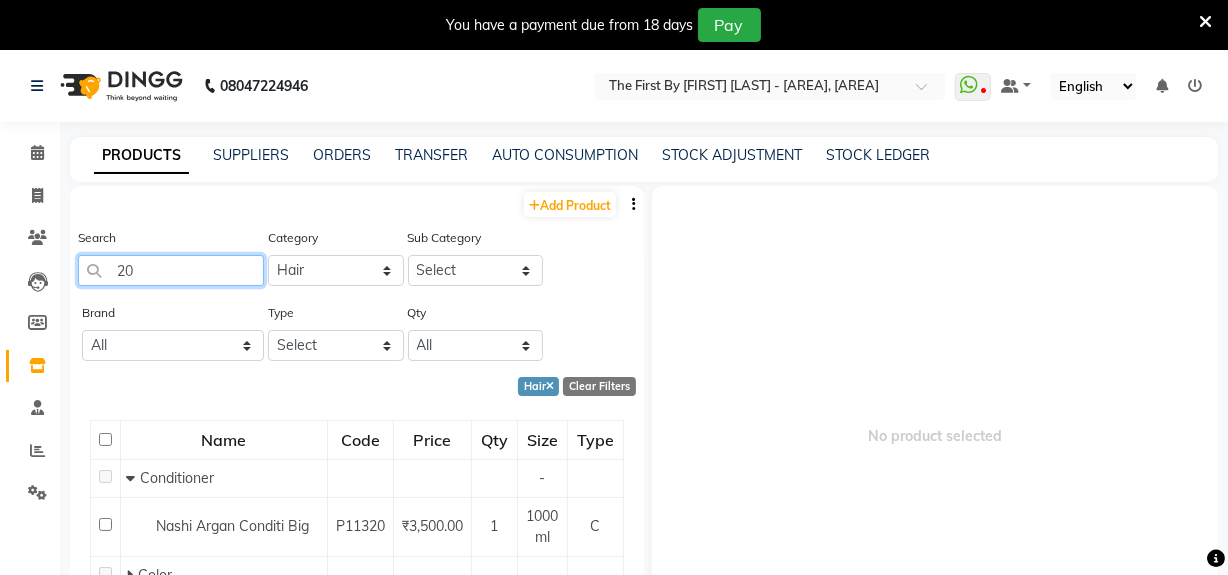 type on "20" 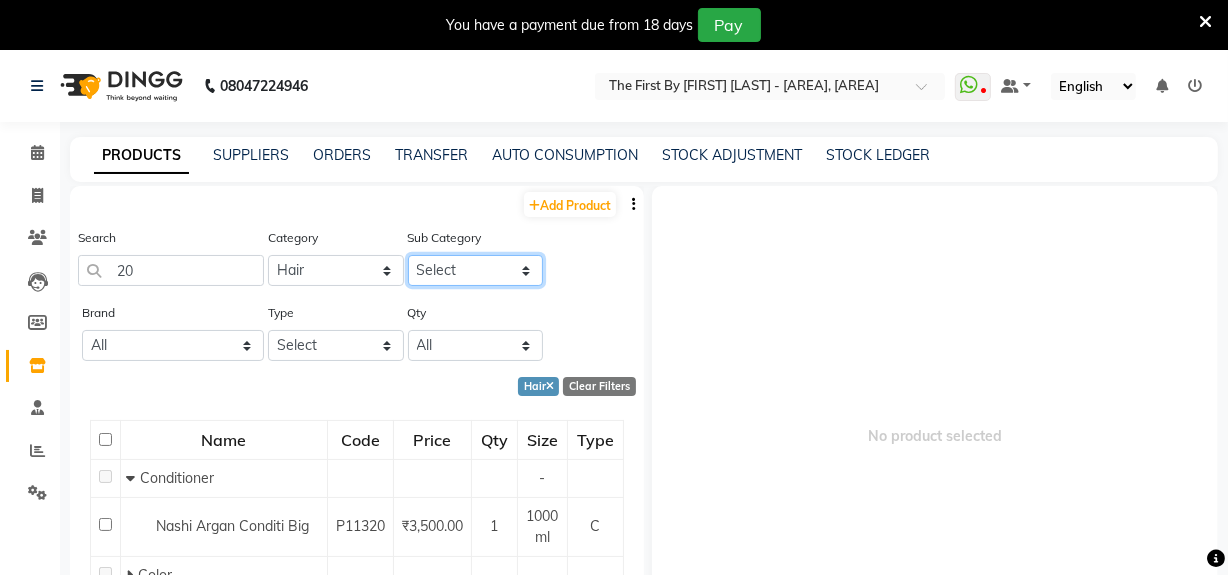click on "Select Shampoo Conditioner Cream Mask Oil Serum Color Appliances Treatment Styling Kit & Combo Other SHINE SPRAY Spray HAIR PERFECTOR MOISTURE MASK MESS UP COLOR TUBE BOTTLE" 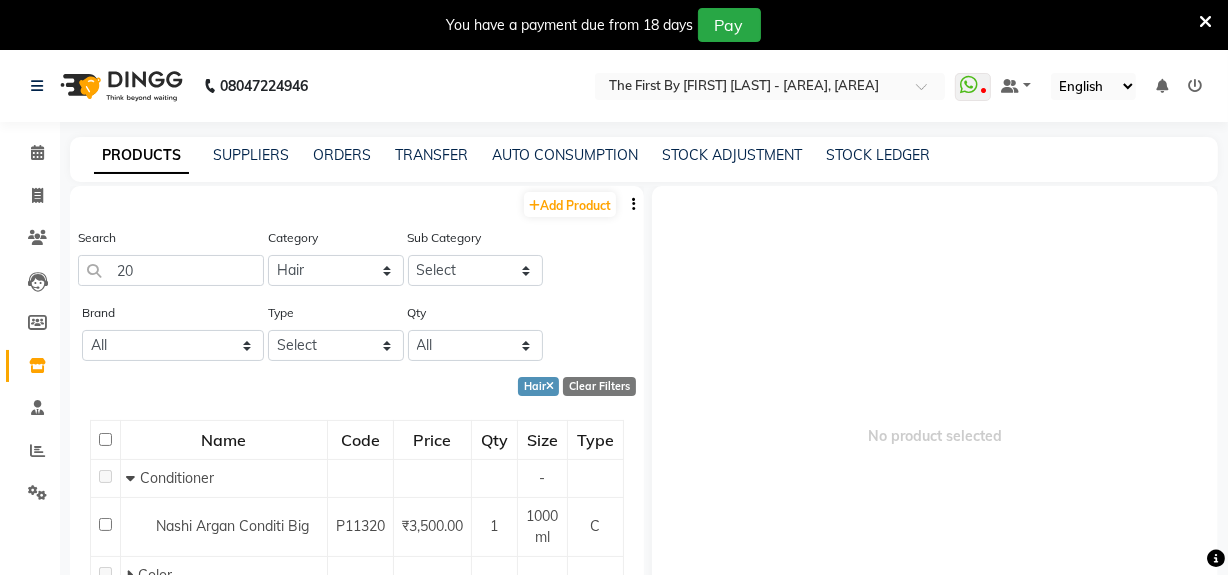 click on "Search 20 Category Select Hair Skin Makeup Personal Care Appliances Beard Waxing Disposable Threading Hands and Feet Beauty Planet Botox Cadiveu Casmara Cheryls Loreal Olaplex HAIR…LOREAL Other Sub Category Select Shampoo Conditioner Cream Mask Oil Serum Color Appliances Treatment Styling Kit & Combo Other SHINE SPRAY Spray HAIR PERFECTOR MOISTURE MASK MESS UP COLOR TUBE BOTTLE" 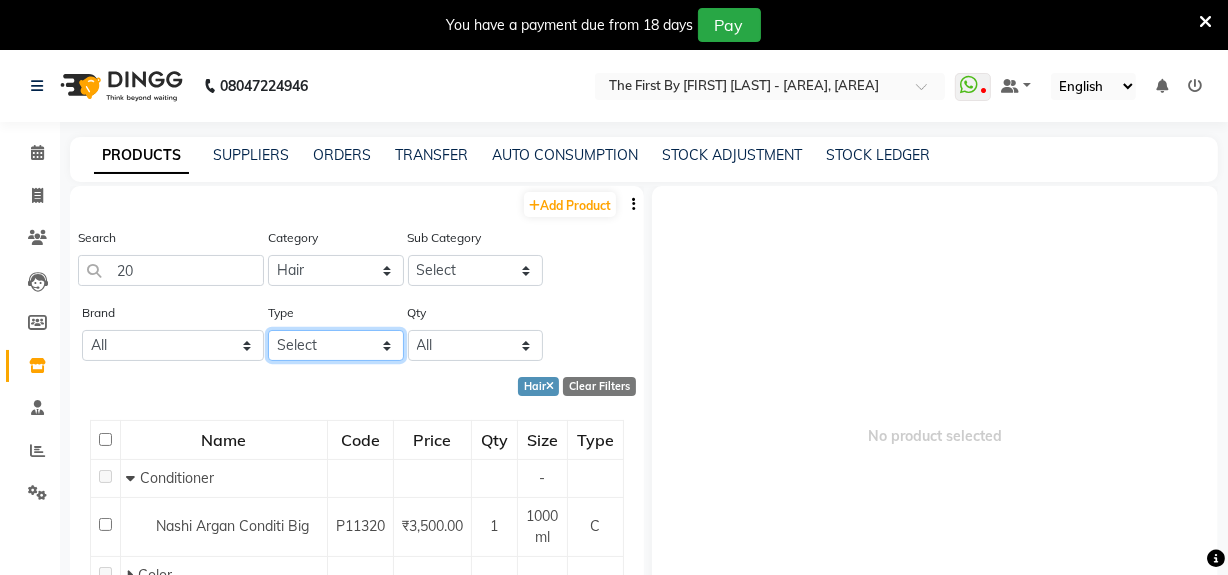 click on "Select Both Retail Consumable" 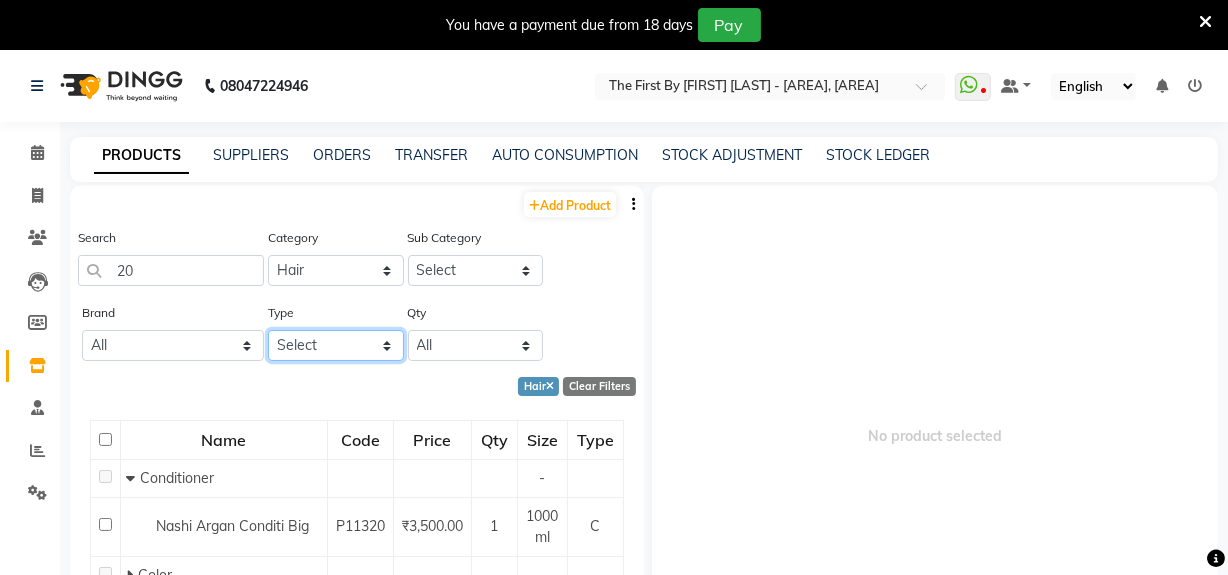select on "C" 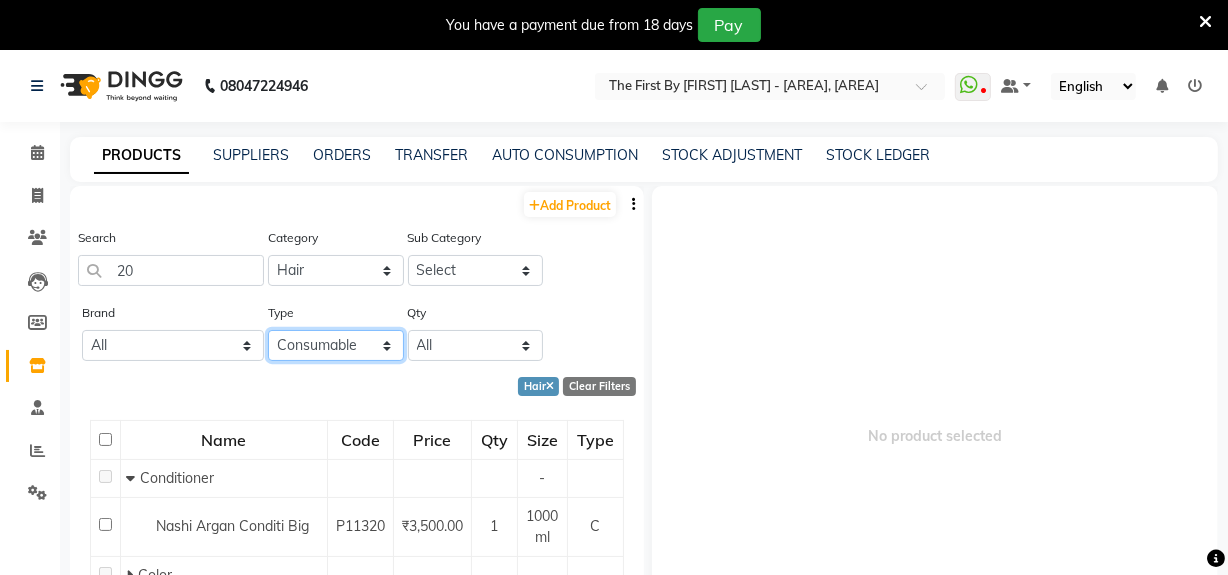 click on "Select Both Retail Consumable" 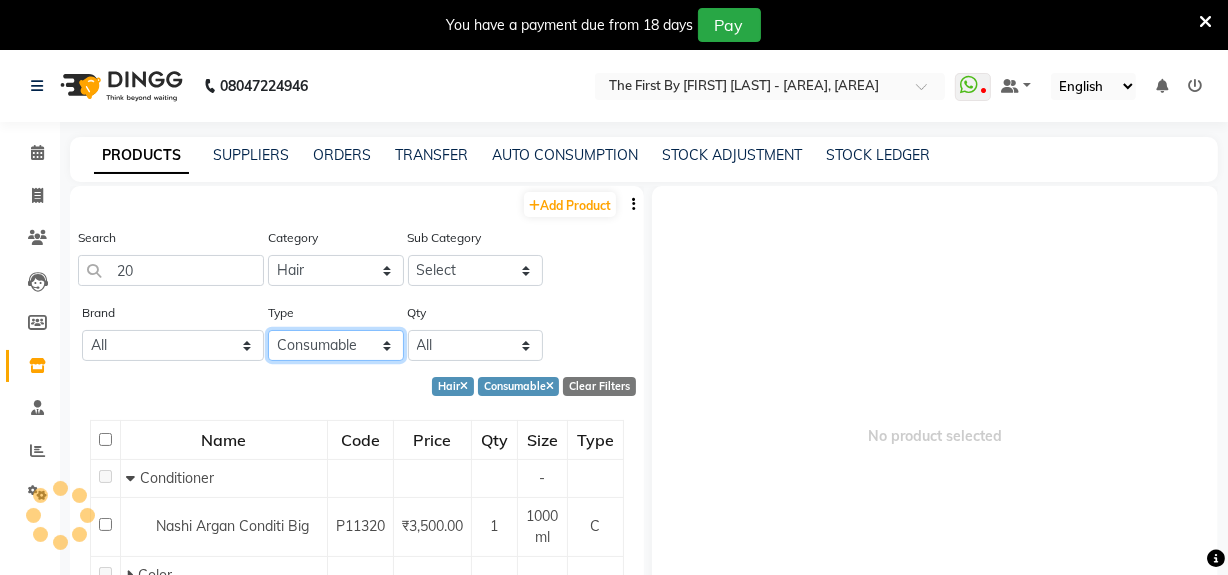 scroll, scrollTop: 85, scrollLeft: 0, axis: vertical 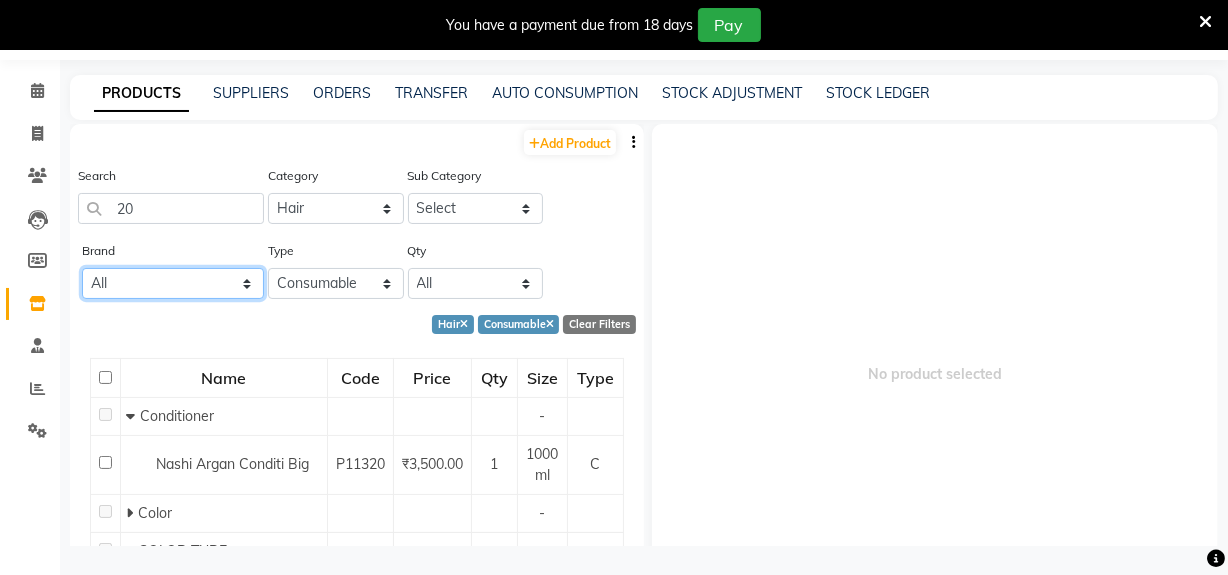 click on "All [BRAND] [BRAND] [BRAND] Null [BRAND] Wow" 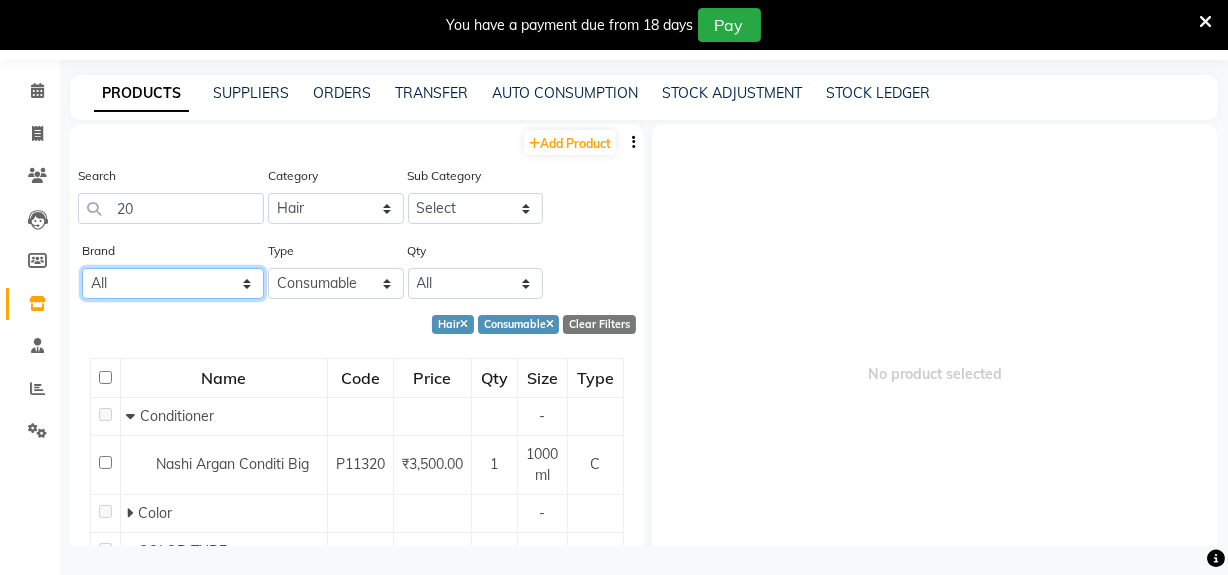 click on "All [BRAND] [BRAND] [BRAND] Null [BRAND] Wow" 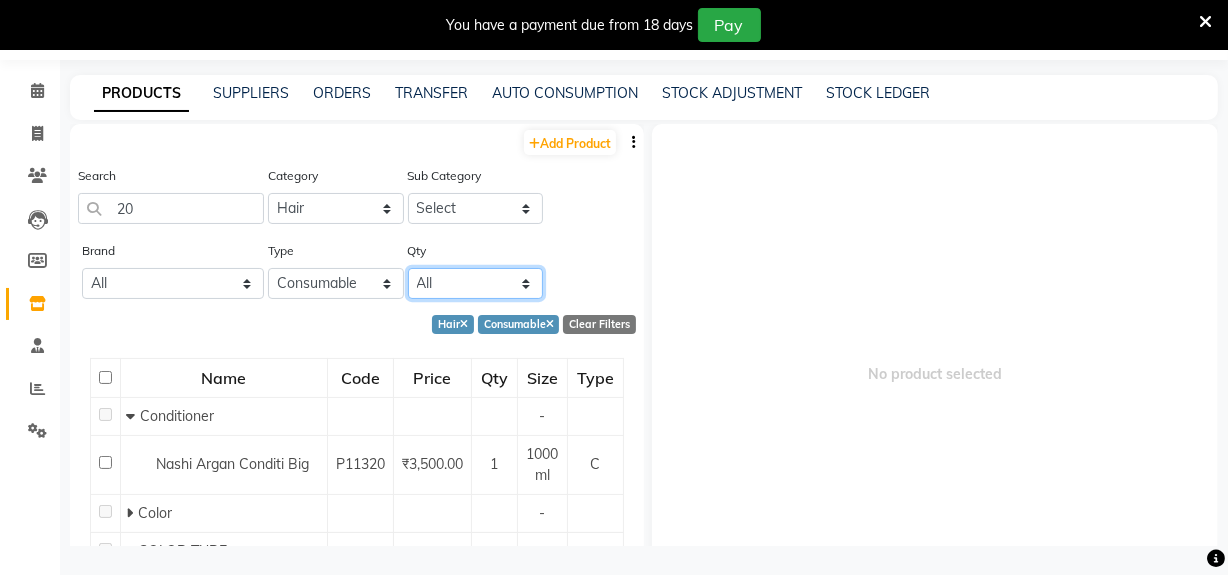 click on "All Low Out Of Stock" 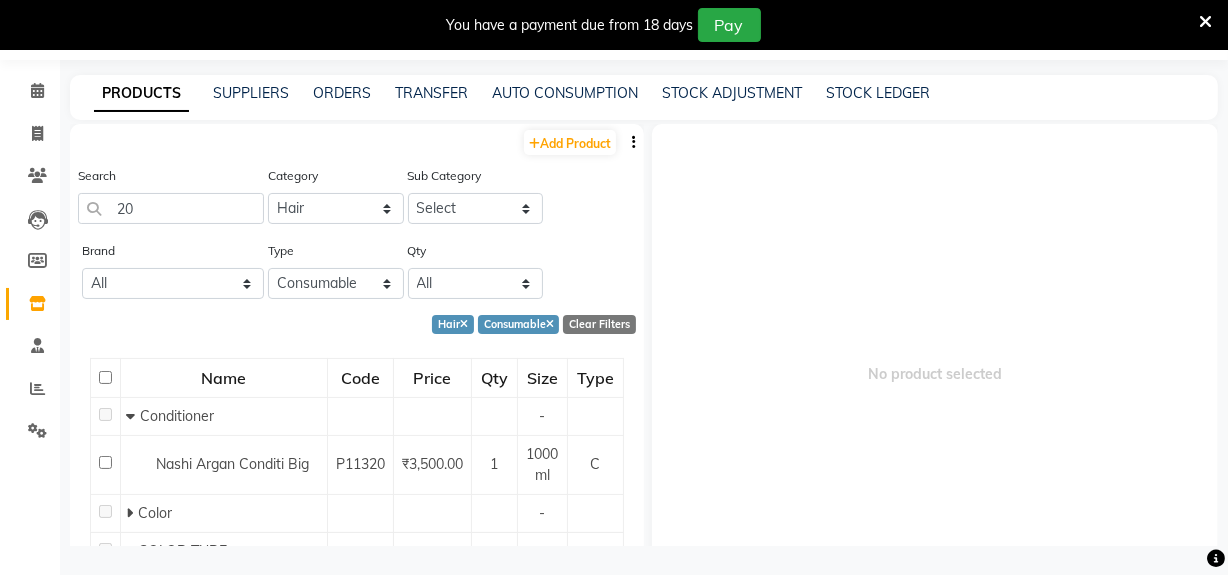 click on "Brand All [BRAND] [BRAND] [BRAND] Null [BRAND] Wow Type Select Both Retail Consumable Qty All Low Out Of Stock" 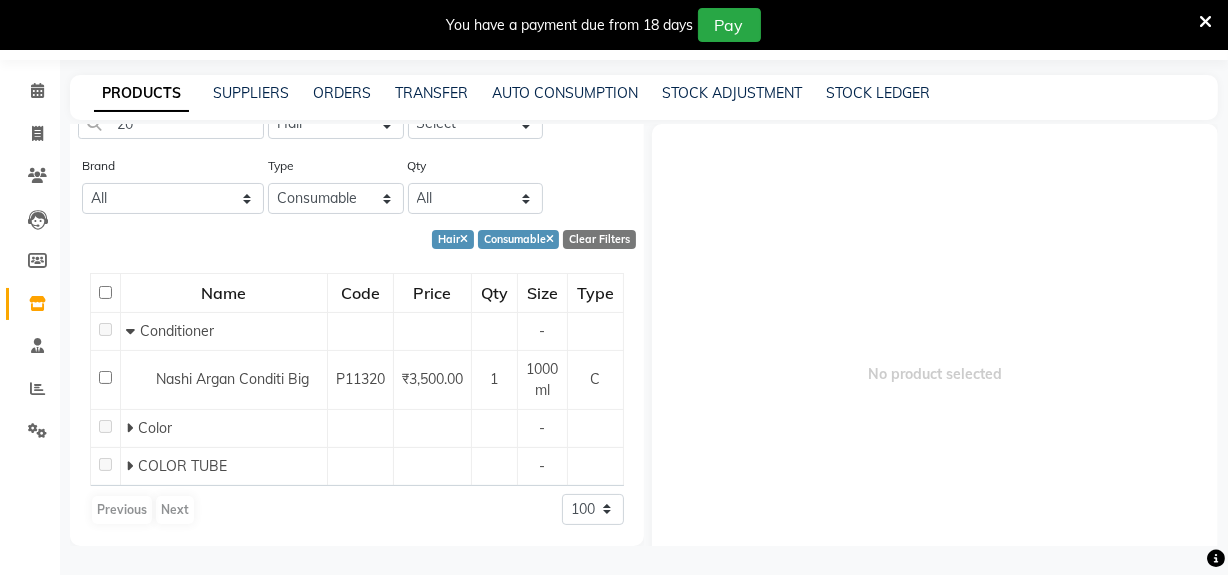 scroll, scrollTop: 0, scrollLeft: 0, axis: both 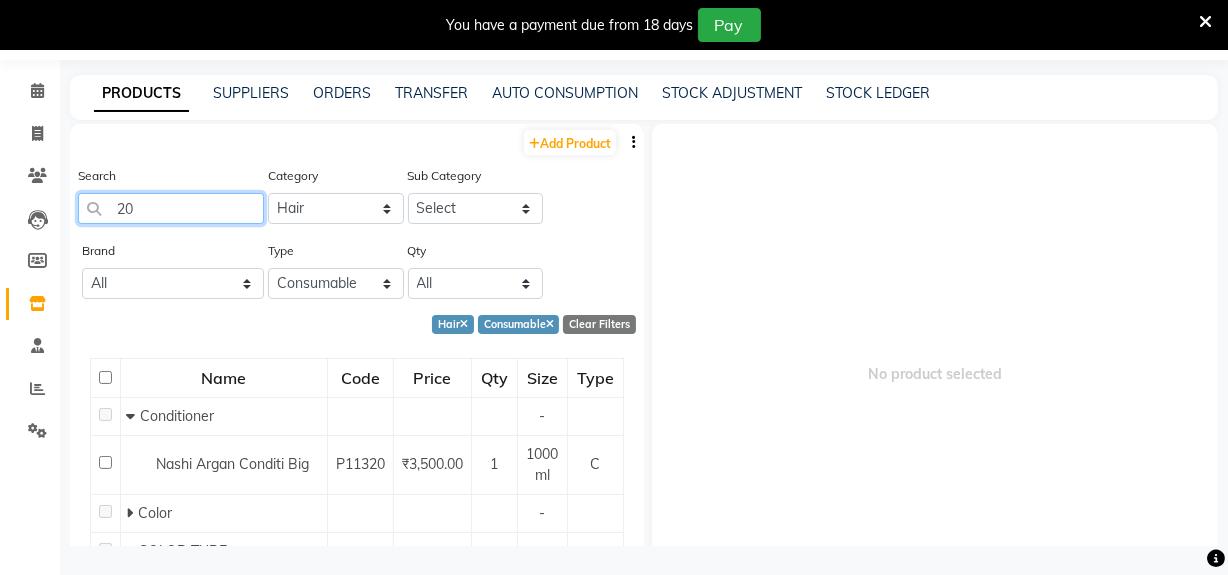 click on "20" 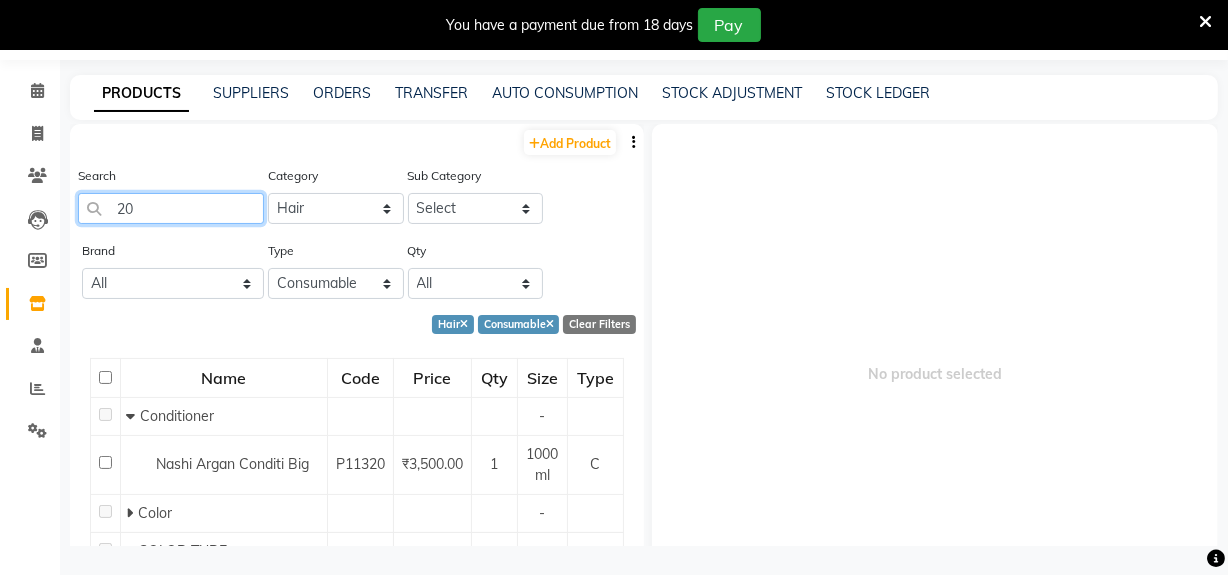 type on "2" 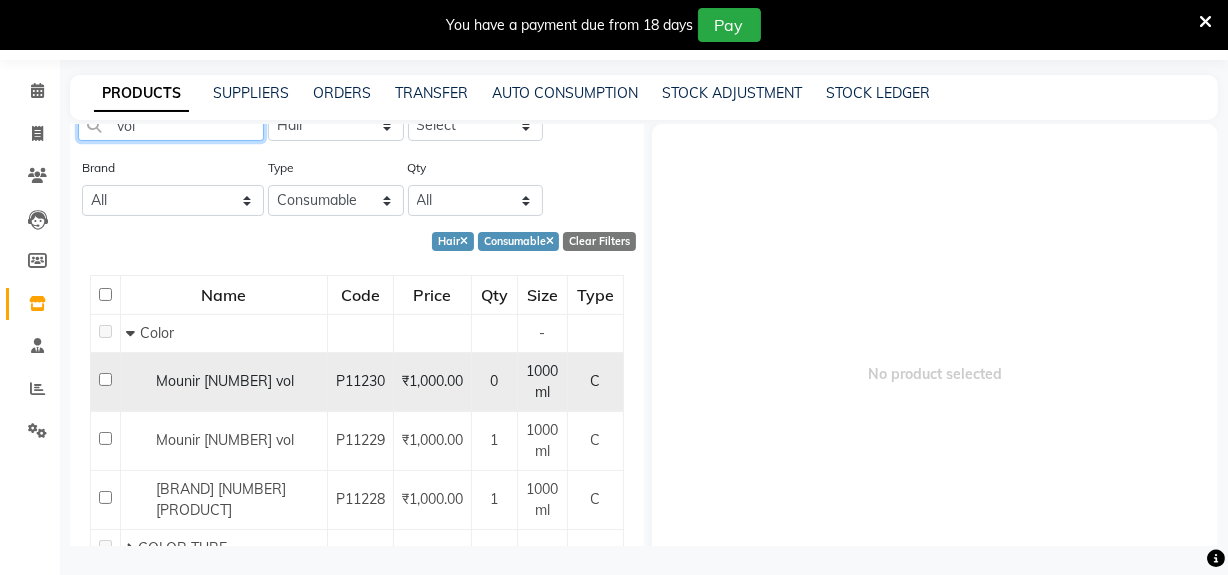 scroll, scrollTop: 165, scrollLeft: 0, axis: vertical 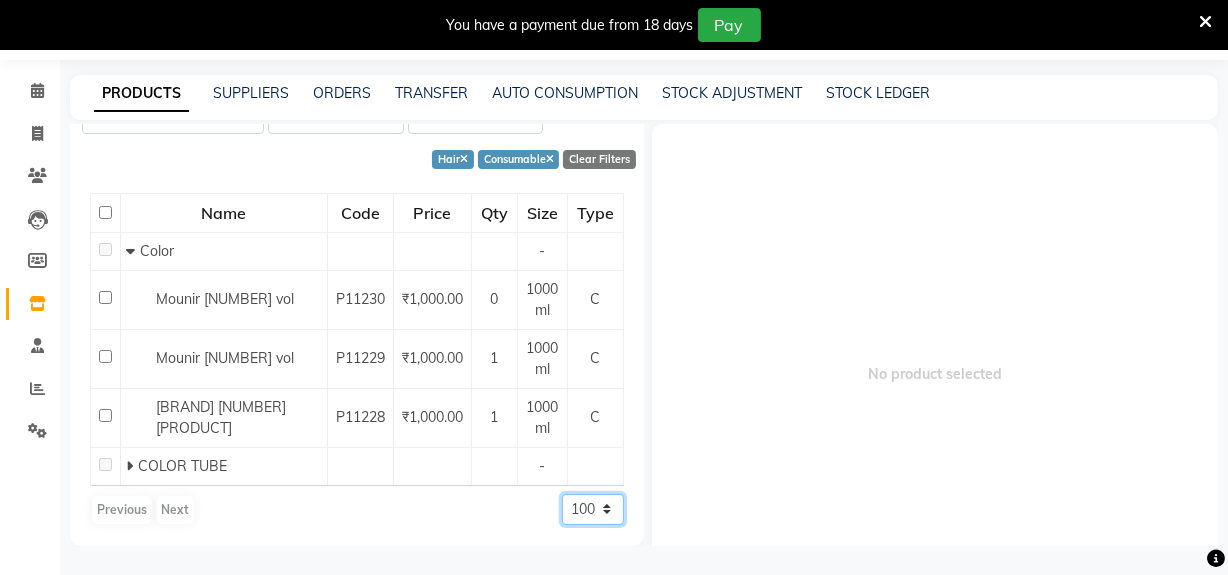 click on "50 100 500" 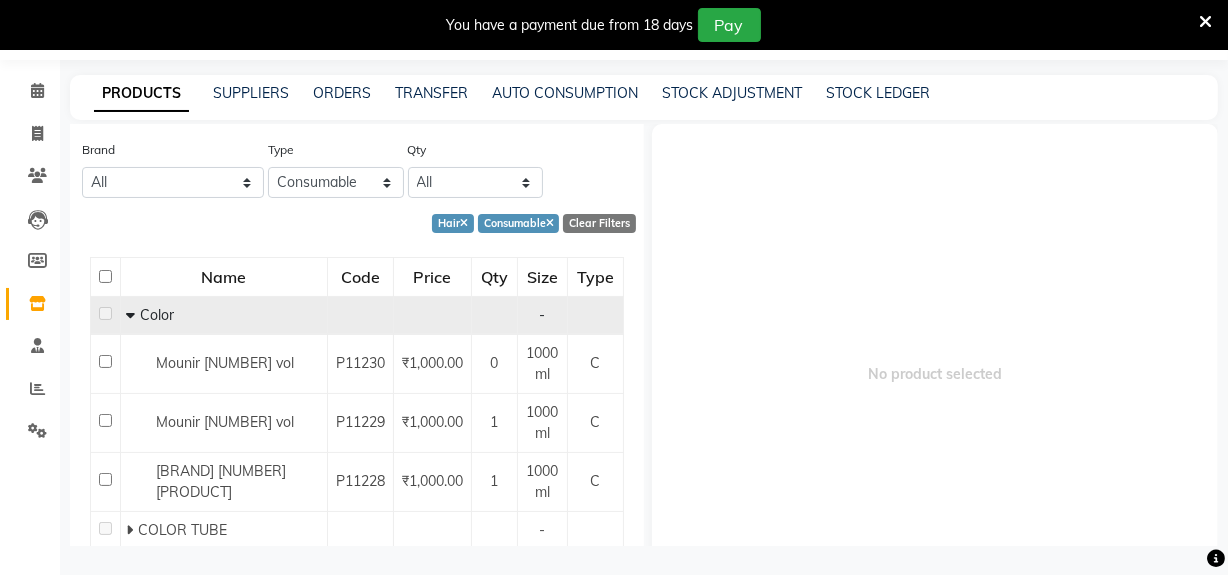scroll, scrollTop: 0, scrollLeft: 0, axis: both 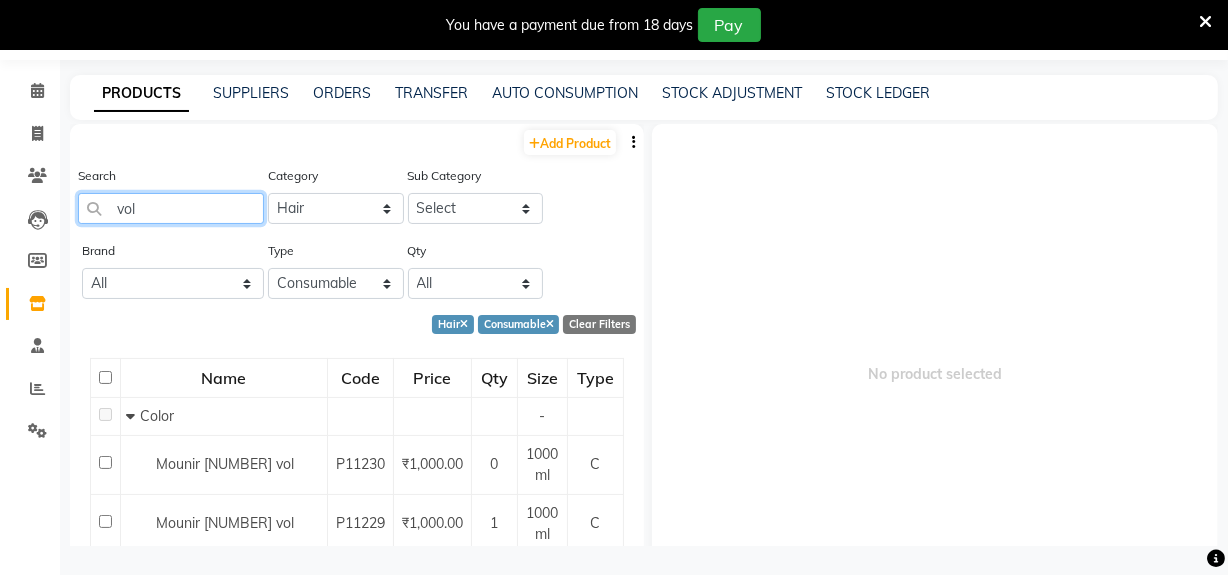 click on "vol" 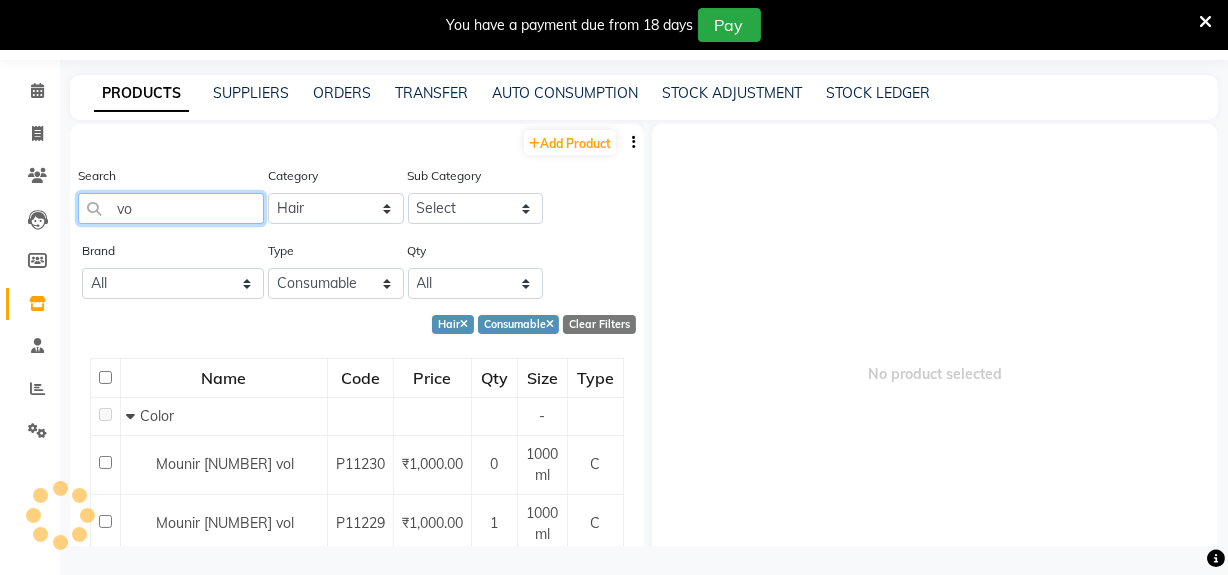 type on "v" 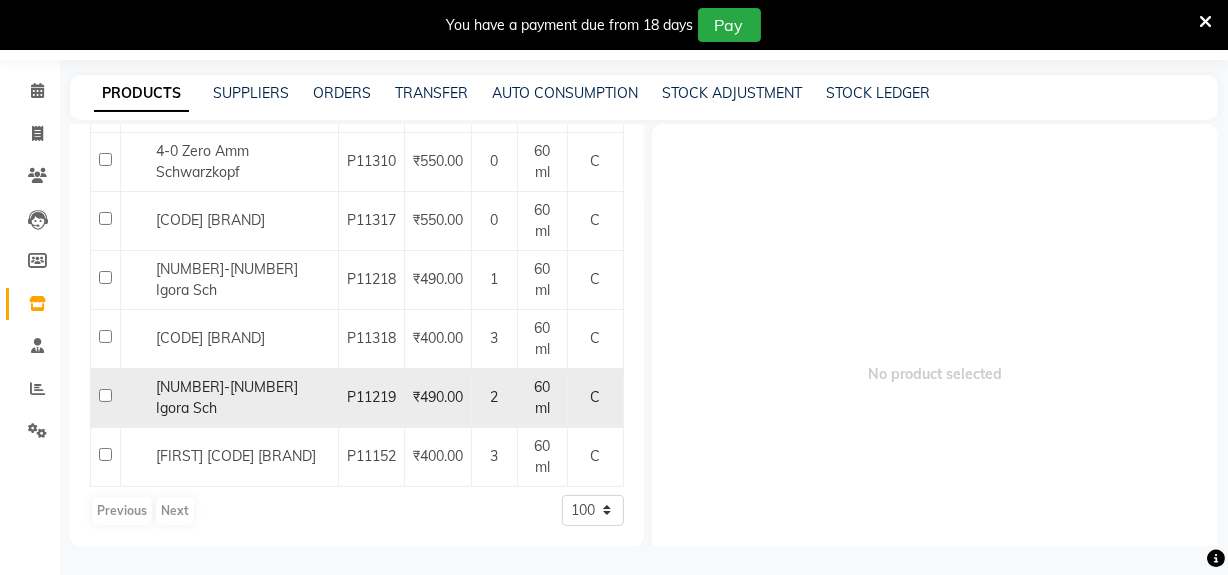 scroll, scrollTop: 0, scrollLeft: 0, axis: both 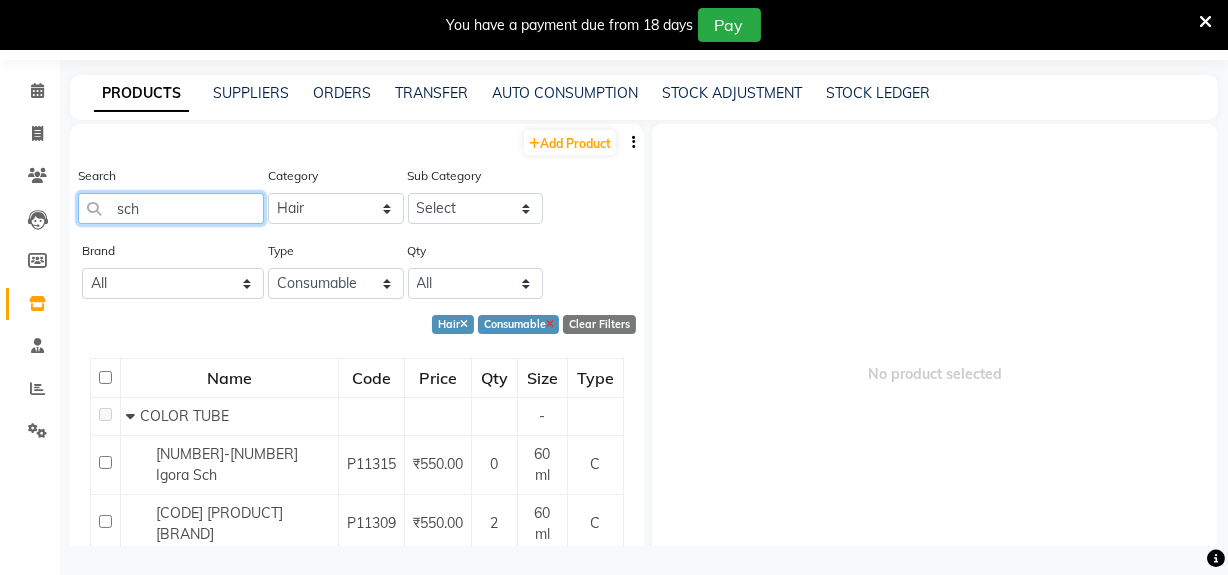 type on "sch" 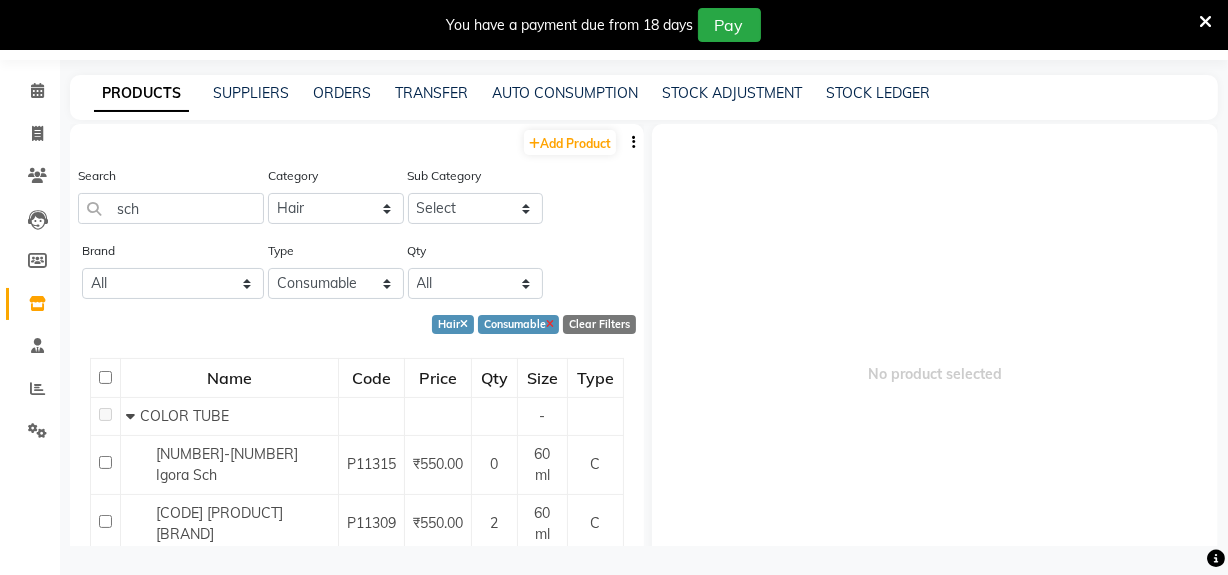 click 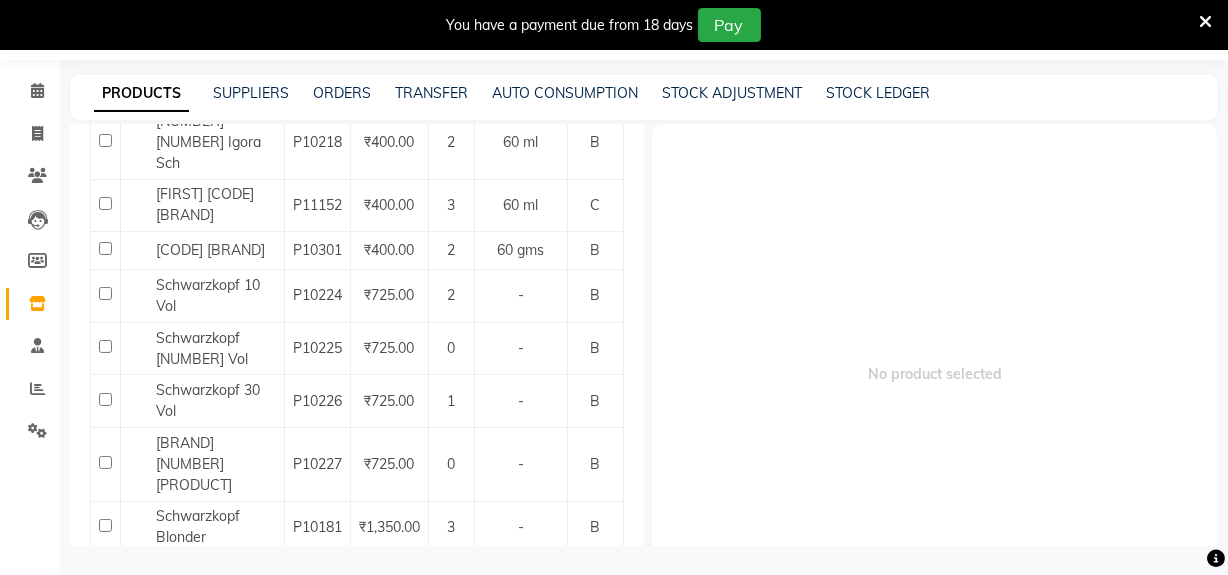 scroll, scrollTop: 1140, scrollLeft: 0, axis: vertical 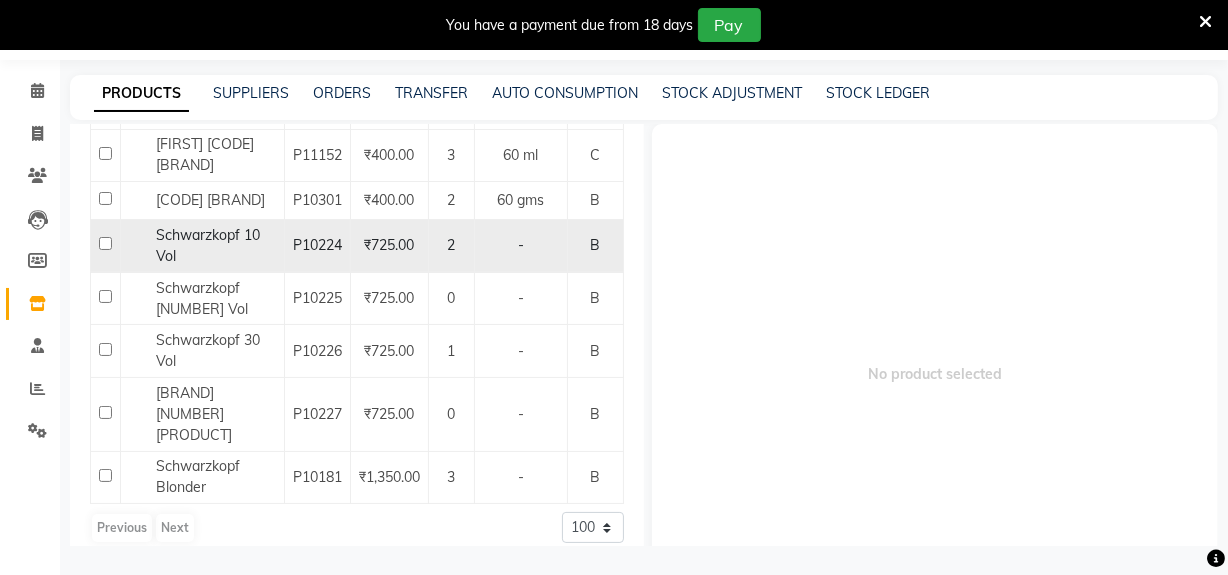 click on "Schwarzkopf 10 Vol" 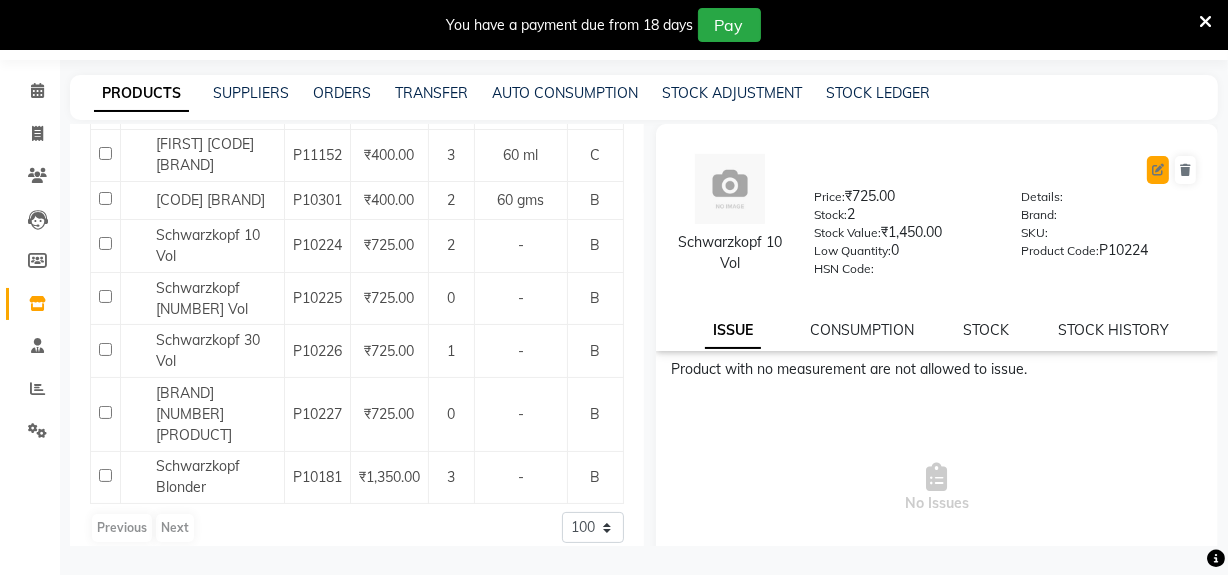 click 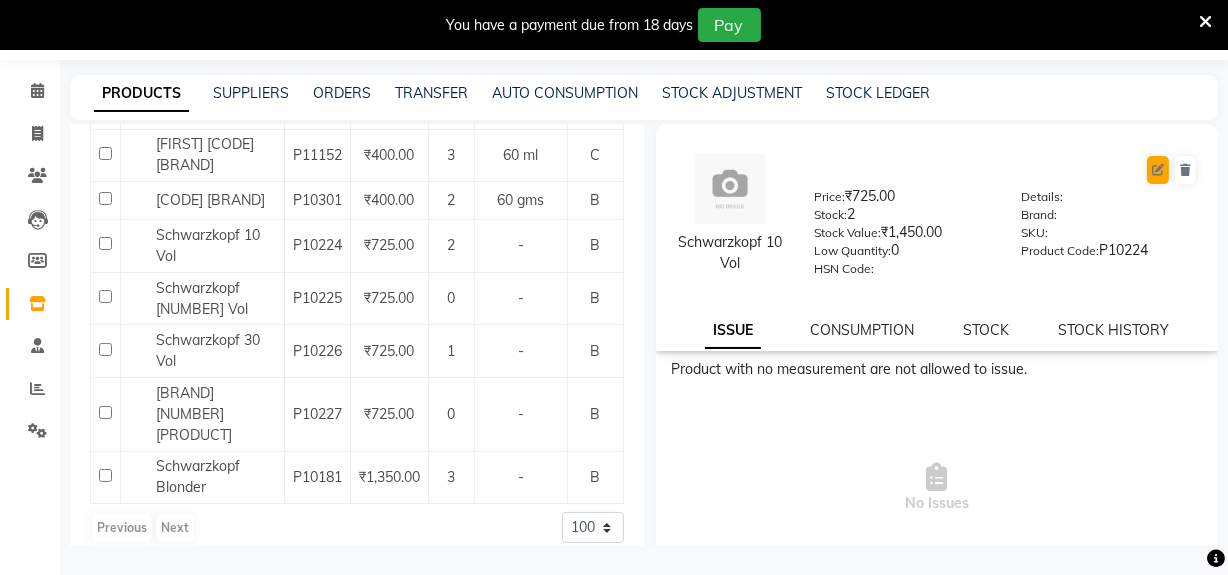 select on "true" 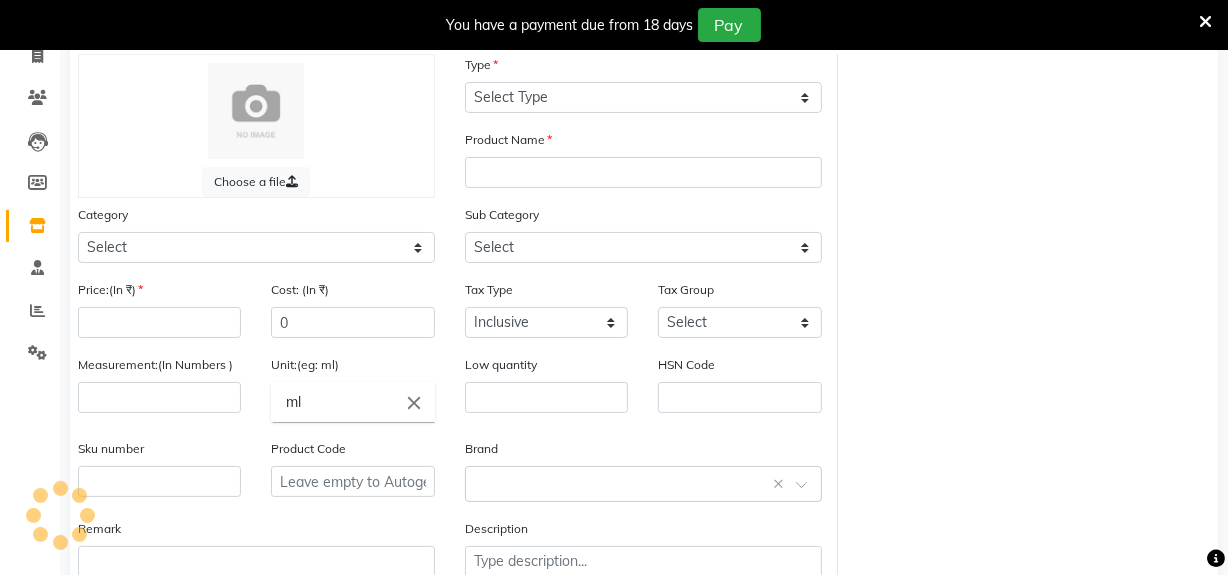 select on "B" 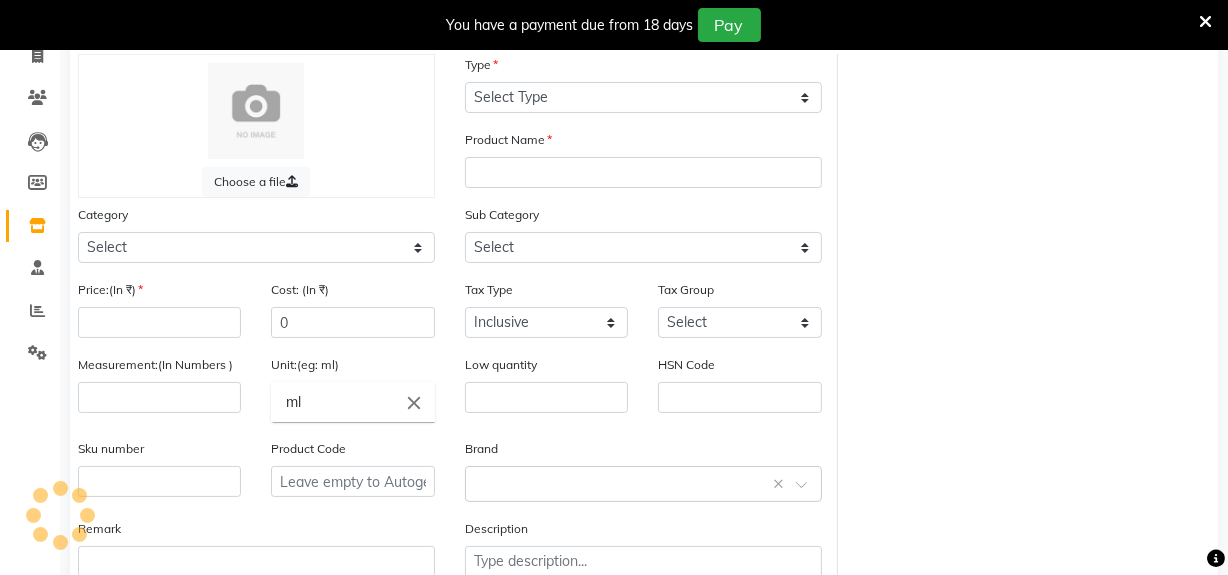 type on "Schwarzkopf 10 Vol" 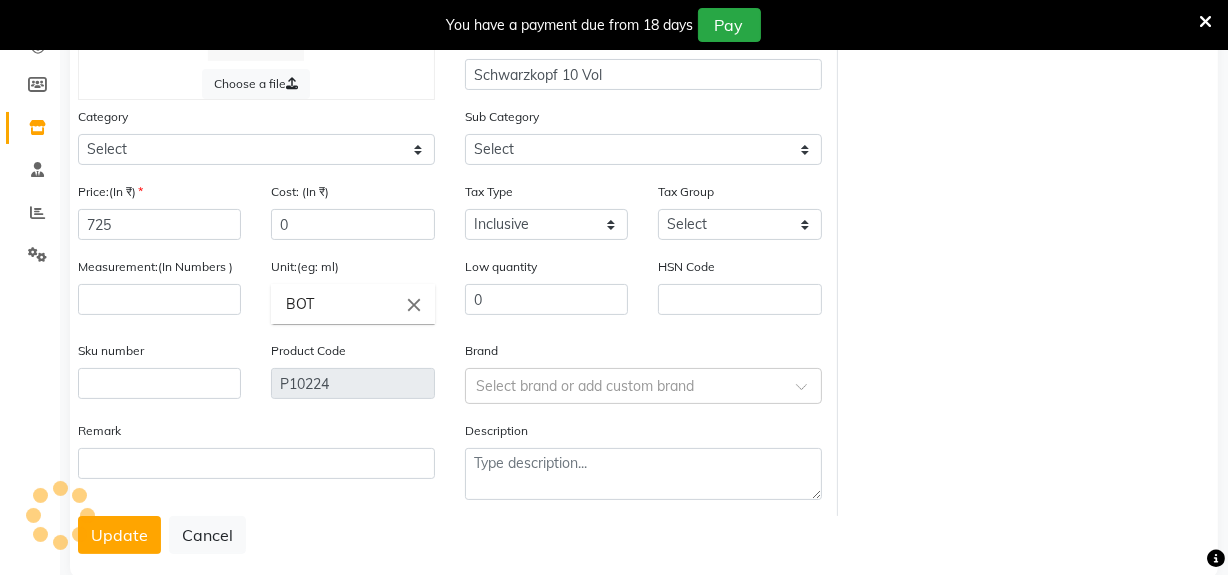 scroll, scrollTop: 244, scrollLeft: 0, axis: vertical 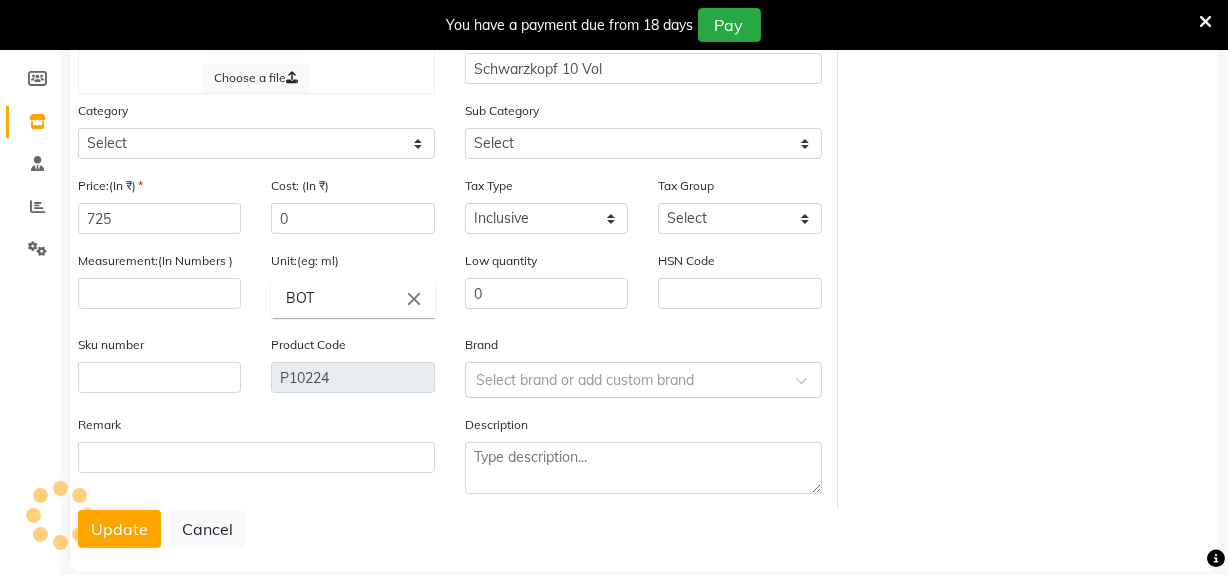 select on "1057101100" 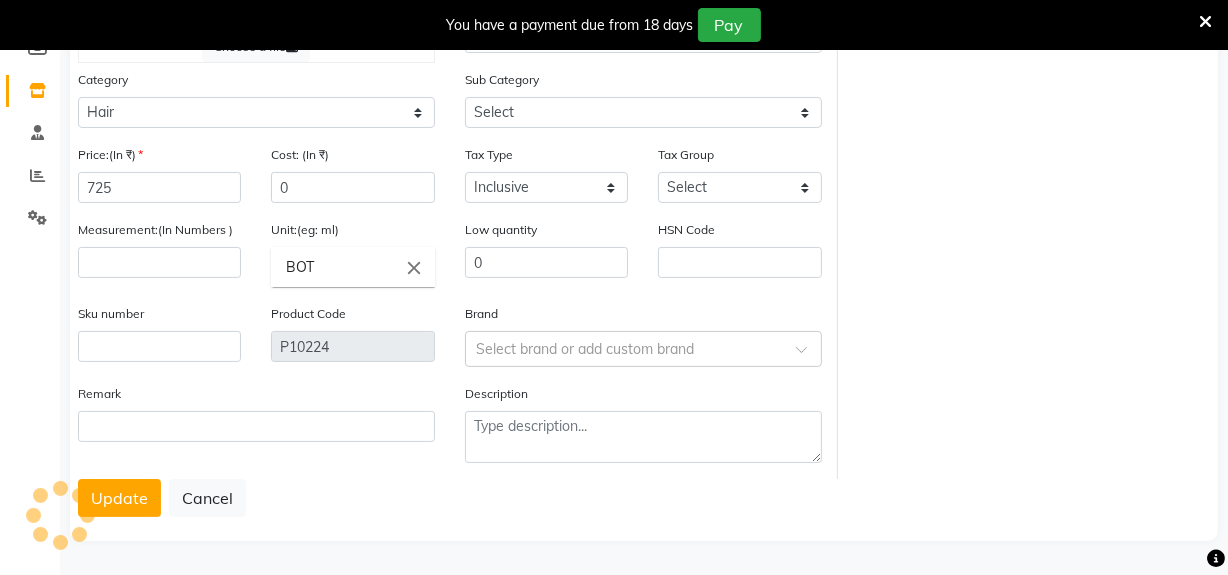 select on "[NUMBER]" 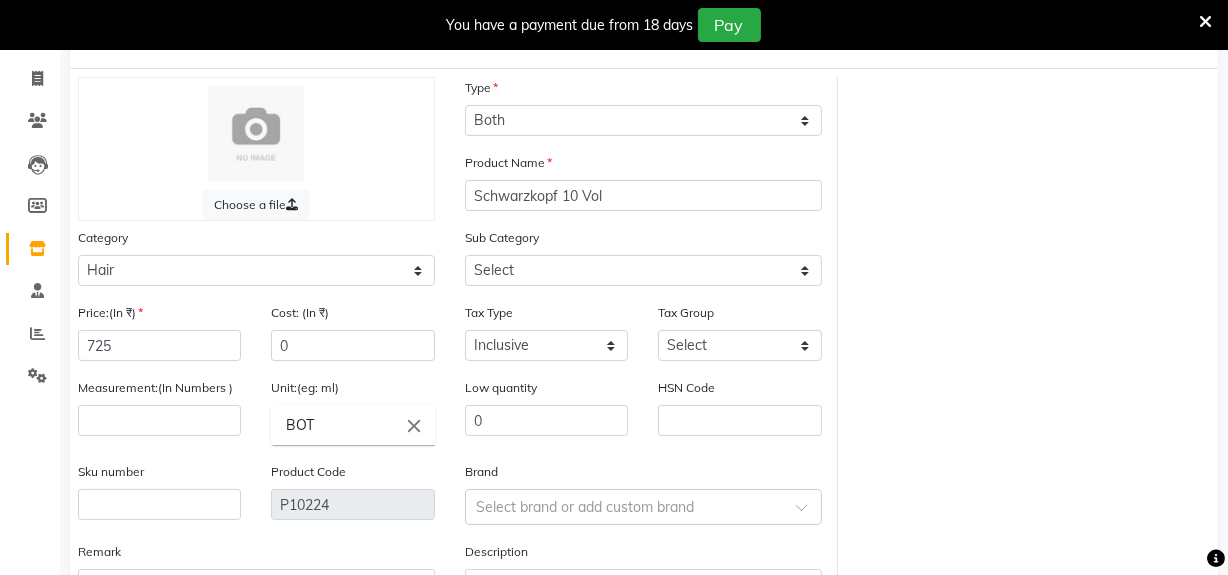 scroll, scrollTop: 279, scrollLeft: 0, axis: vertical 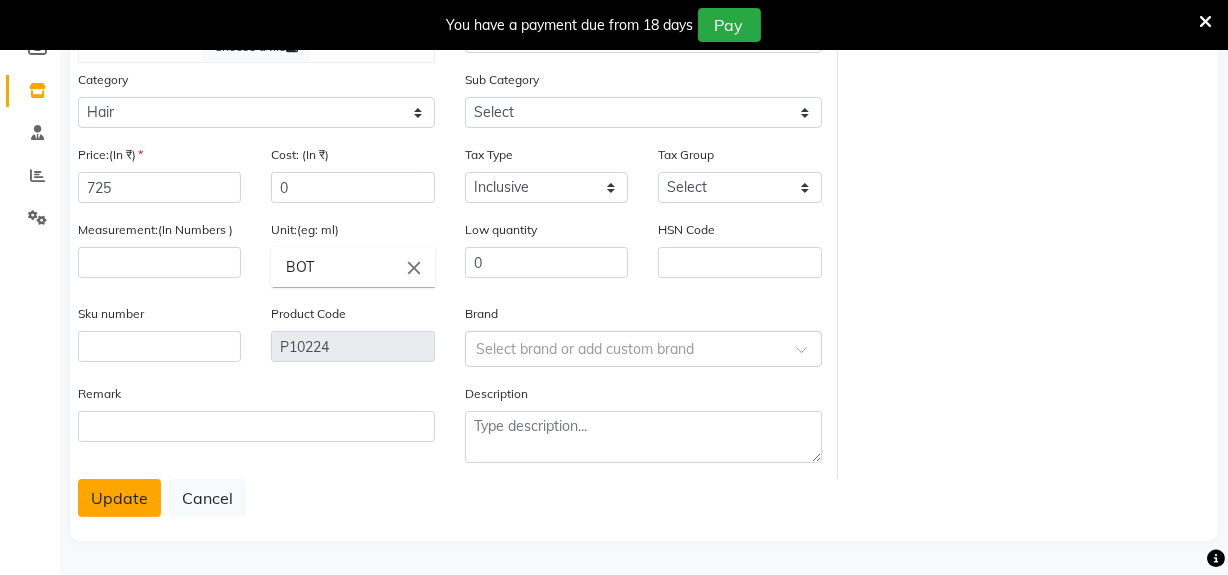 click on "Update" 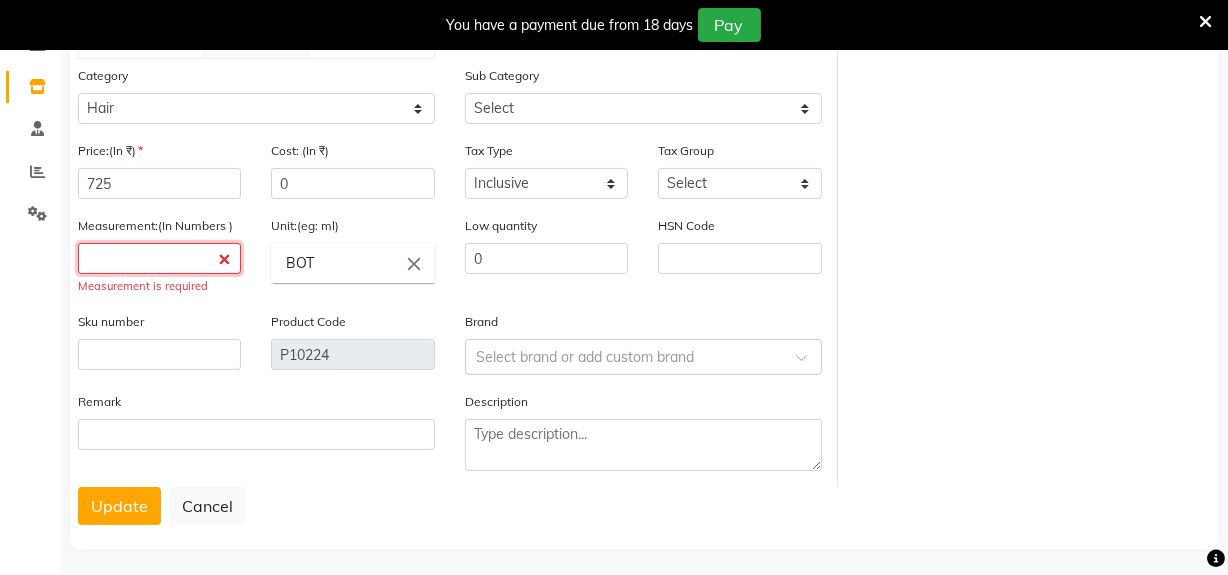 click 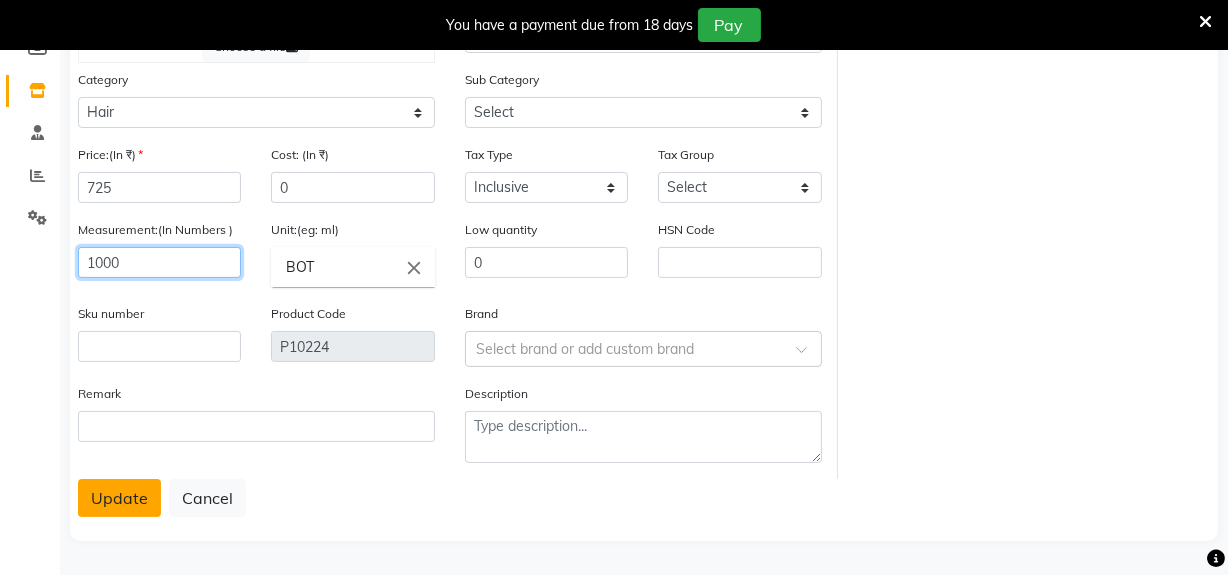 type on "1000" 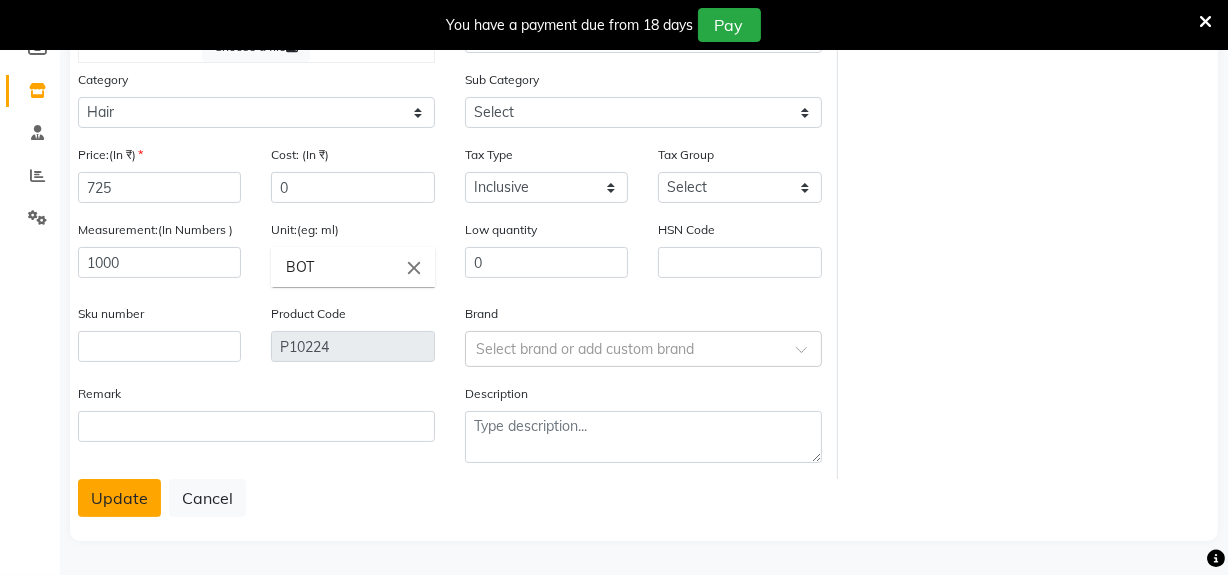 click on "Update" 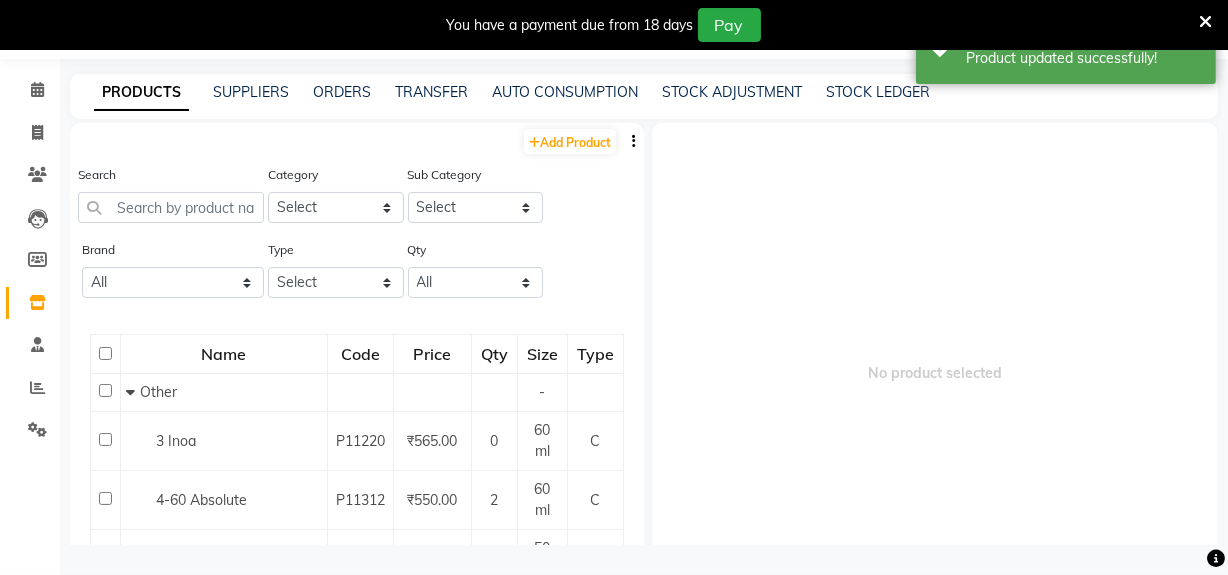scroll, scrollTop: 62, scrollLeft: 0, axis: vertical 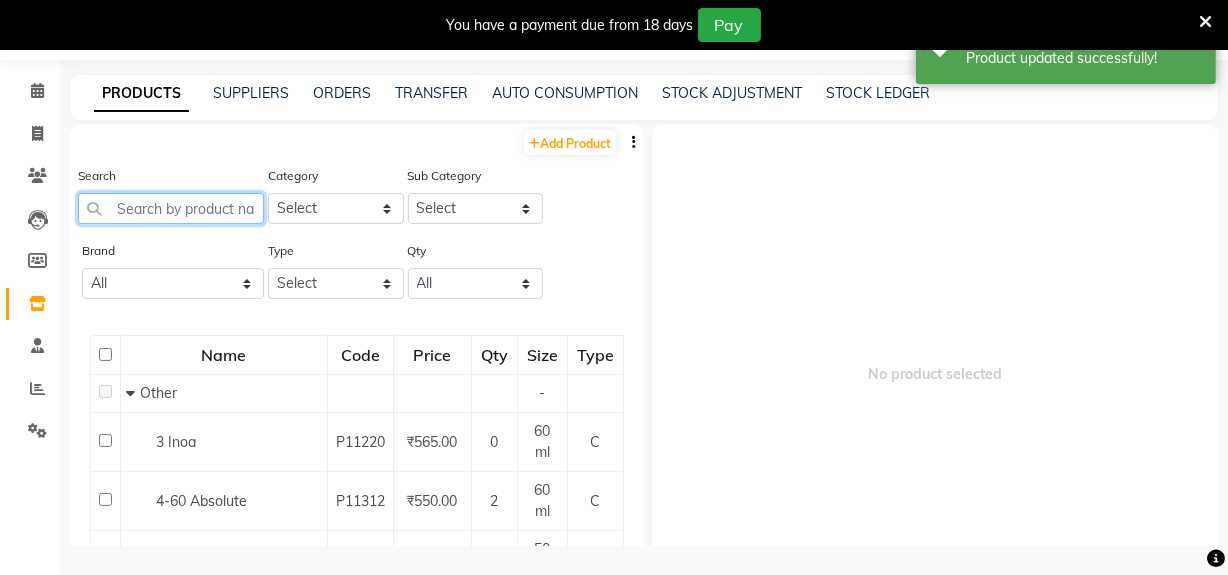 click 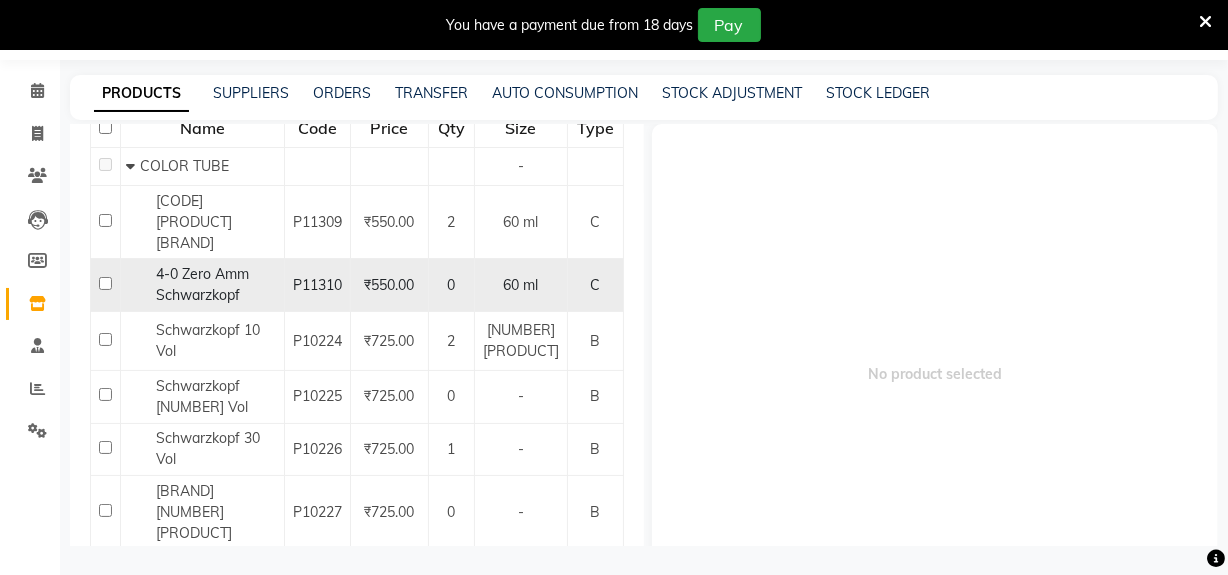 scroll, scrollTop: 278, scrollLeft: 0, axis: vertical 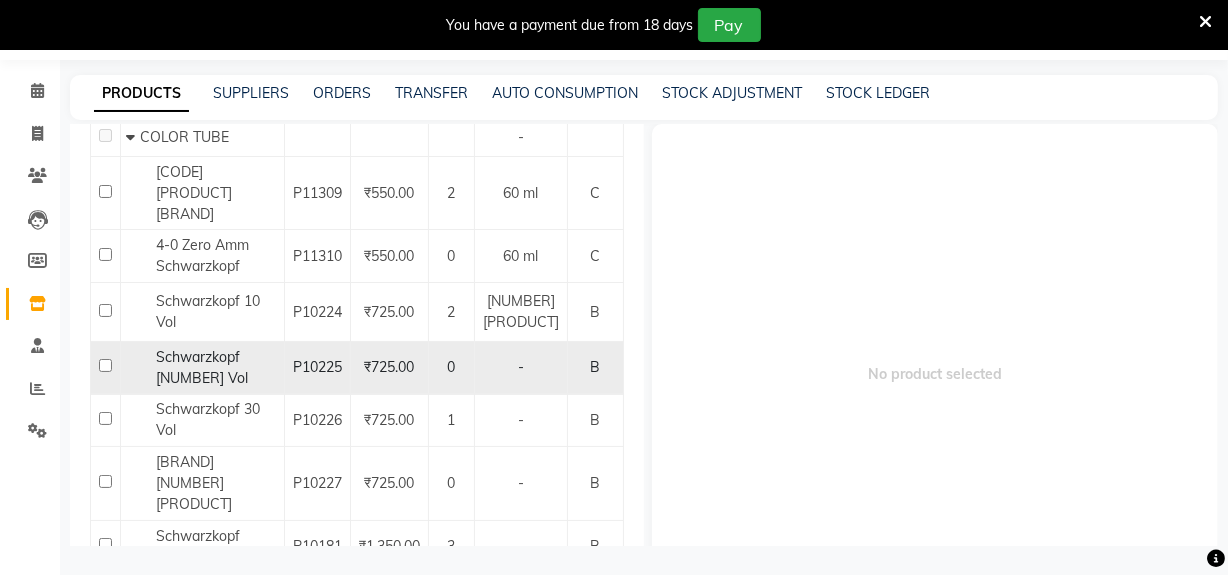 type on "schwarzkopf" 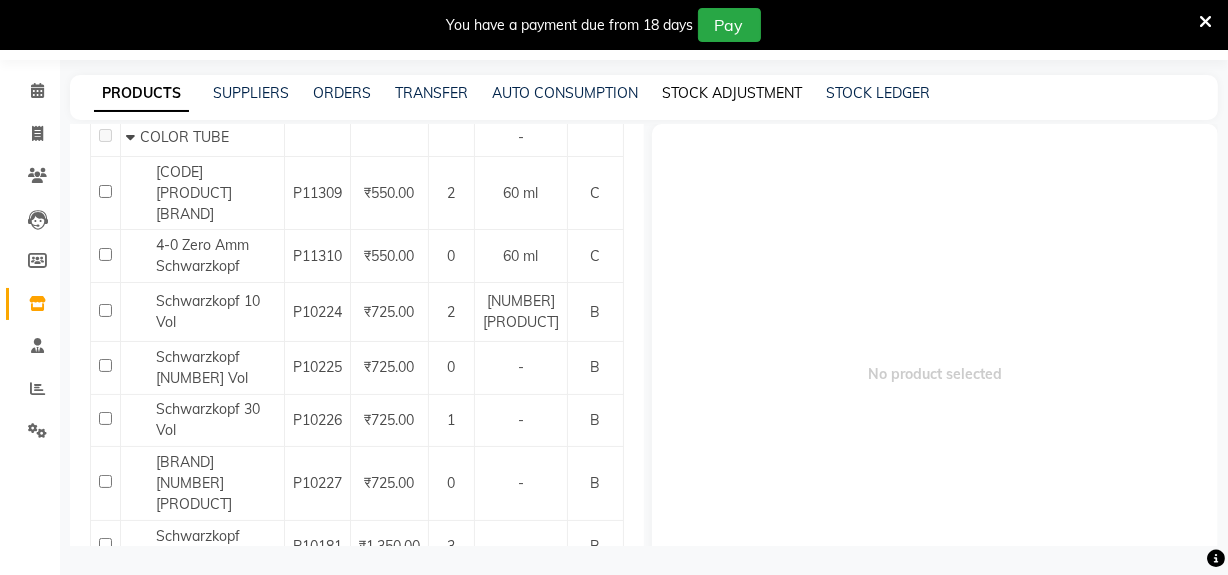 click on "STOCK ADJUSTMENT" 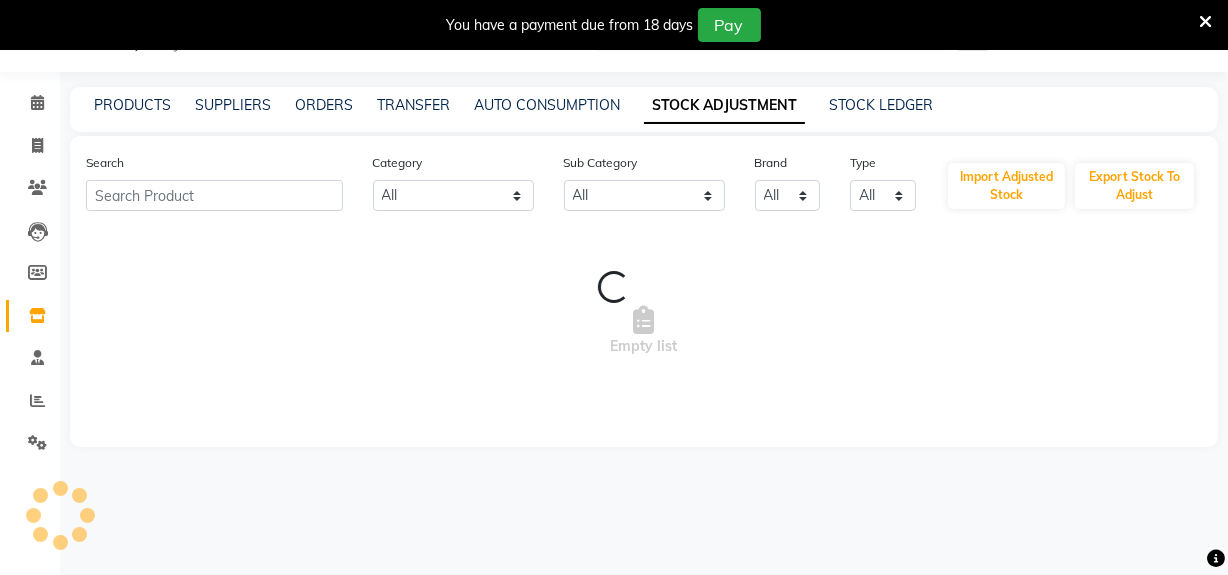 scroll, scrollTop: 62, scrollLeft: 0, axis: vertical 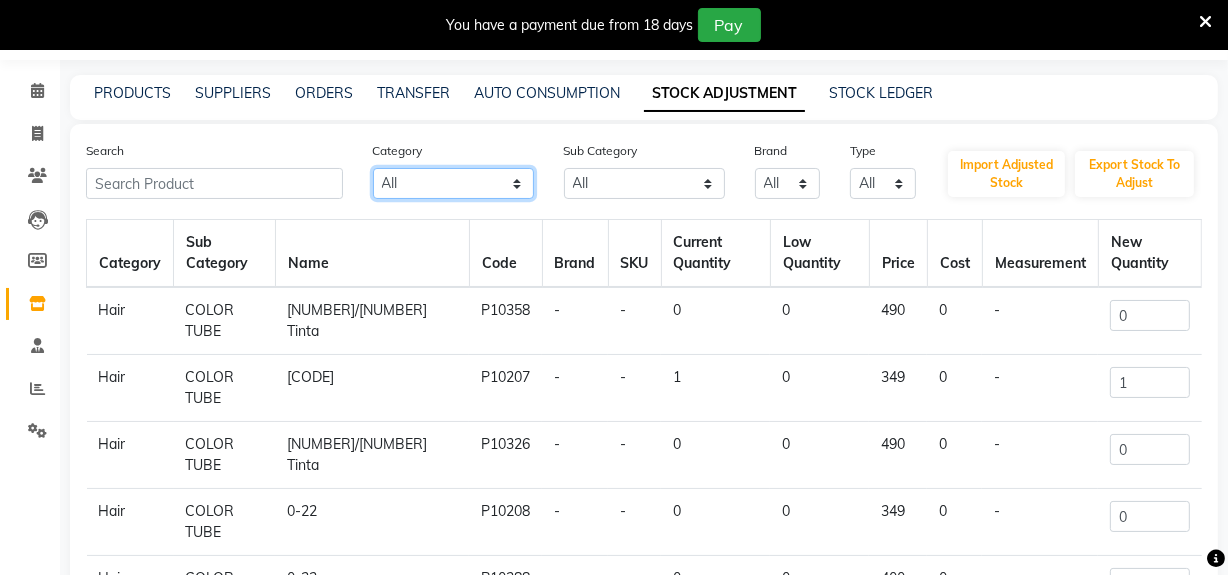 click on "All Hair Skin Makeup Personal Care Appliances Beard Waxing Disposable Threading Hands and Feet Beauty Planet Botox [BRAND] [BRAND] [BRAND] [BRAND] [BRAND] Other" 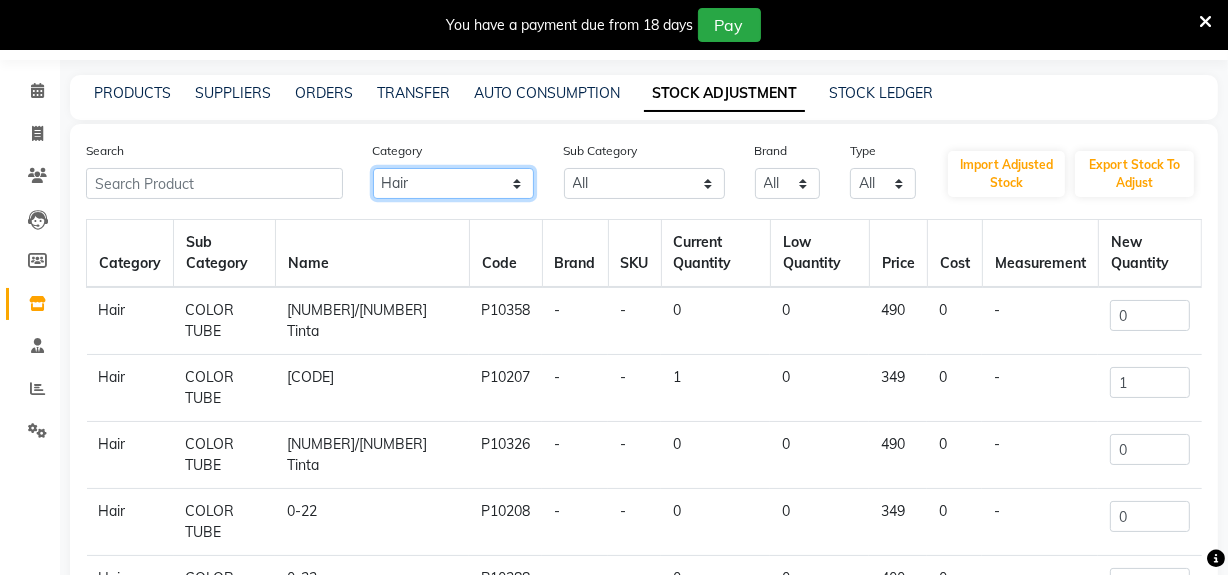 click on "All Hair Skin Makeup Personal Care Appliances Beard Waxing Disposable Threading Hands and Feet Beauty Planet Botox [BRAND] [BRAND] [BRAND] [BRAND] [BRAND] Other" 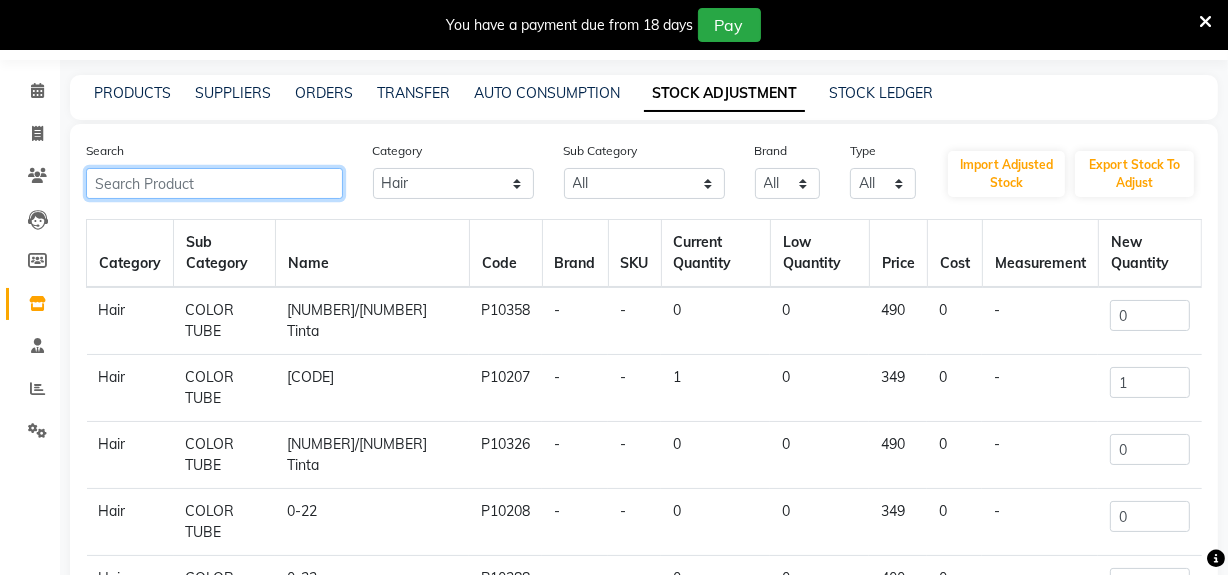 click 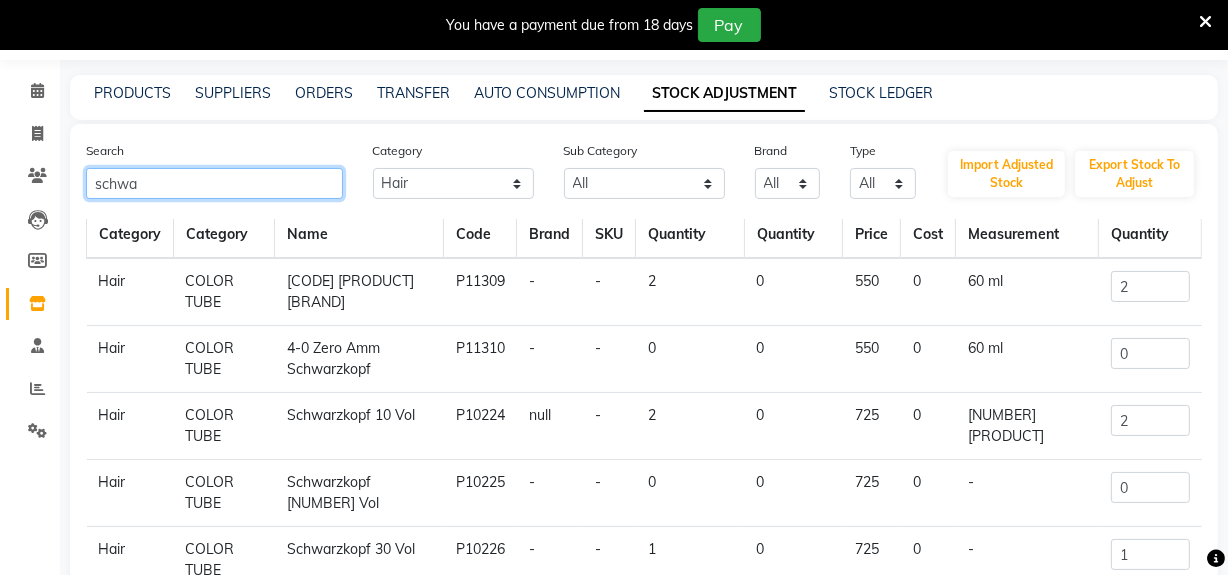 scroll, scrollTop: 52, scrollLeft: 0, axis: vertical 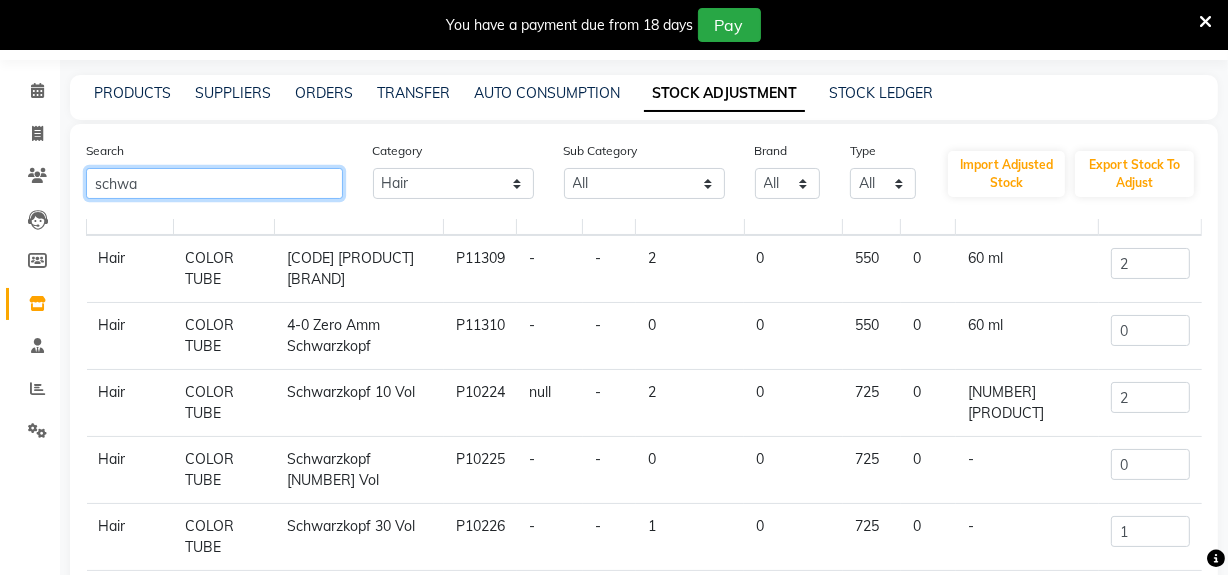 type on "schwa" 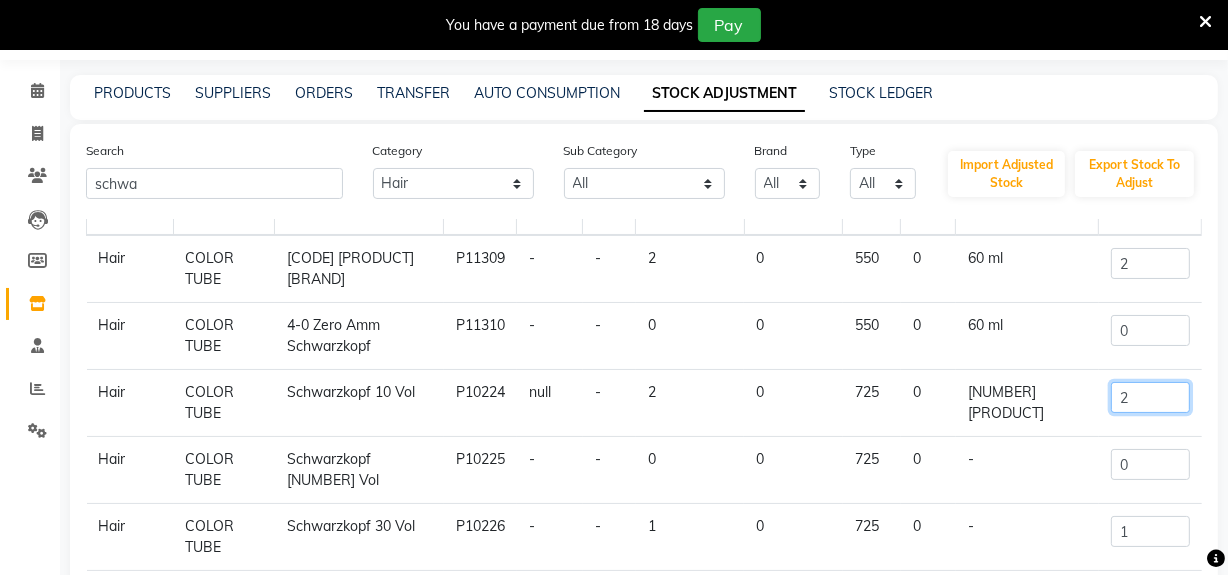 click on "2" 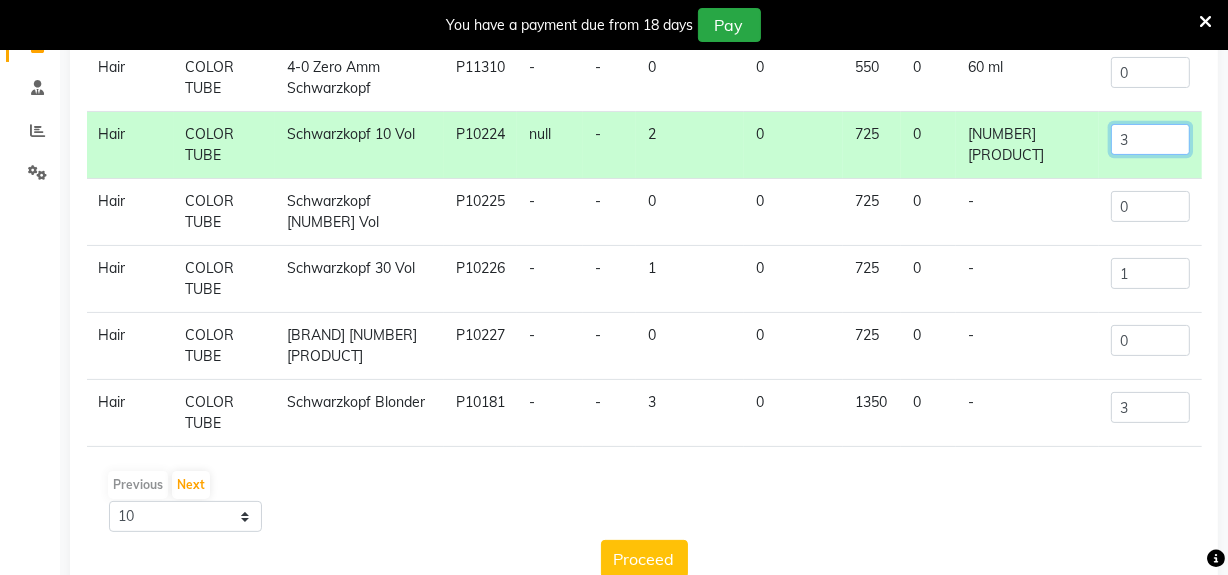 scroll, scrollTop: 278, scrollLeft: 0, axis: vertical 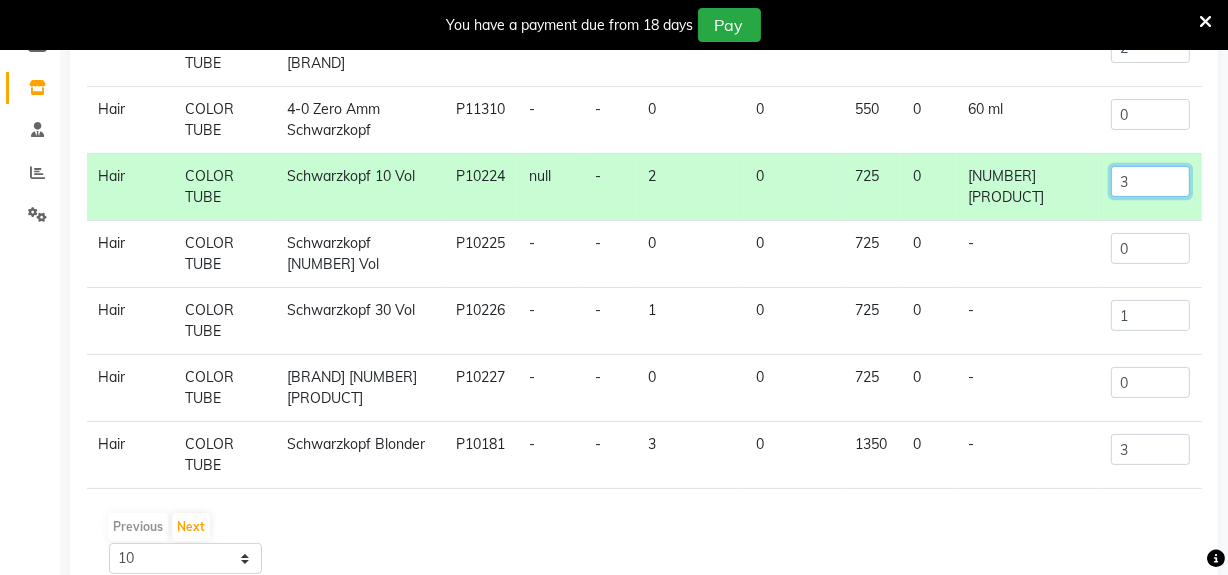 type on "3" 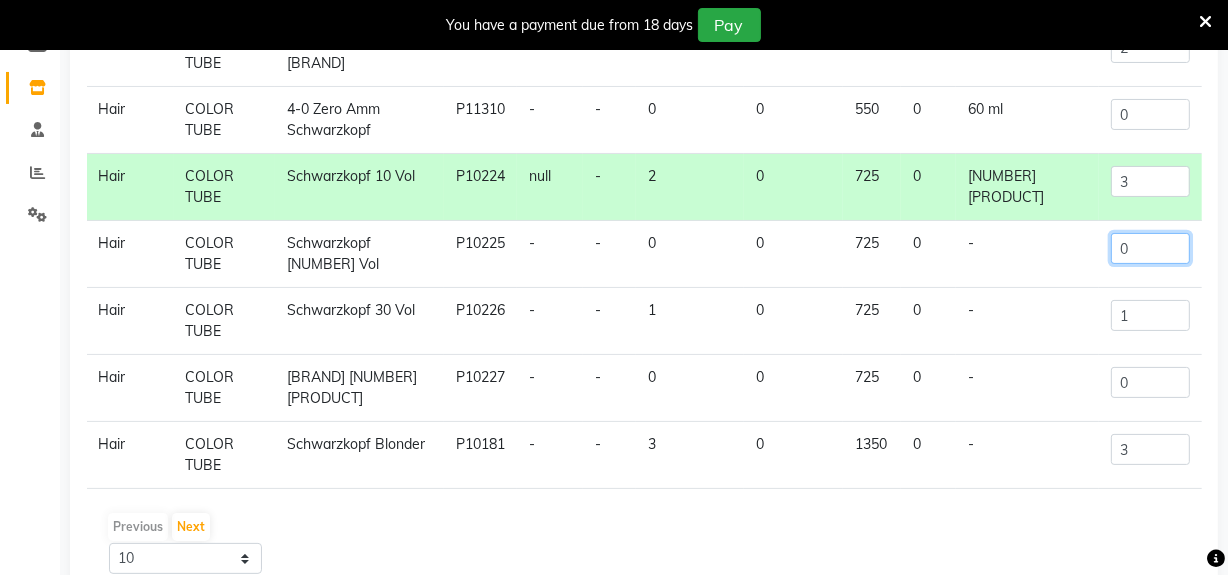 click on "0" 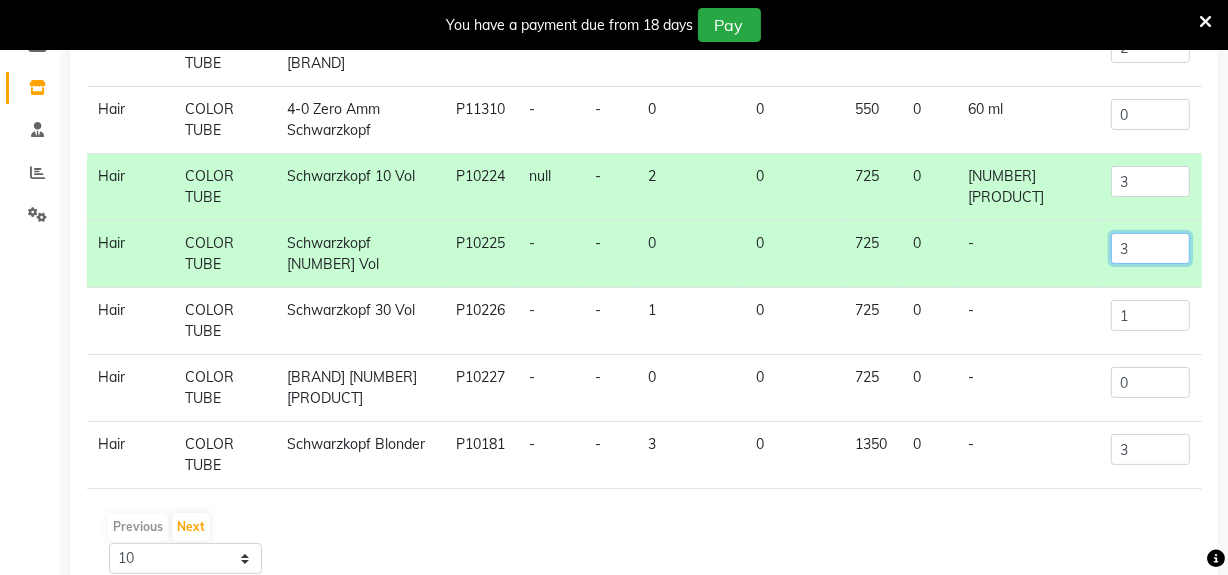 type on "3" 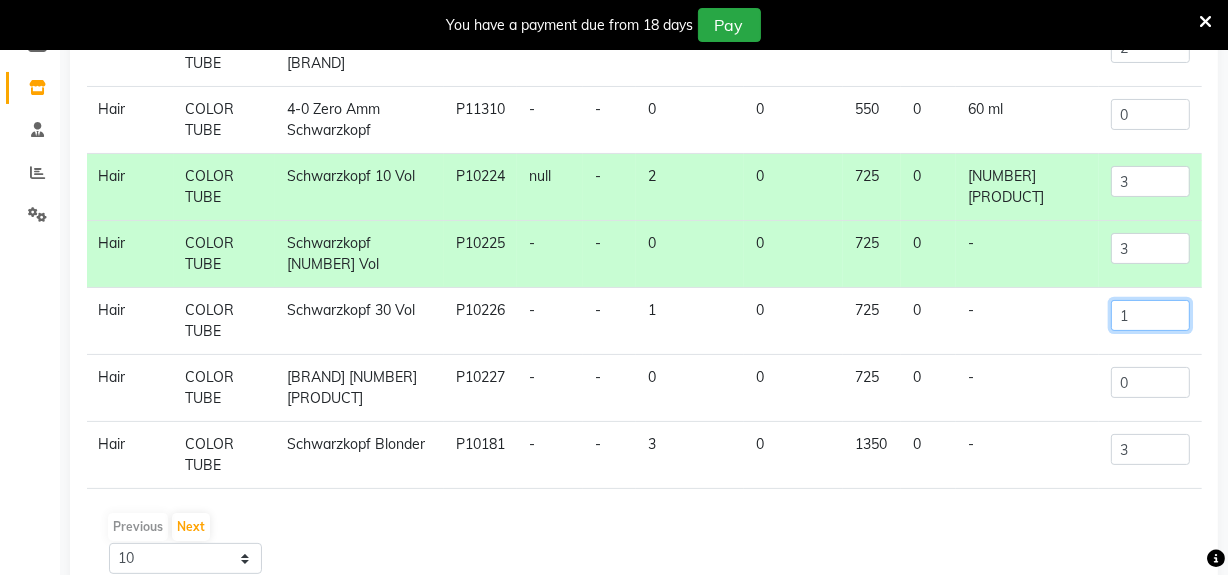 click on "1" 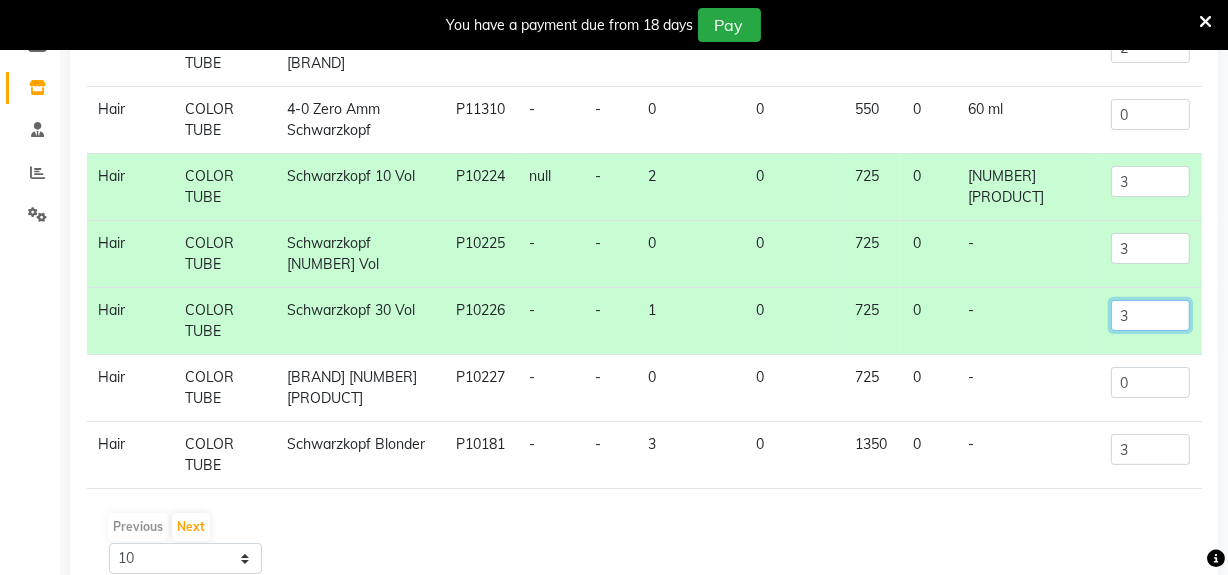 scroll, scrollTop: 0, scrollLeft: 0, axis: both 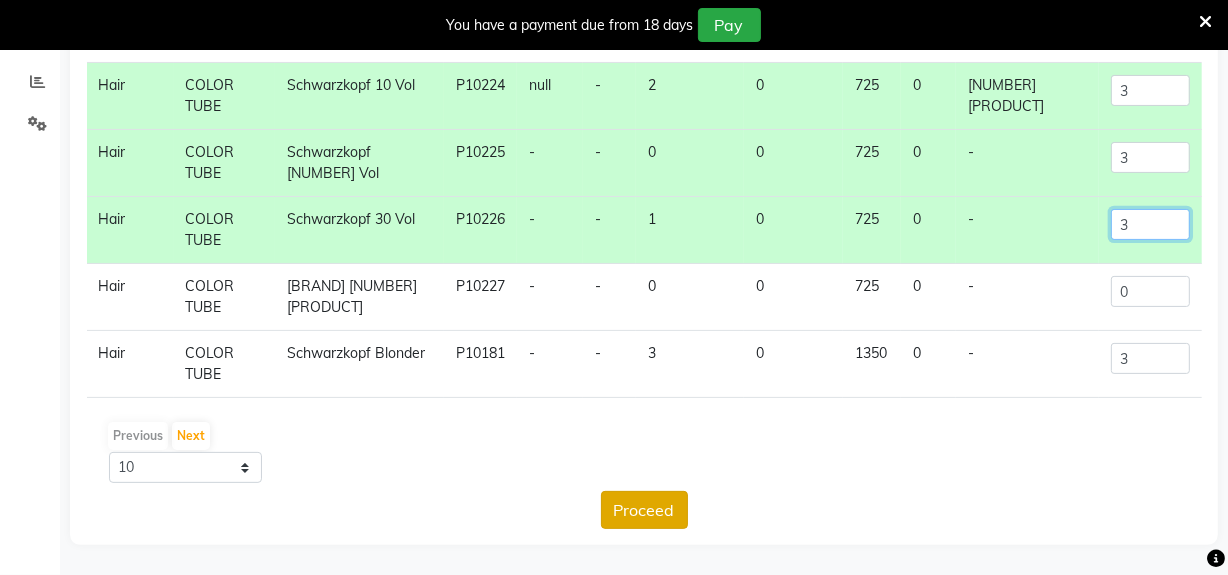 type on "3" 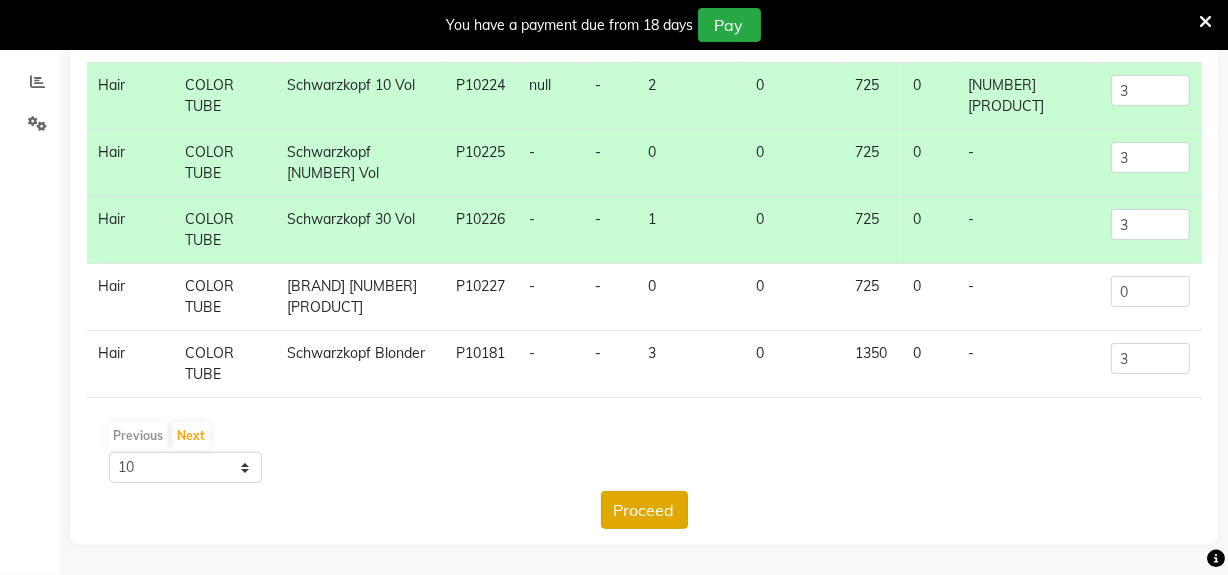 click on "Proceed" 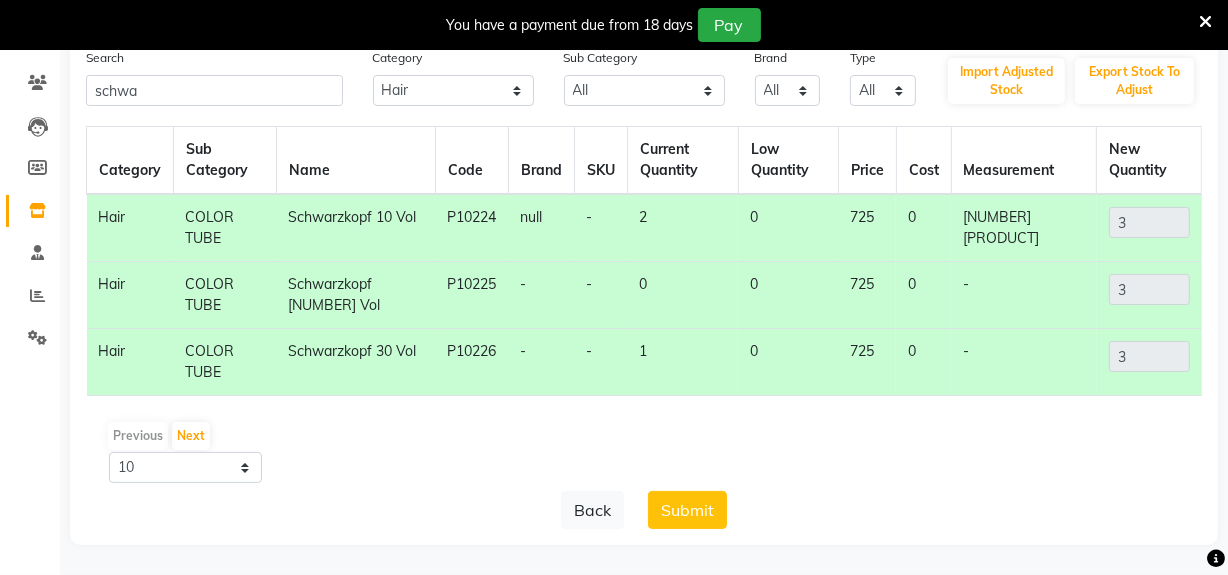 scroll, scrollTop: 154, scrollLeft: 0, axis: vertical 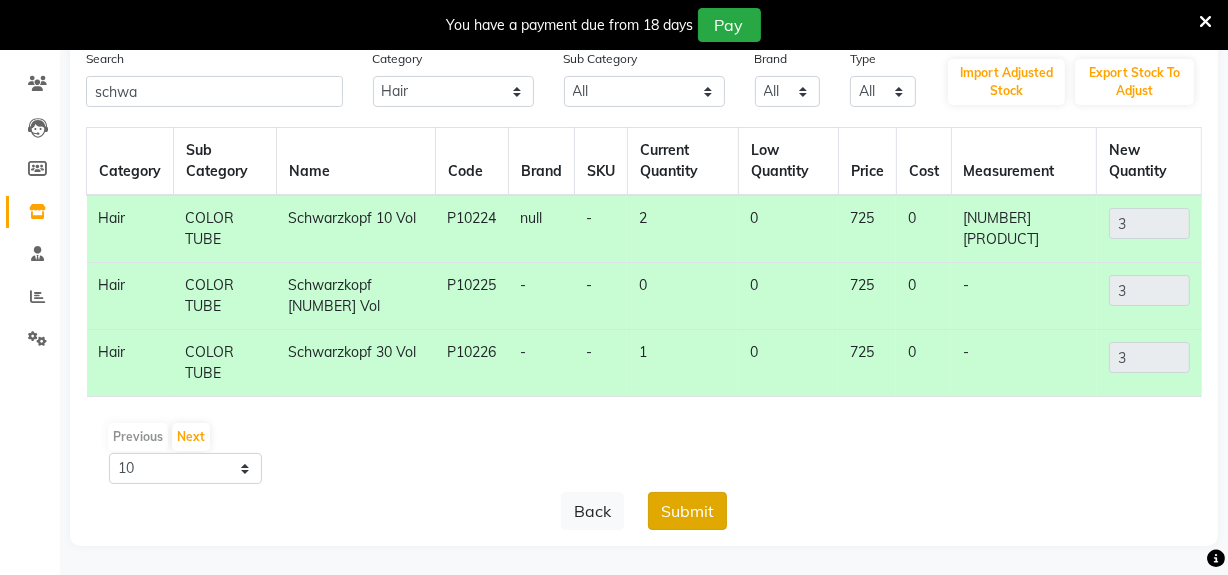 click on "Submit" 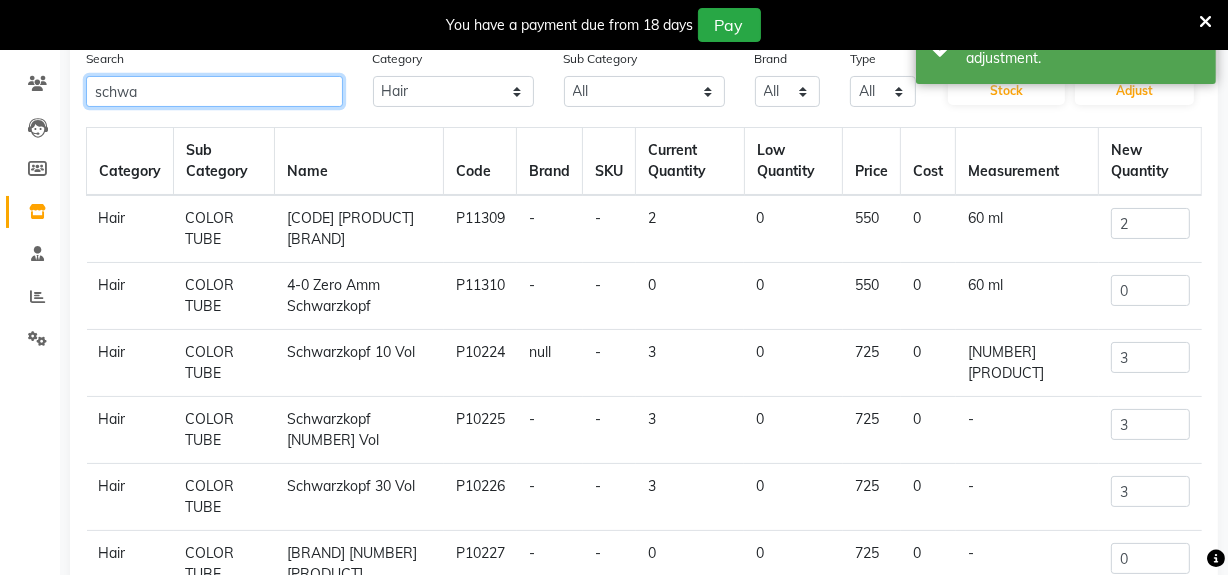 click on "schwa" 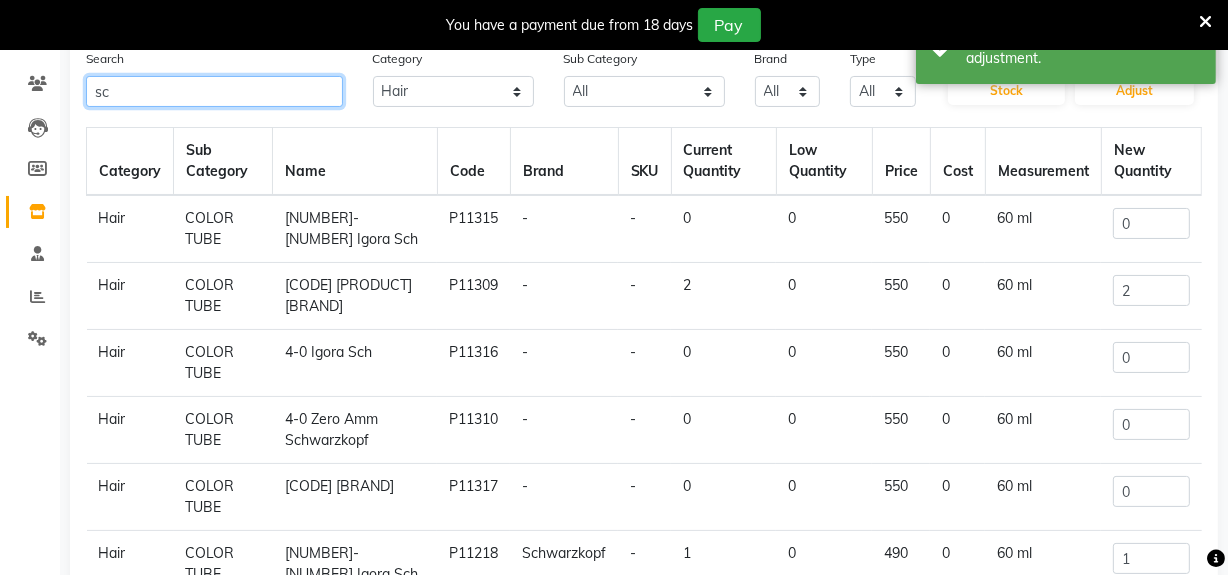 type on "s" 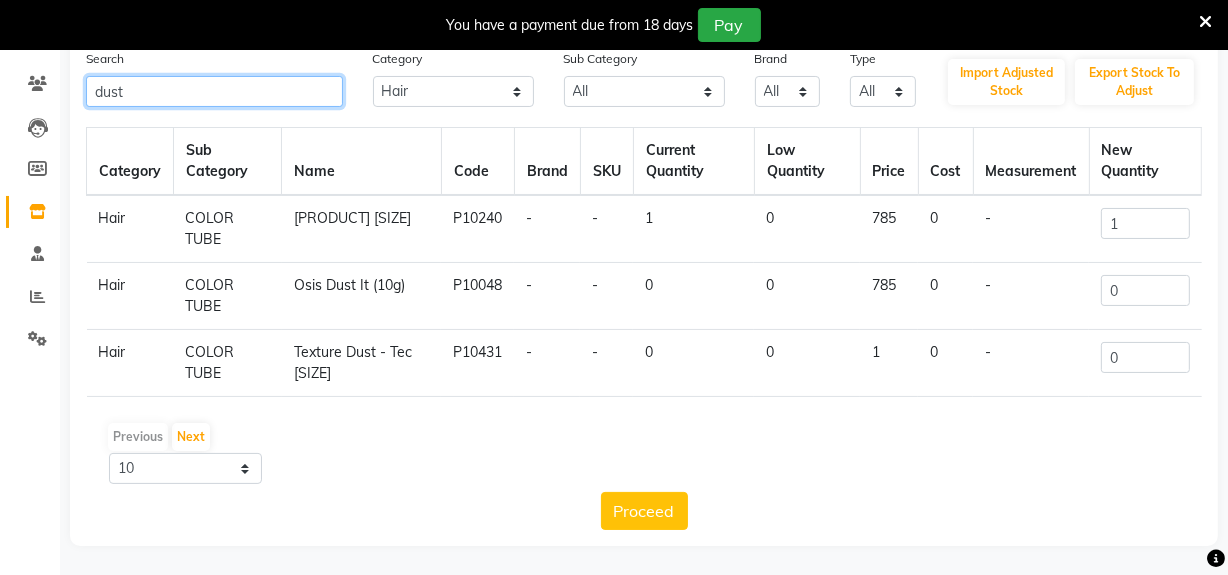 type on "dust" 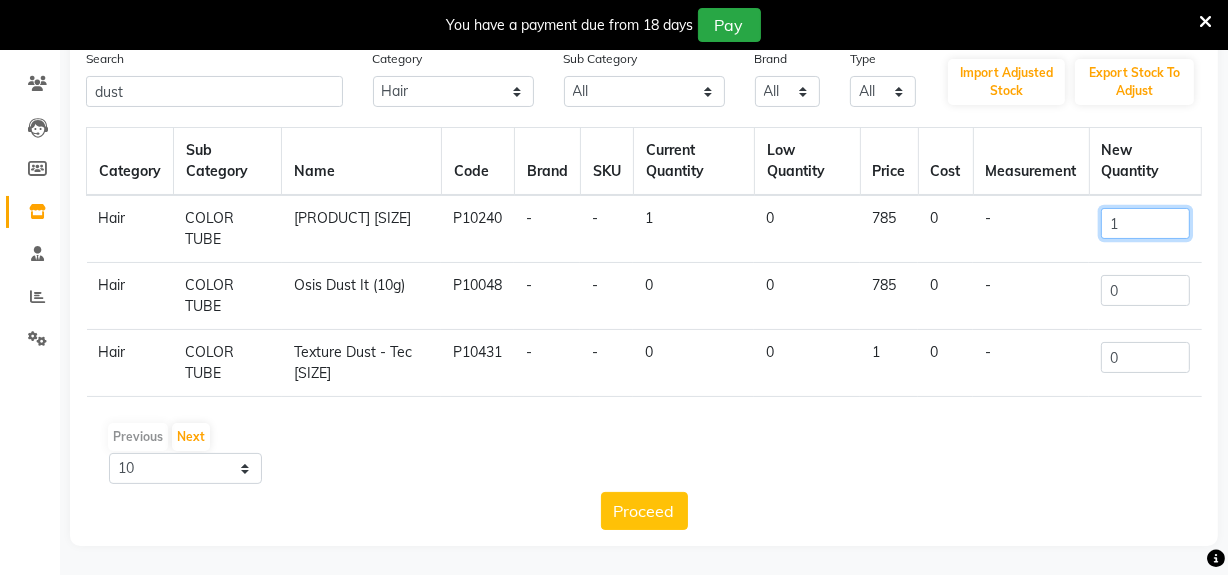 click on "1" 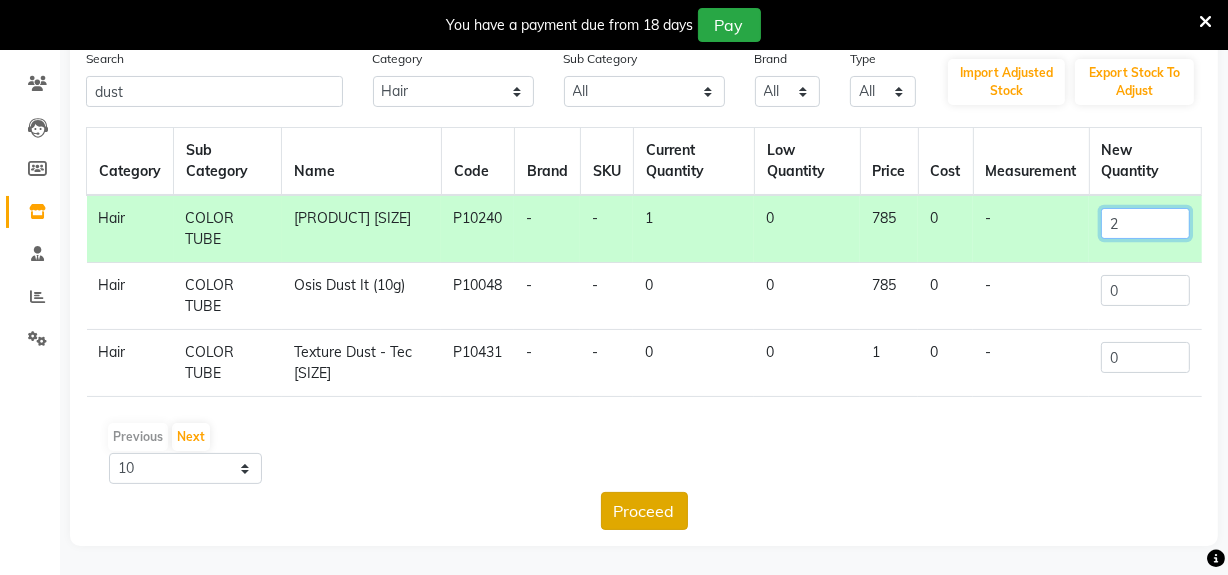 type on "2" 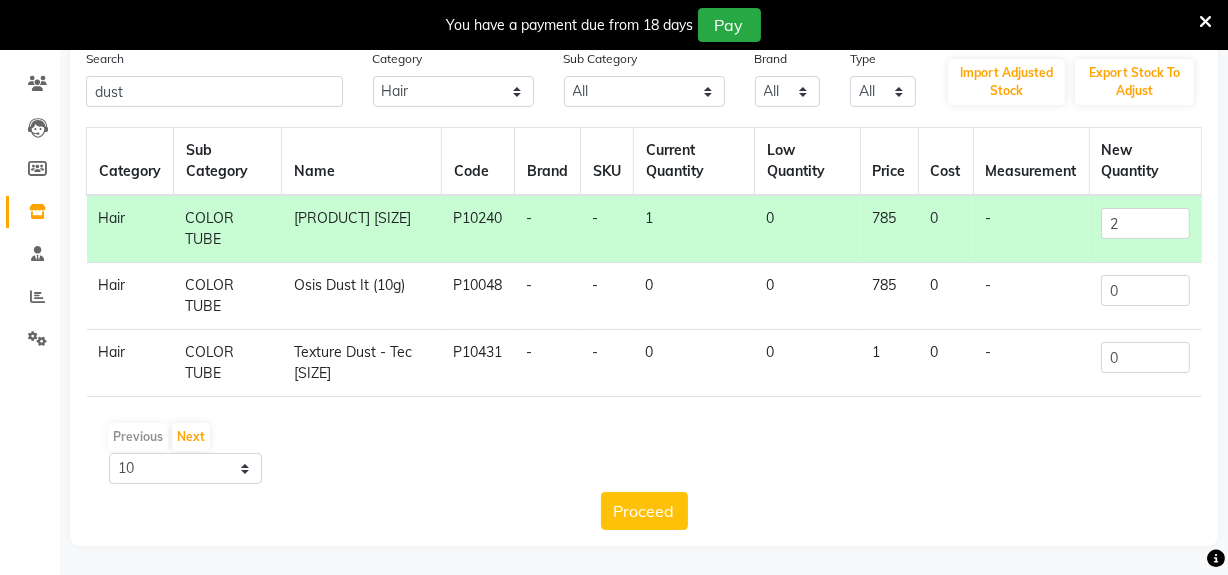 click on "Proceed" 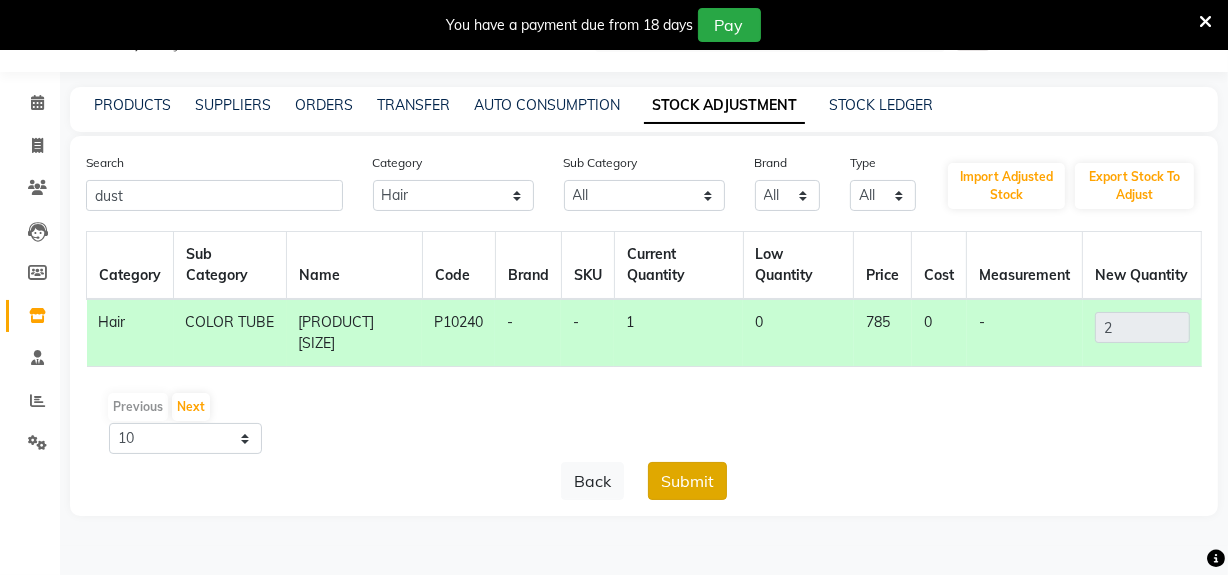 click on "Submit" 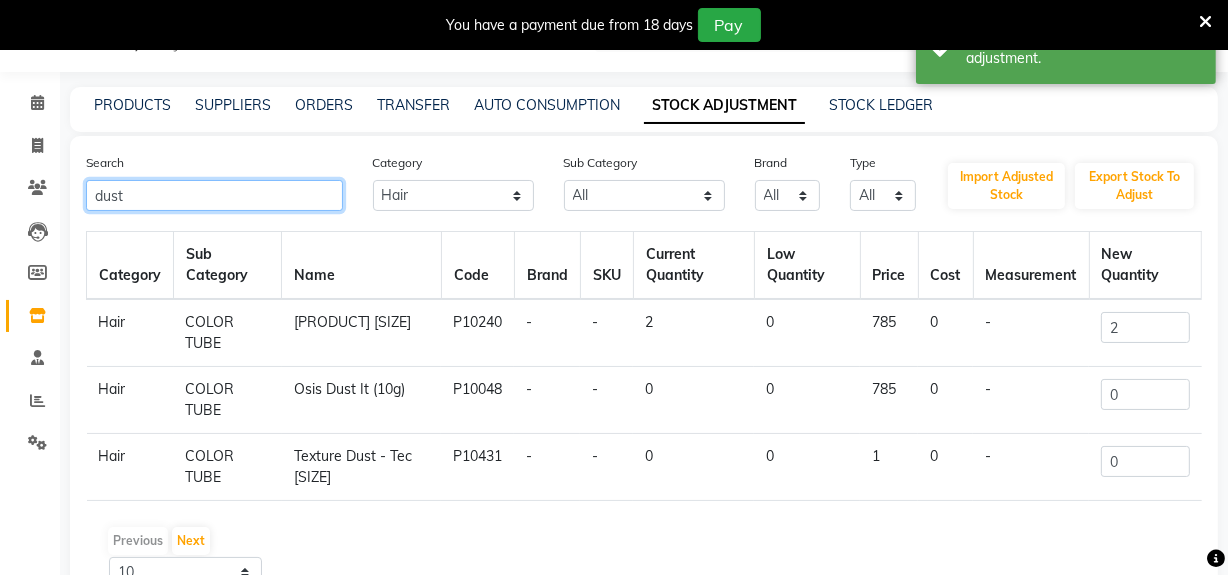 click on "dust" 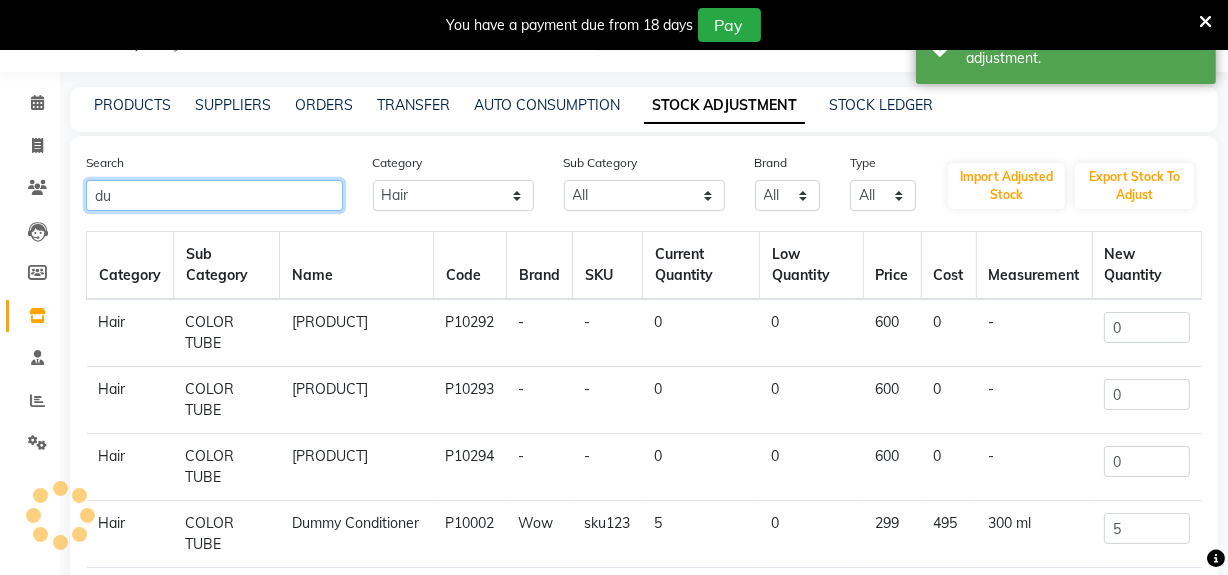 type on "d" 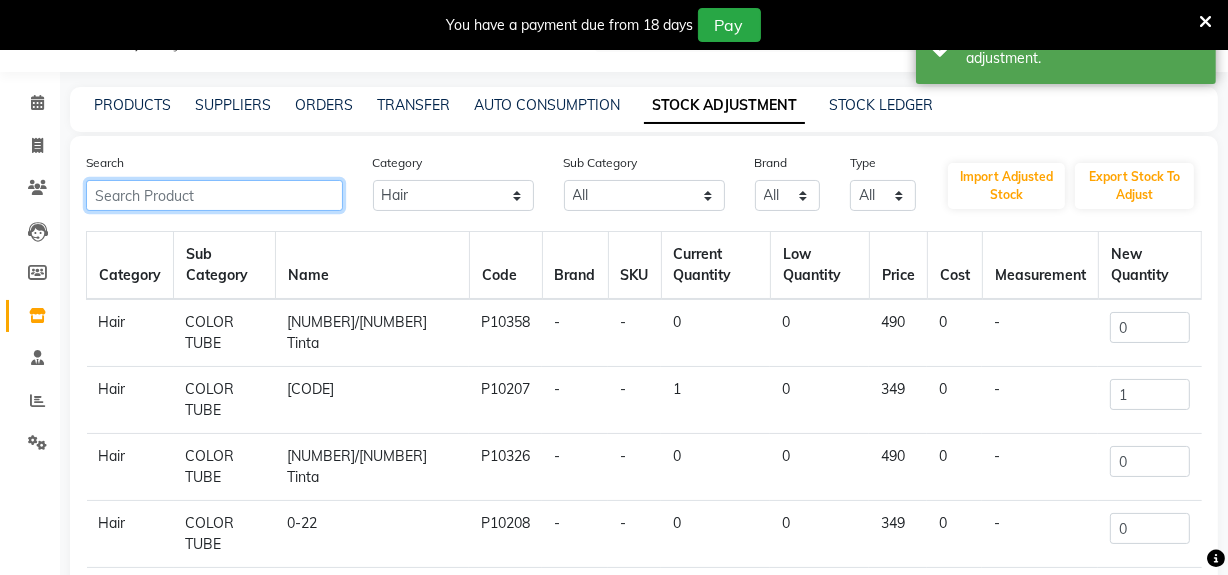 type on "l" 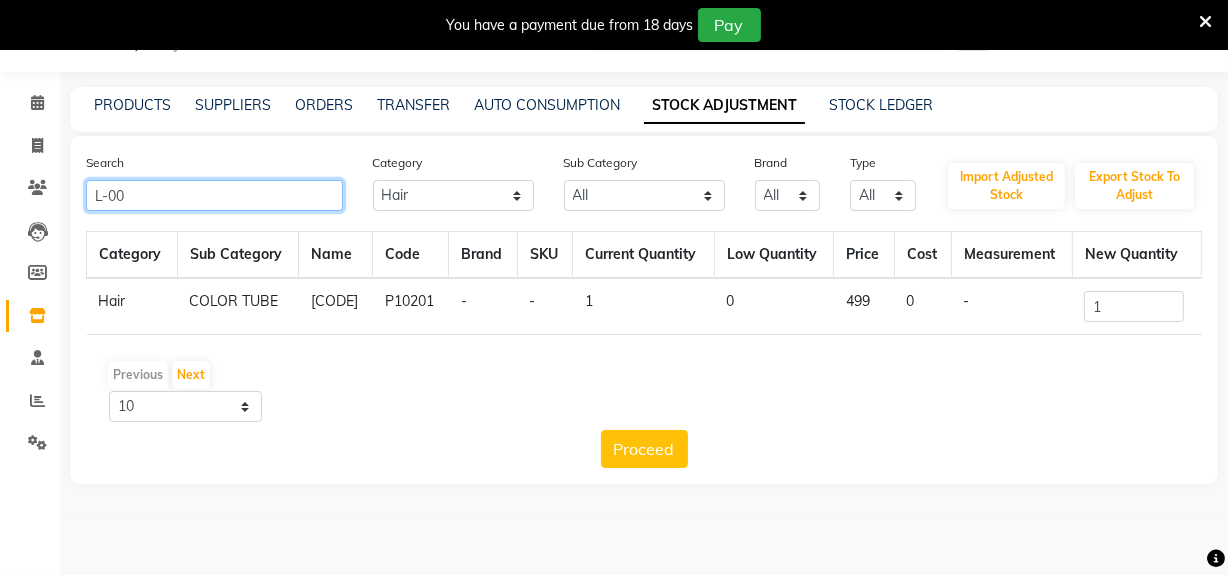 type on "L-00" 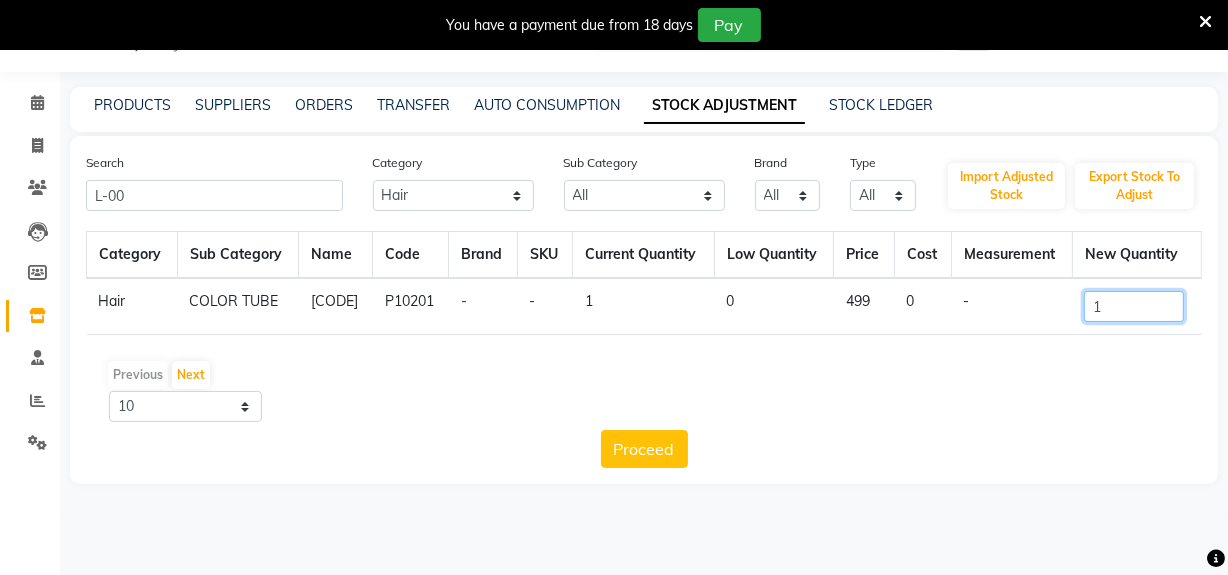 click on "1" 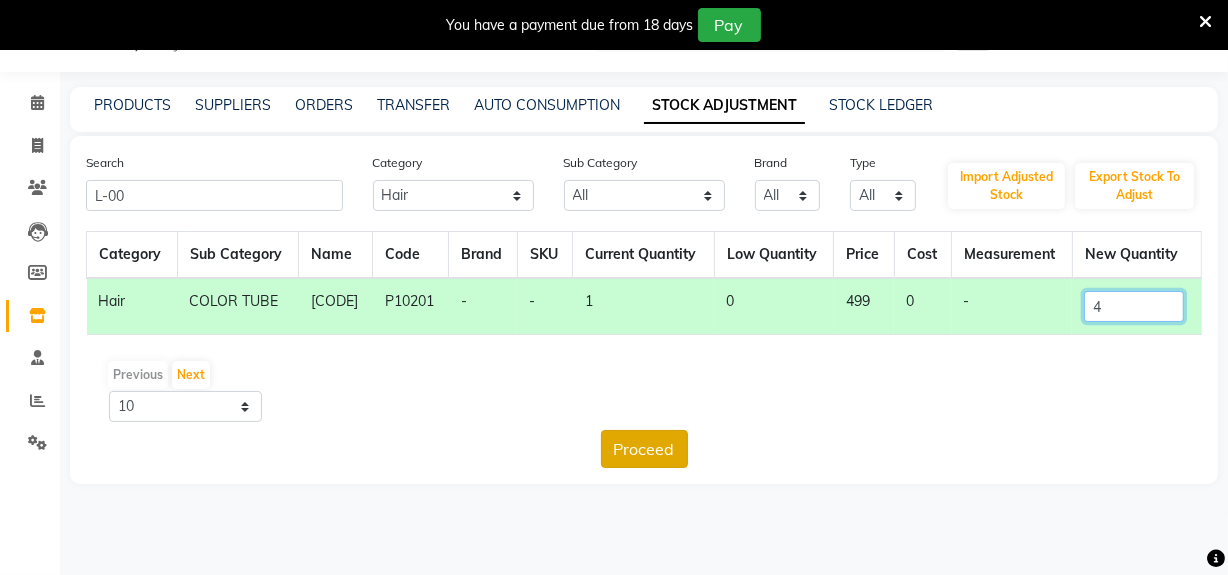 type on "4" 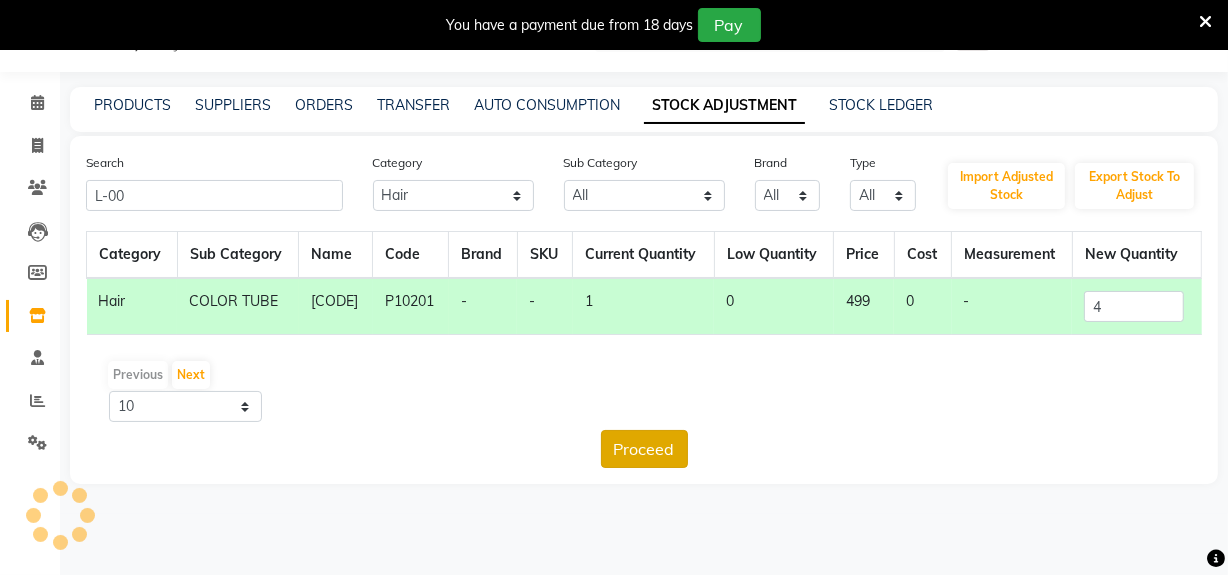 click on "Proceed" 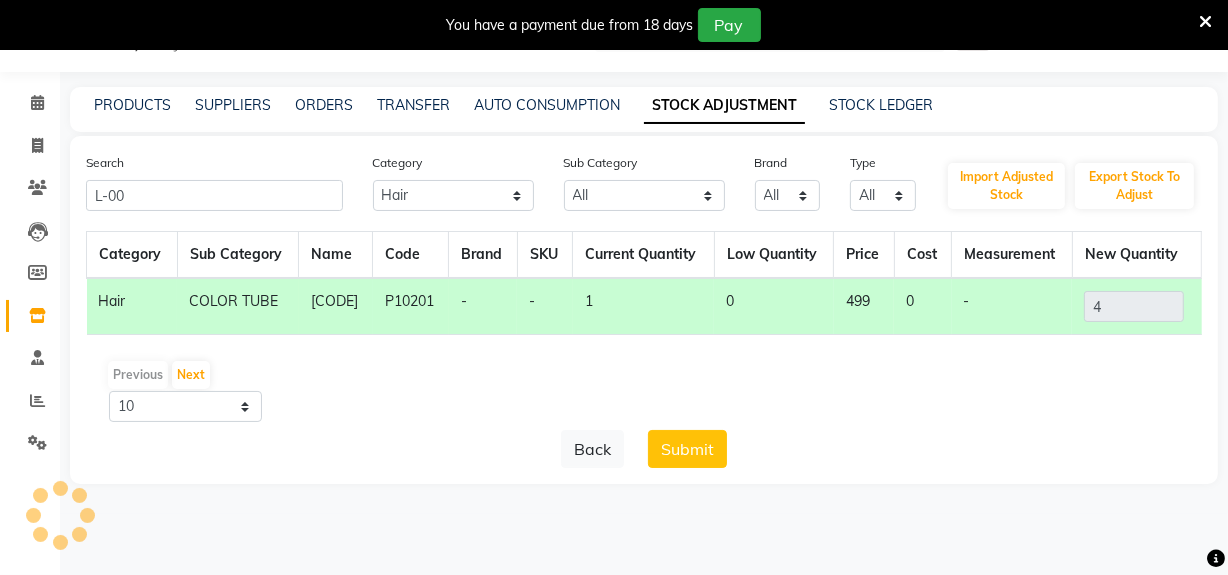 click on "Submit" 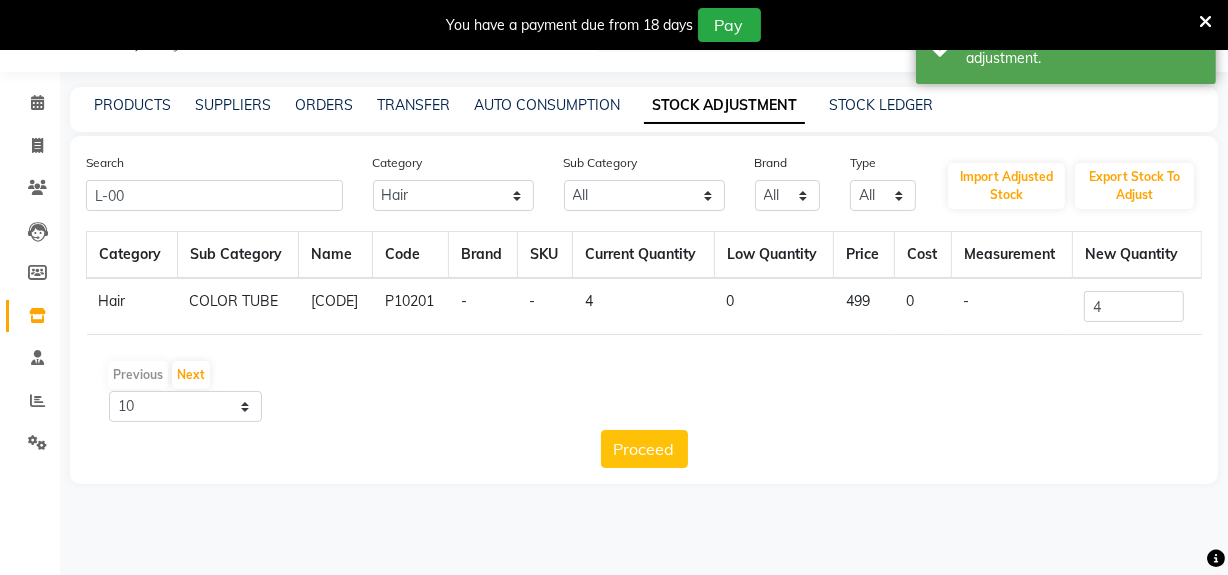 scroll, scrollTop: 0, scrollLeft: 0, axis: both 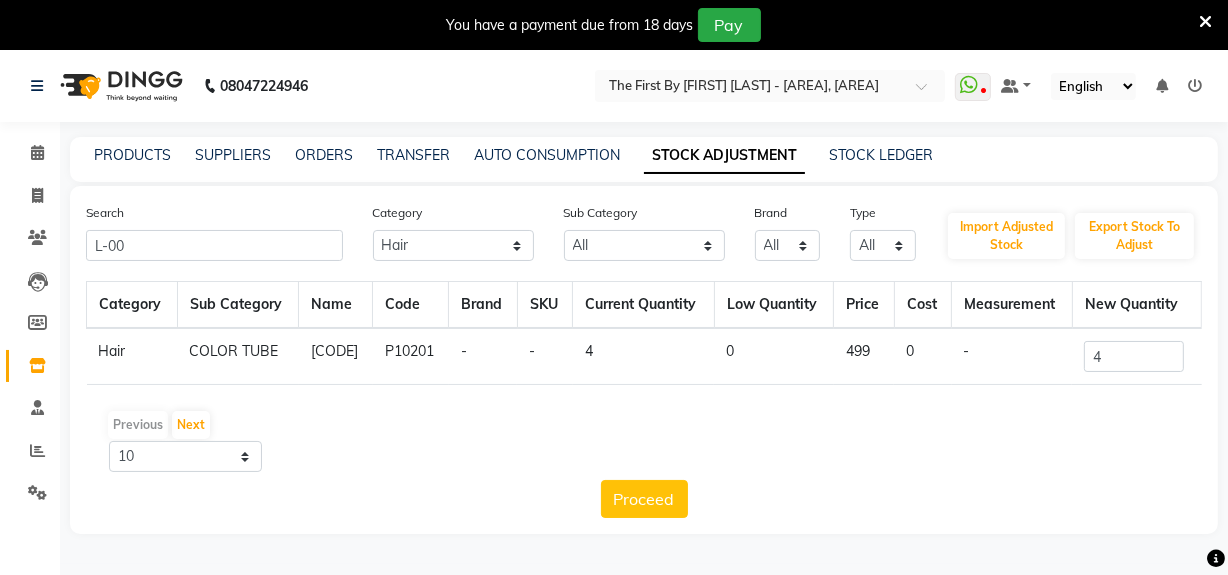 click at bounding box center (1205, 22) 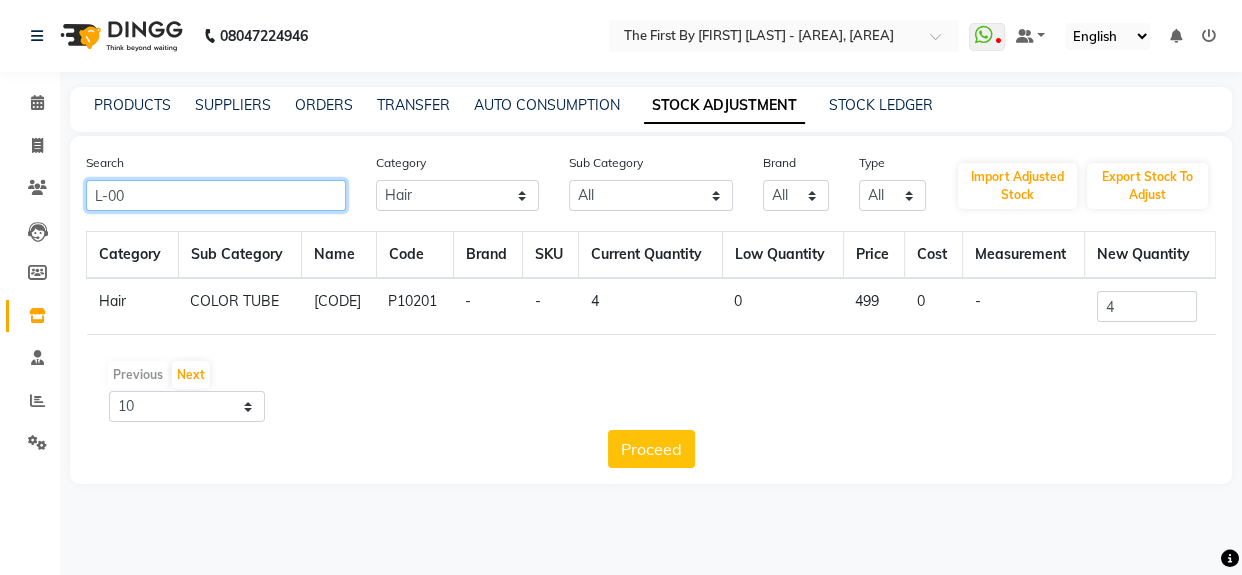 click on "L-00" 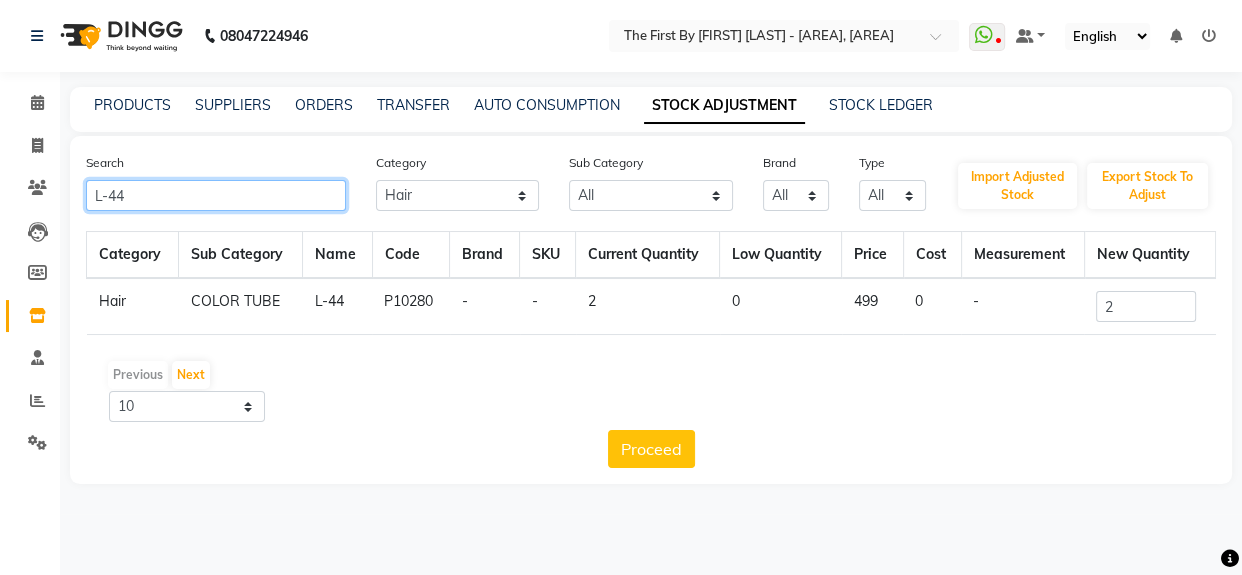 type on "L-44" 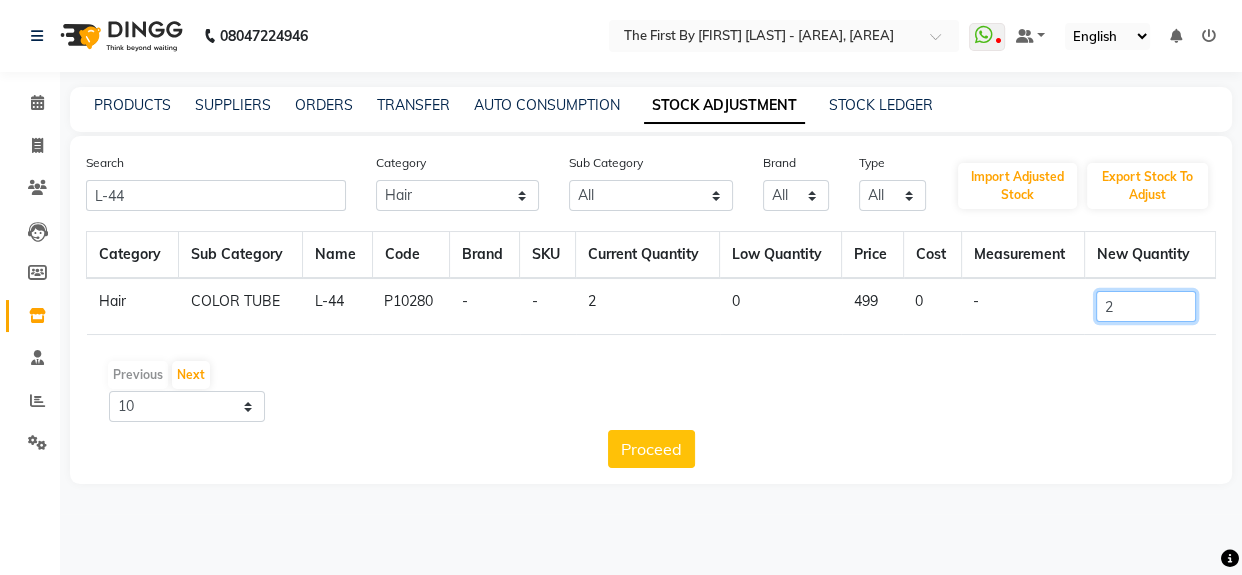 click on "2" 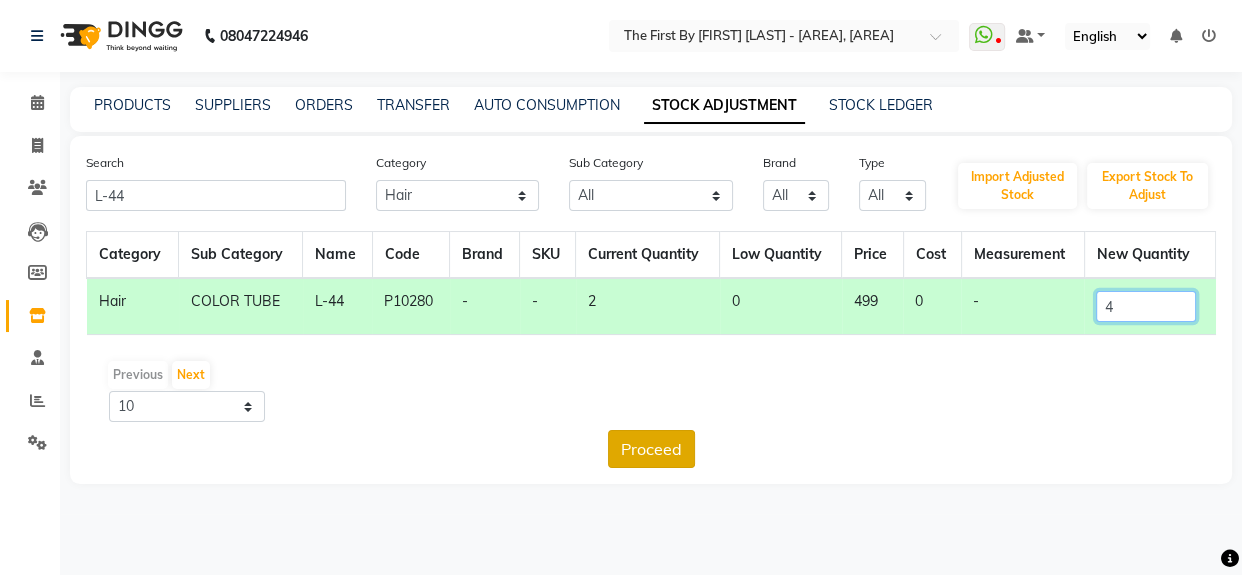 type on "4" 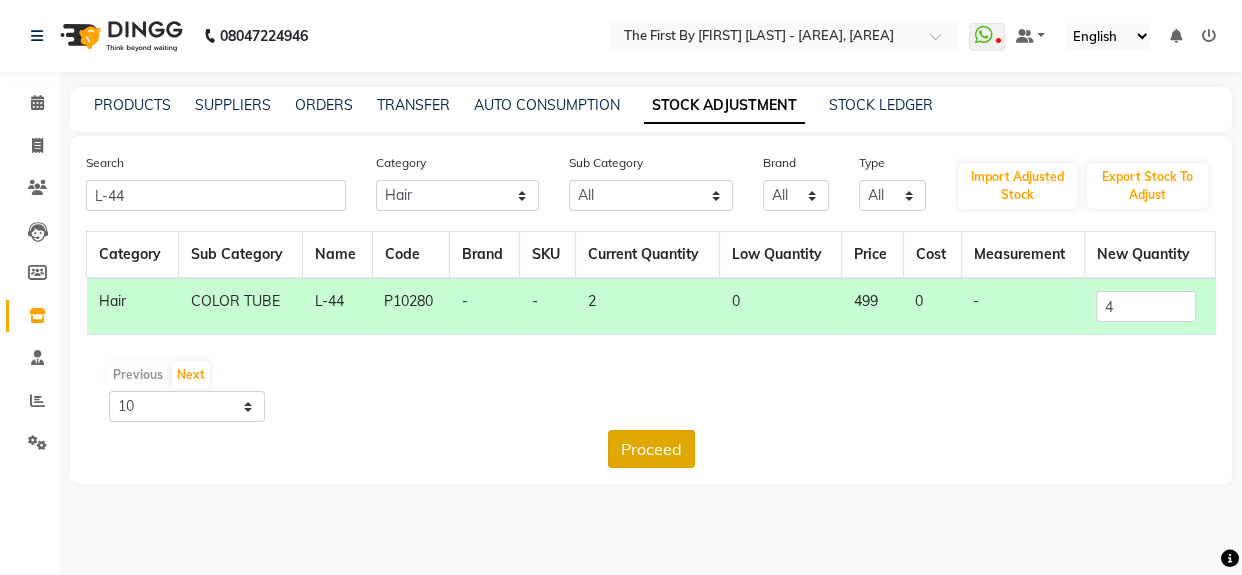 click on "Proceed" 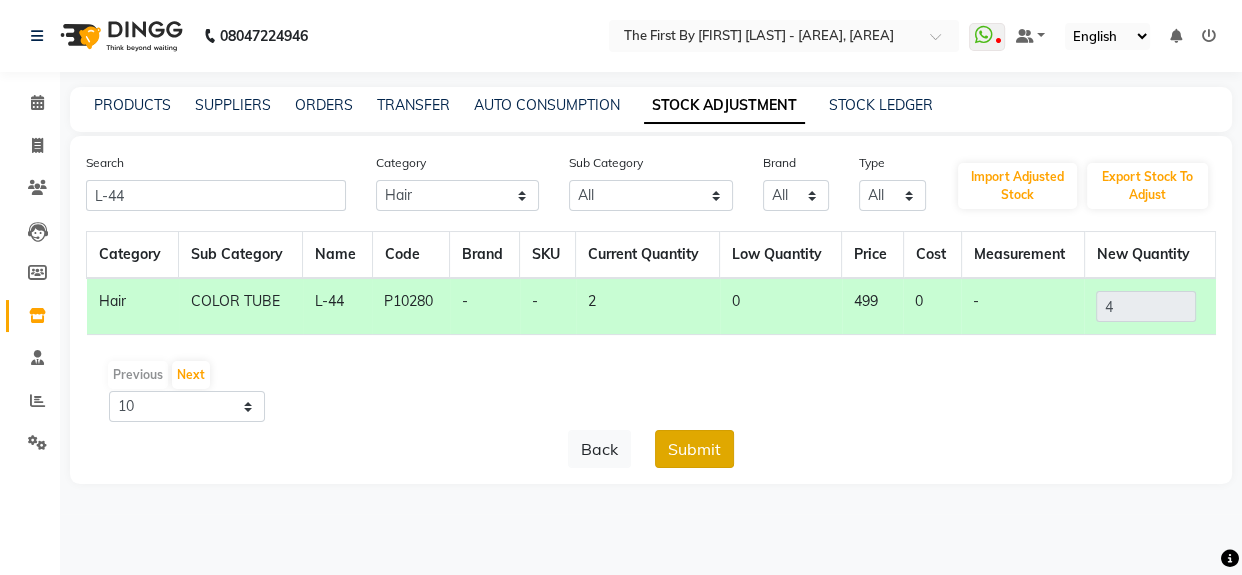 click on "Submit" 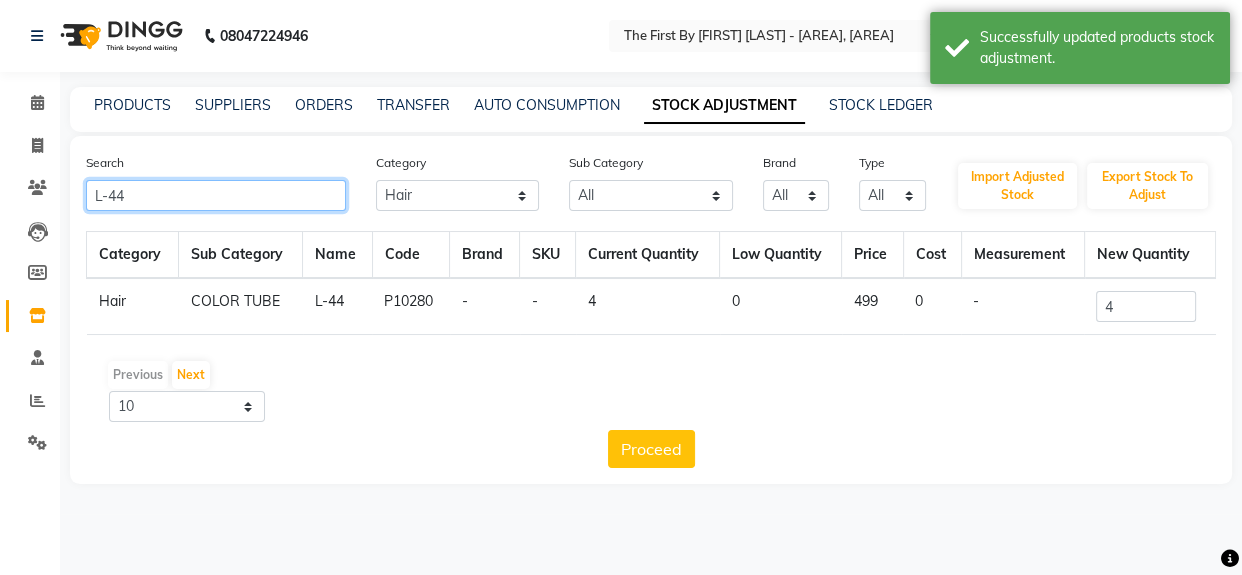 click on "L-44" 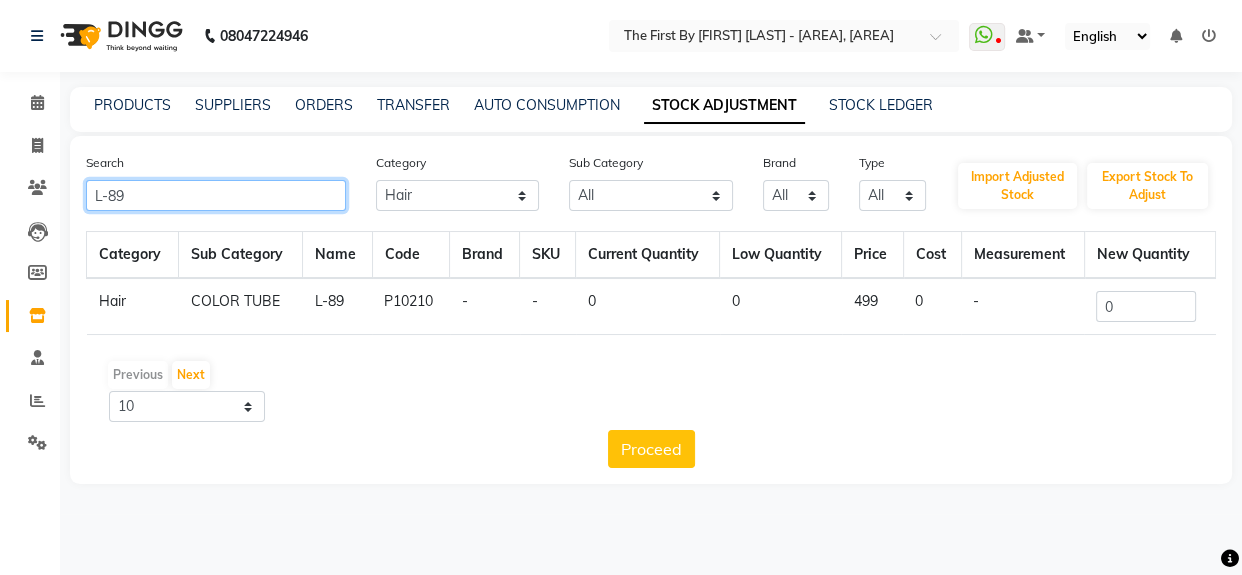 type on "L-89" 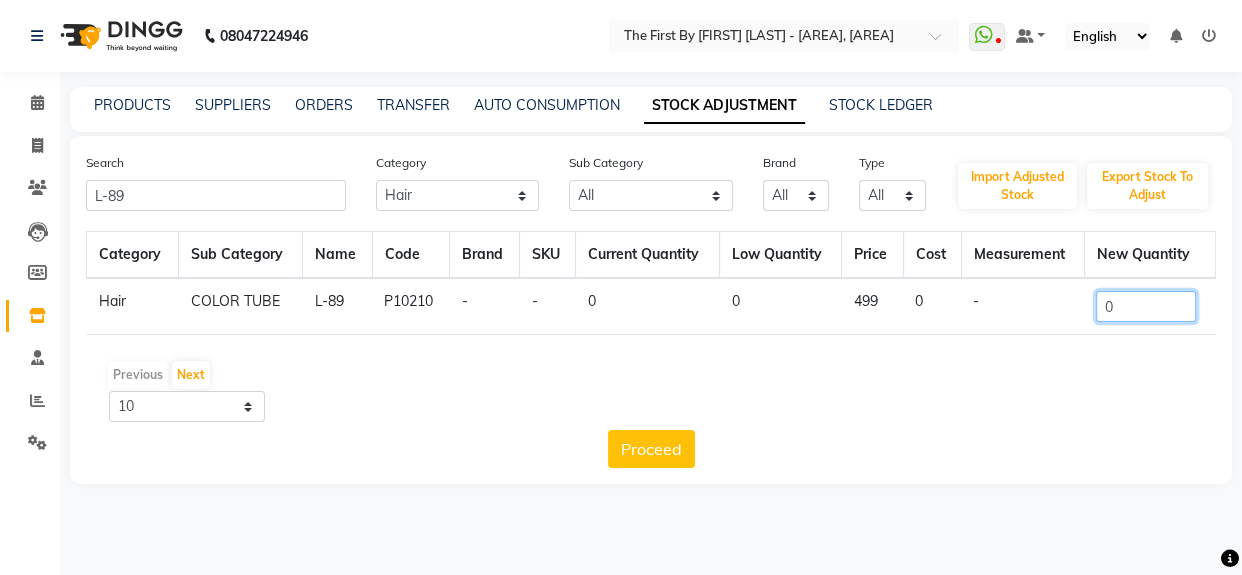 click on "0" 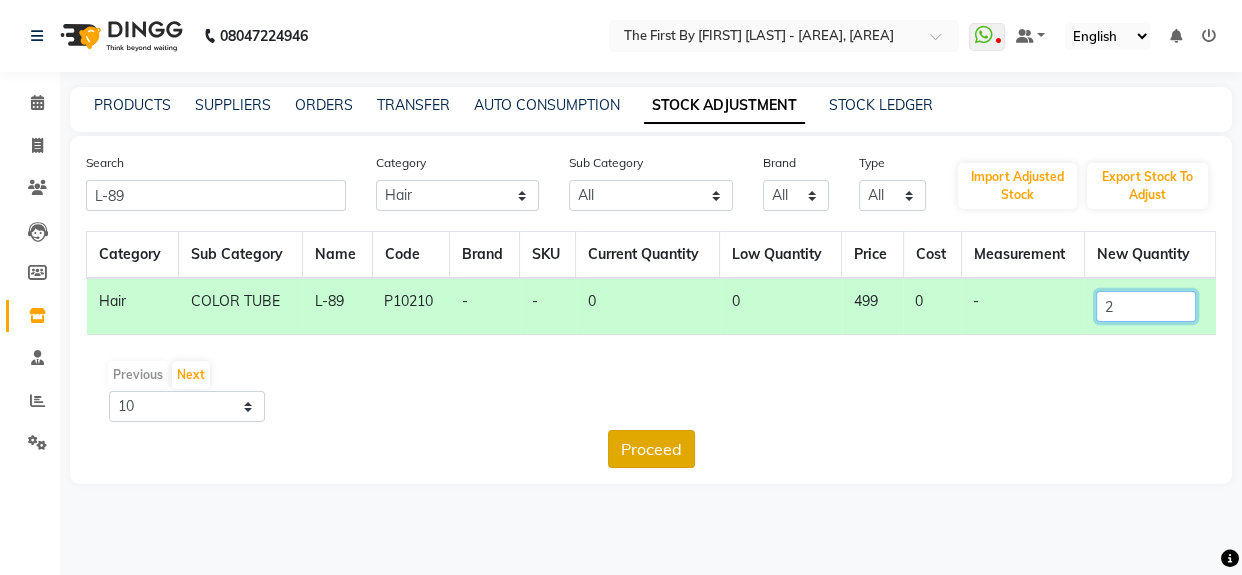 type on "2" 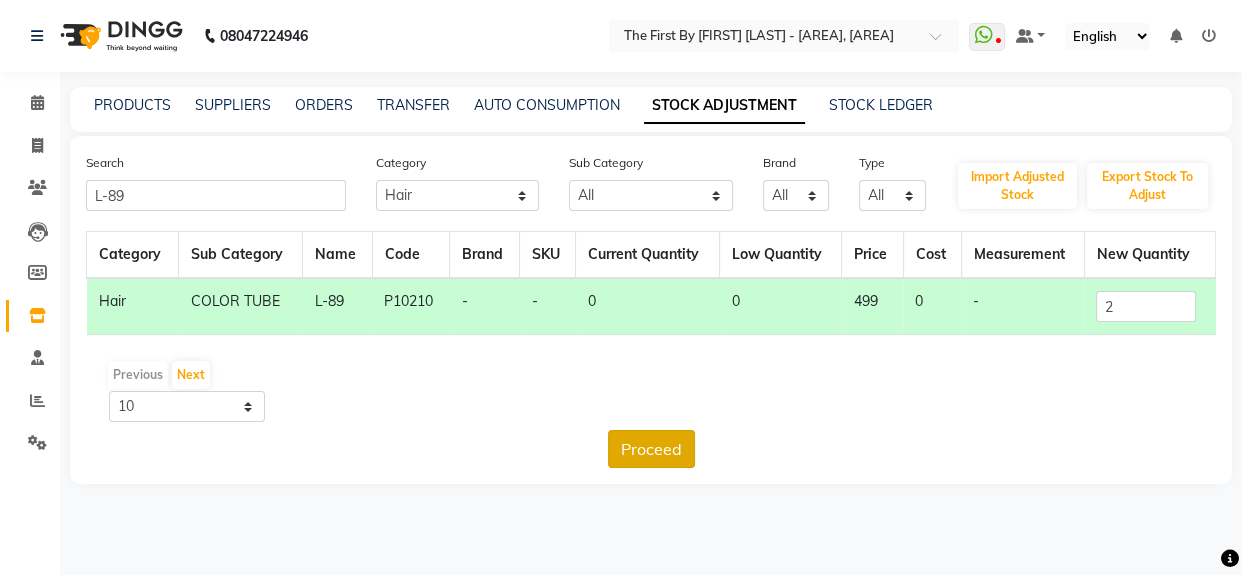 click on "Proceed" 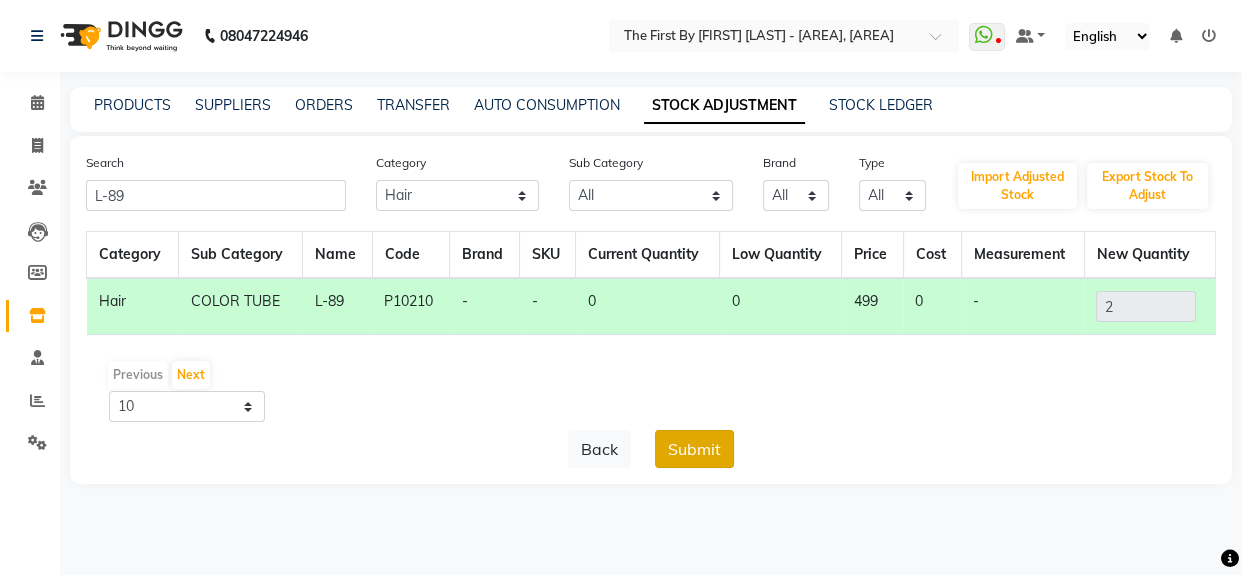 click on "Submit" 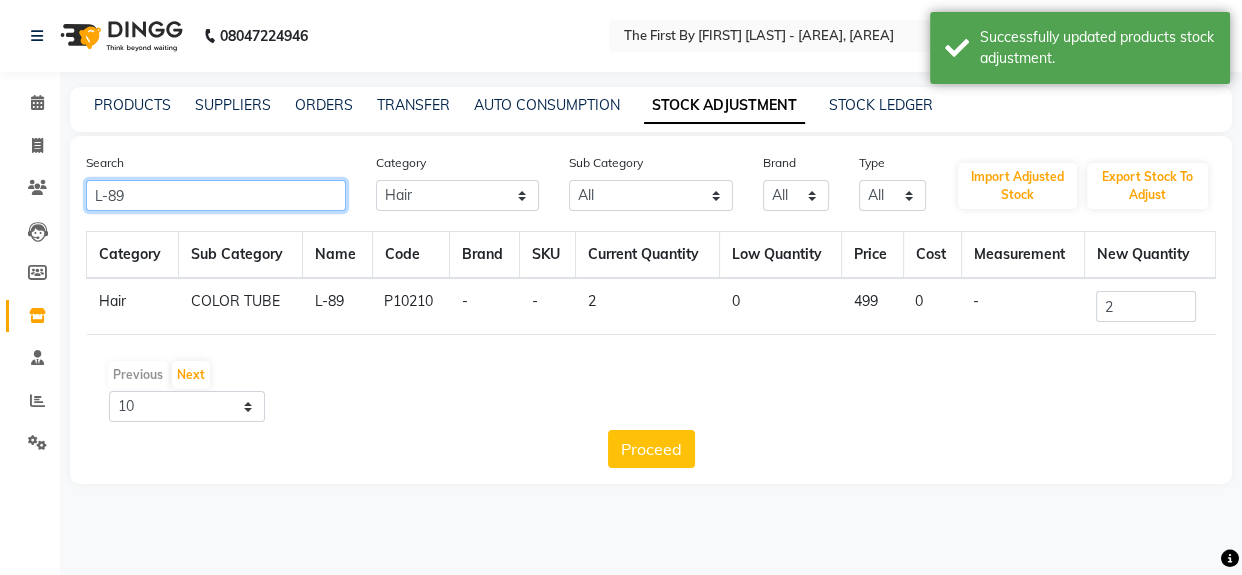 click on "L-89" 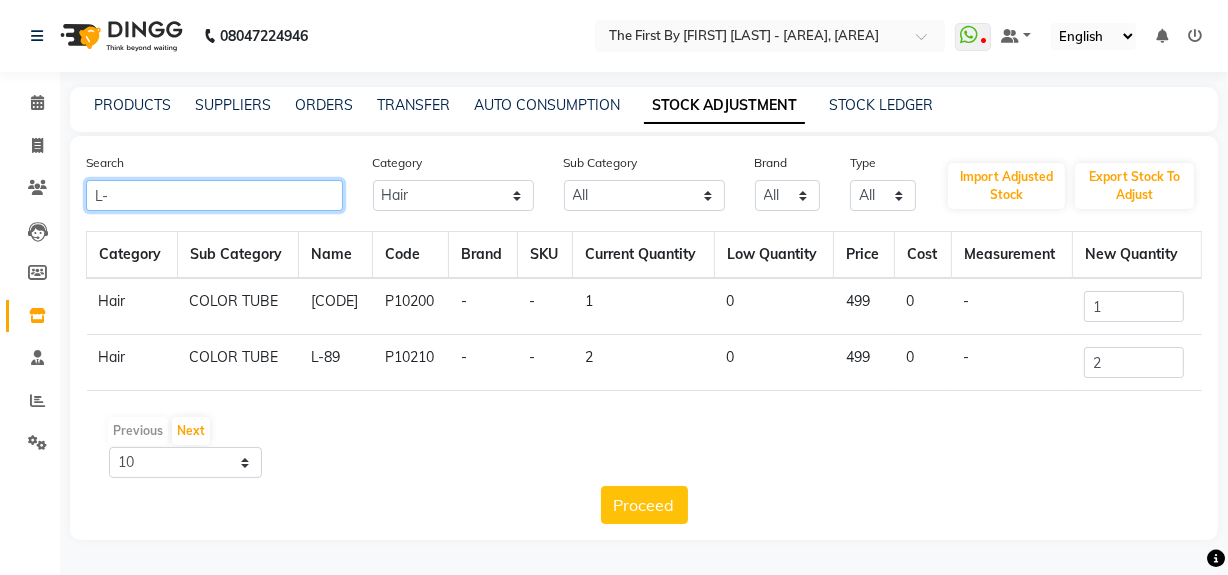 type on "L" 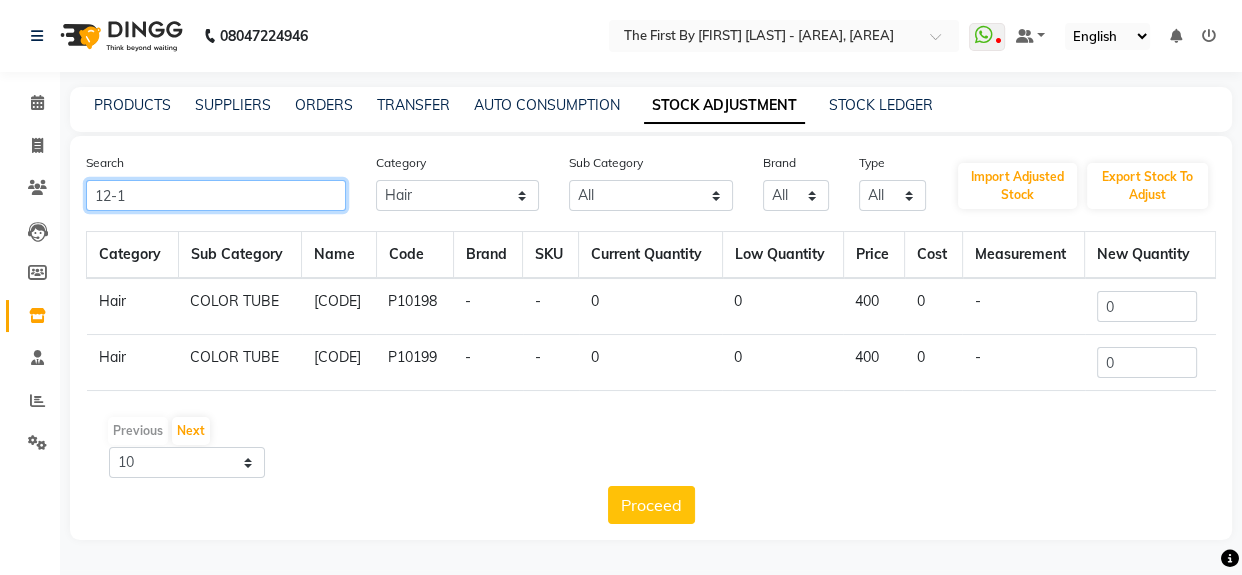 type on "12-1" 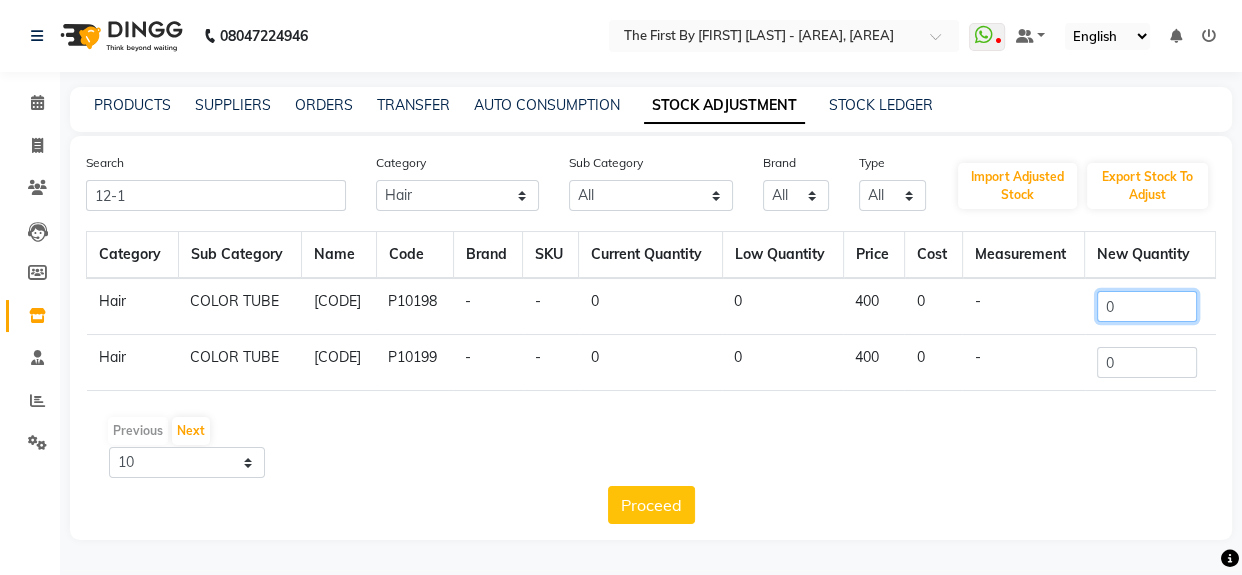 click on "0" 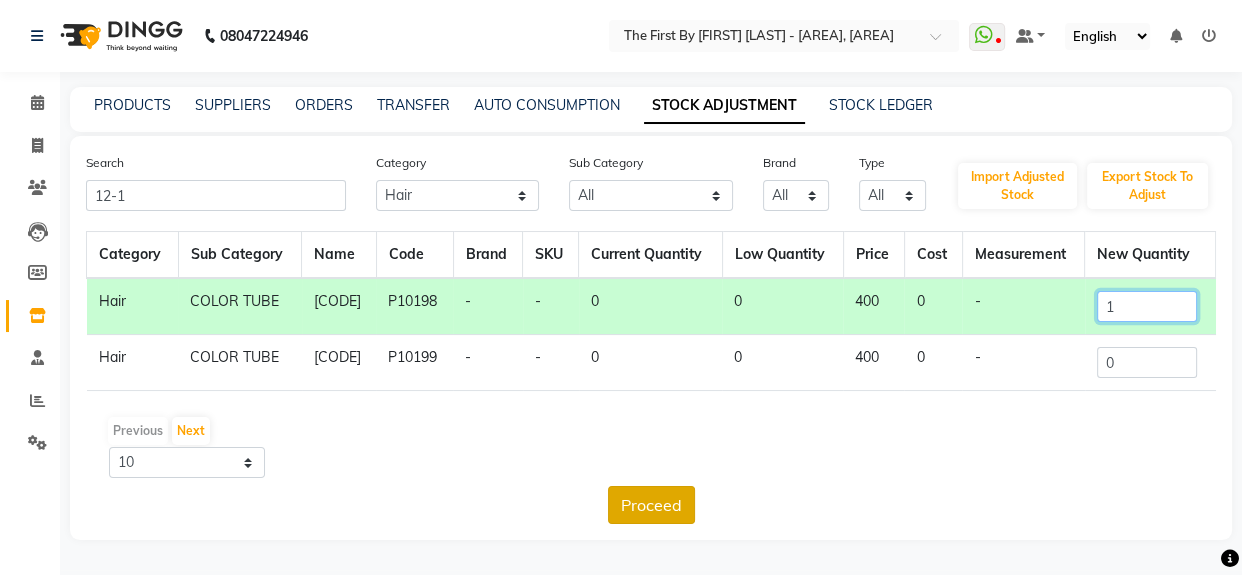 type on "1" 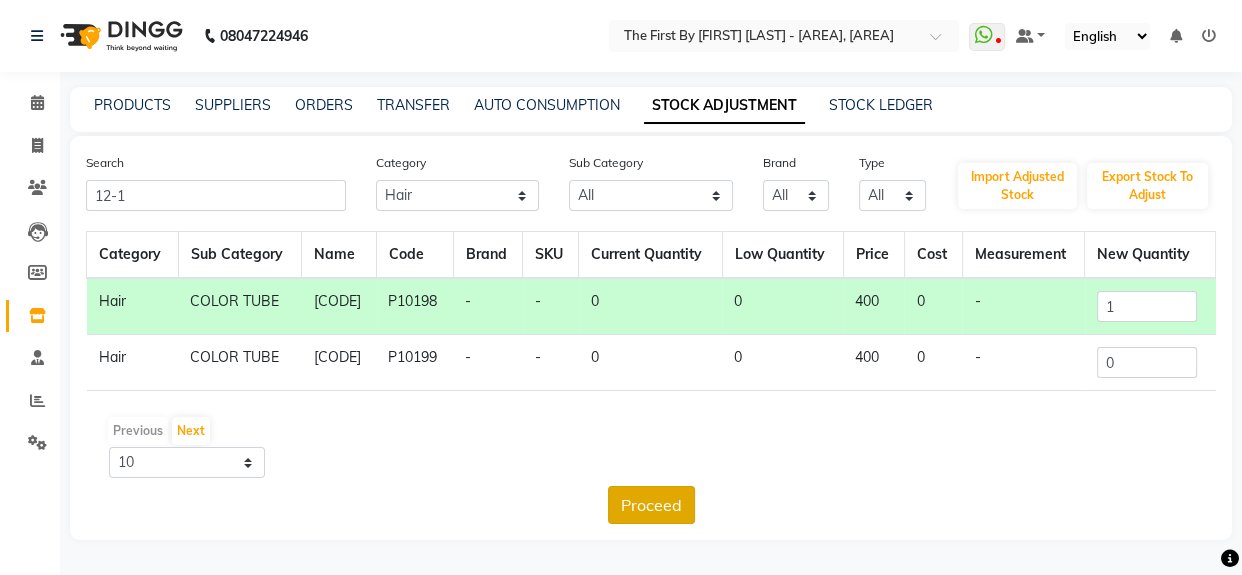 click on "Proceed" 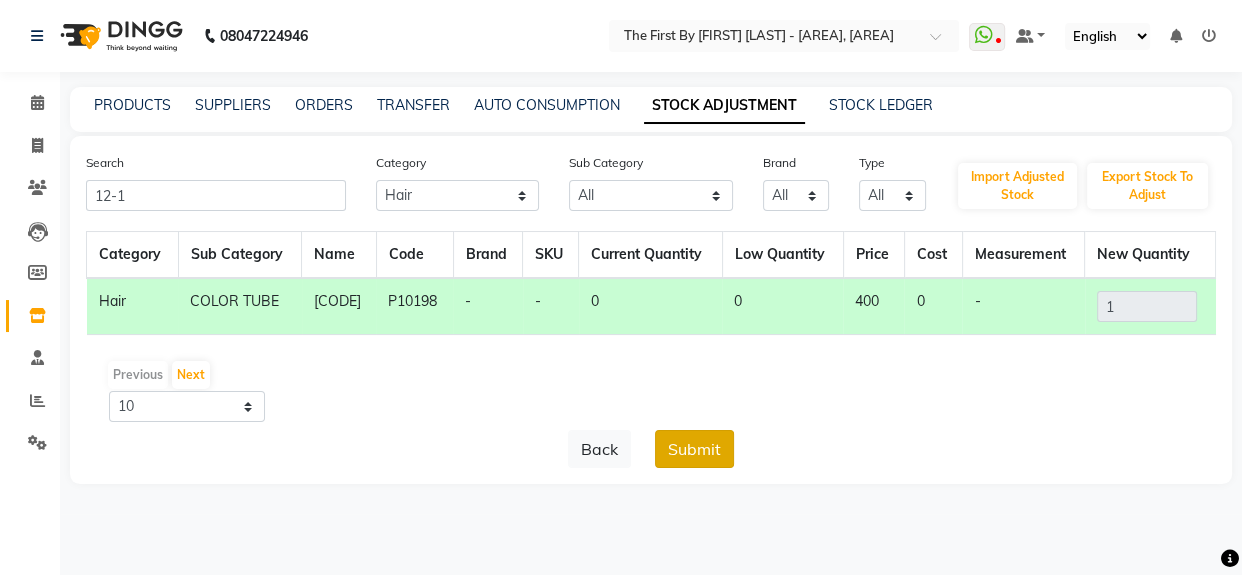 click on "Submit" 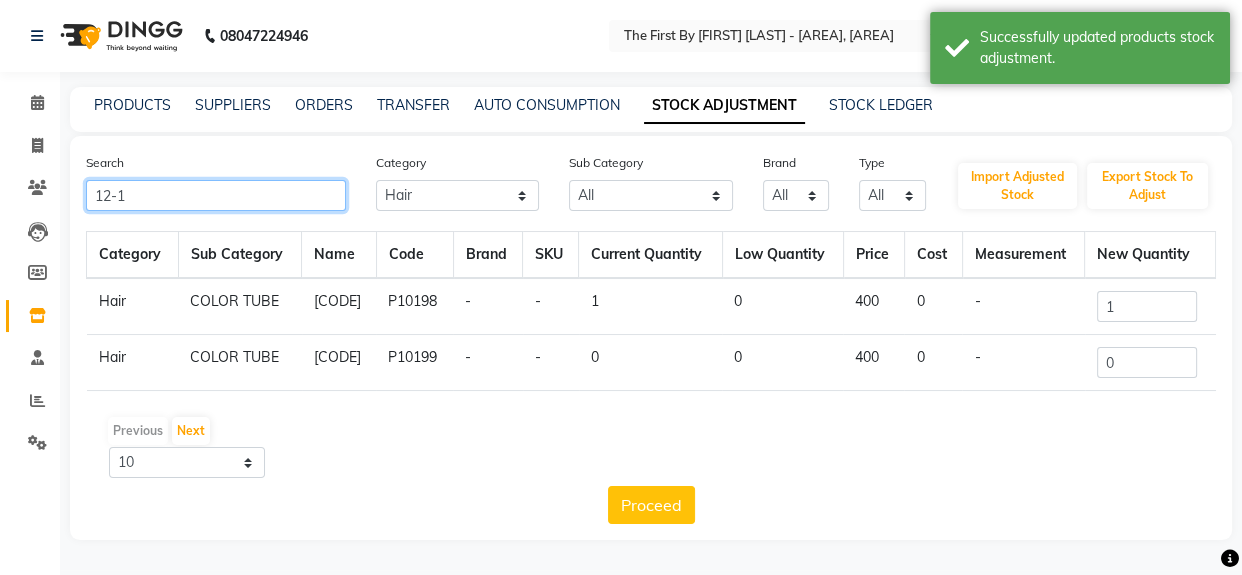 click on "12-1" 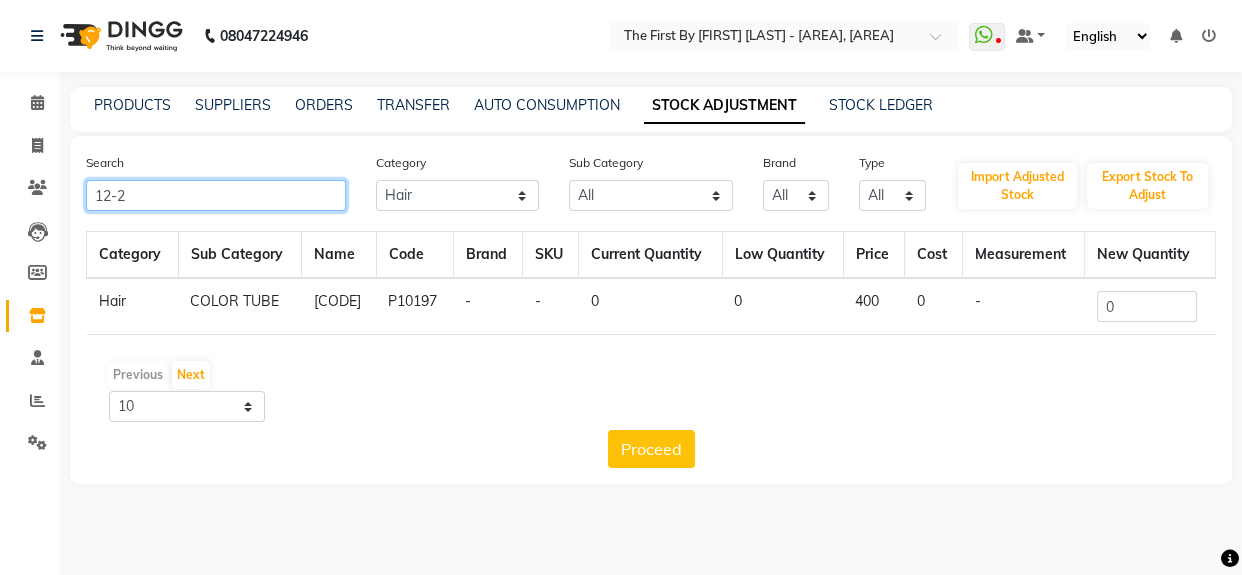 type on "12-2" 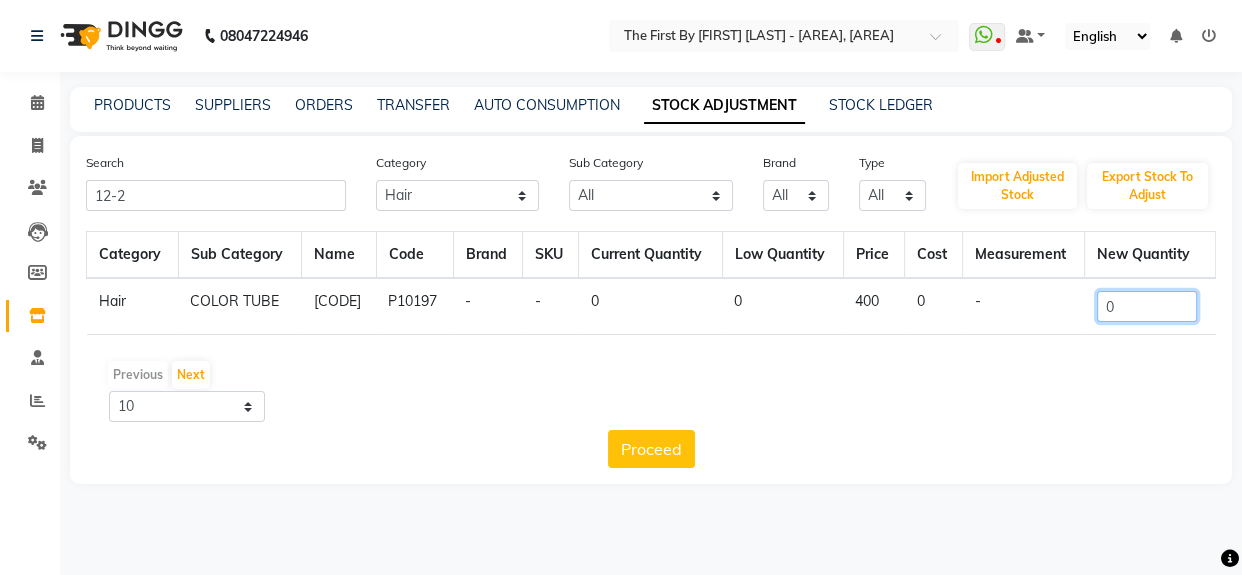 click on "0" 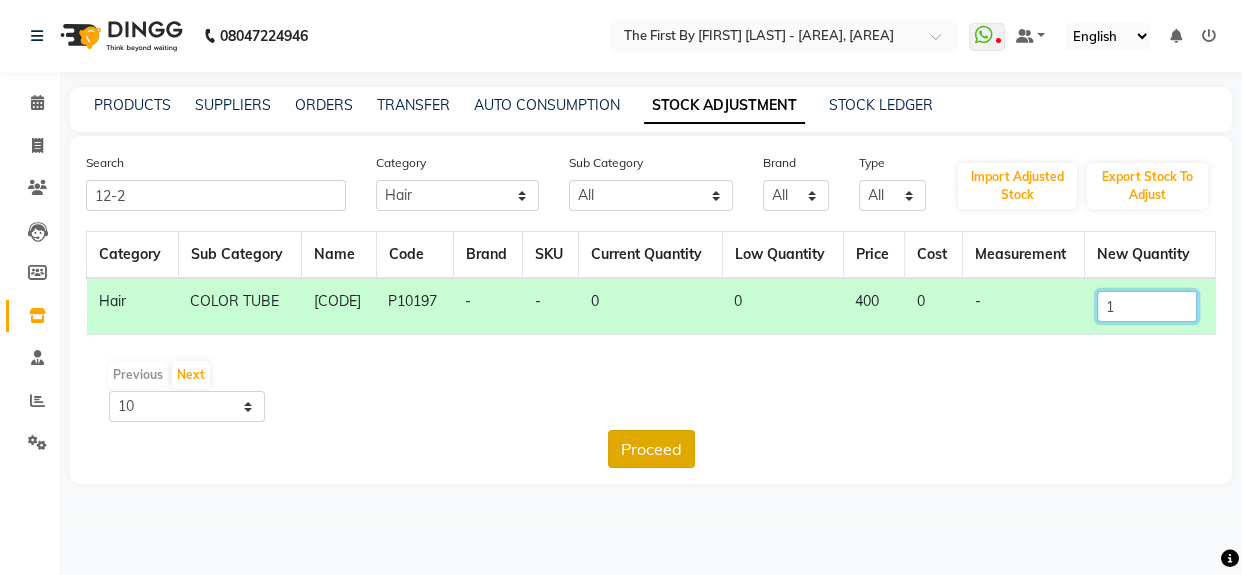 type on "1" 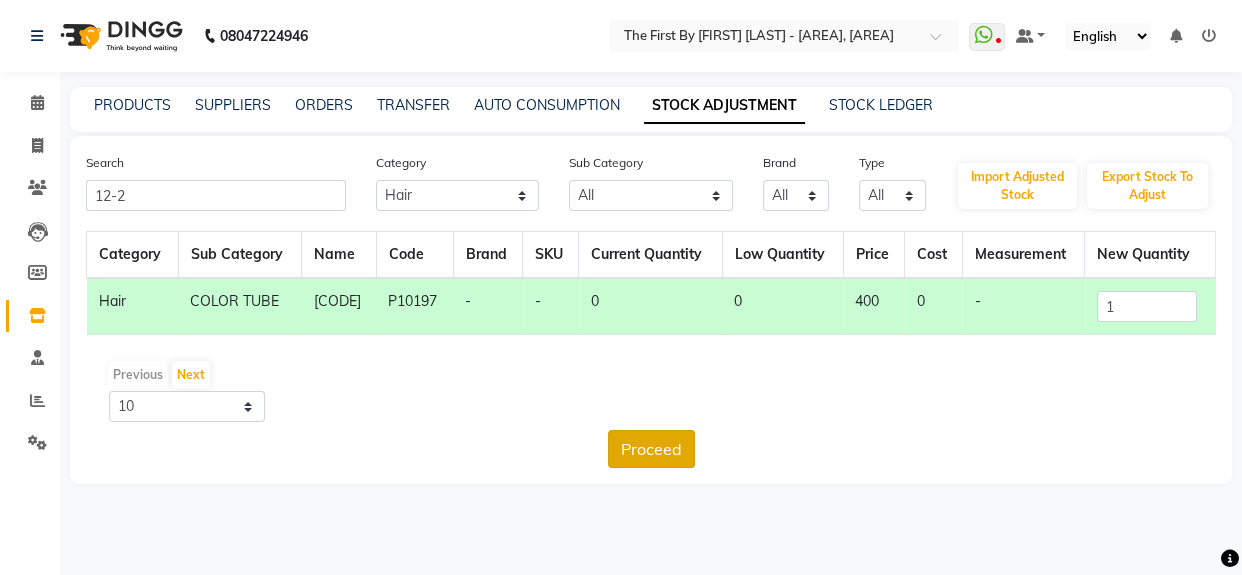 click on "Proceed" 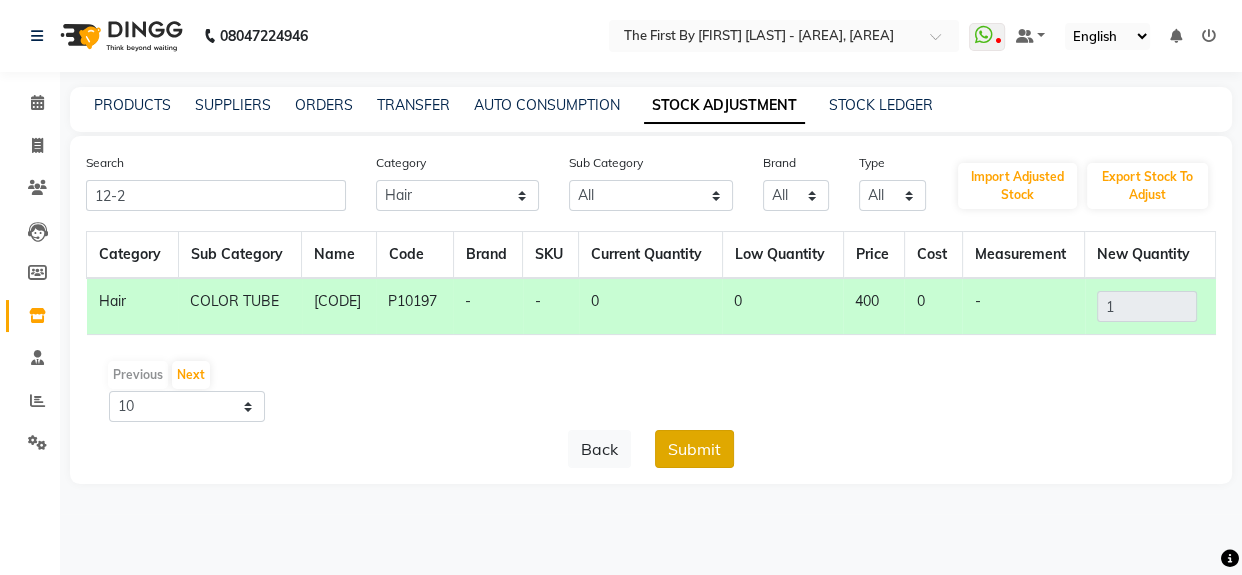 click on "Submit" 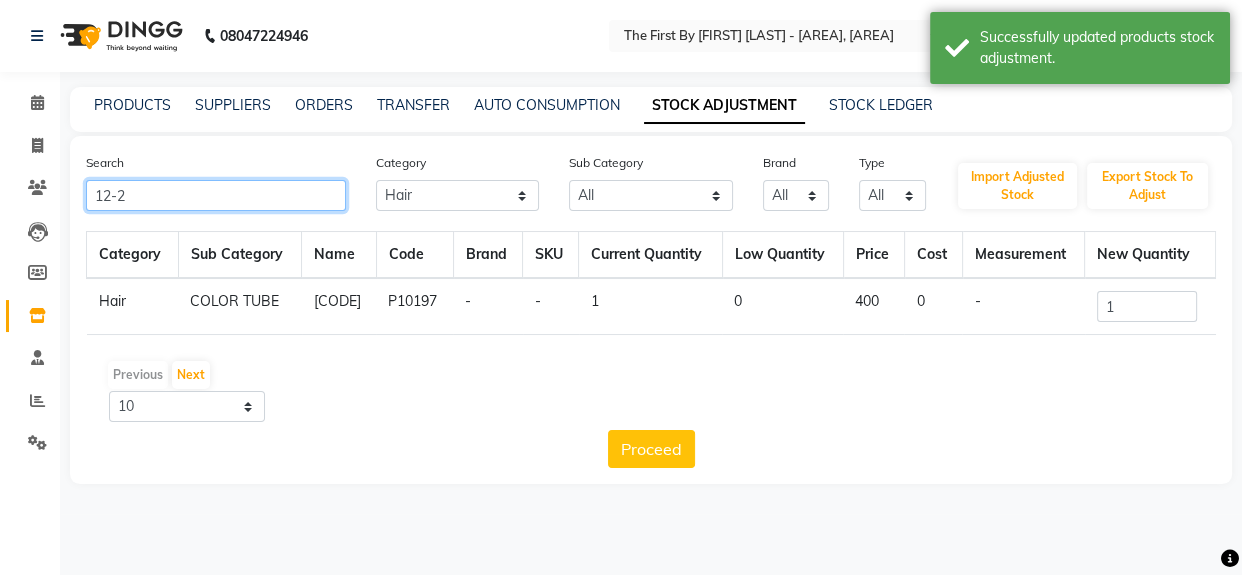 click on "12-2" 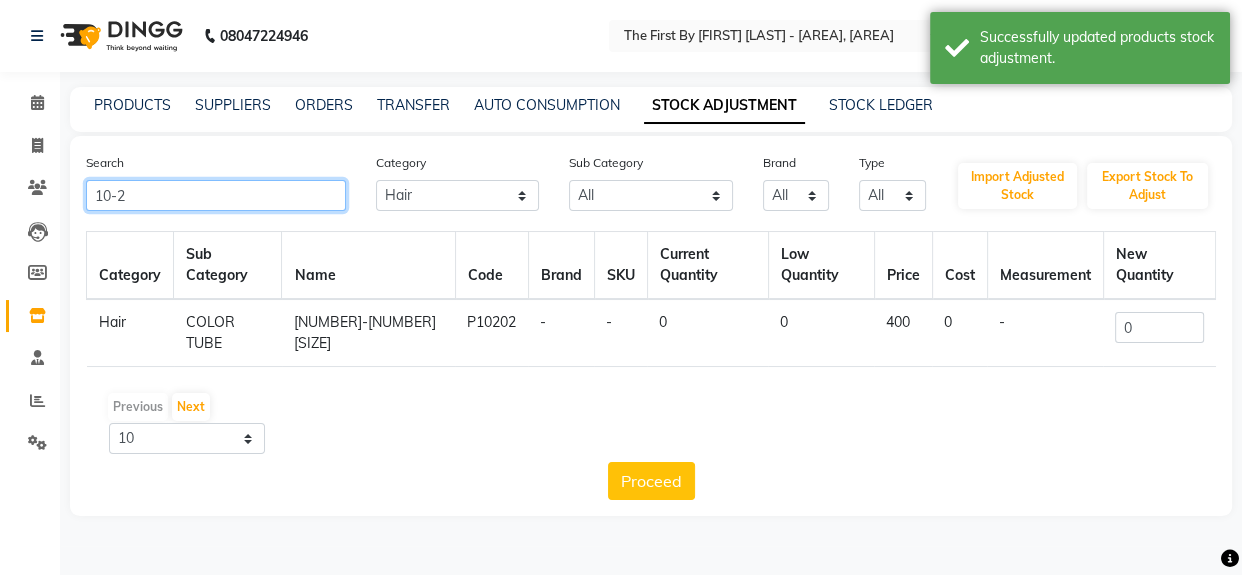type on "10-2" 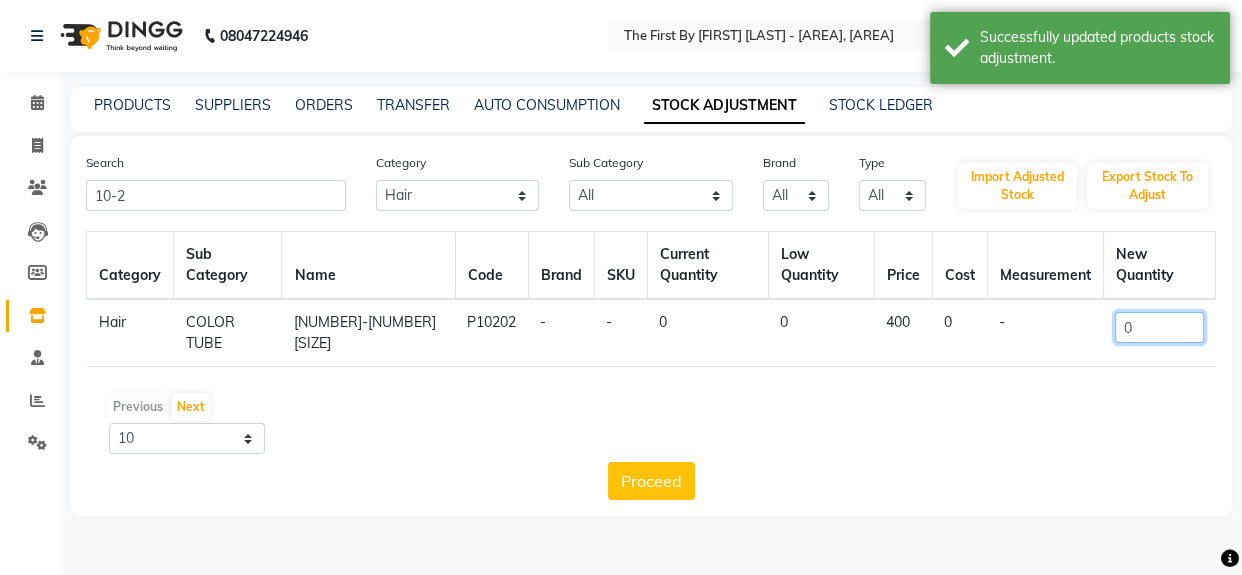 click on "0" 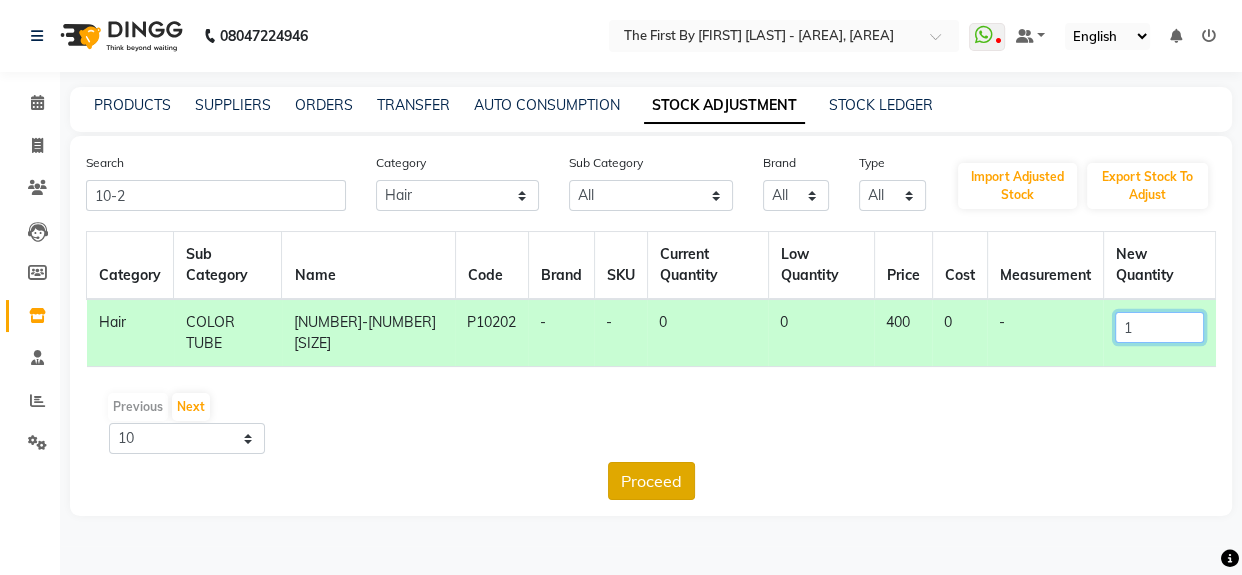 type on "1" 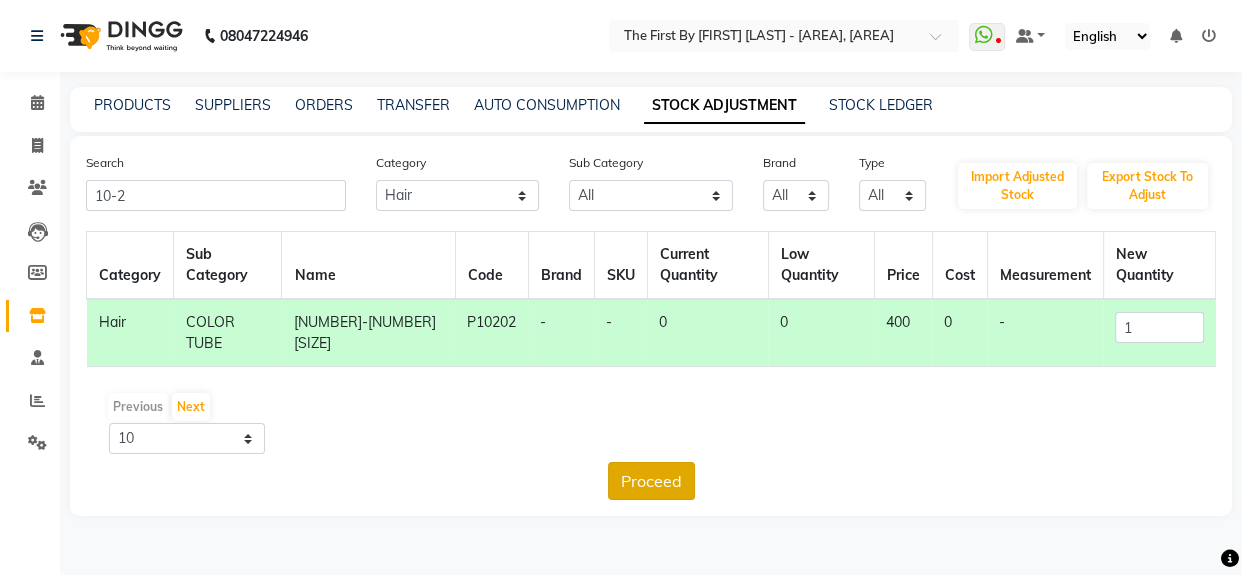 click on "Proceed" 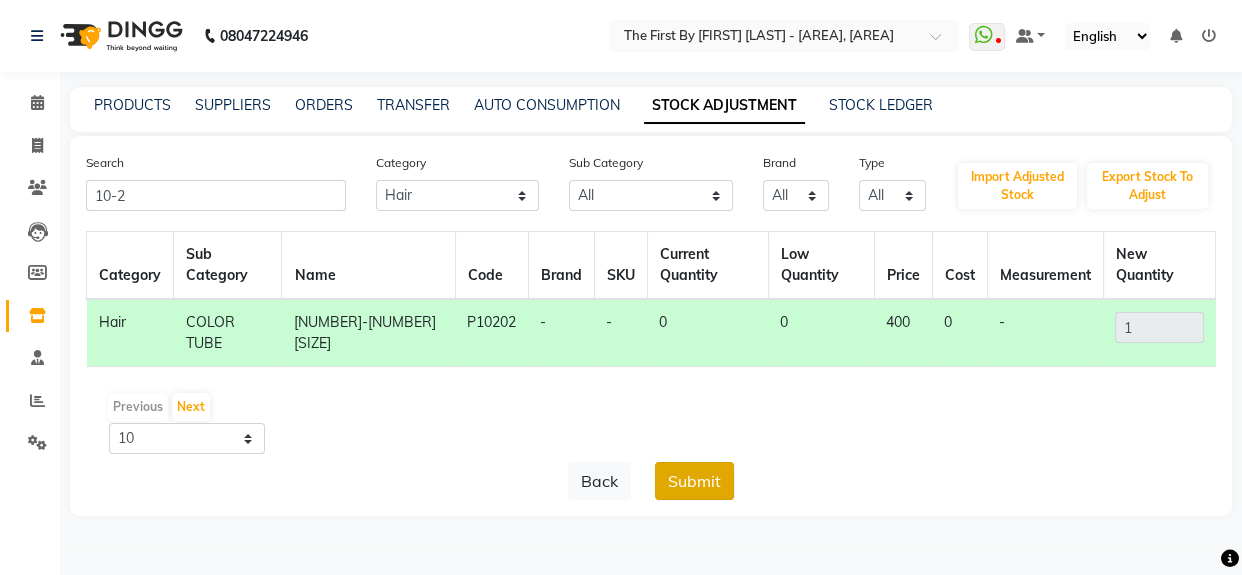 click on "Submit" 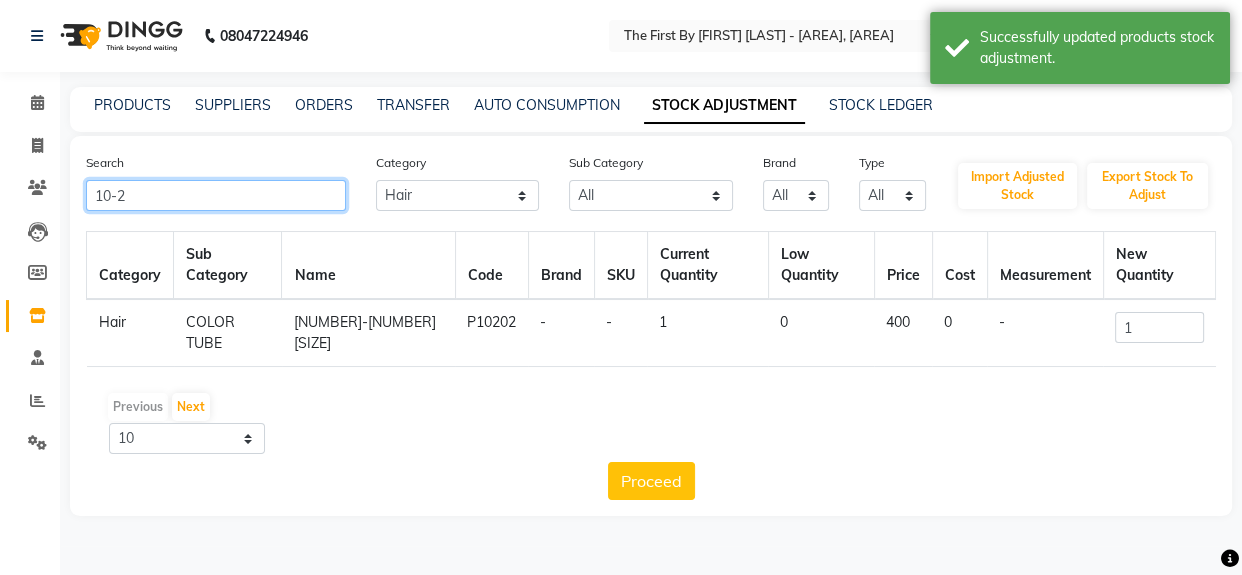 click on "10-2" 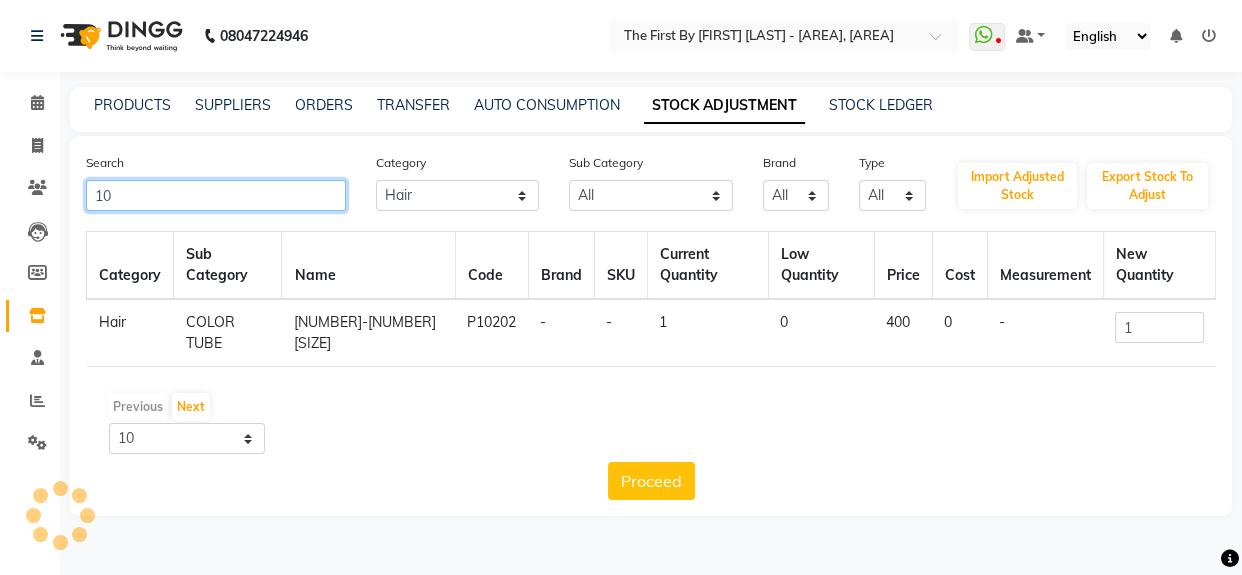 type on "1" 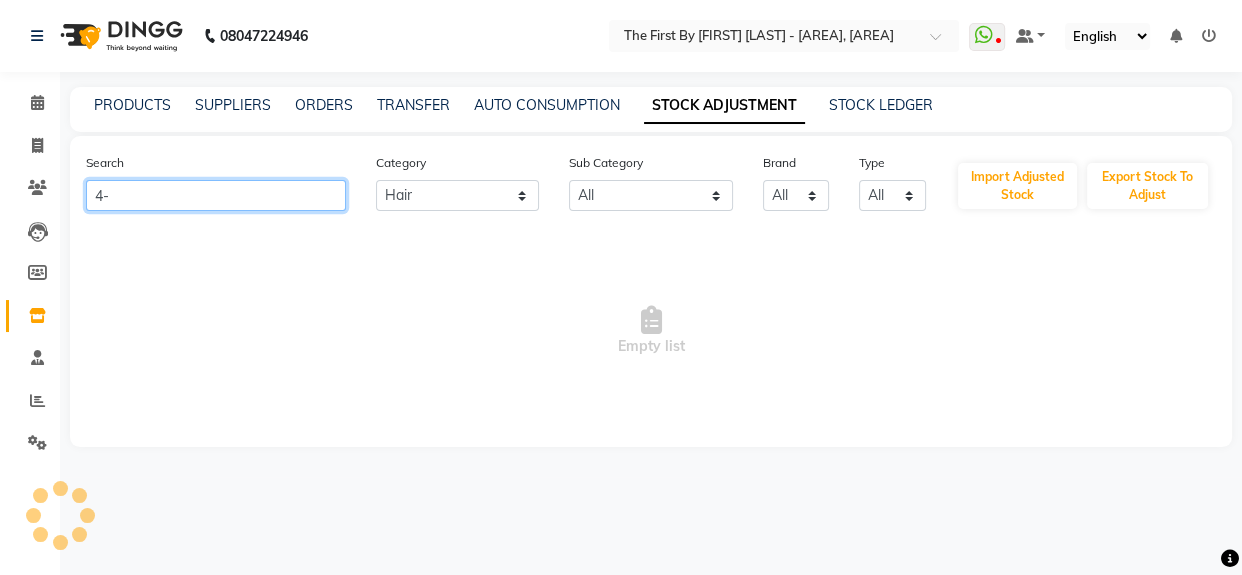 type on "4" 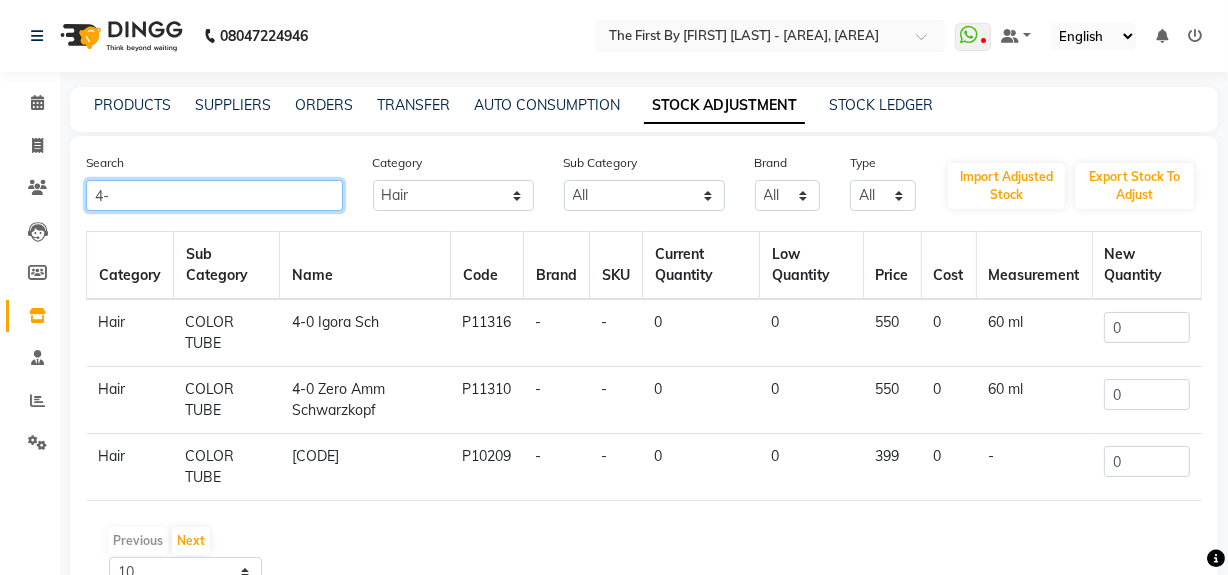 type on "4" 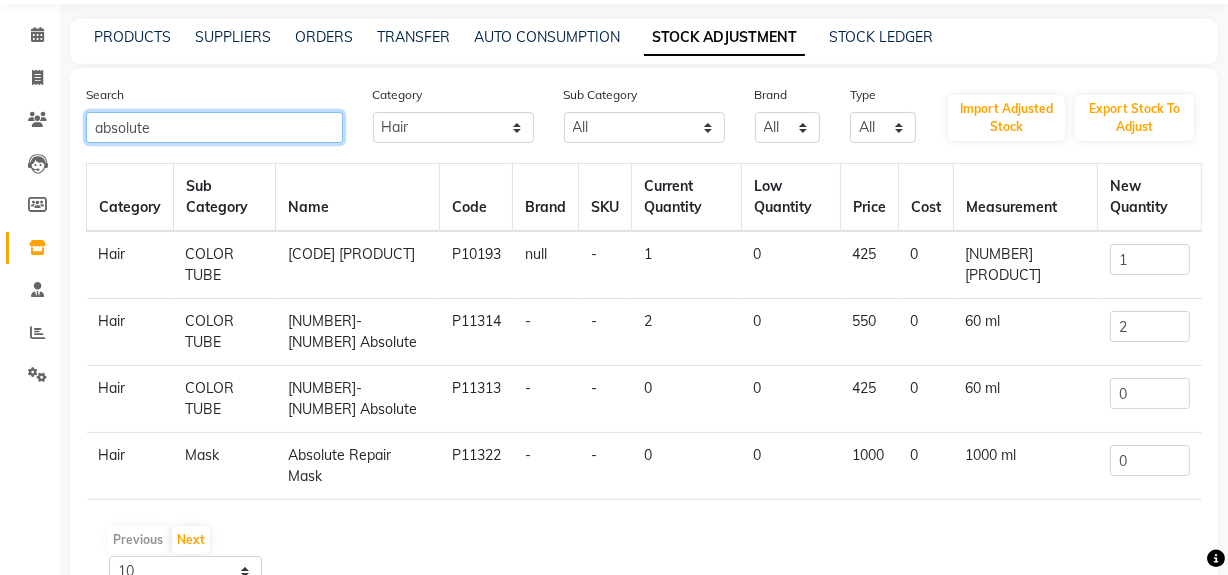 scroll, scrollTop: 170, scrollLeft: 0, axis: vertical 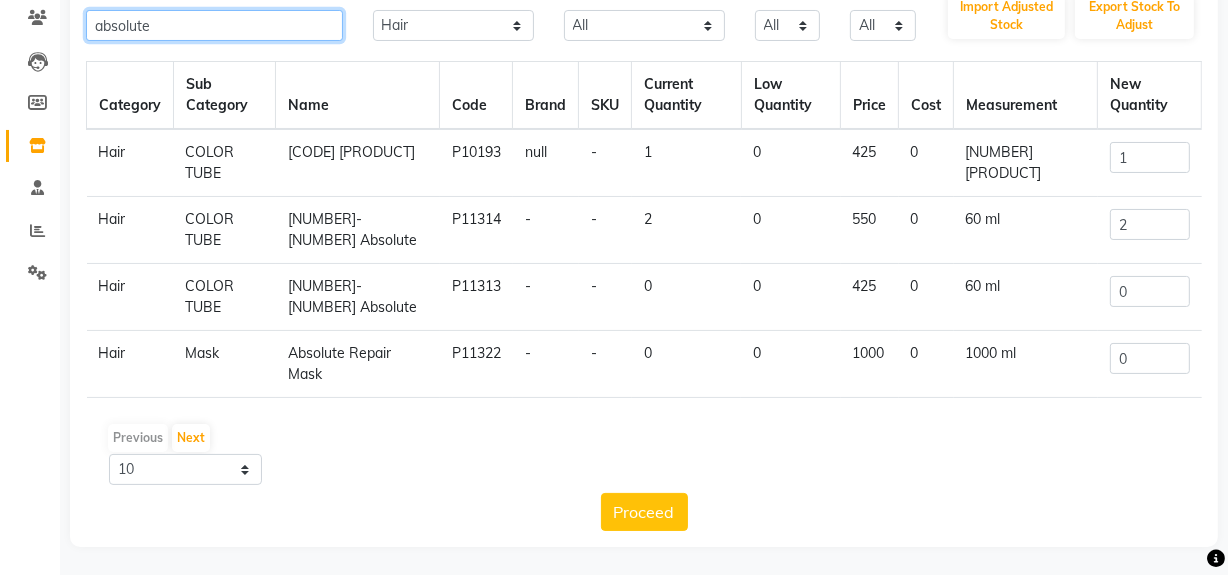 type on "absolute" 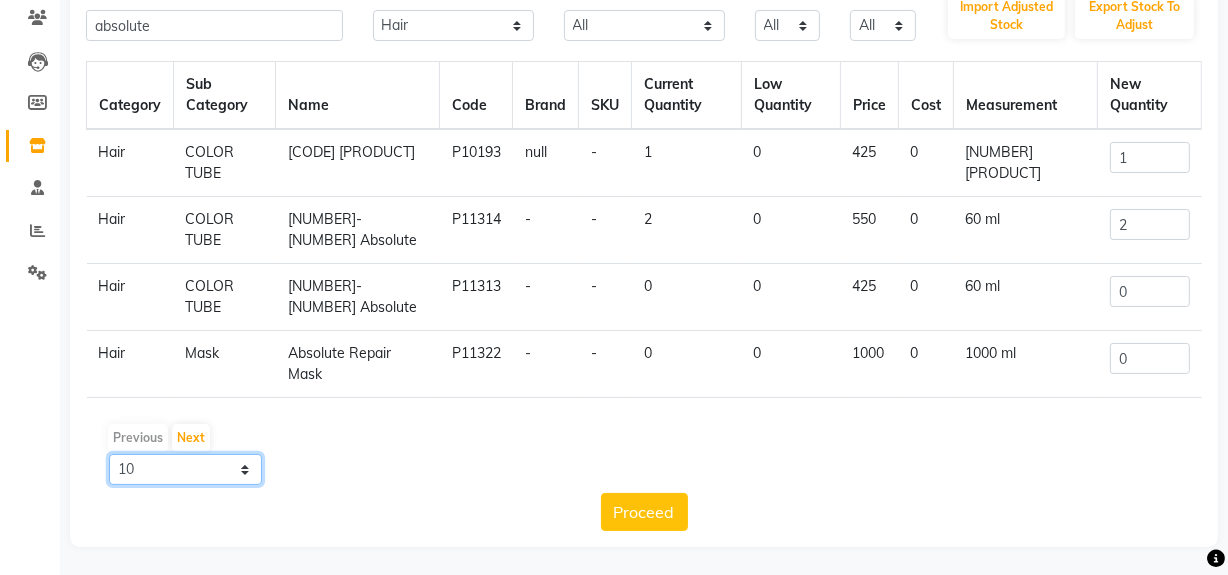 click on "10 50 100" 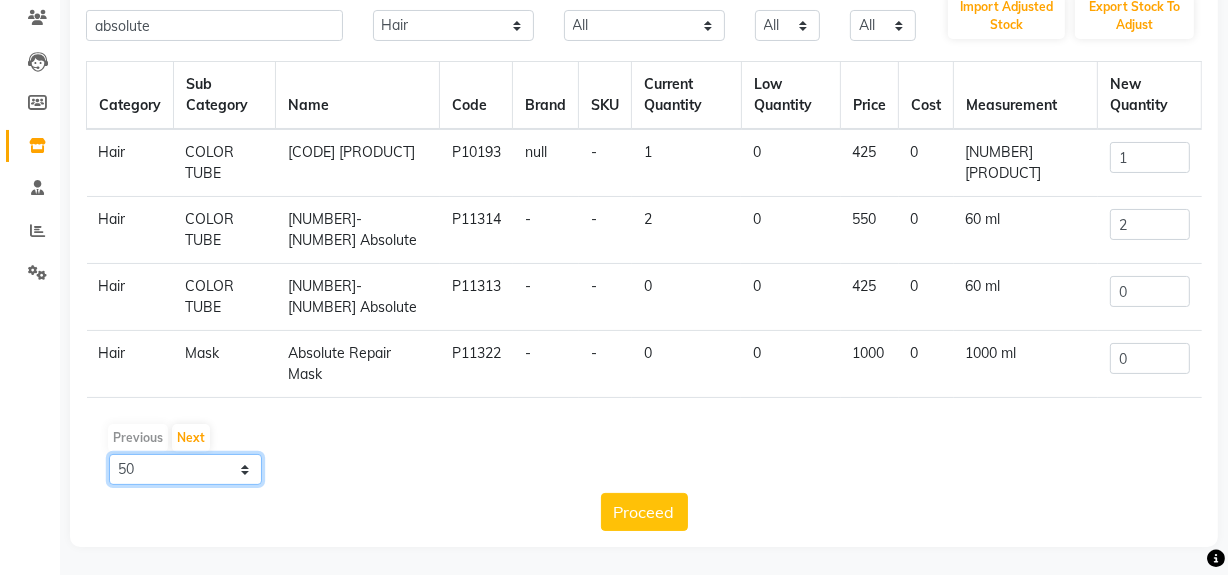 click on "10 50 100" 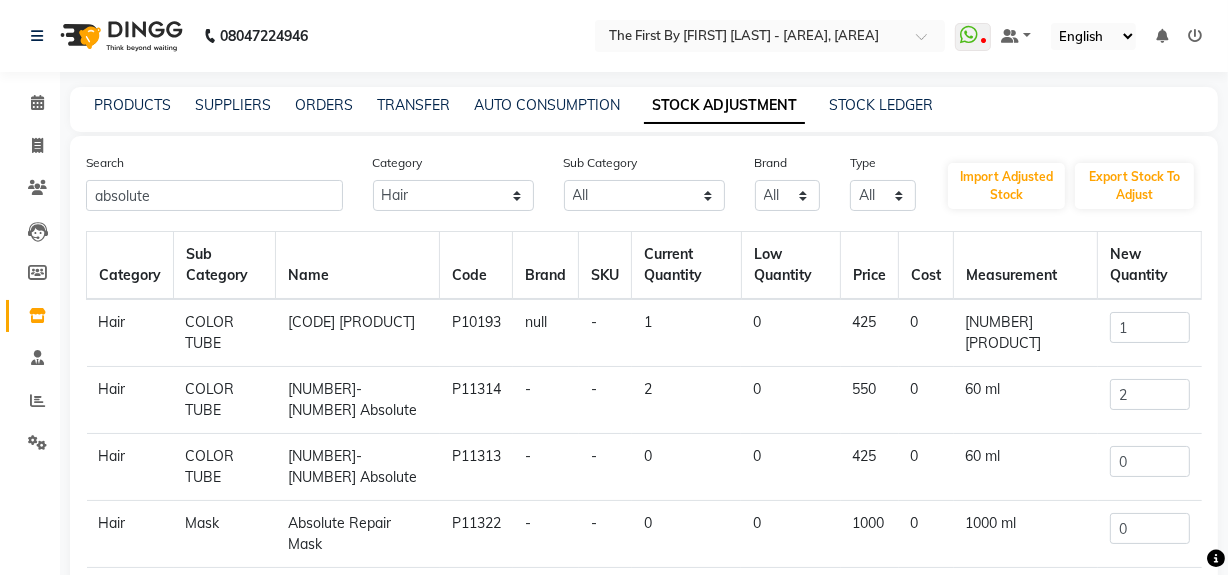 scroll, scrollTop: 90, scrollLeft: 0, axis: vertical 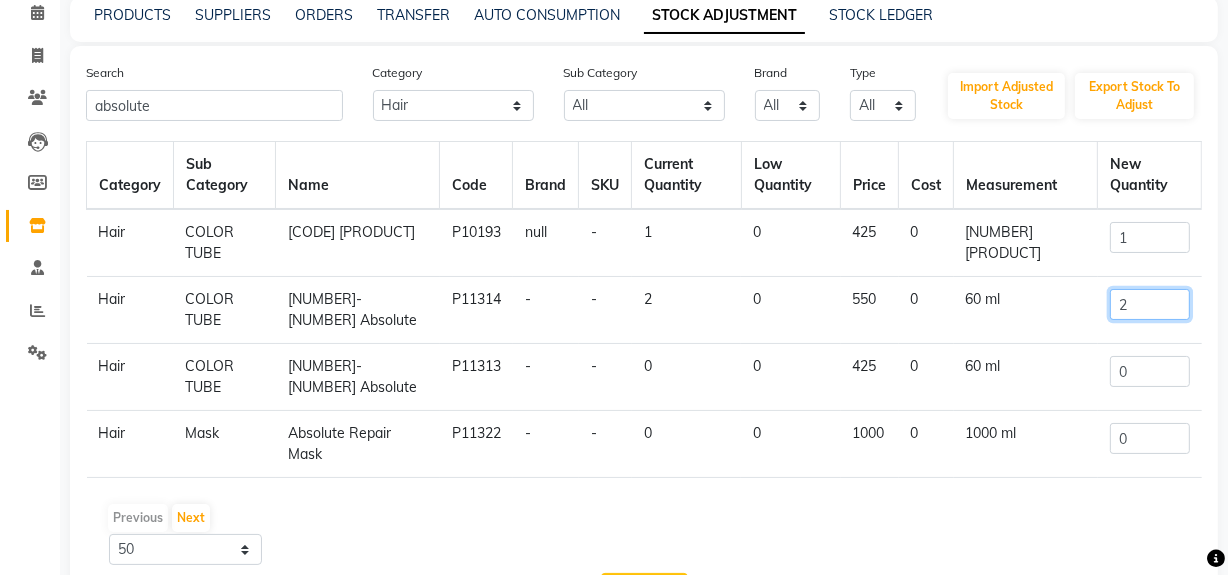 click on "2" 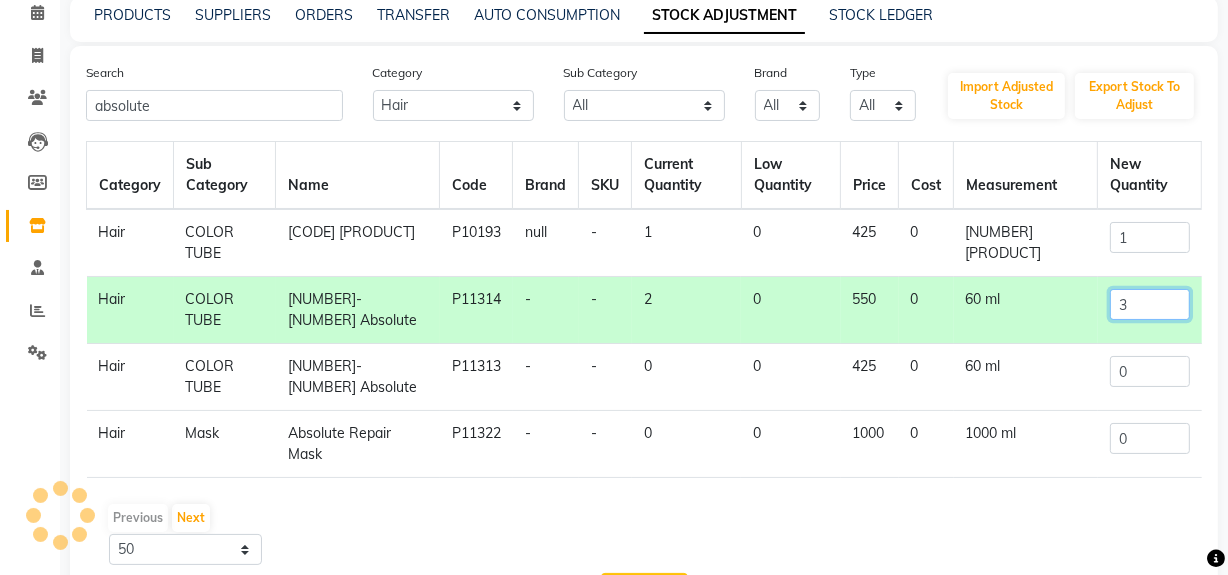 type on "3" 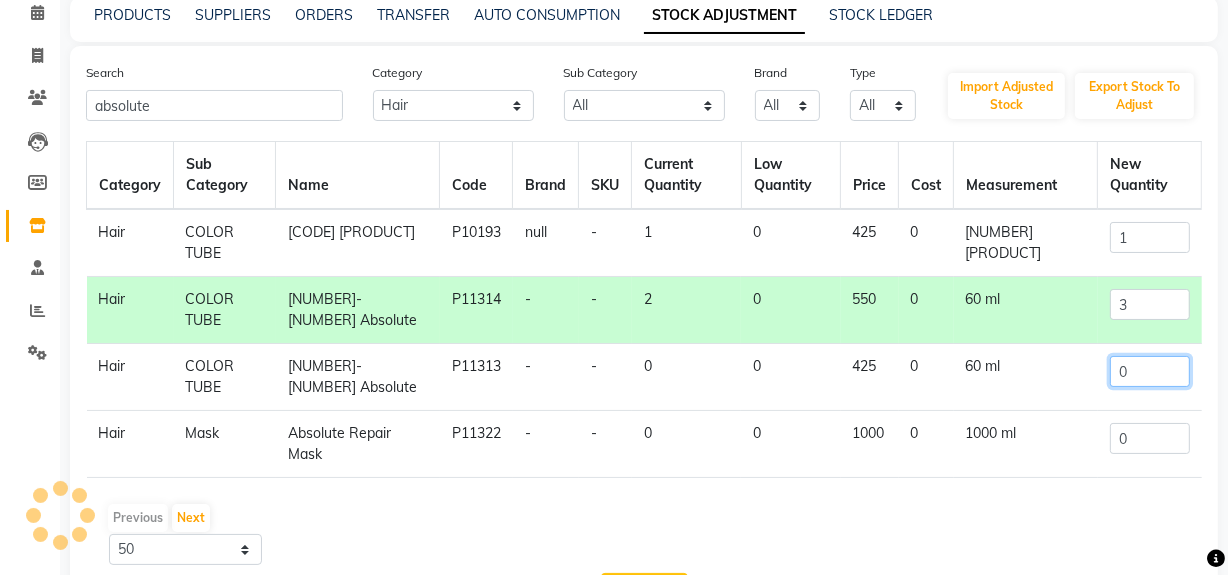 click on "0" 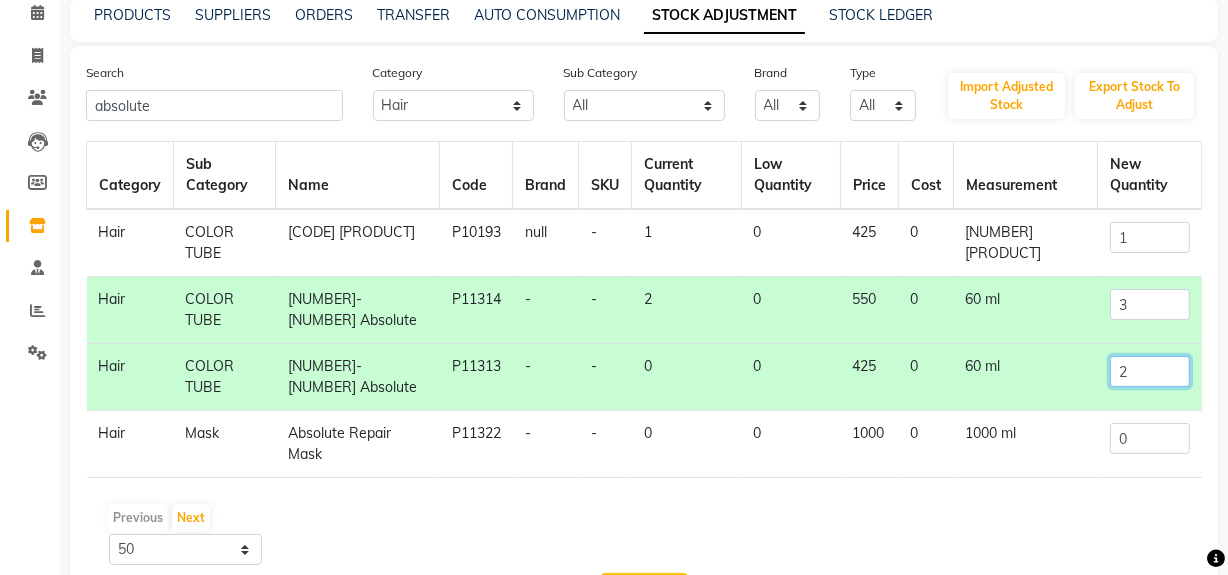 type on "2" 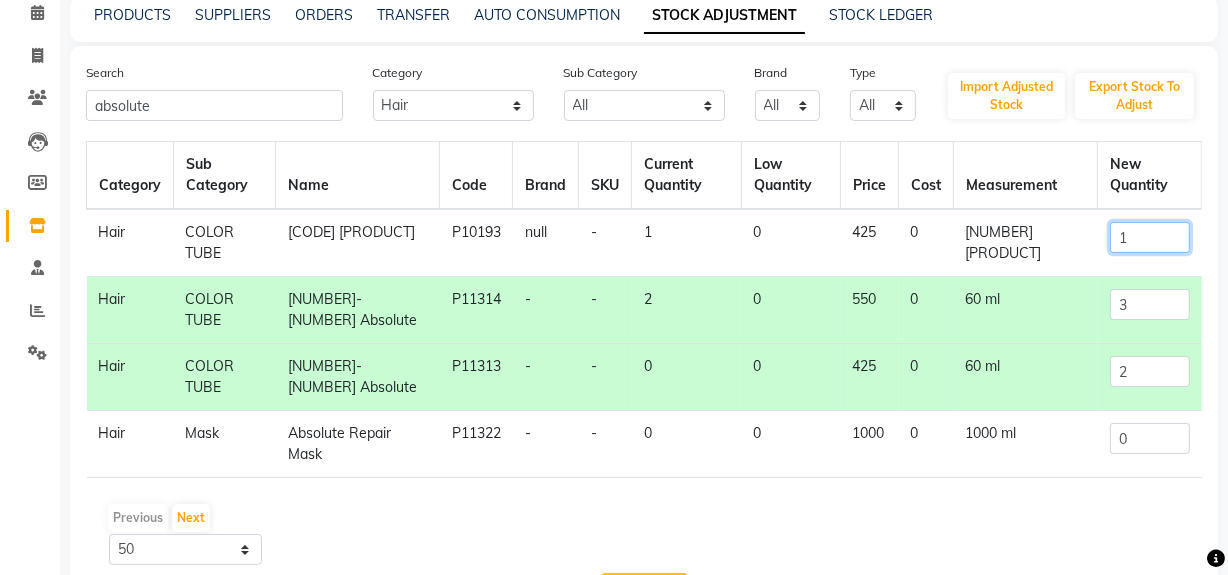 click on "1" 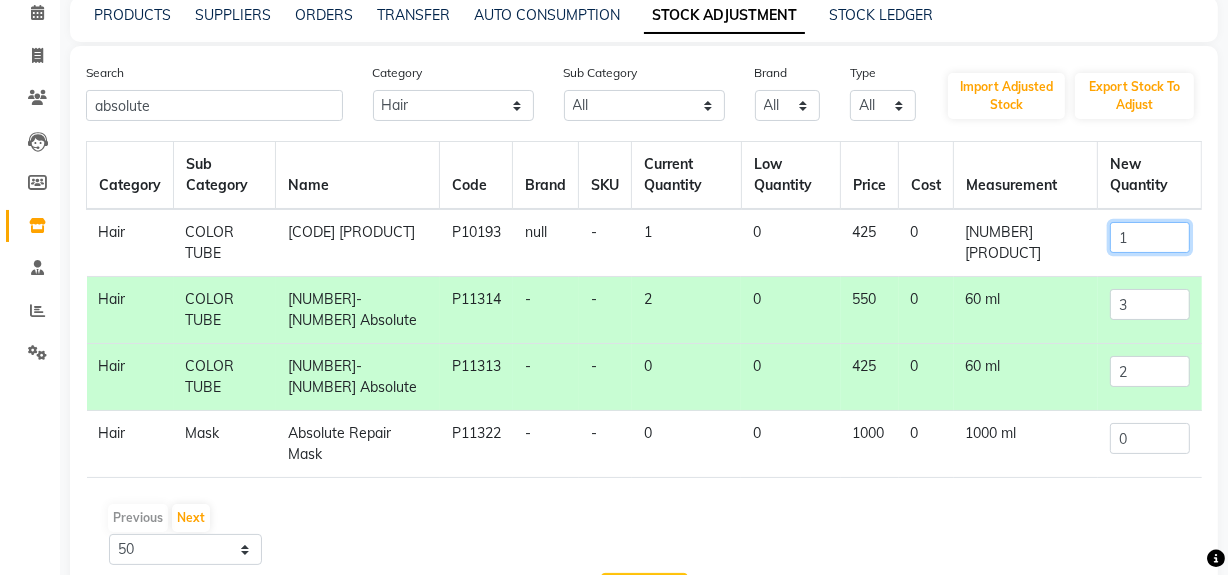 scroll, scrollTop: 170, scrollLeft: 0, axis: vertical 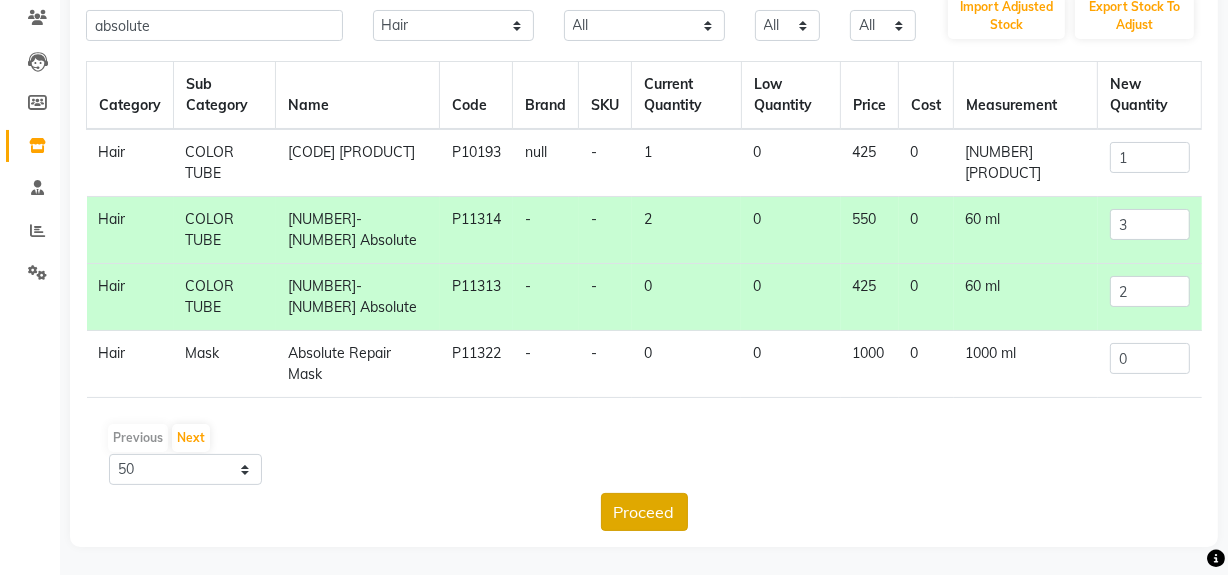 click on "Proceed" 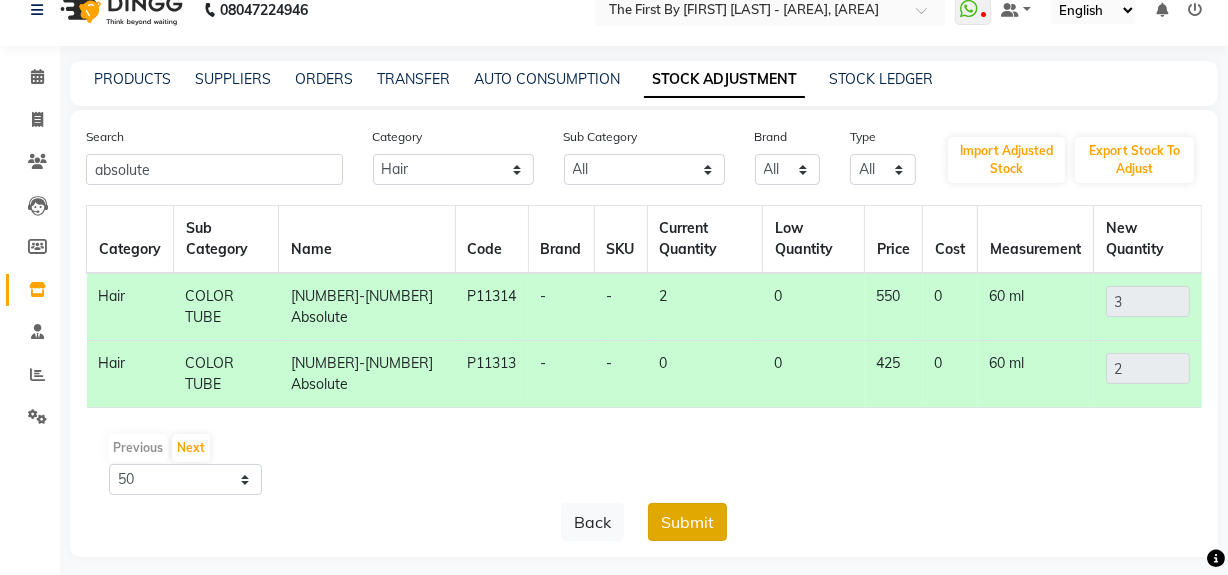 click on "Submit" 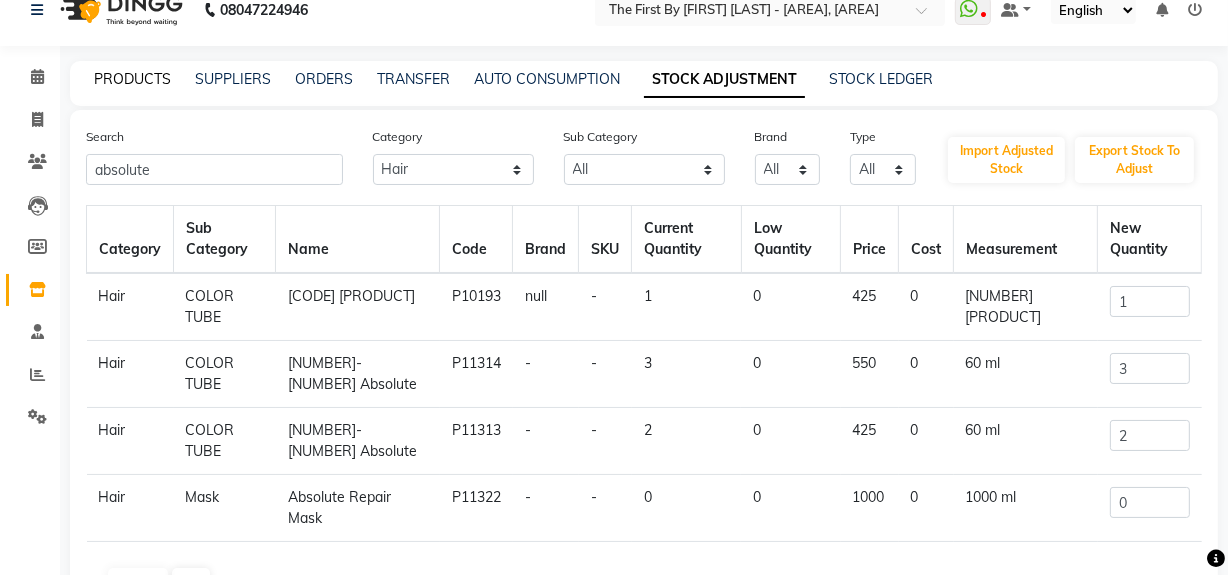 click on "PRODUCTS" 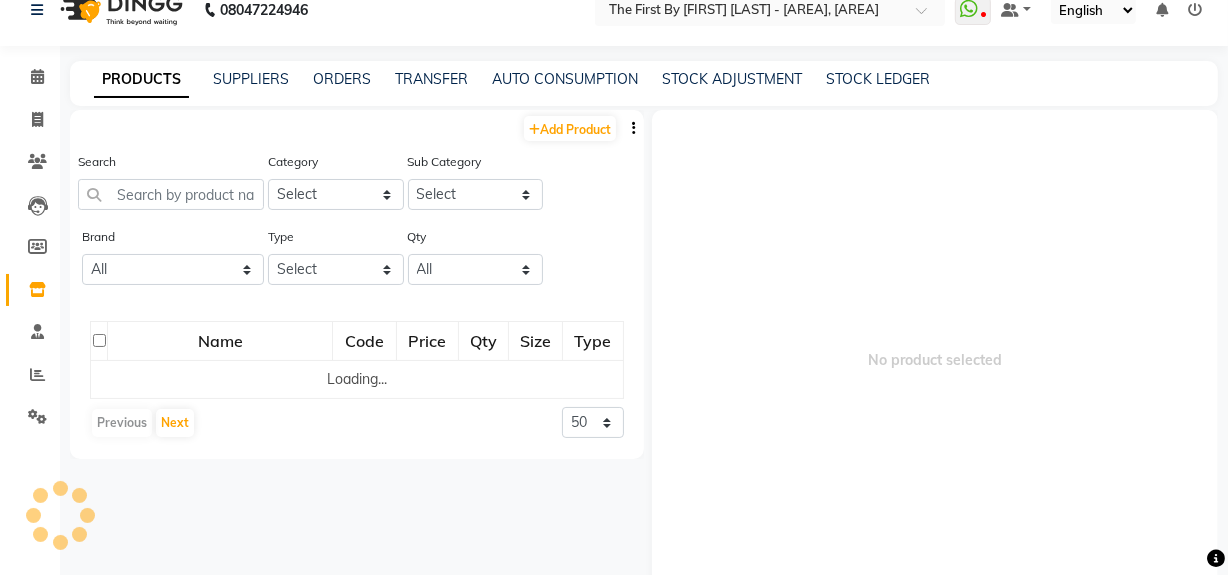scroll, scrollTop: 12, scrollLeft: 0, axis: vertical 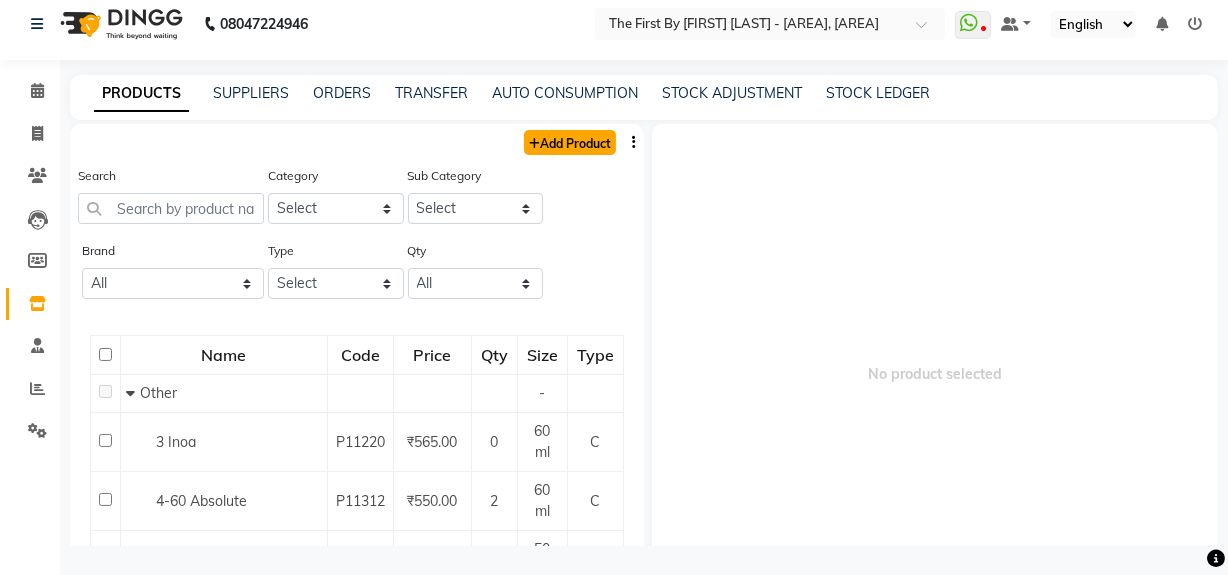click on "Add Product" 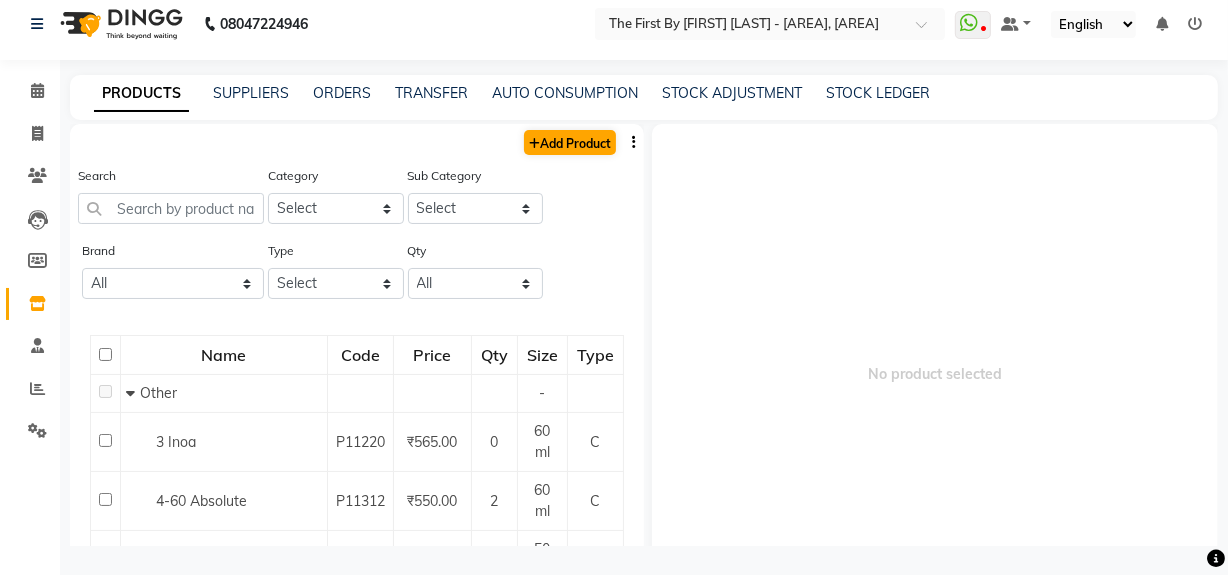 select on "true" 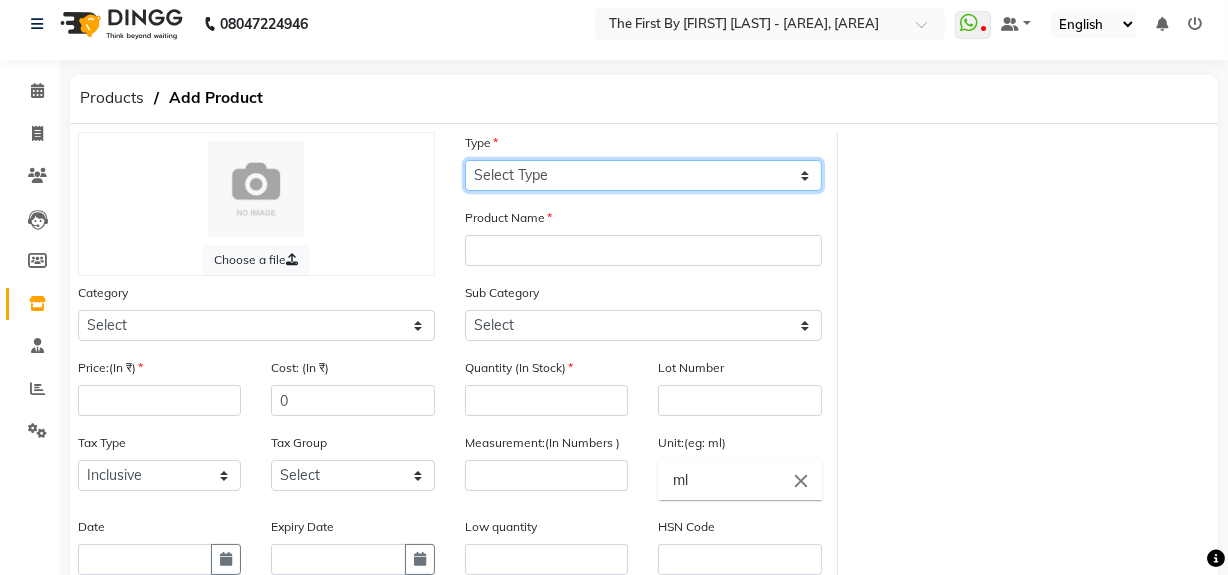 click on "Select Type Both Retail Consumable" 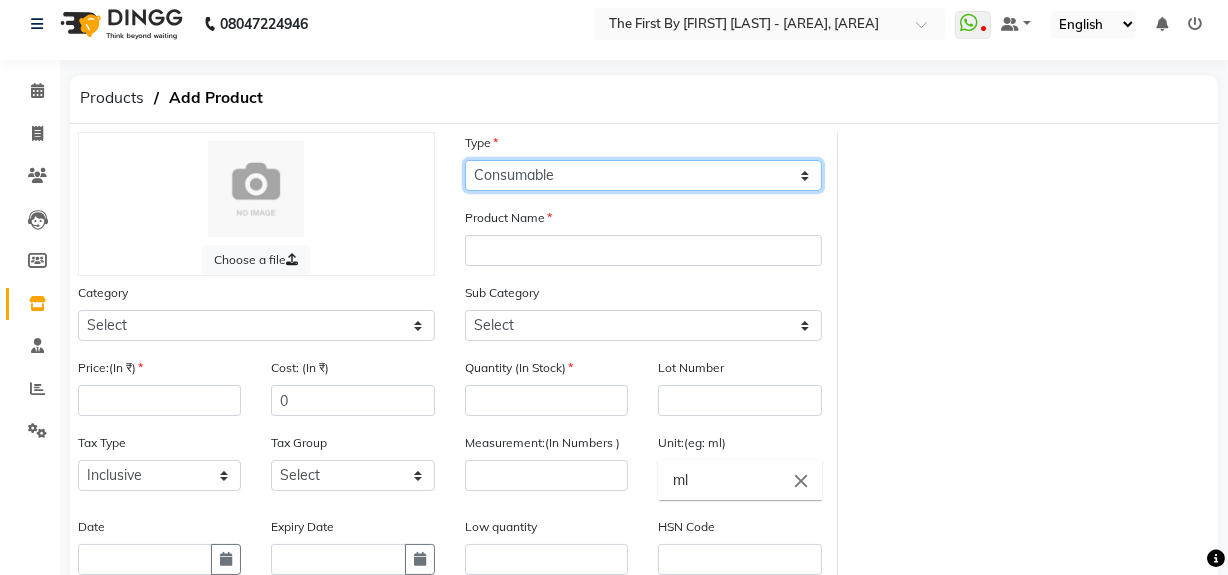 click on "Select Type Both Retail Consumable" 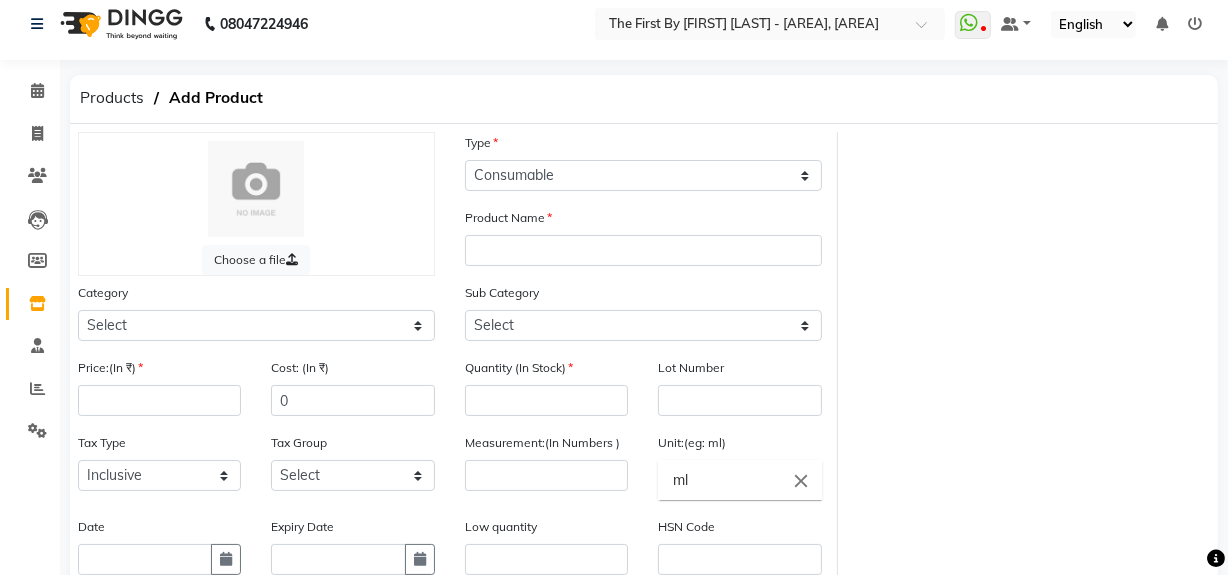 click on "Product Name" 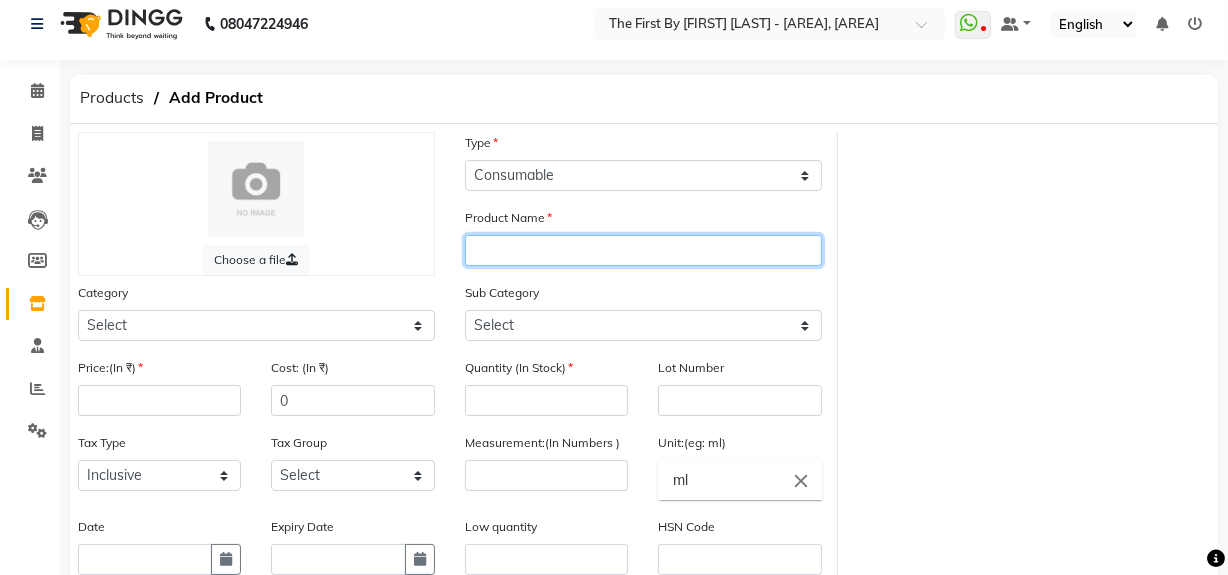 click 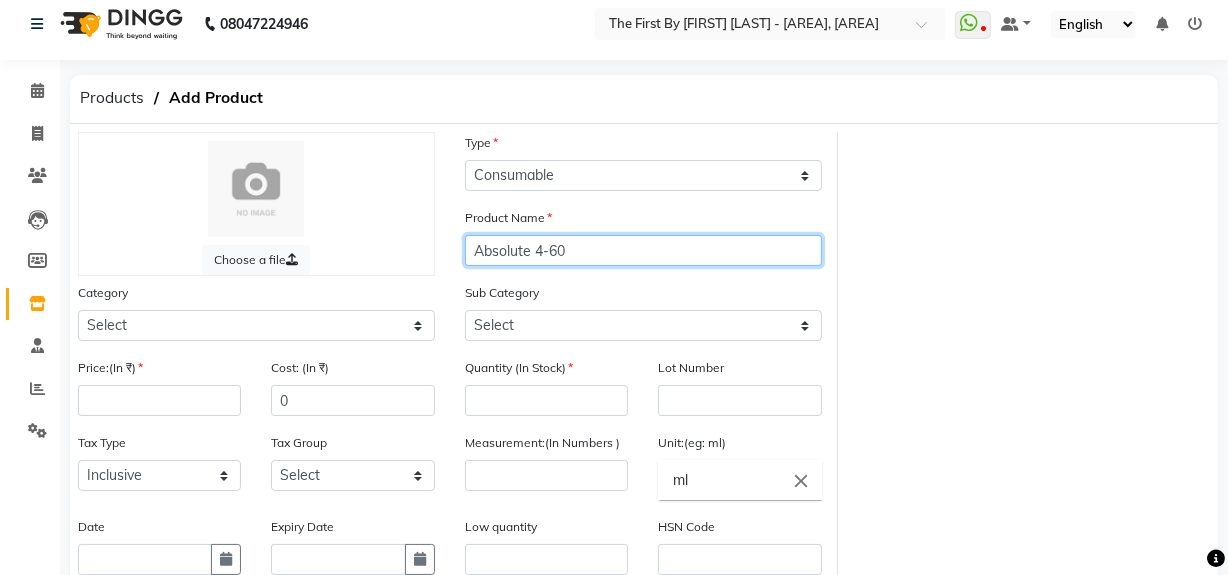 type on "Absolute 4-60" 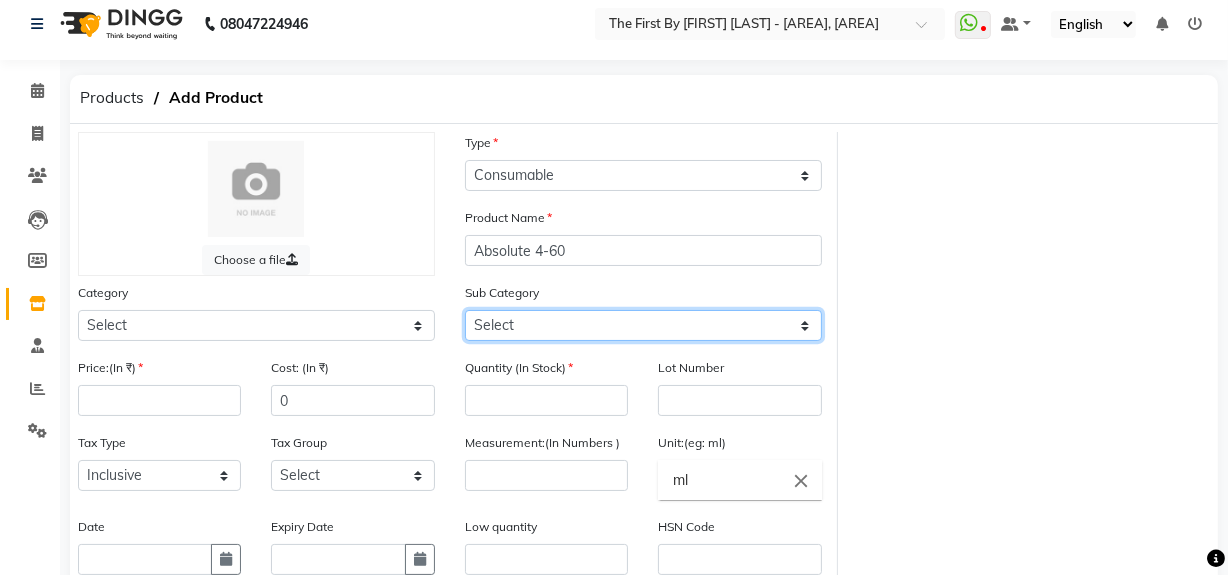 click on "Select" 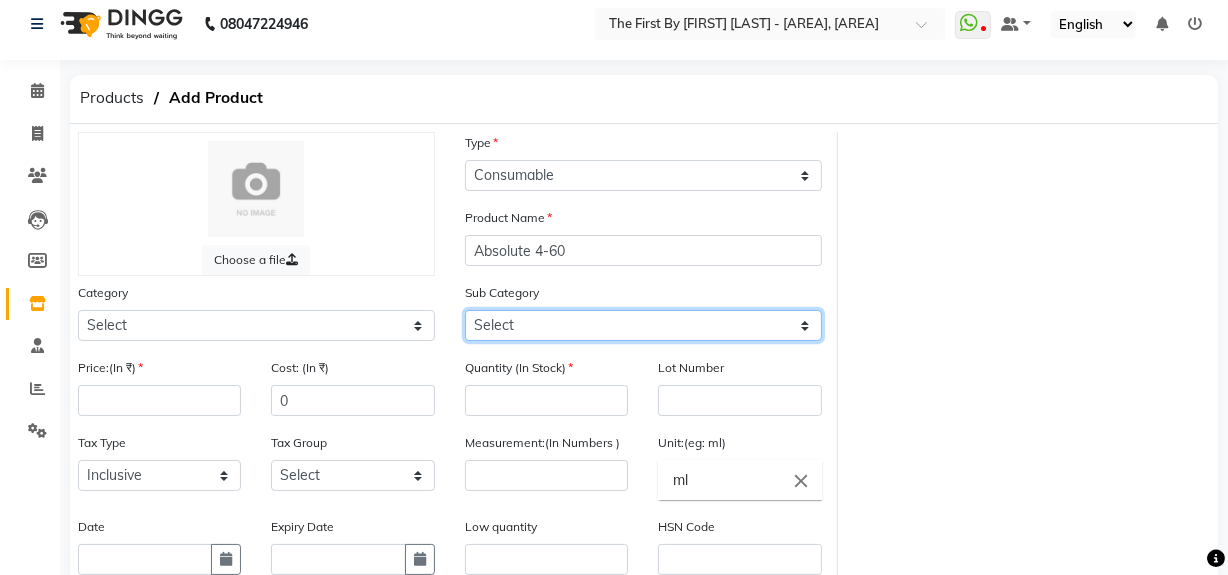 click on "Select" 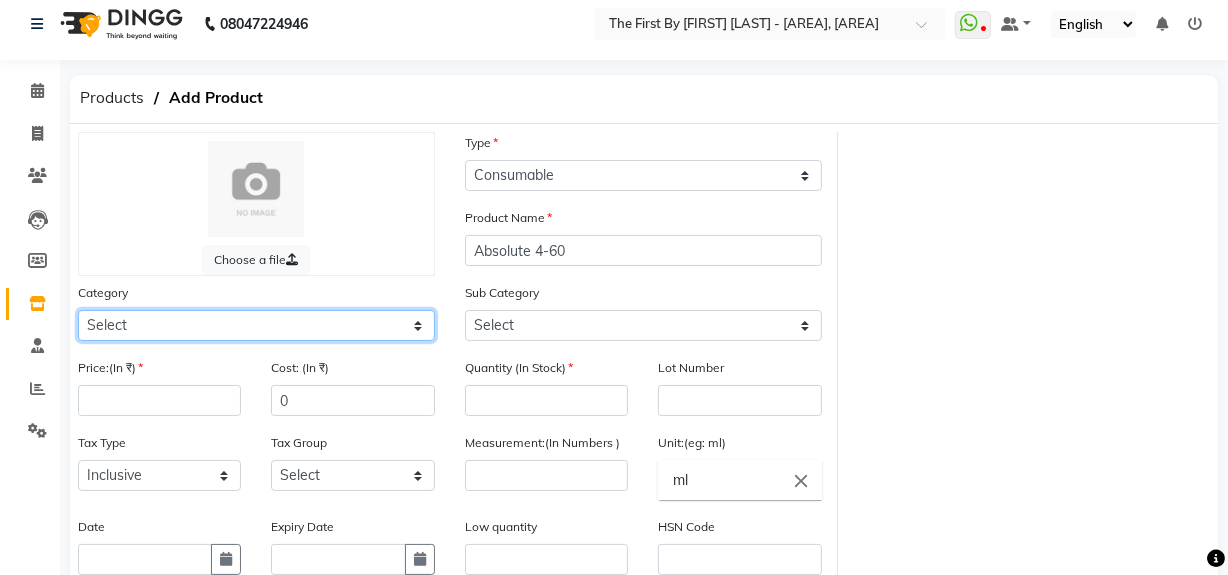 click on "Select Hair Skin Makeup Personal Care Appliances Beard Waxing Disposable Threading Hands and Feet Beauty Planet Botox Cadiveu Casmara Cheryls Loreal Olaplex HAIR…LOREAL Other" 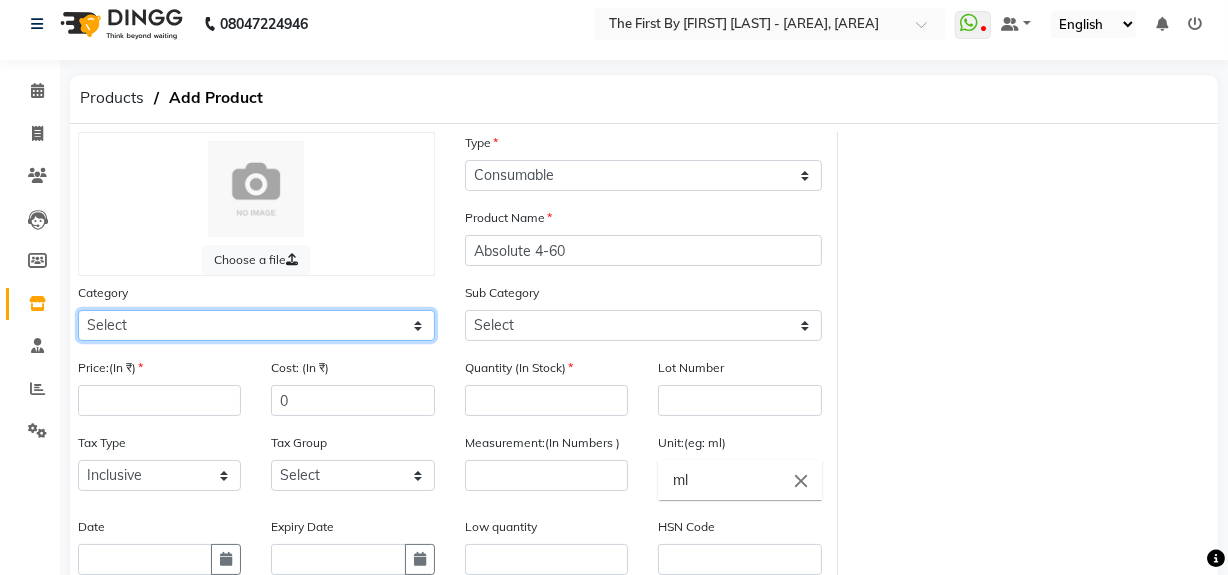 select on "1057101100" 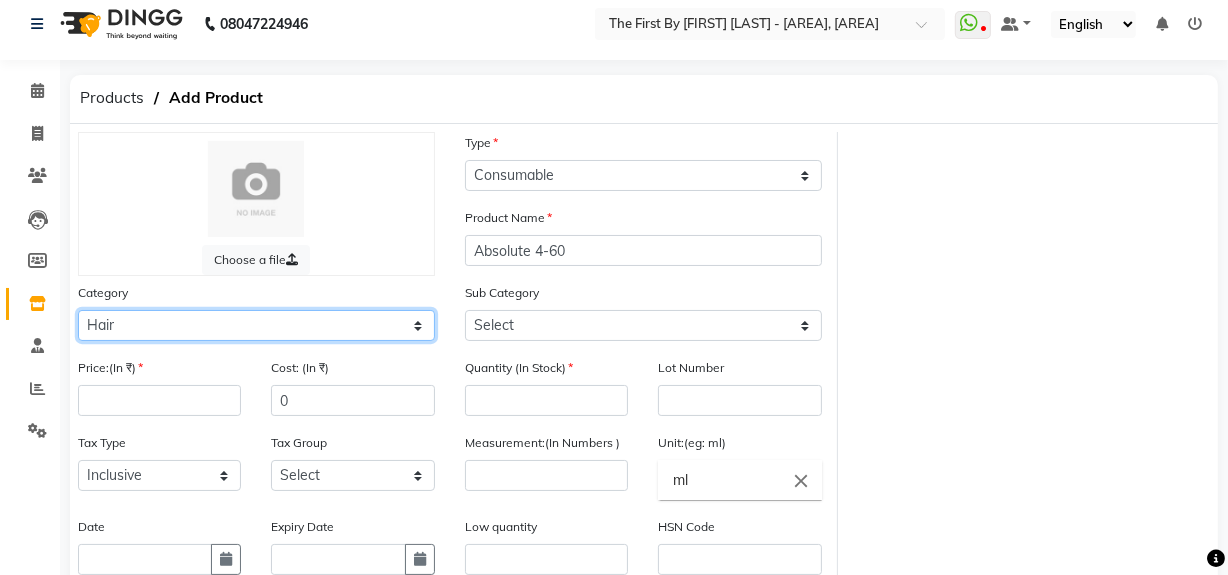 click on "Select Hair Skin Makeup Personal Care Appliances Beard Waxing Disposable Threading Hands and Feet Beauty Planet Botox Cadiveu Casmara Cheryls Loreal Olaplex HAIR…LOREAL Other" 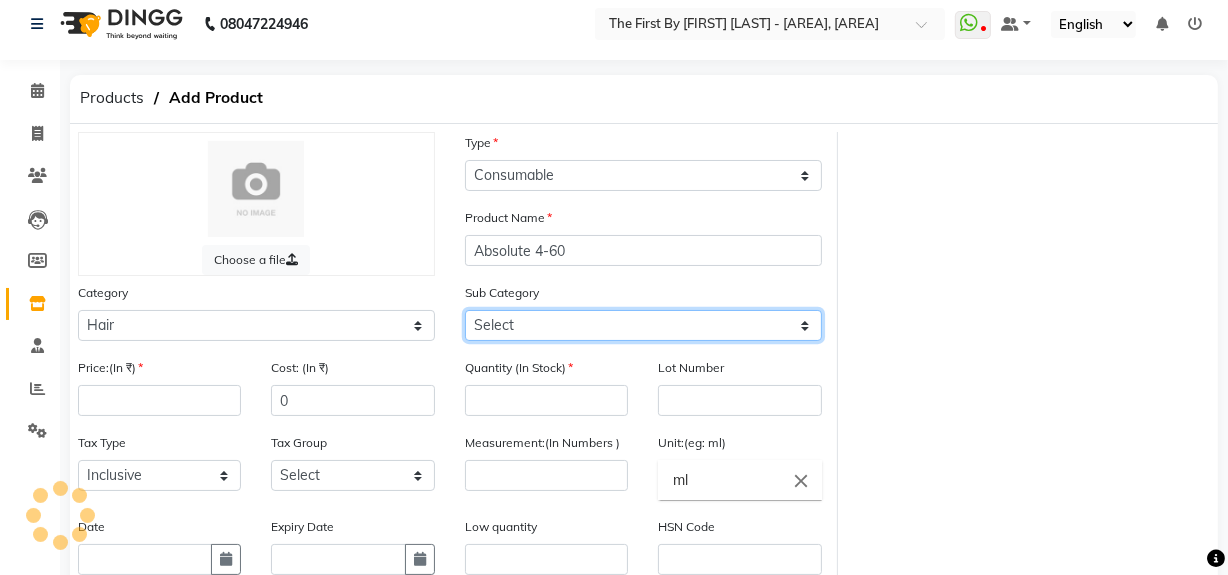 click on "Select" 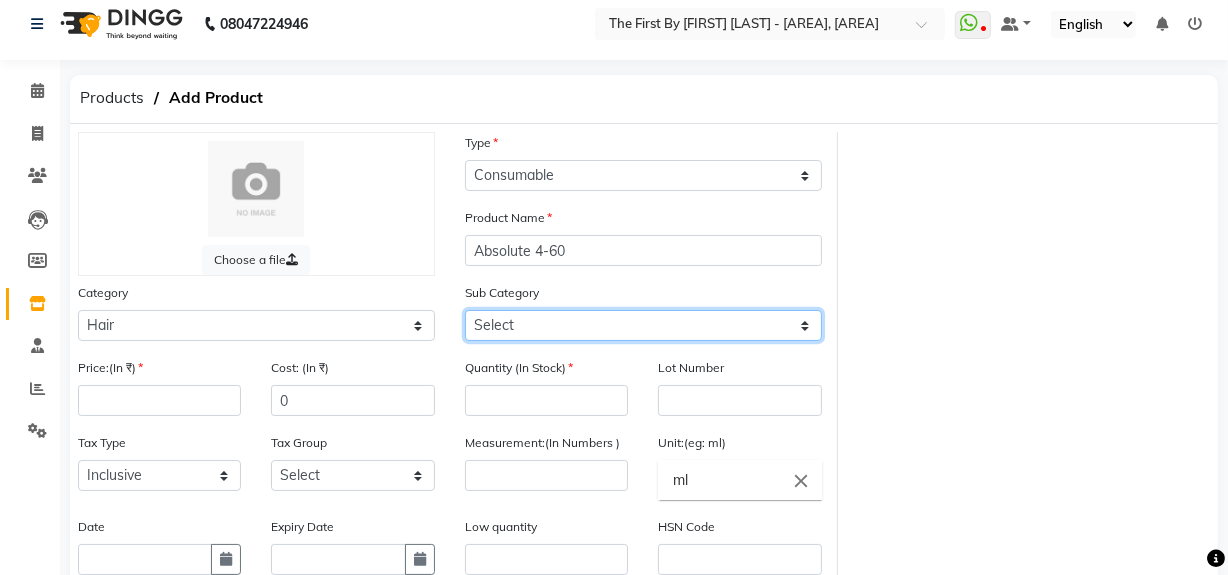 select on "[NUMBER]" 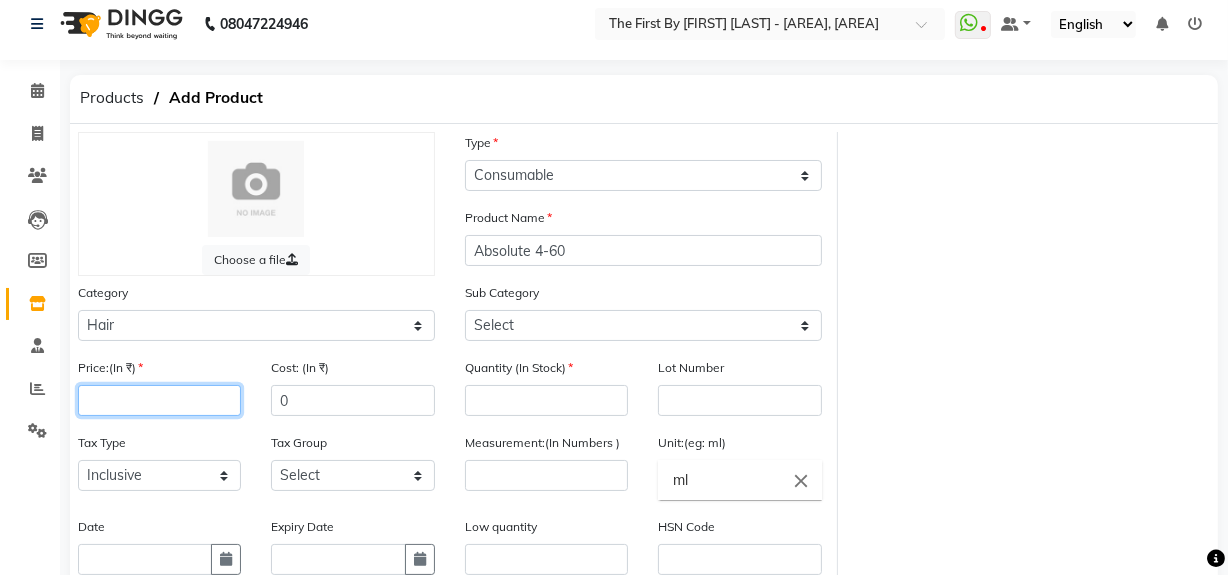 click 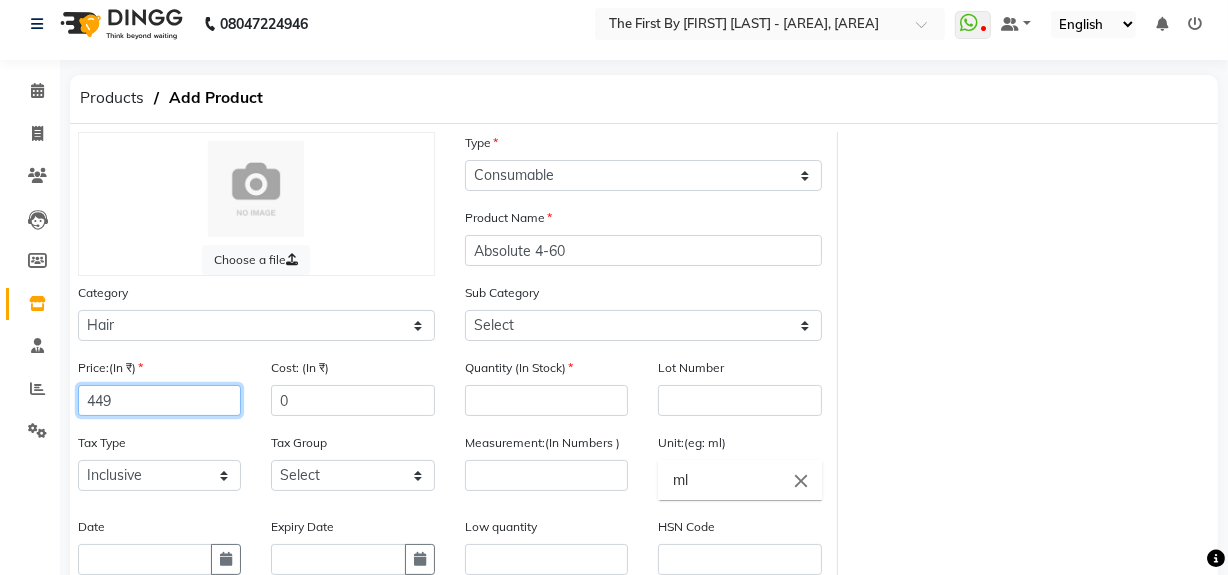 type on "449" 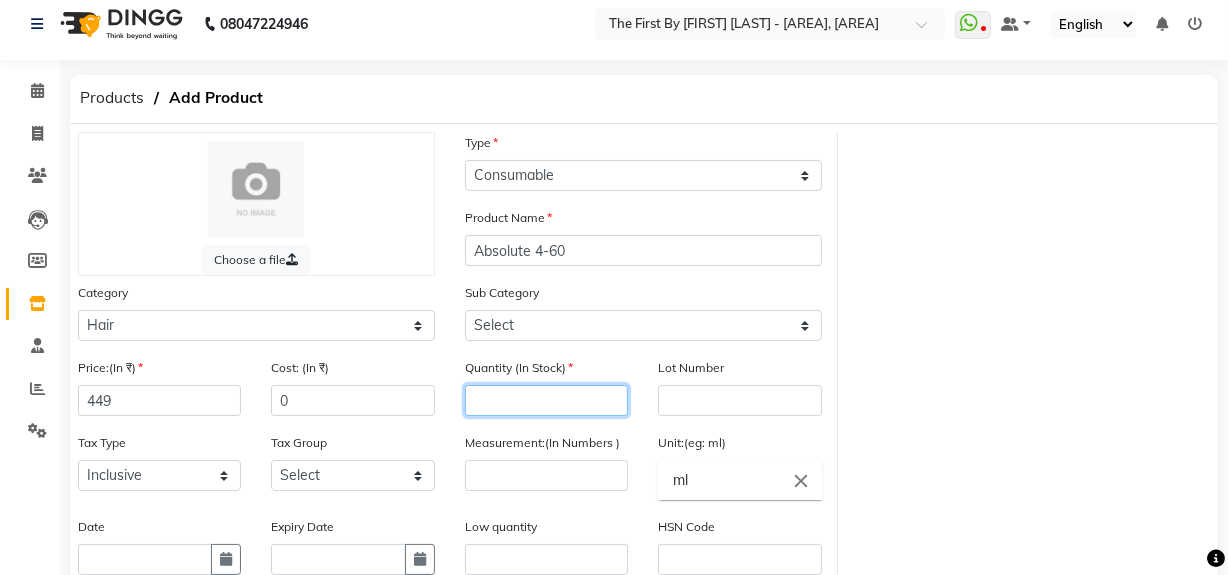 click 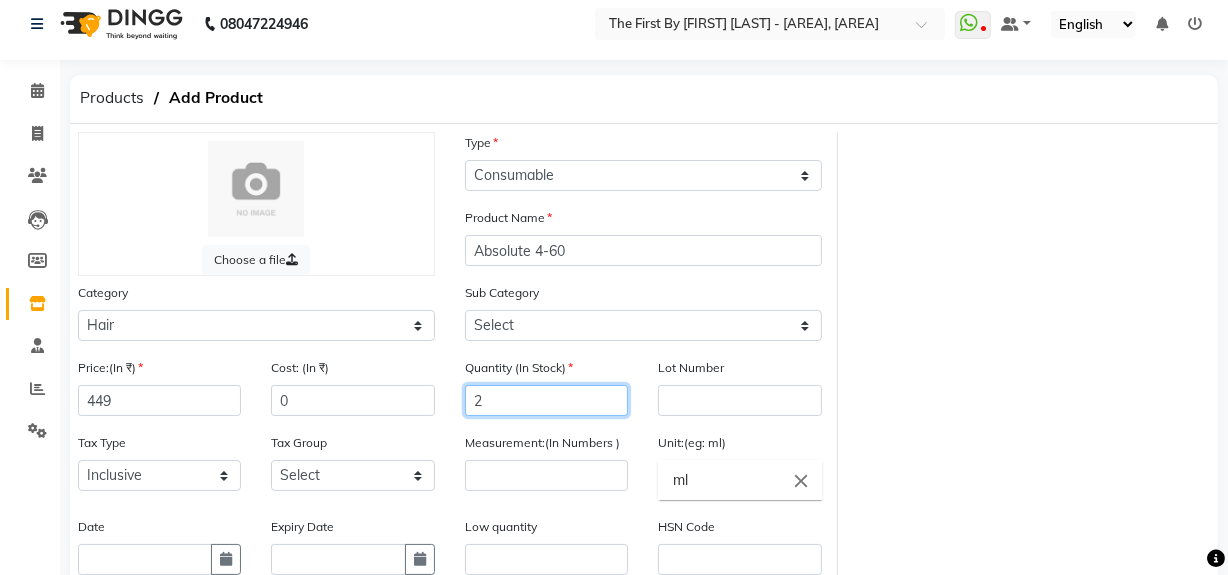 type on "2" 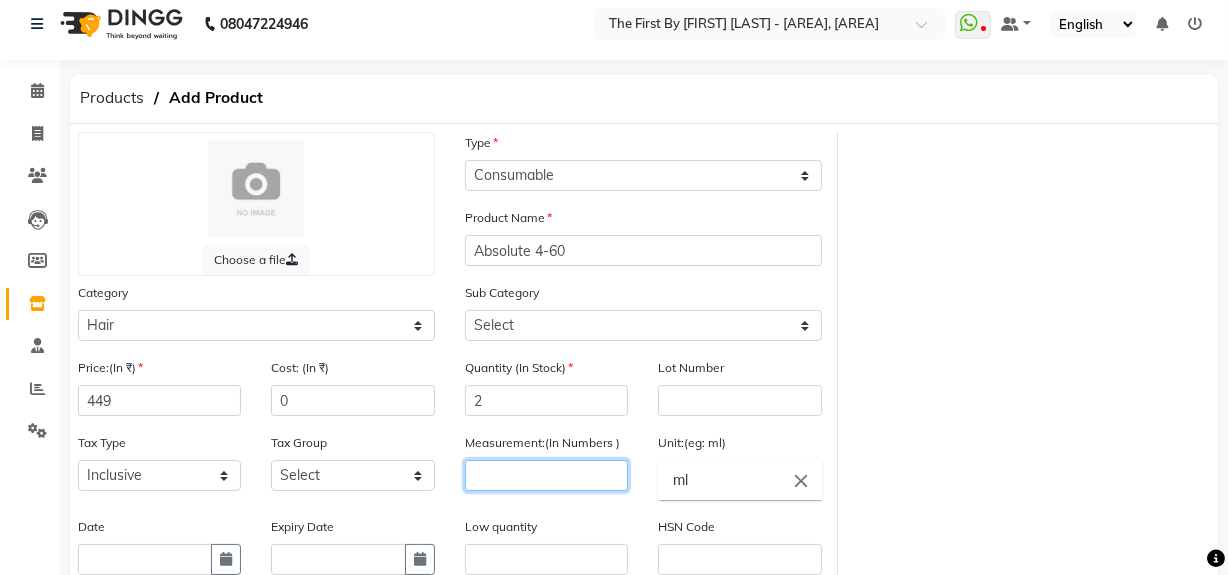 click 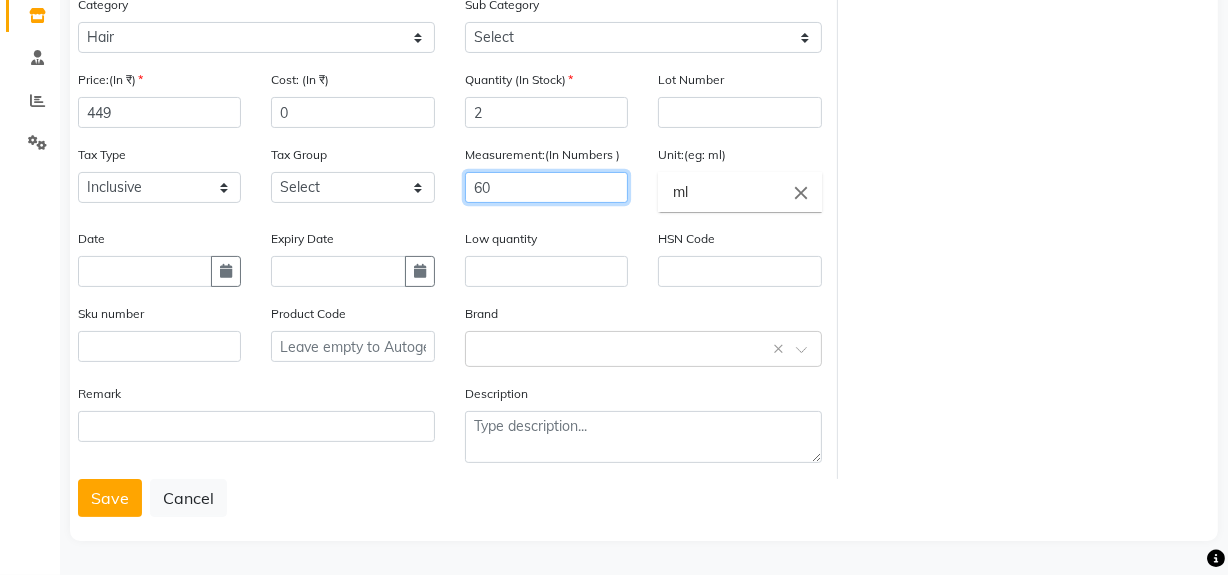scroll, scrollTop: 304, scrollLeft: 0, axis: vertical 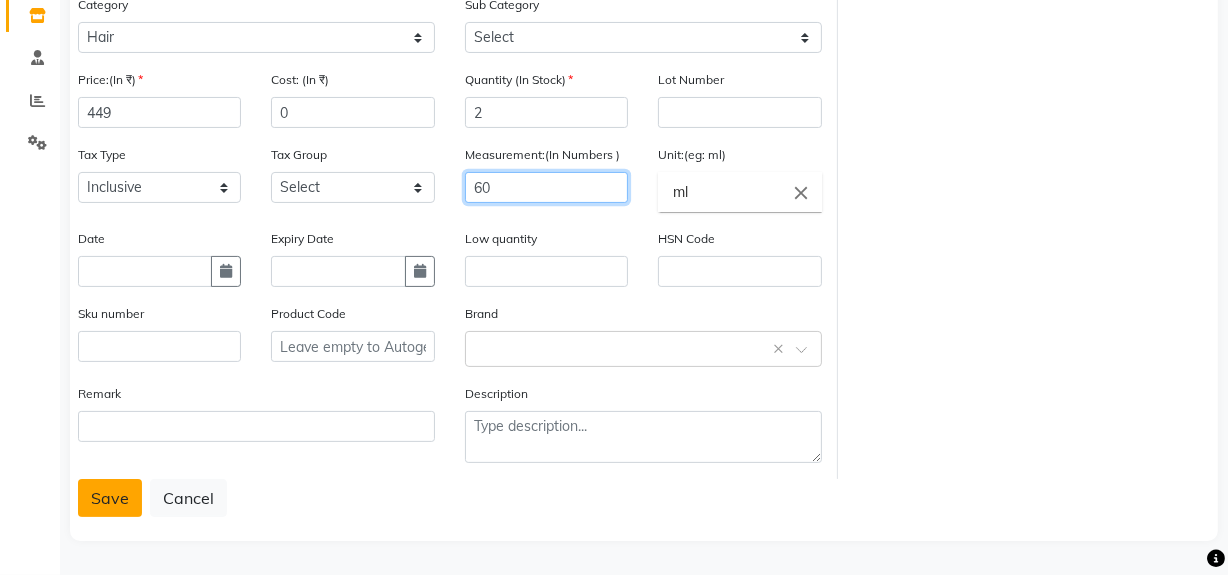 type on "60" 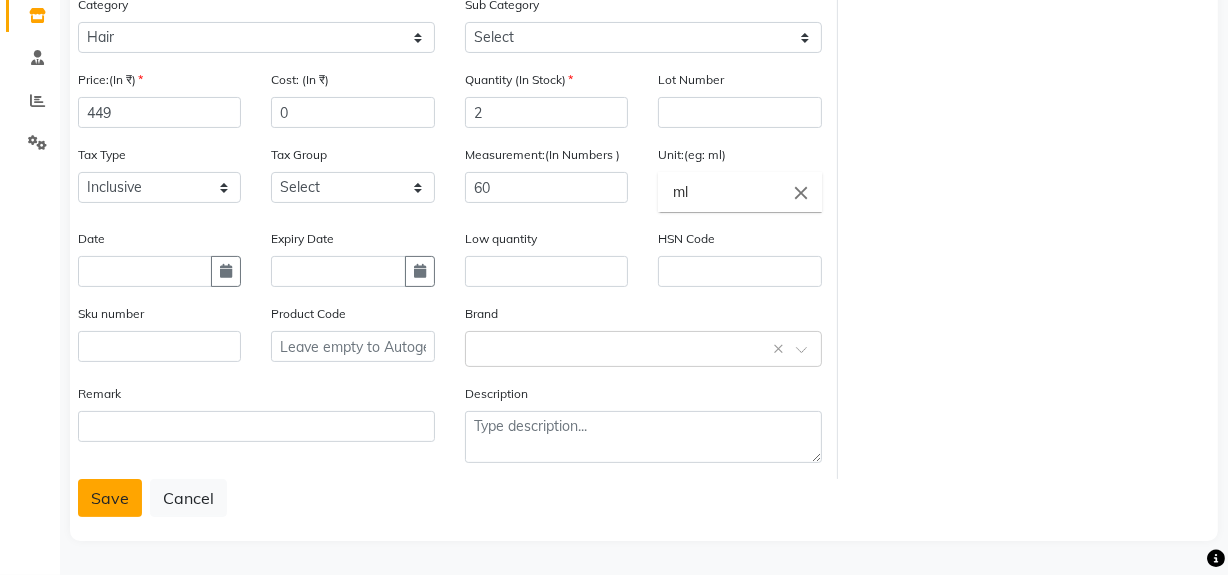 click on "Save" 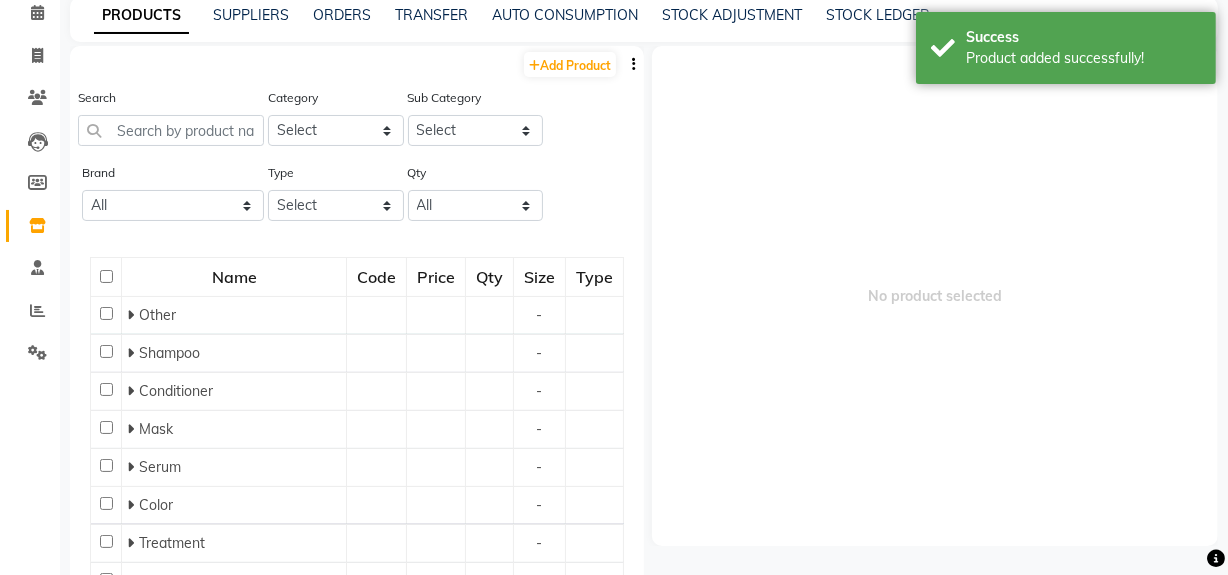 scroll, scrollTop: 12, scrollLeft: 0, axis: vertical 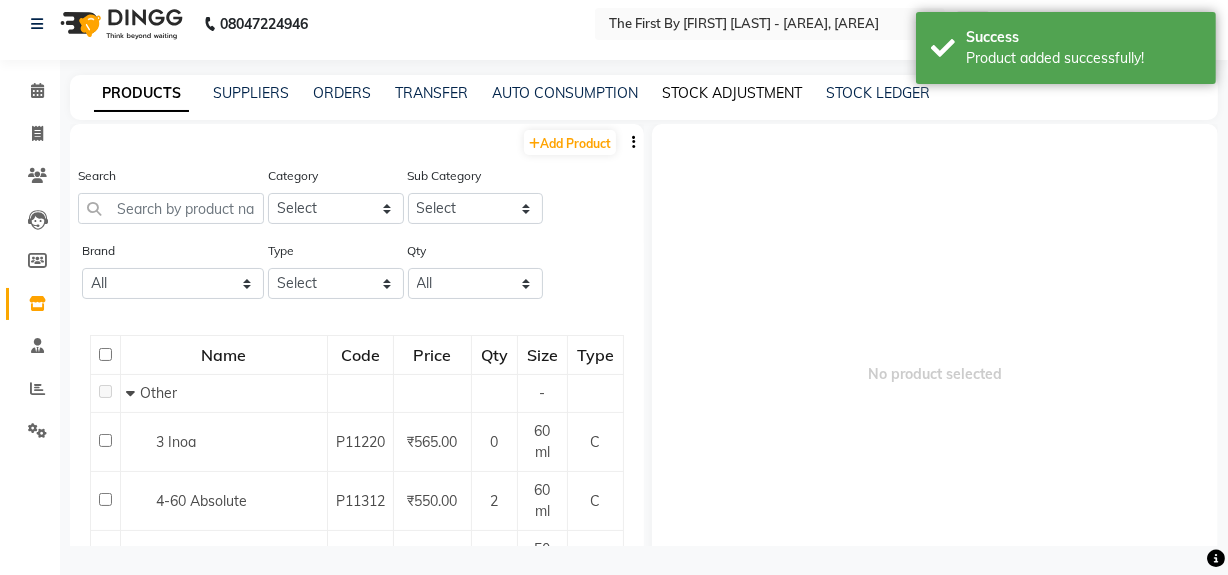click on "STOCK ADJUSTMENT" 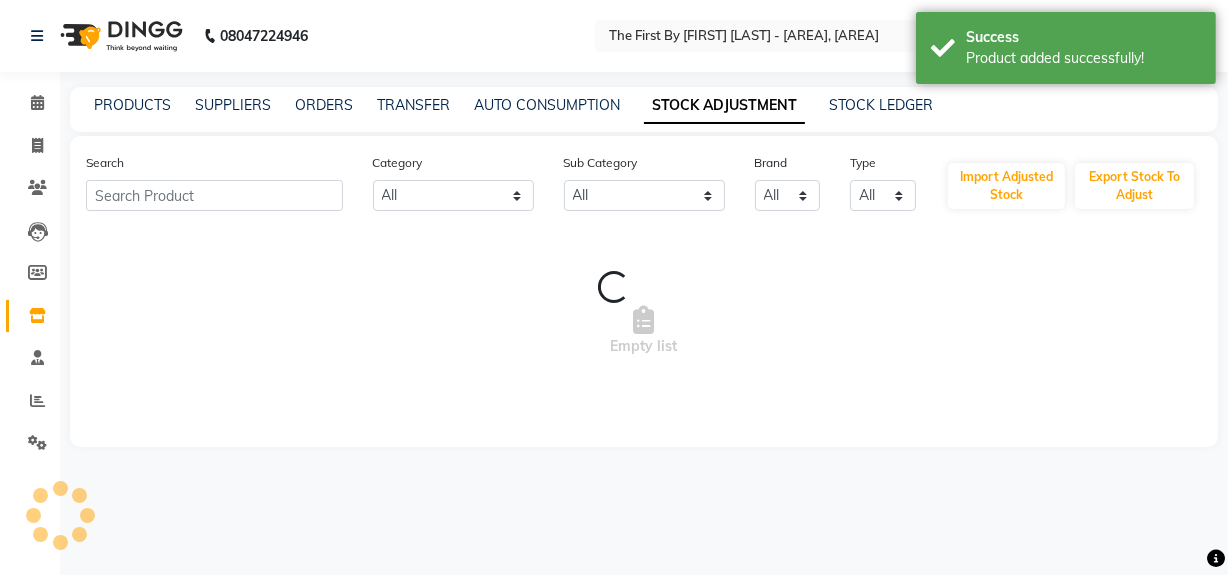 scroll, scrollTop: 0, scrollLeft: 0, axis: both 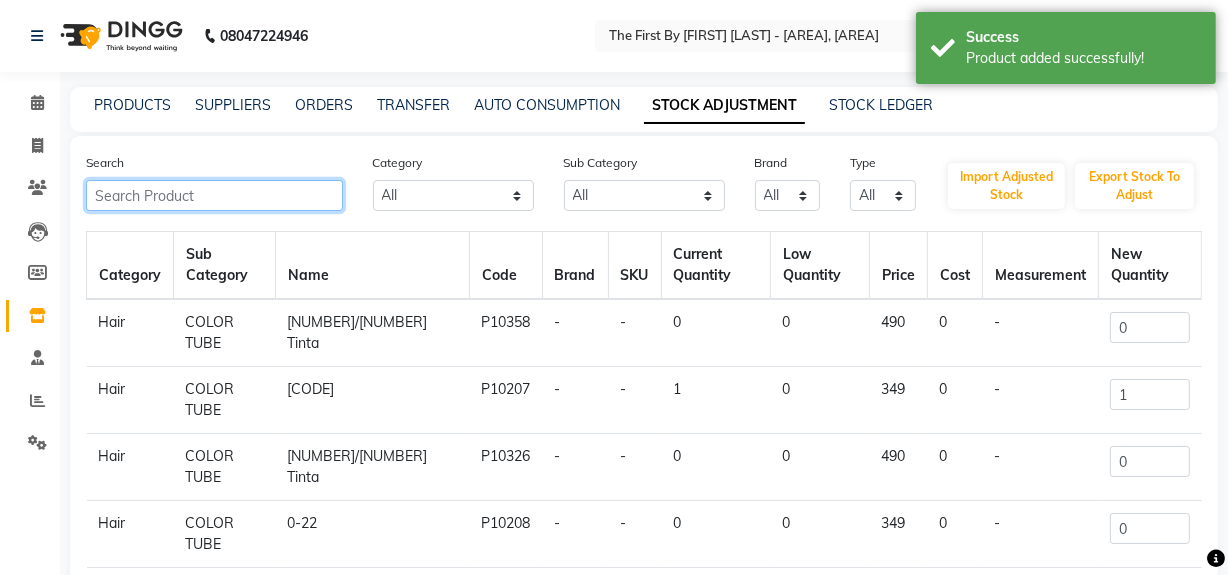 click 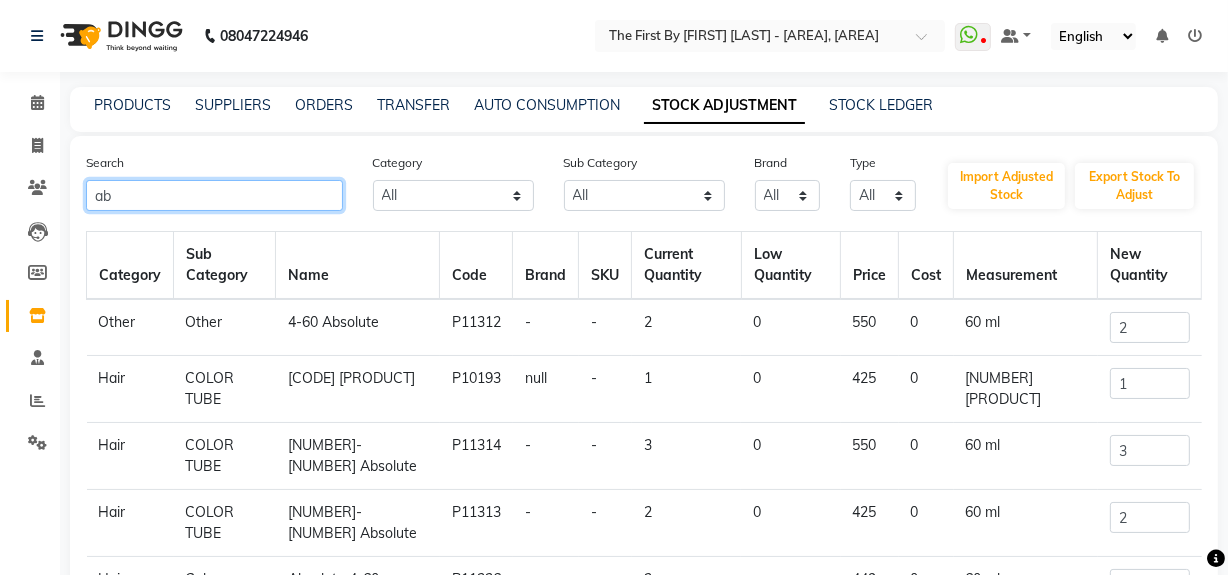 type on "a" 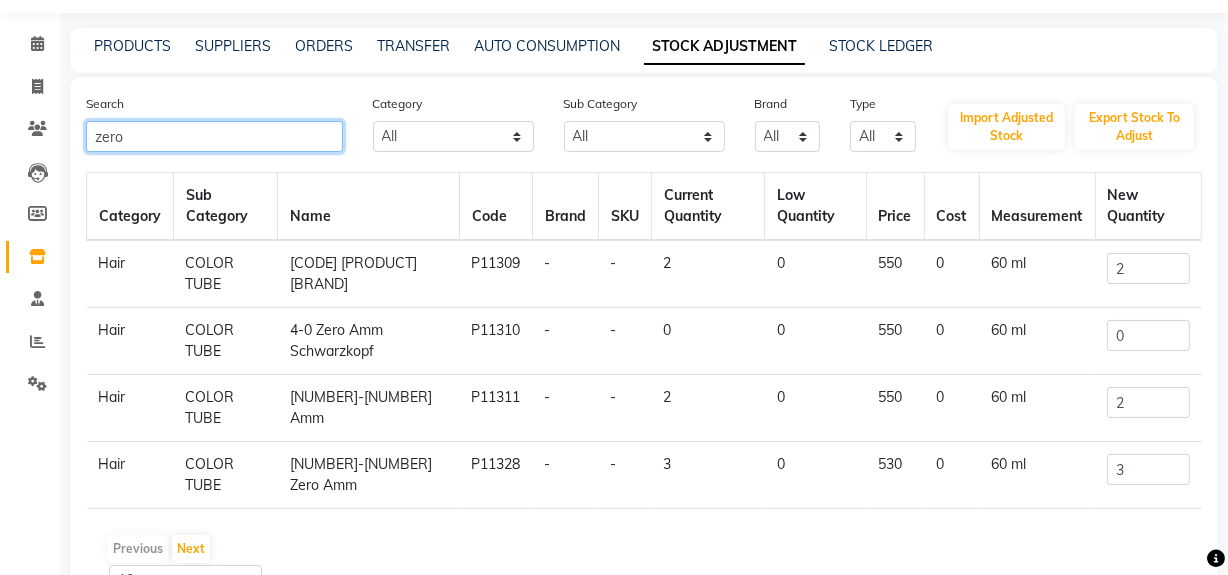 scroll, scrollTop: 90, scrollLeft: 0, axis: vertical 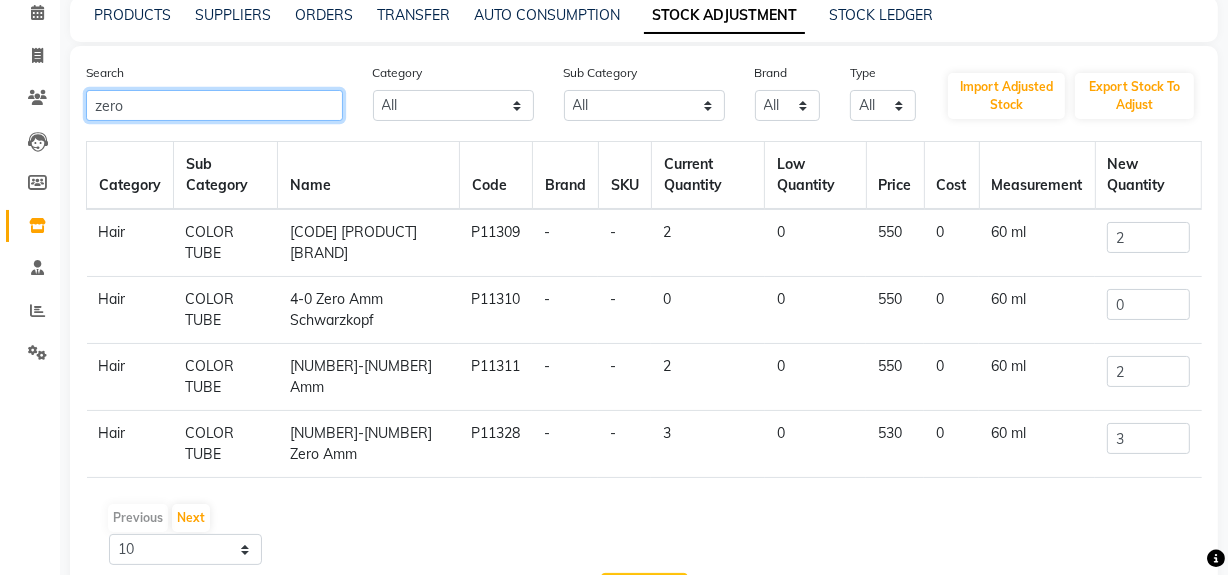 type on "zero" 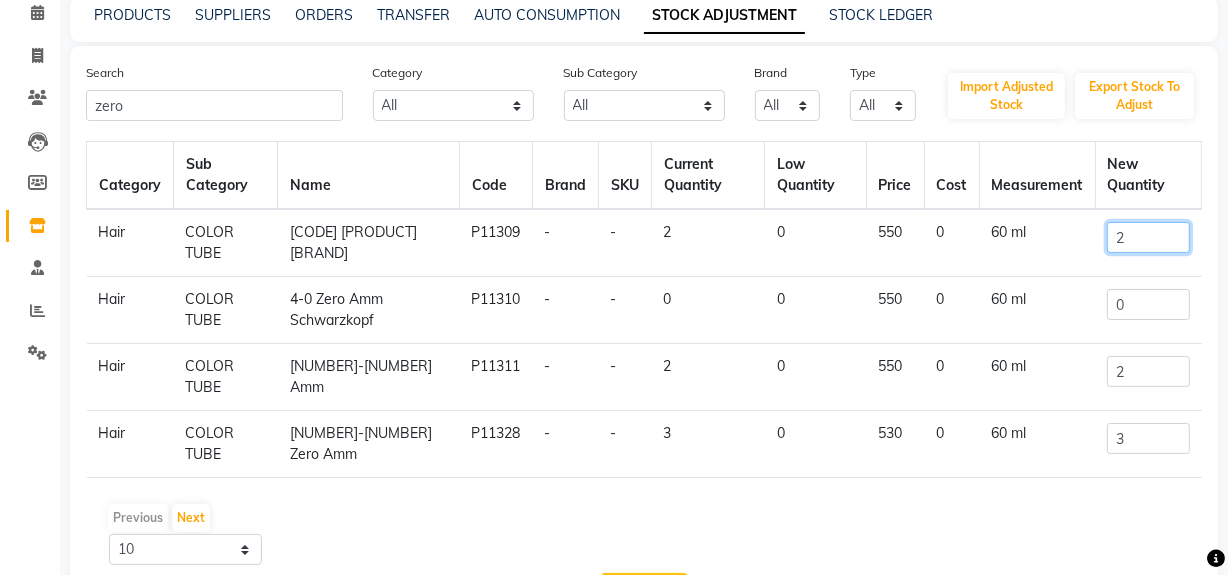 click on "2" 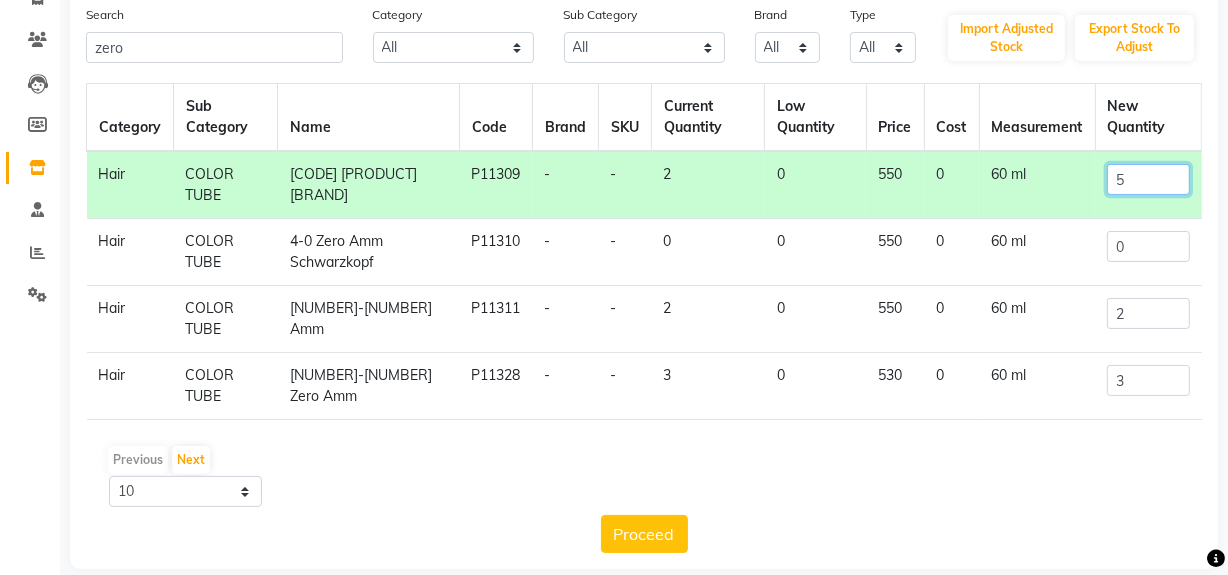 scroll, scrollTop: 170, scrollLeft: 0, axis: vertical 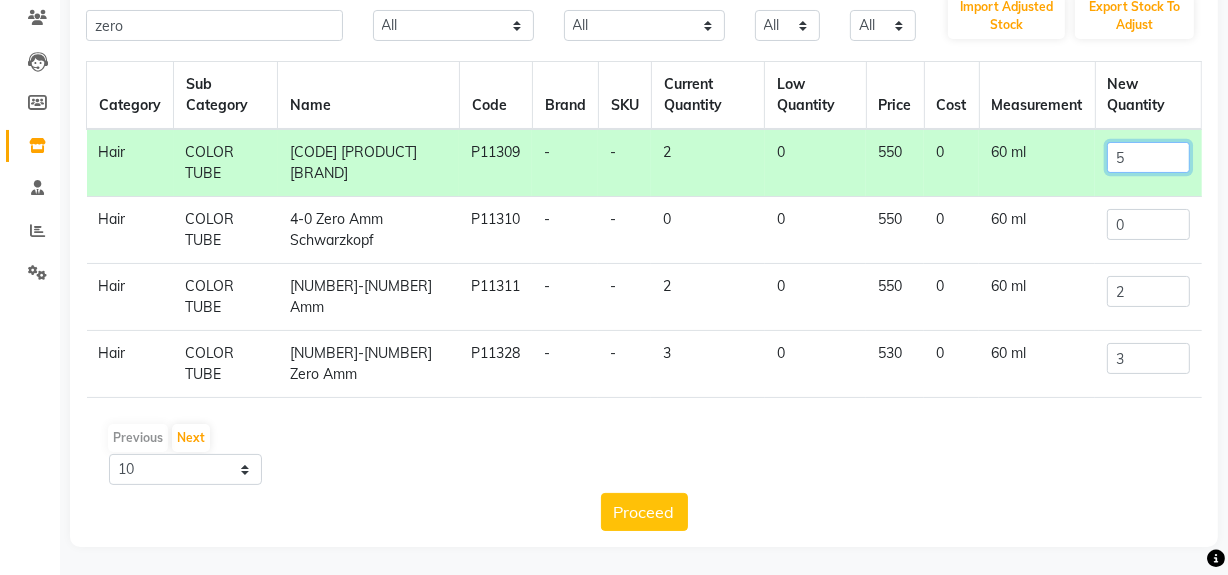 type on "5" 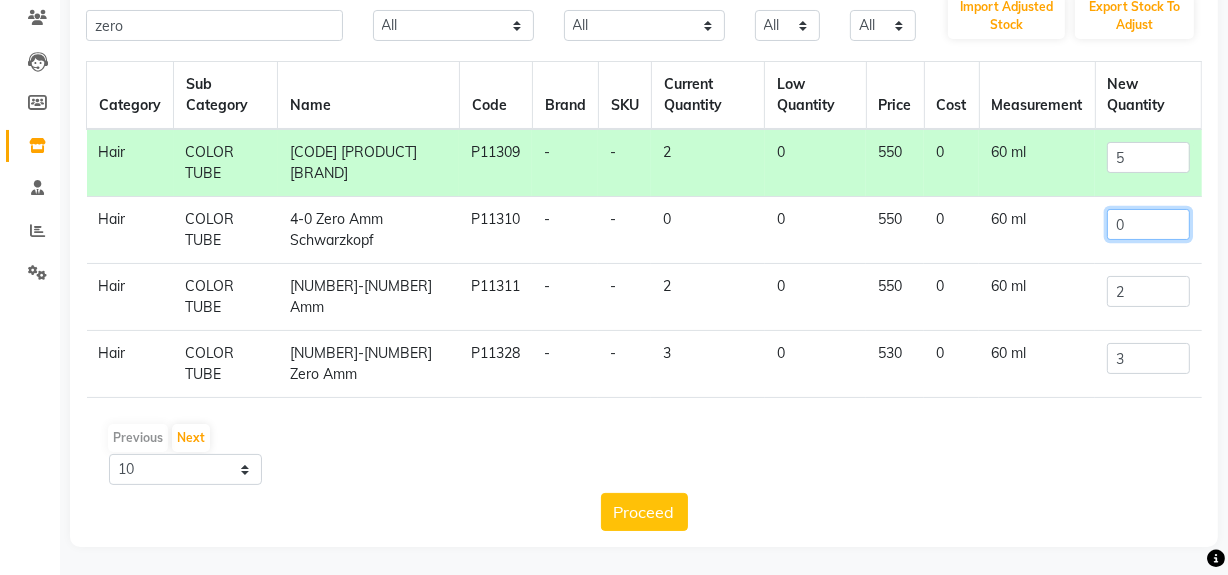 click on "0" 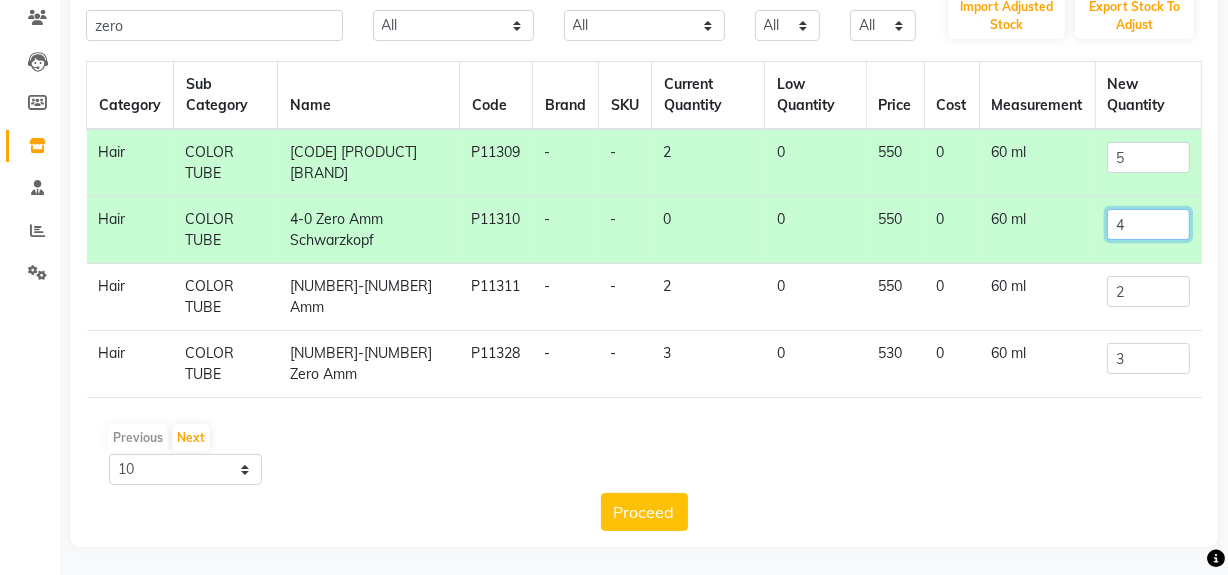 type on "4" 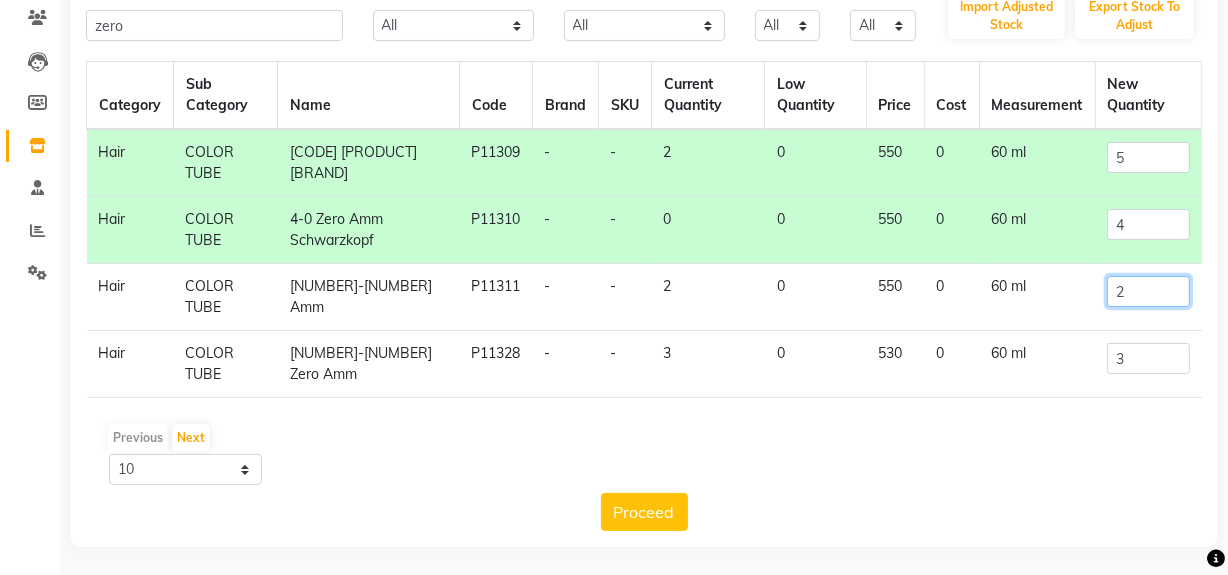 click on "2" 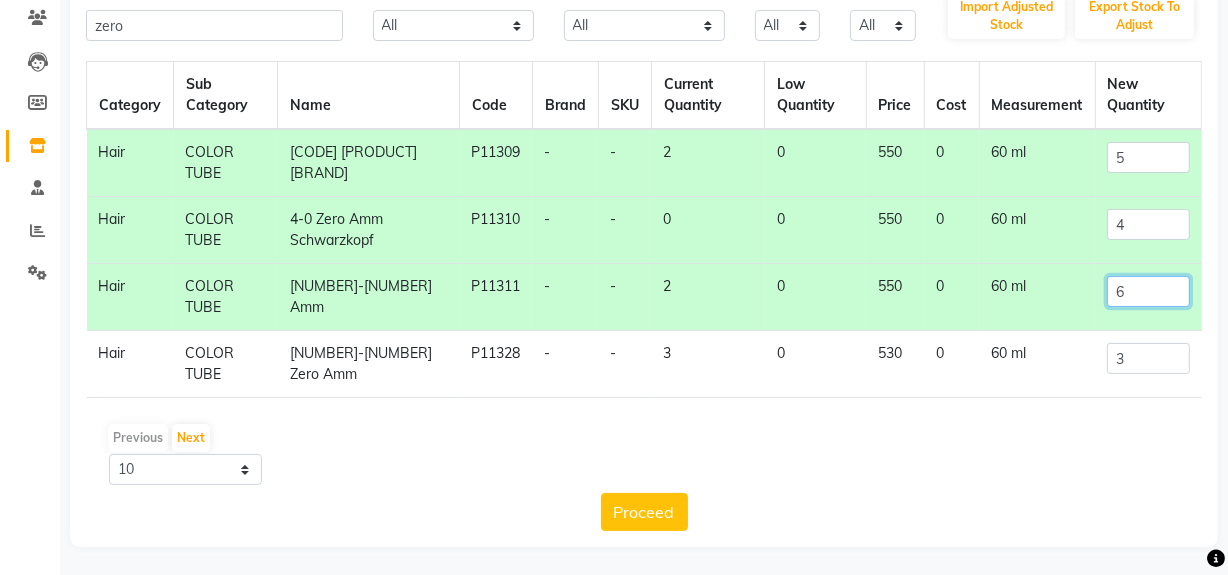 type on "6" 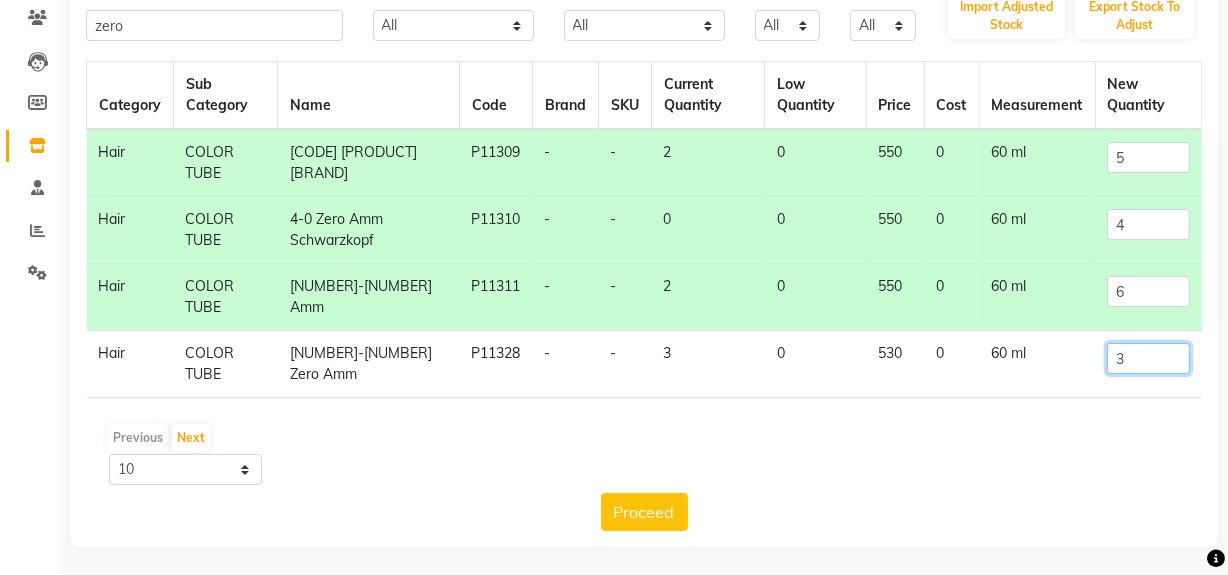 click on "3" 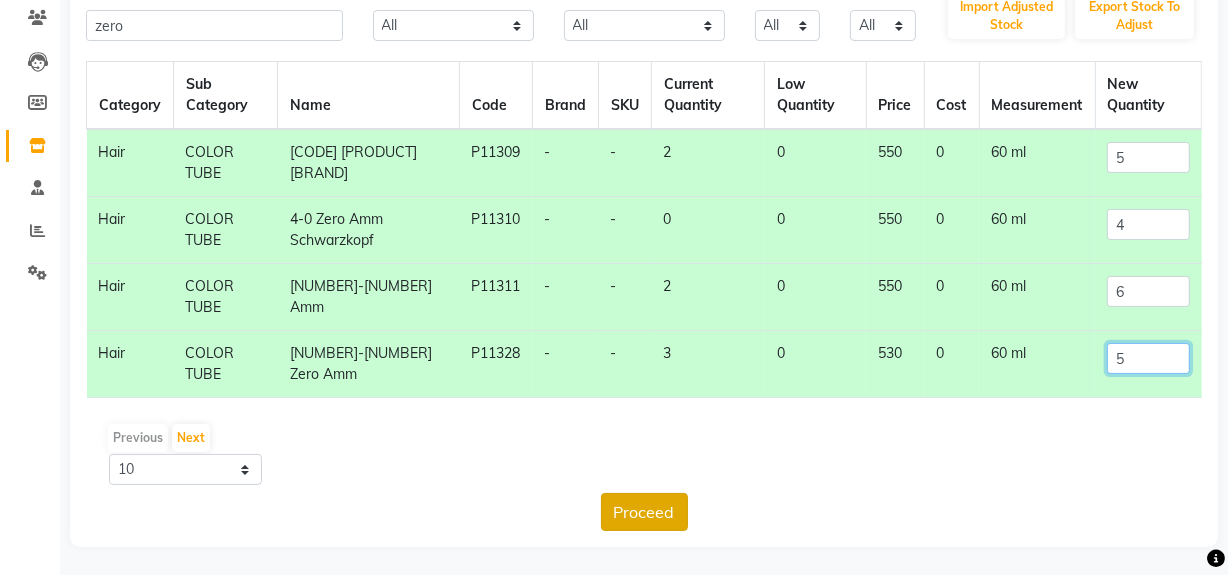 type on "5" 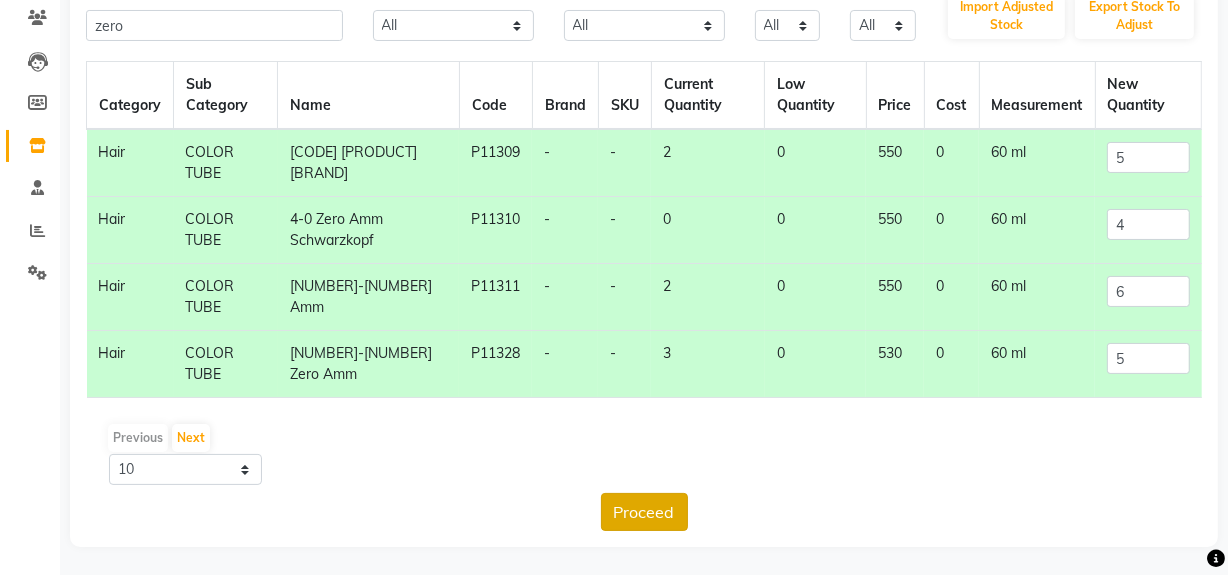 click on "Proceed" 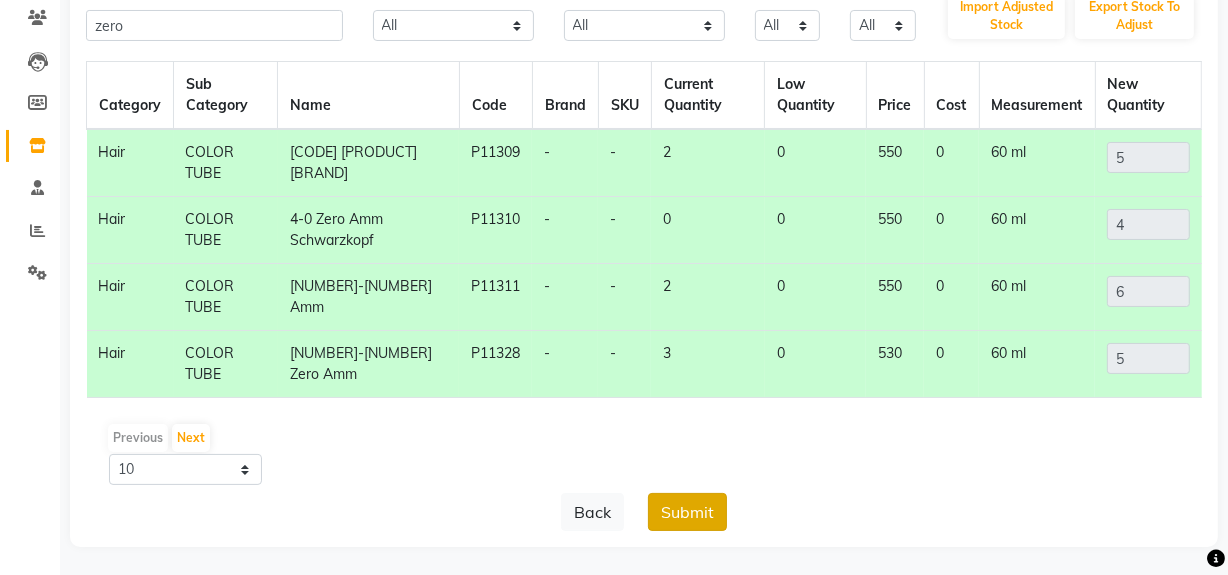 click on "Submit" 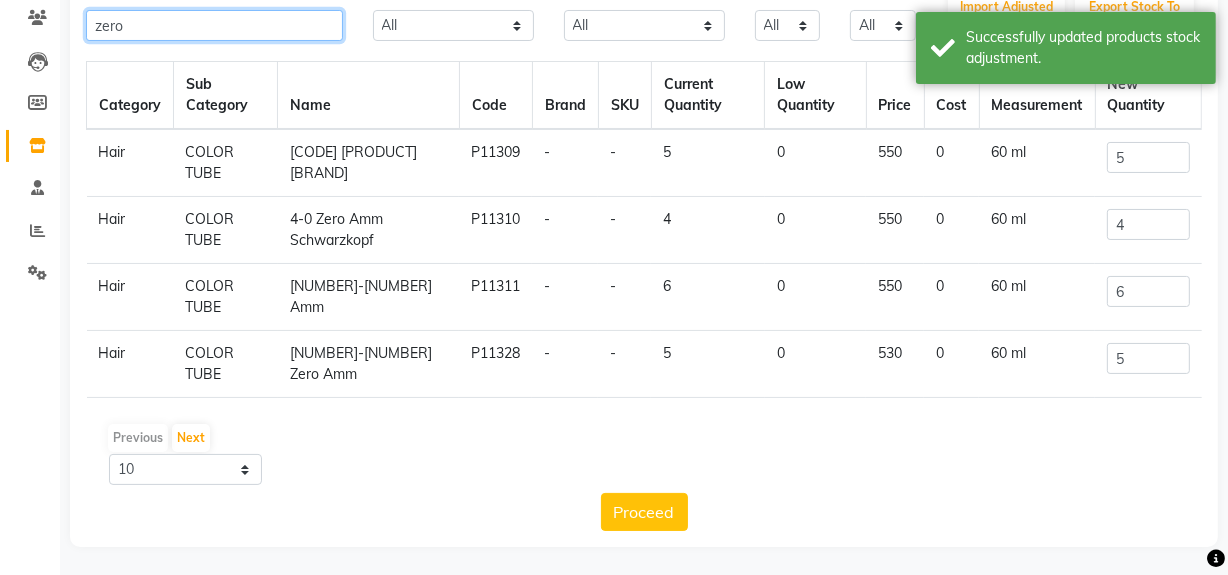 click on "zero" 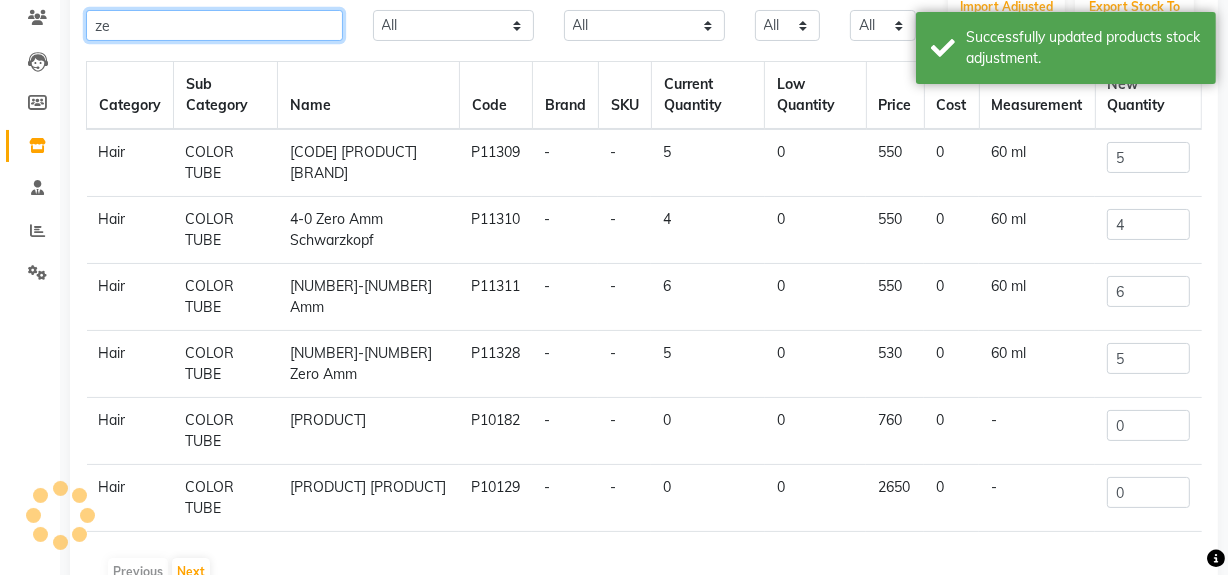 type on "z" 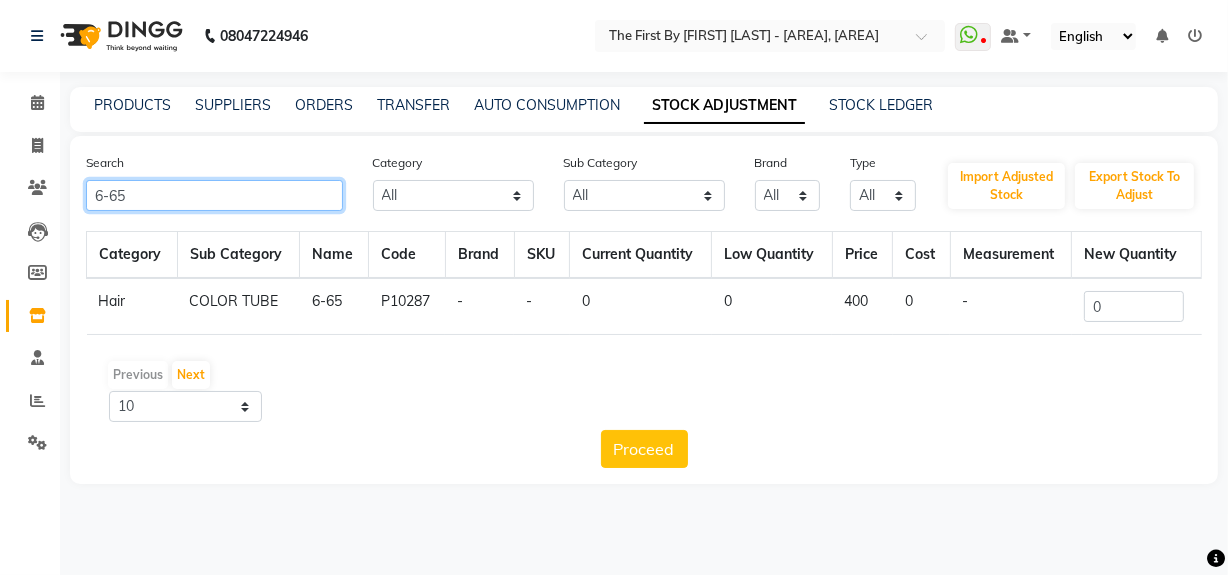scroll, scrollTop: 0, scrollLeft: 0, axis: both 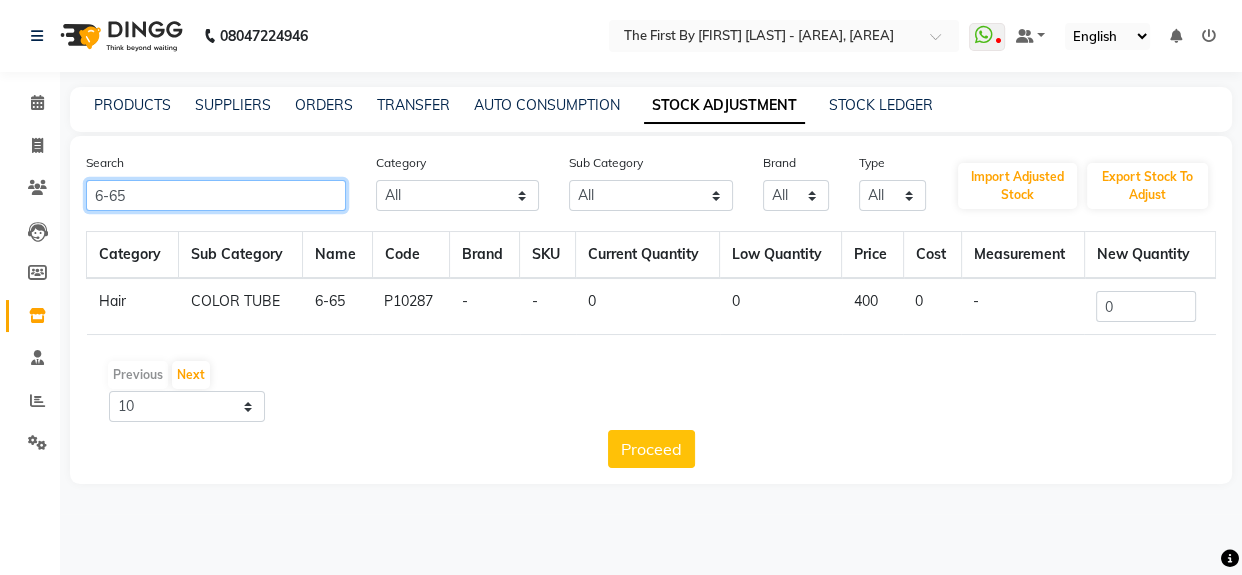 type on "6-65" 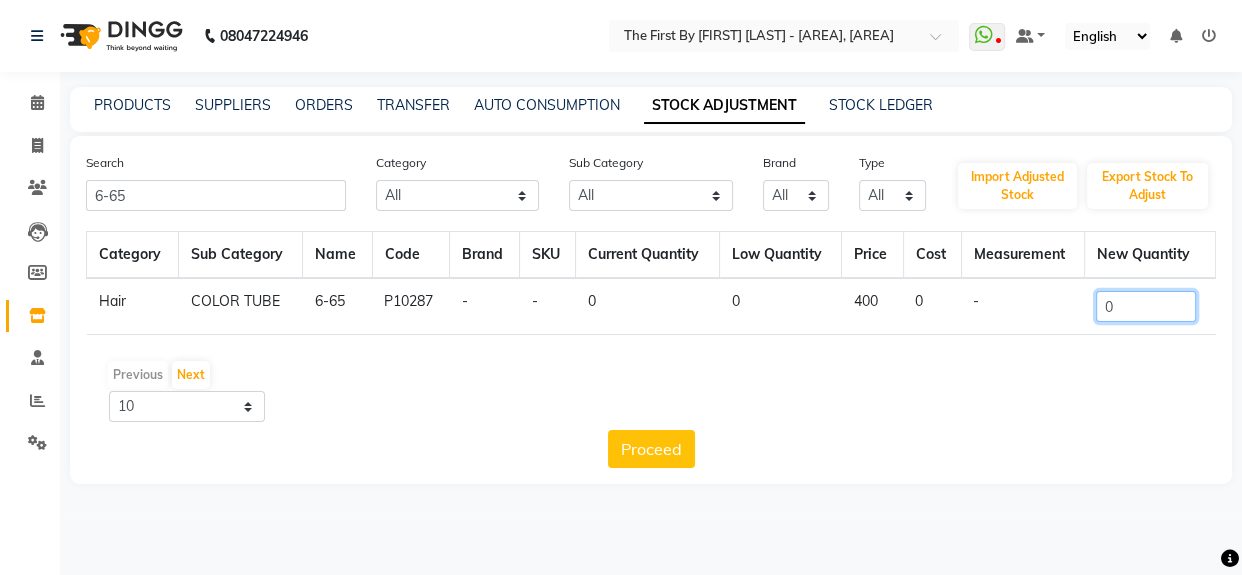 click on "0" 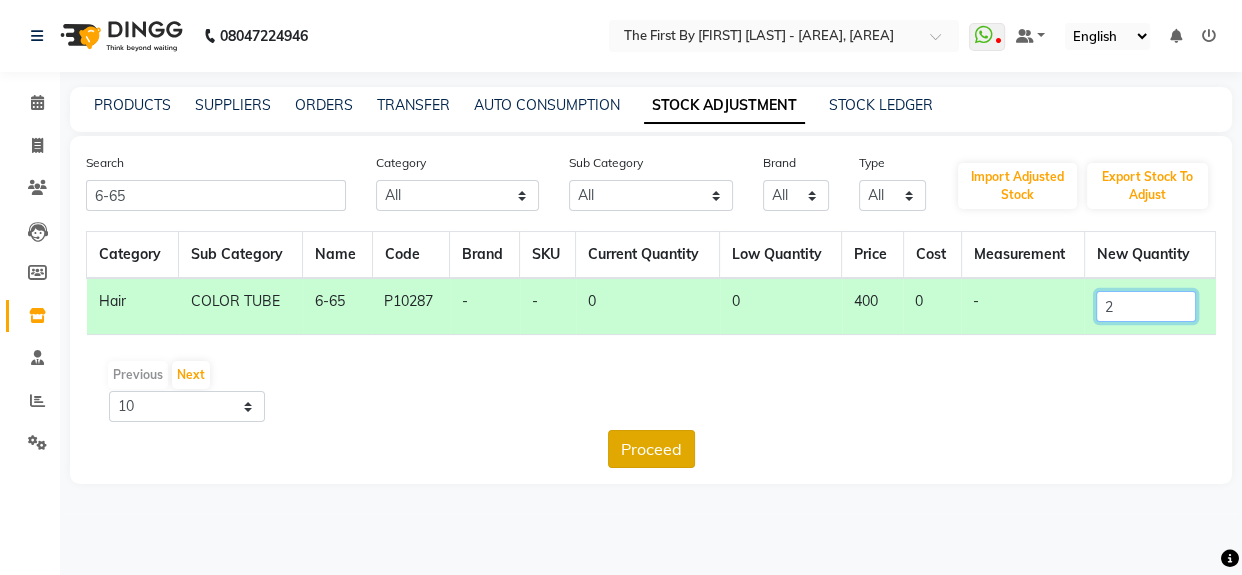 type on "2" 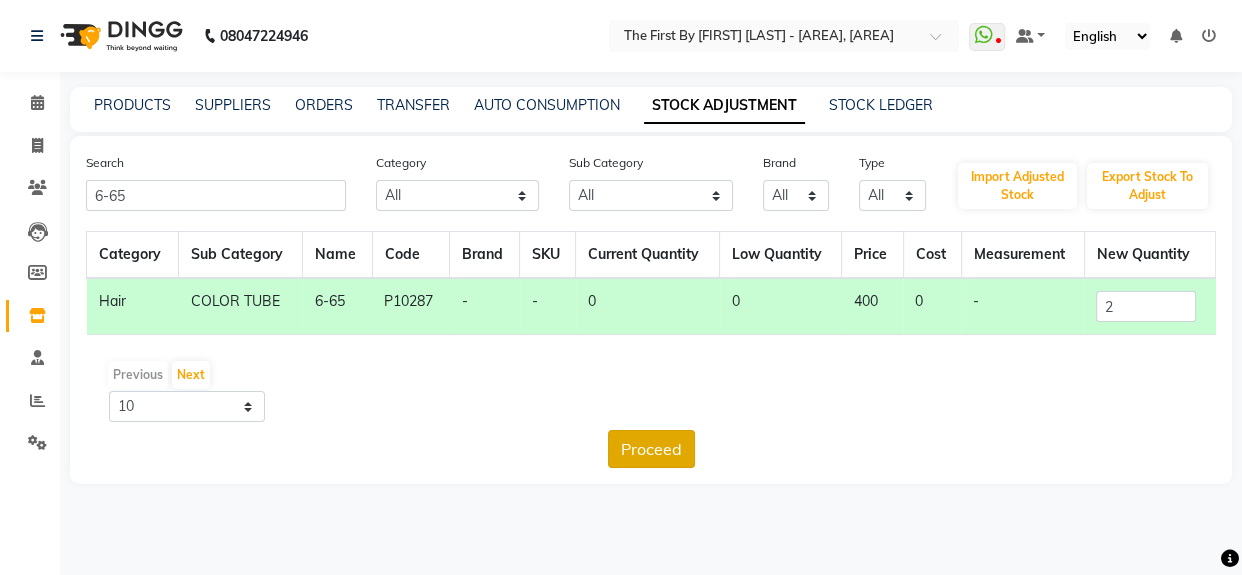 click on "Proceed" 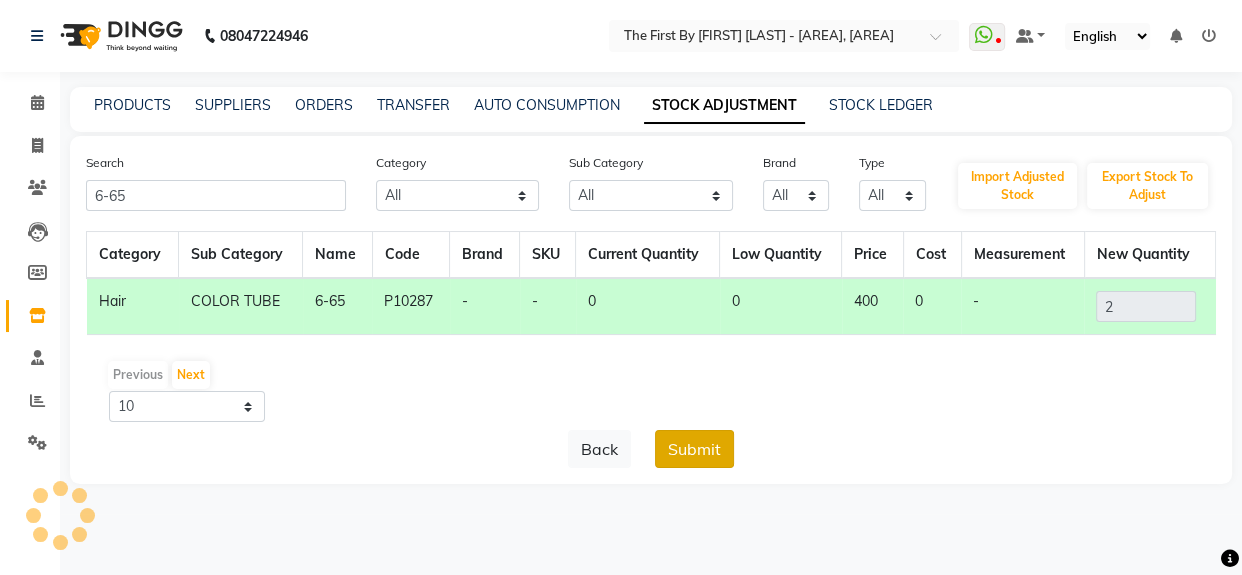 click on "Submit" 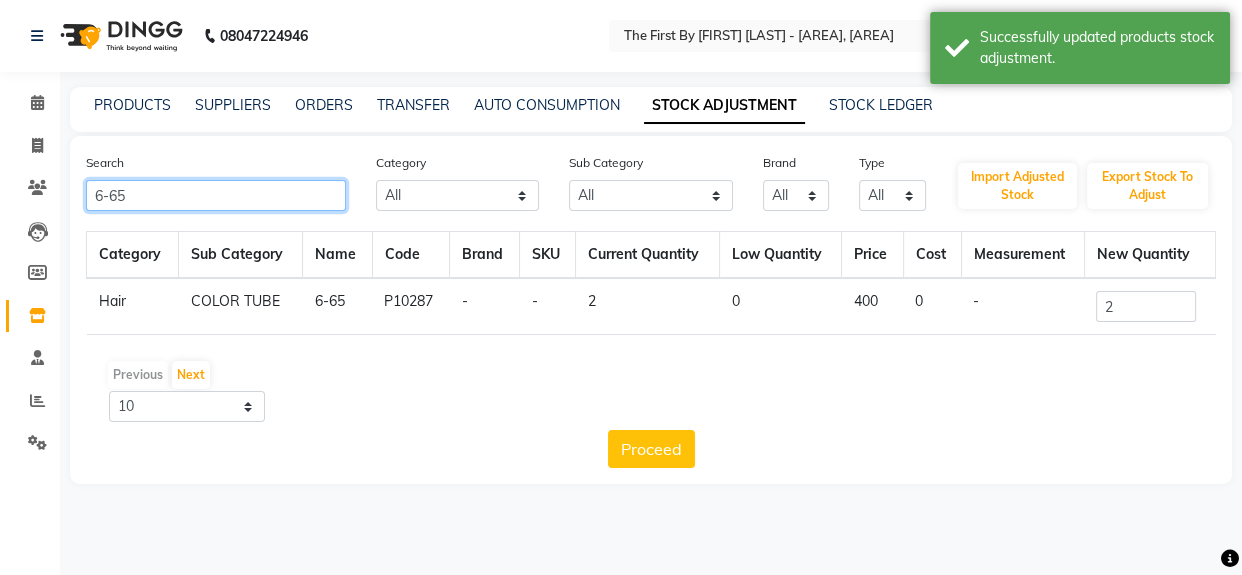 click on "6-65" 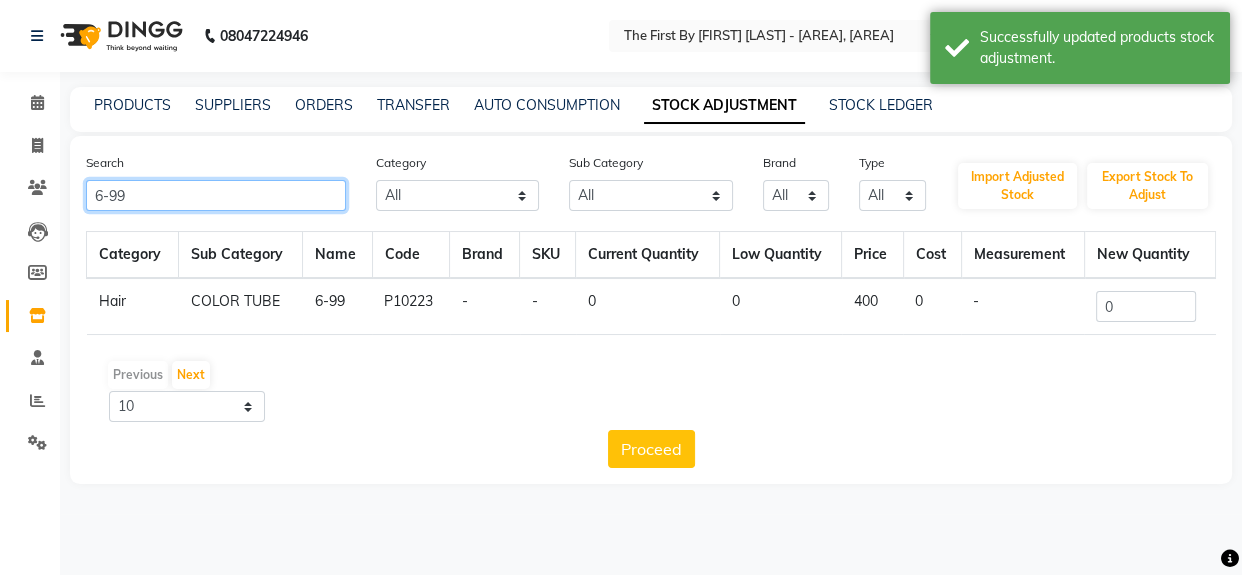 type on "6-99" 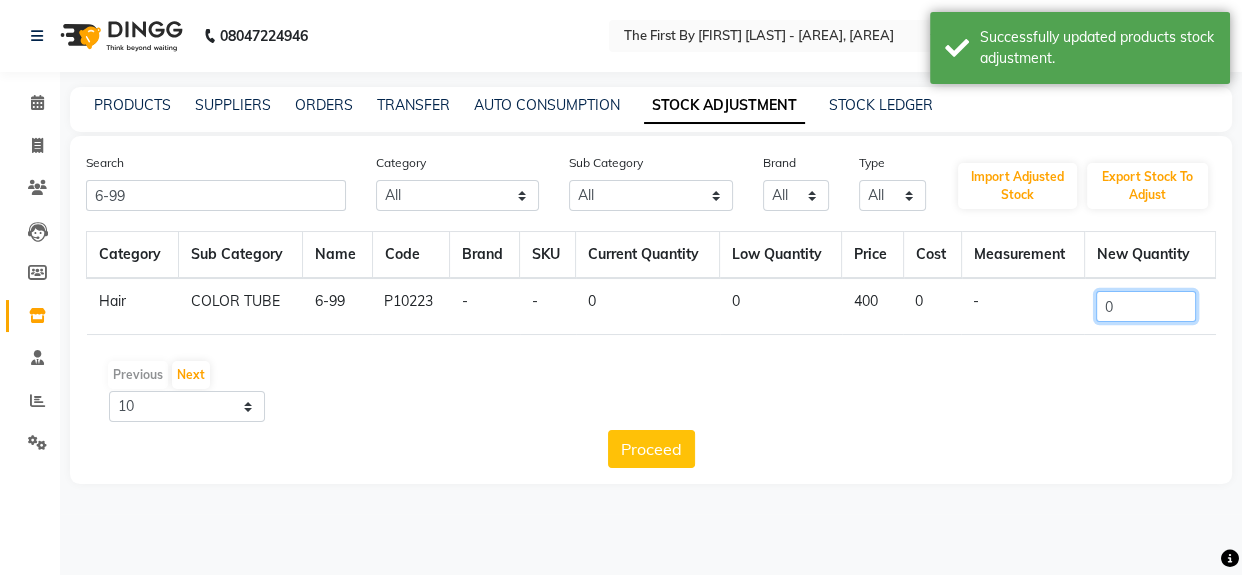 click on "0" 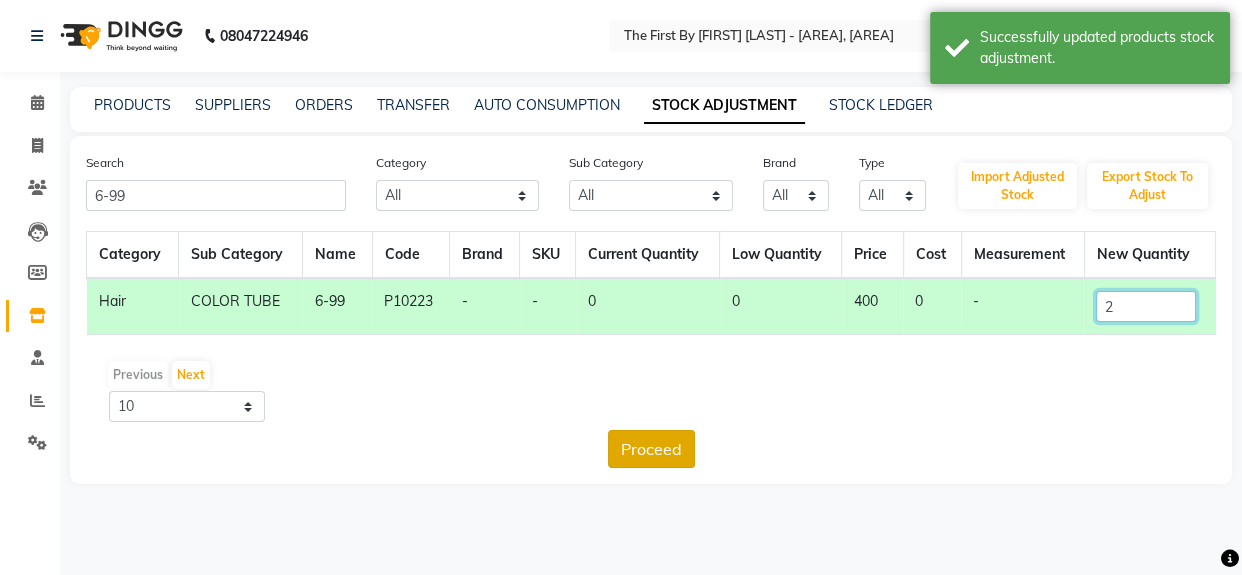 type on "2" 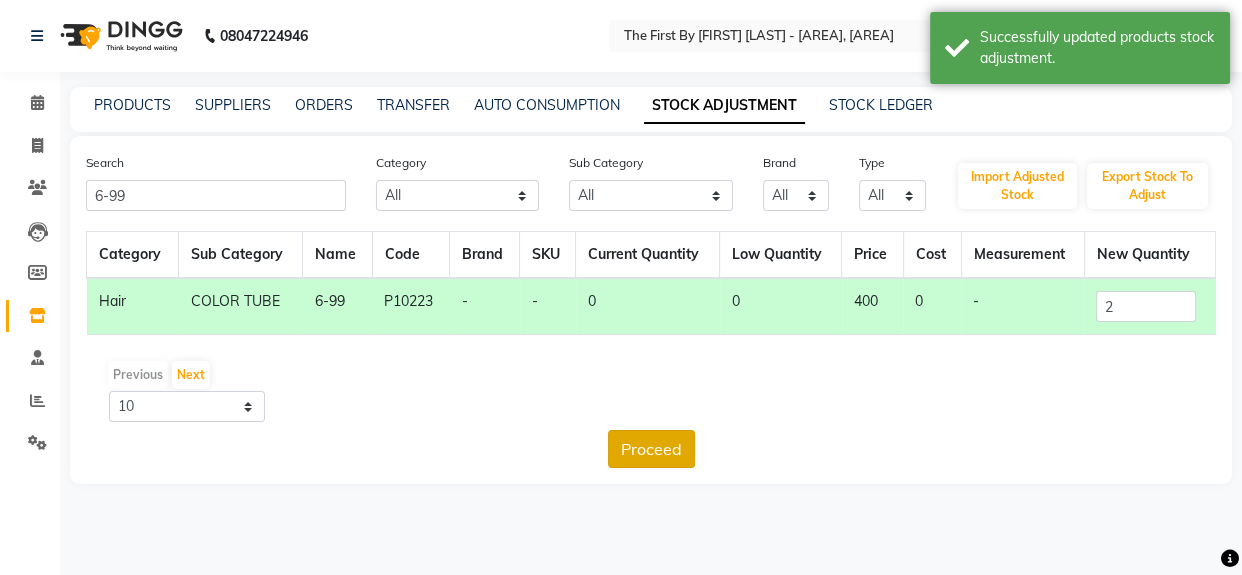 click on "Proceed" 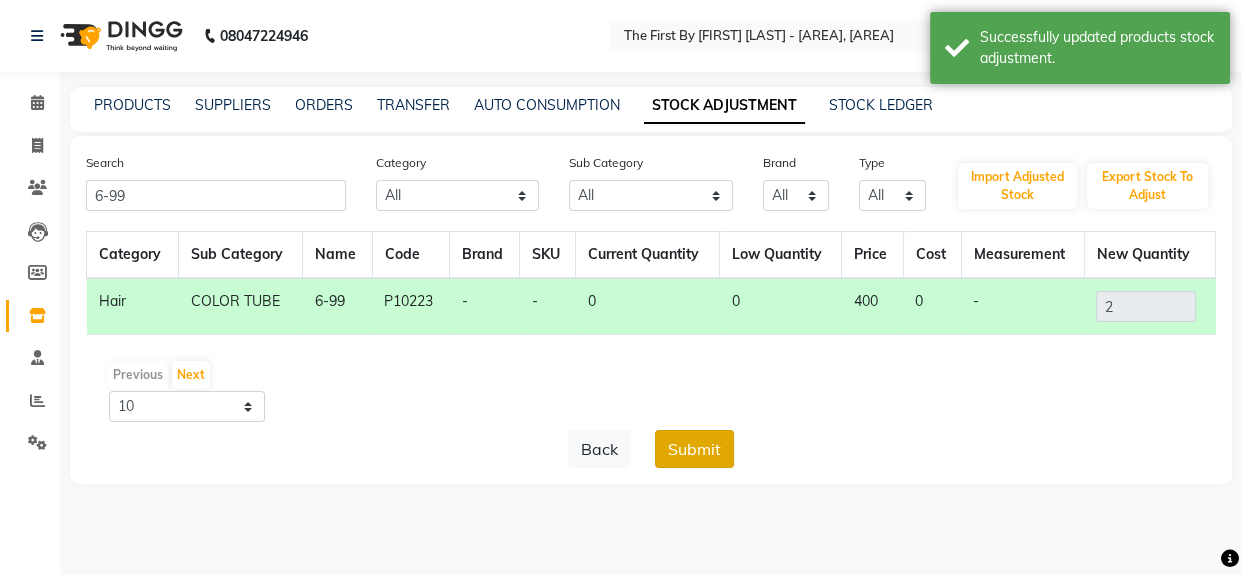 click on "Submit" 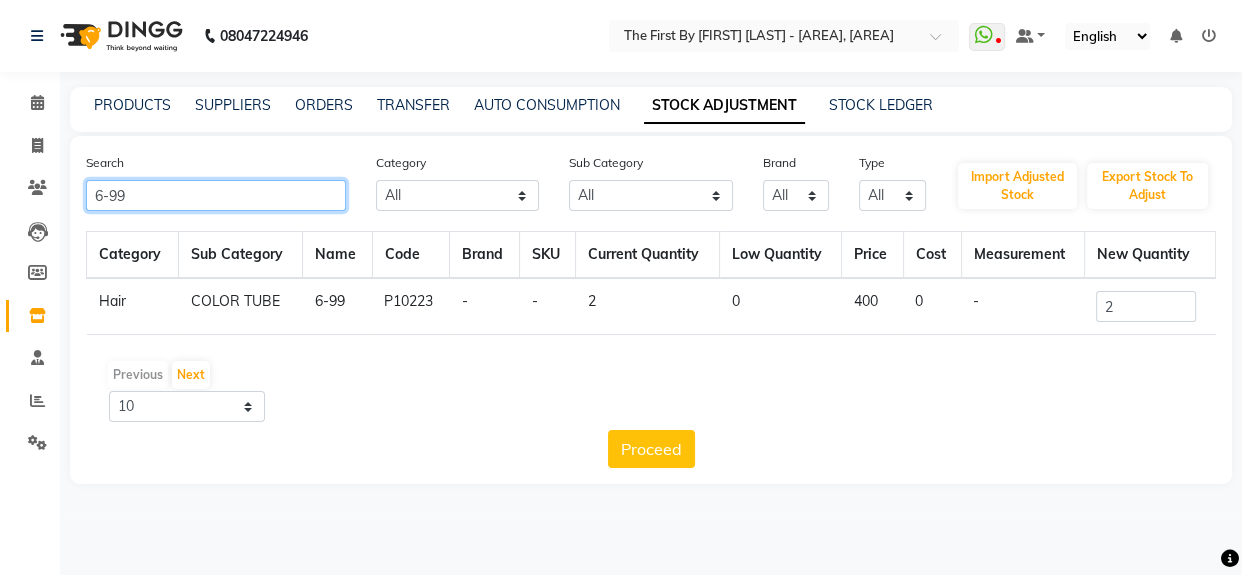 click on "6-99" 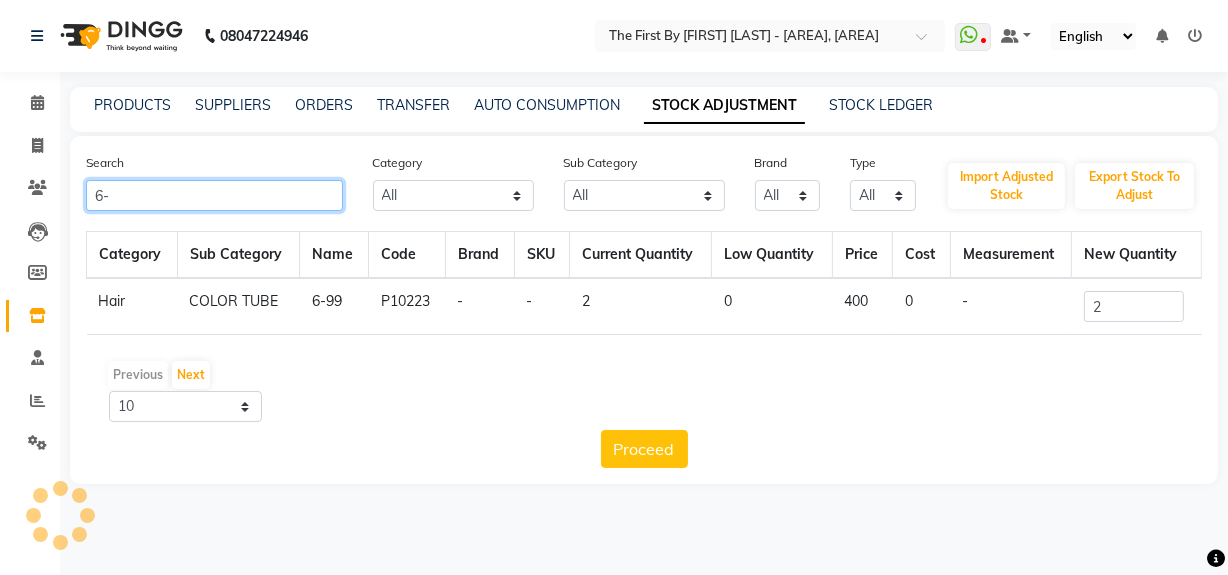 type on "6" 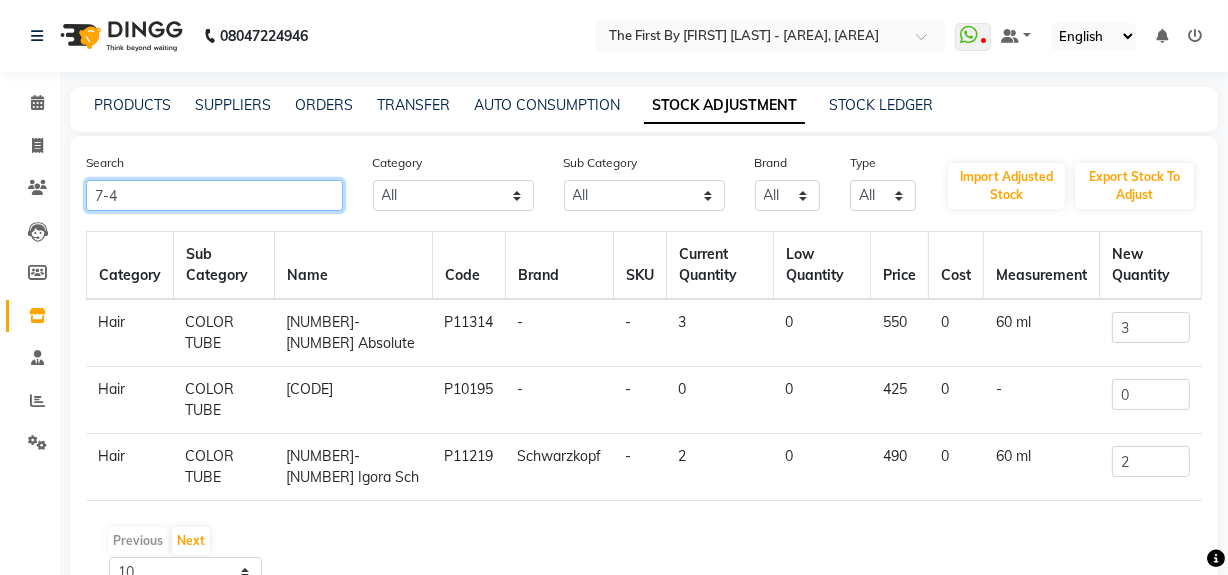 type on "7-4" 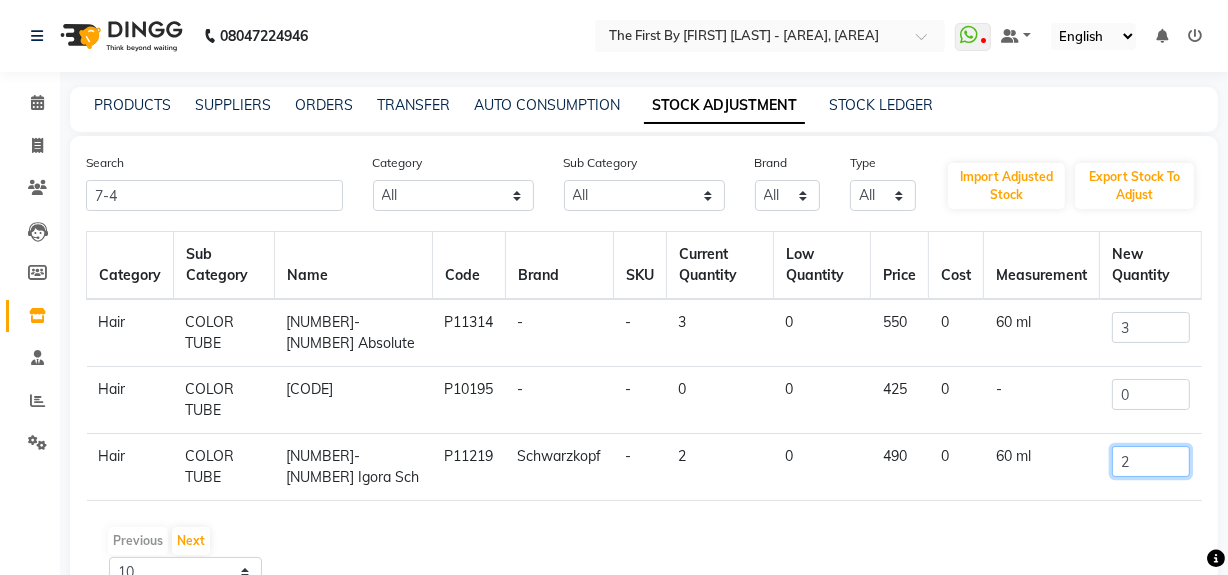click on "2" 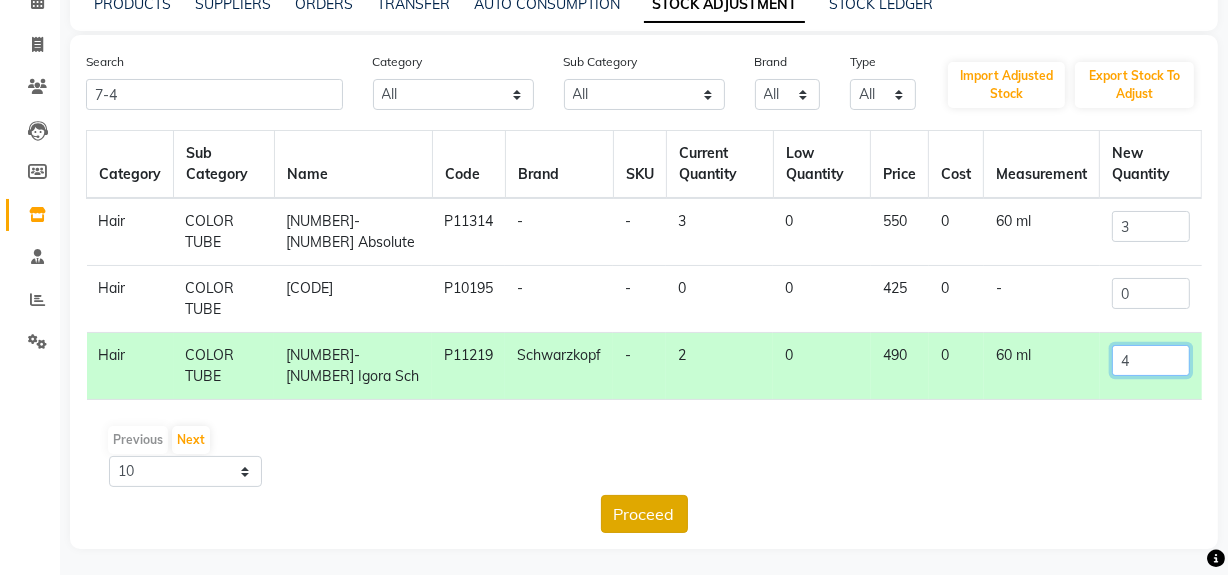 scroll, scrollTop: 104, scrollLeft: 0, axis: vertical 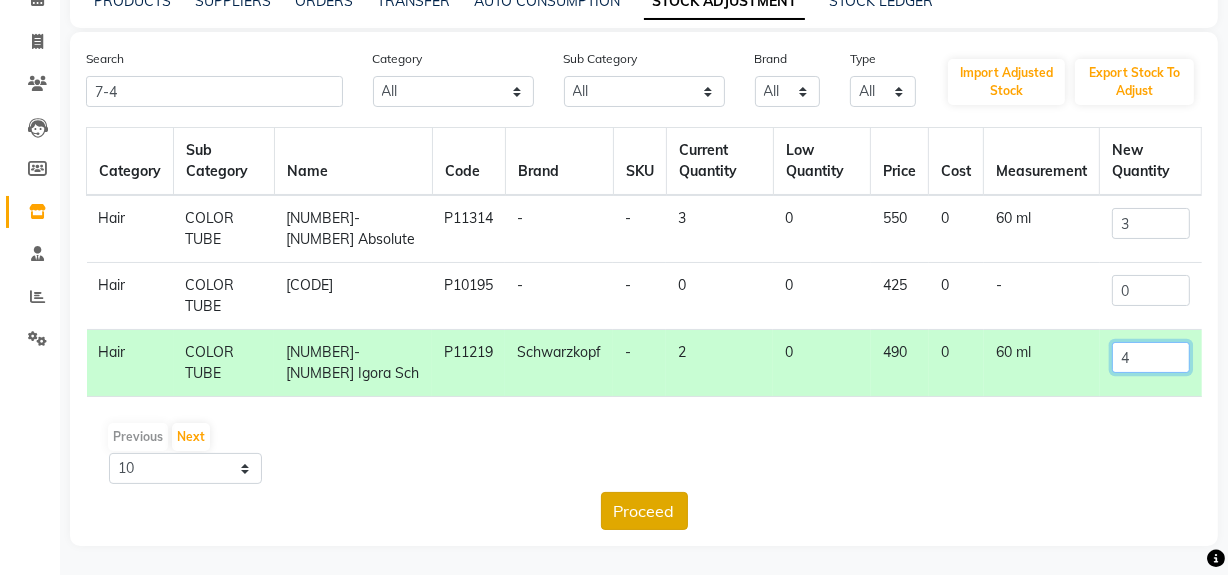 type on "4" 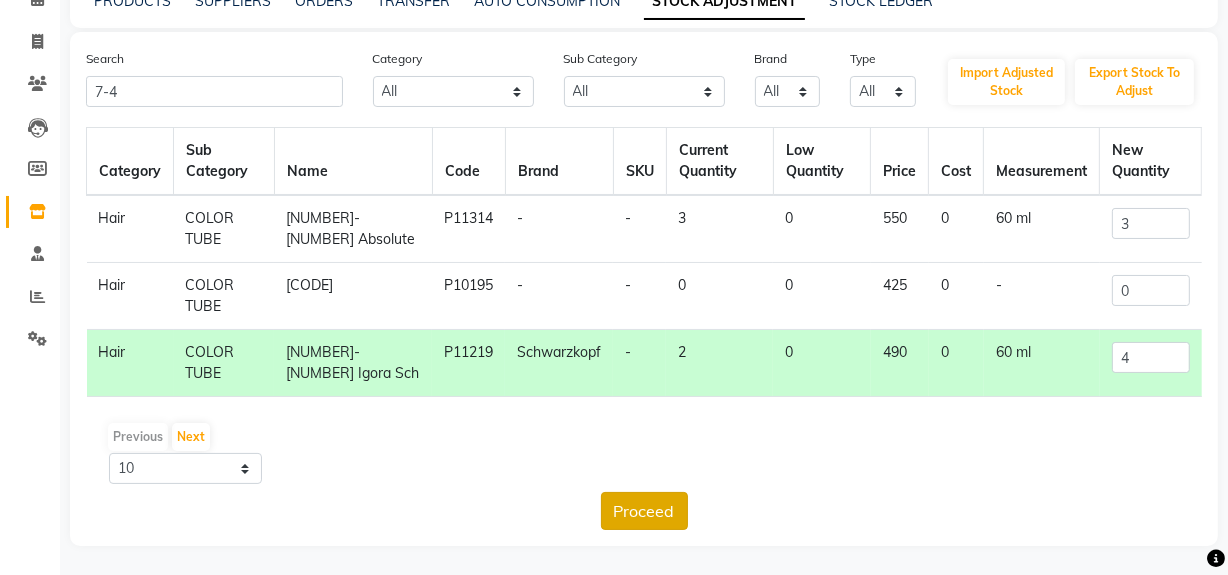 click on "Proceed" 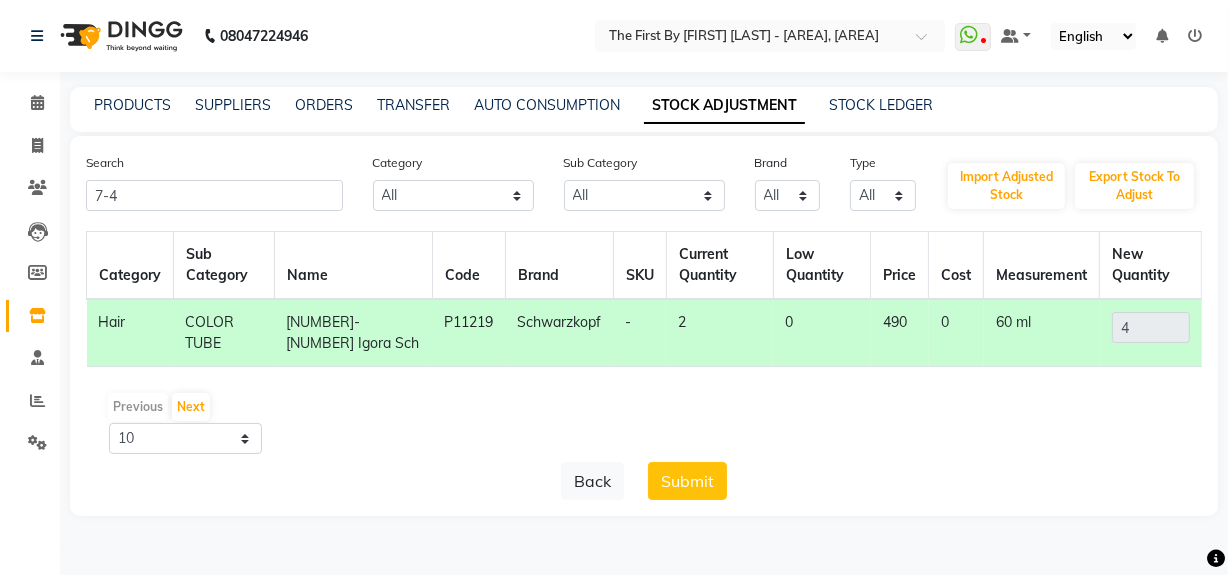 scroll, scrollTop: 0, scrollLeft: 0, axis: both 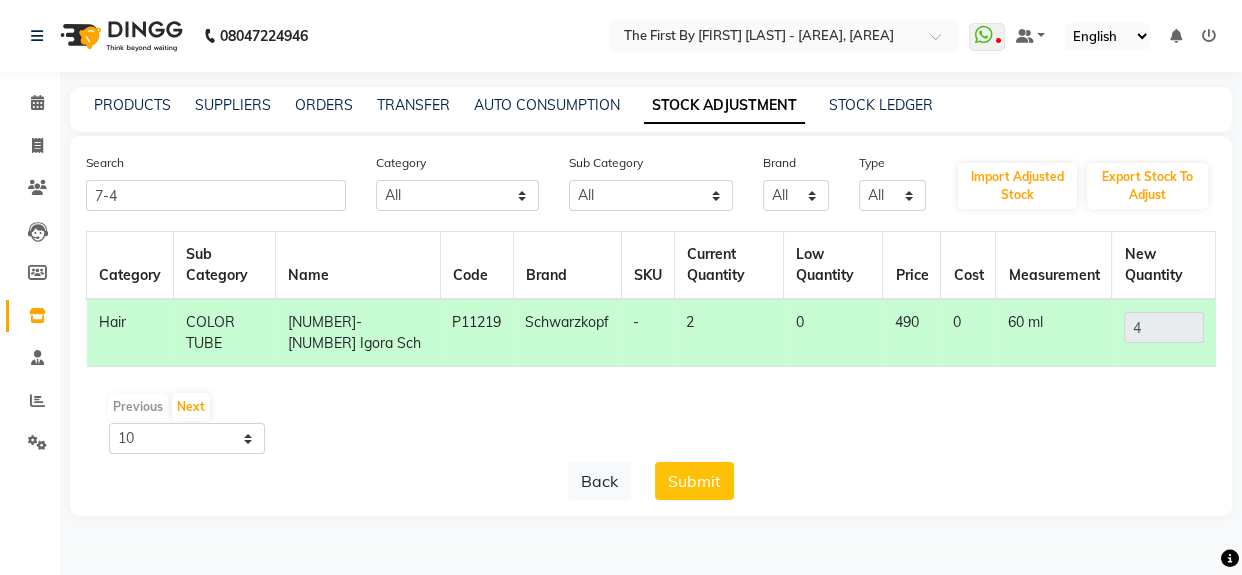 click on "Back   Submit" 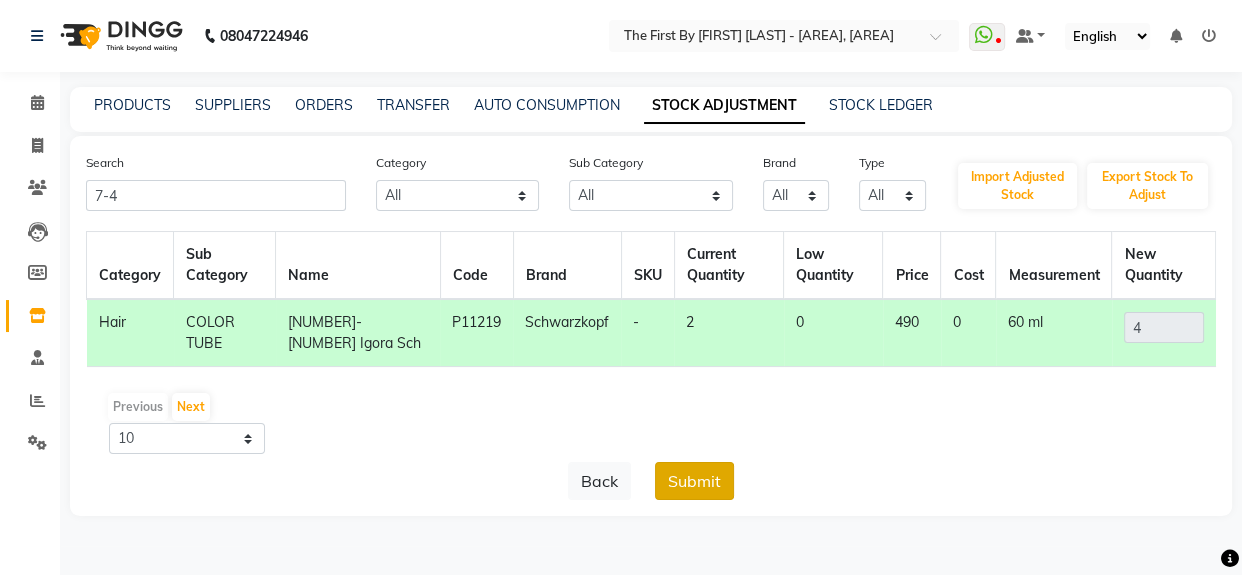 click on "Submit" 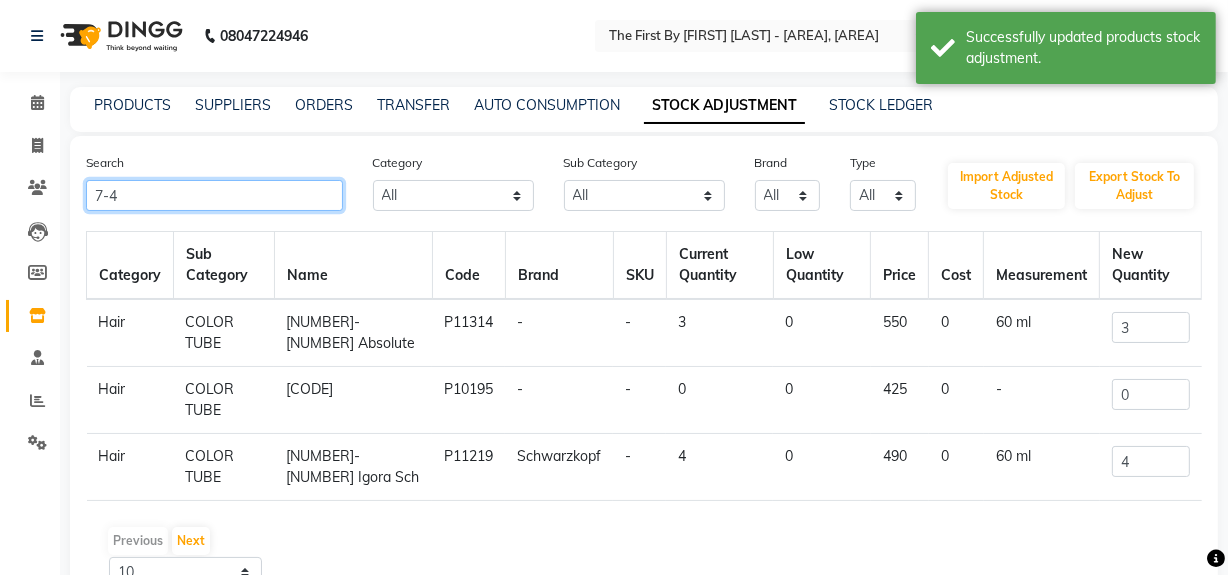 click on "7-4" 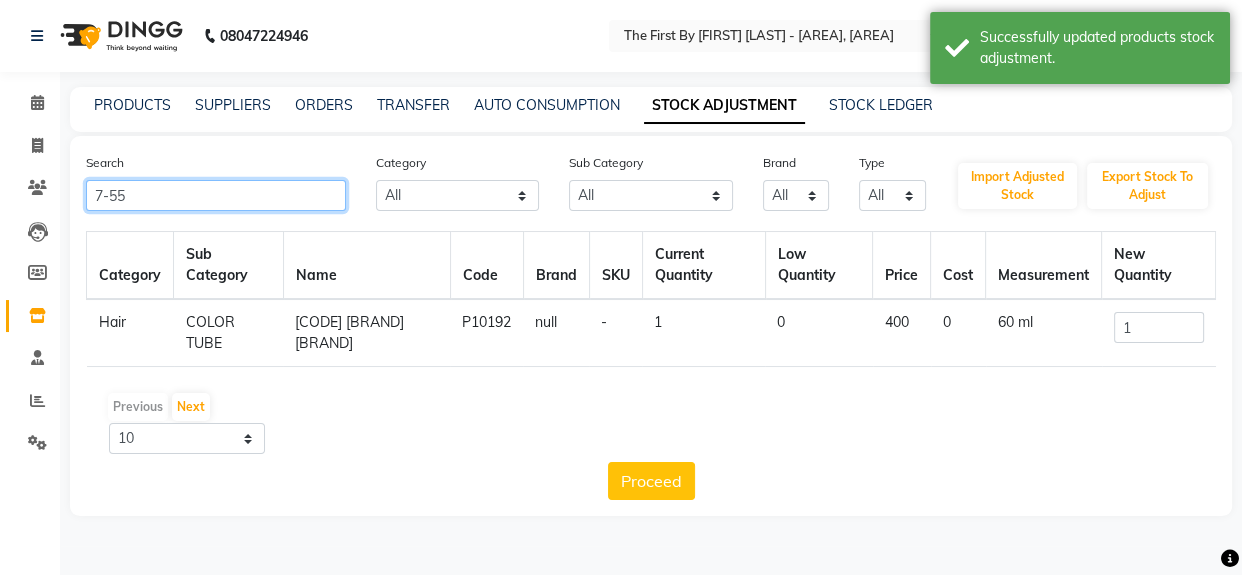type on "7-55" 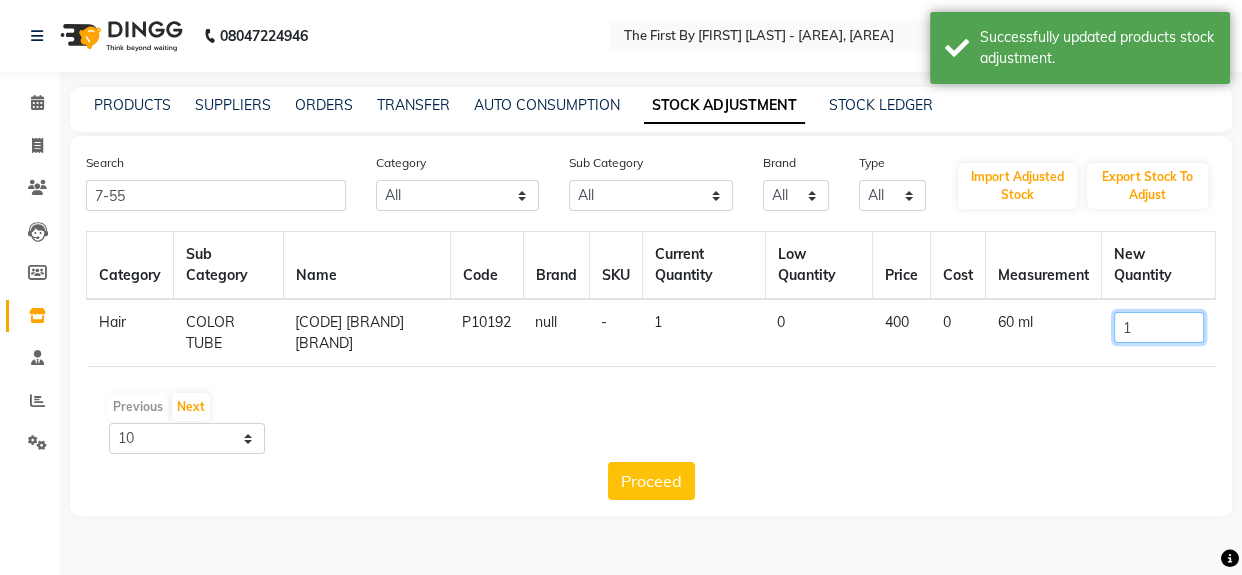 click on "1" 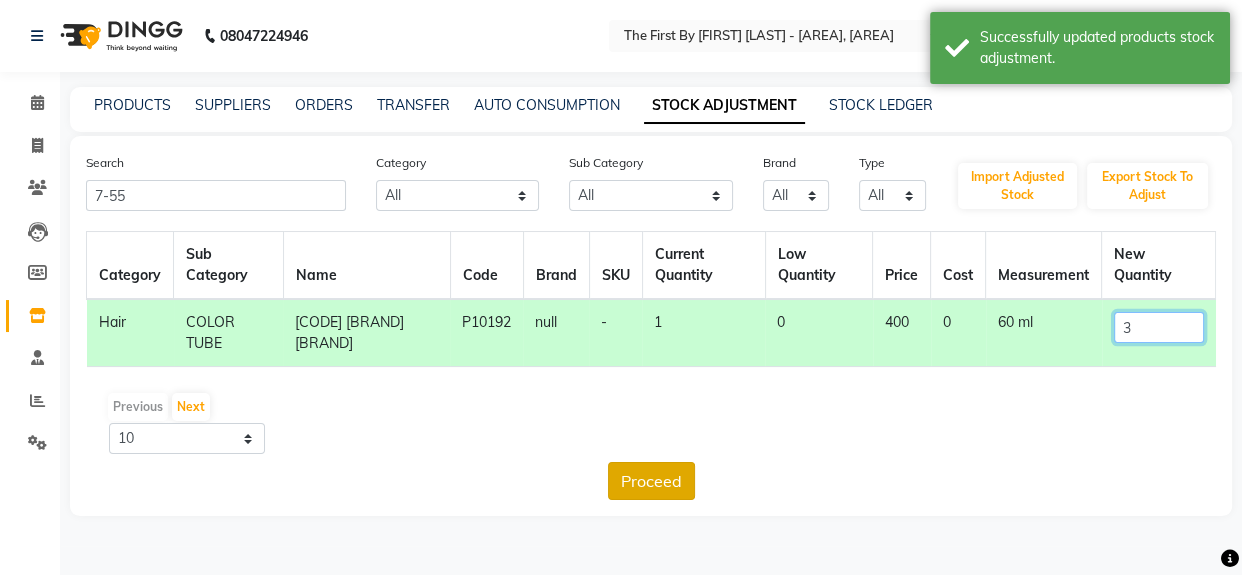 type on "3" 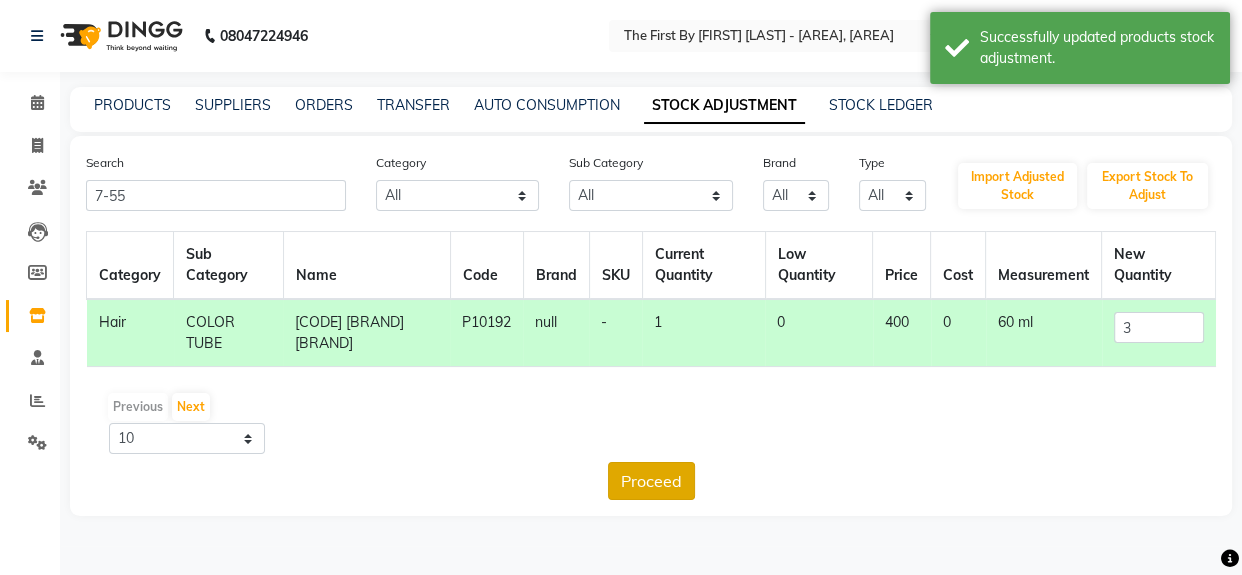 click on "Proceed" 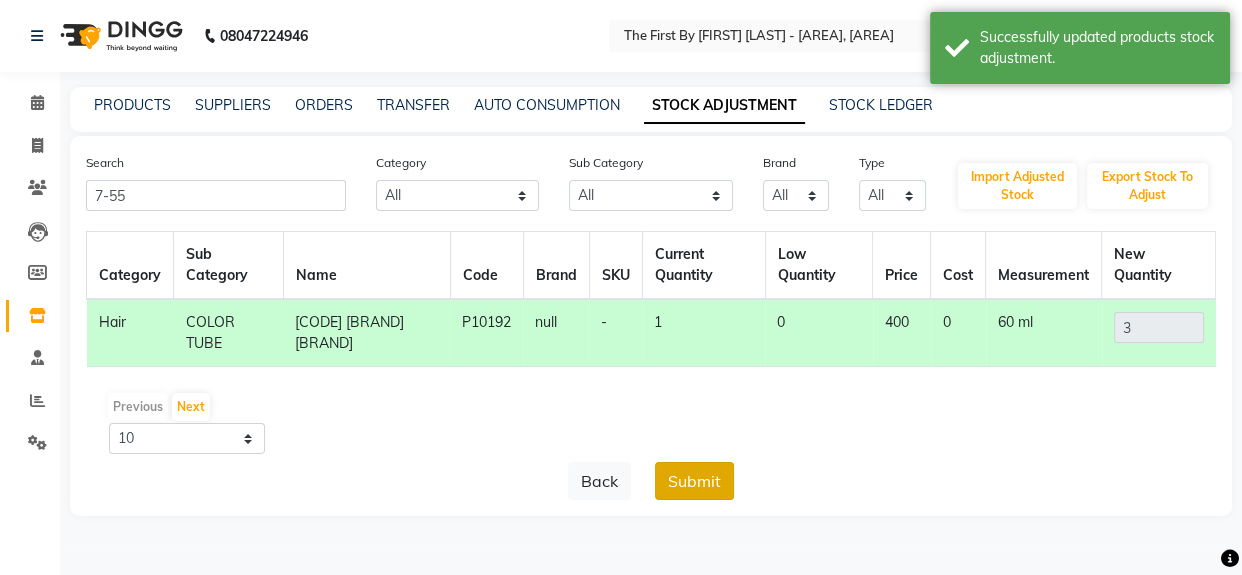 click on "Submit" 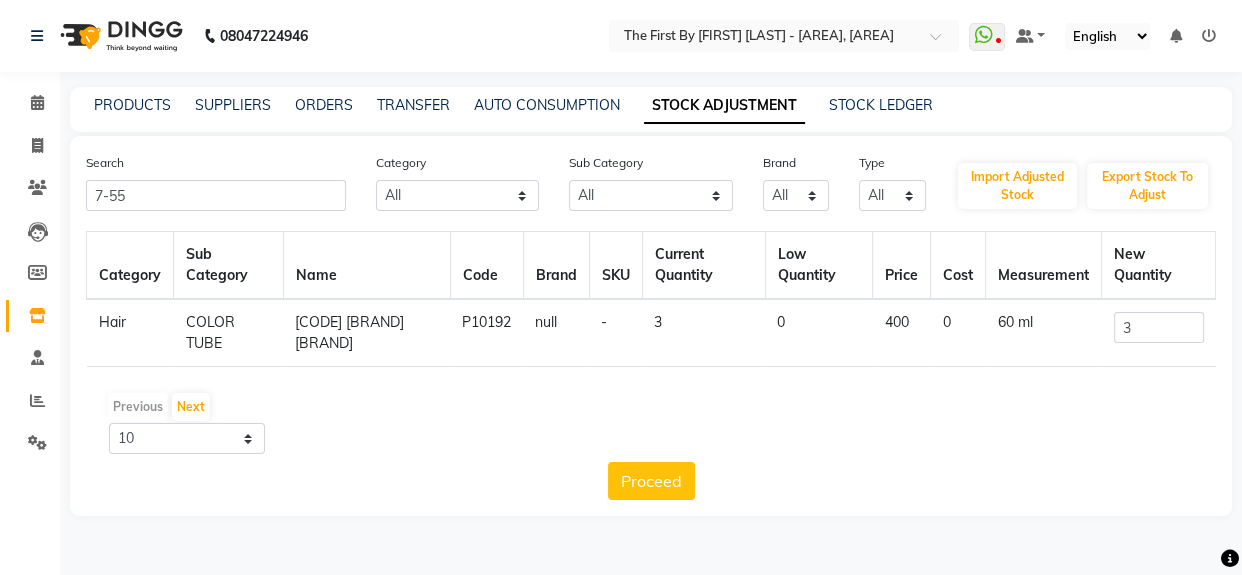 click on "Search [NUMBER]-[NUMBER]" 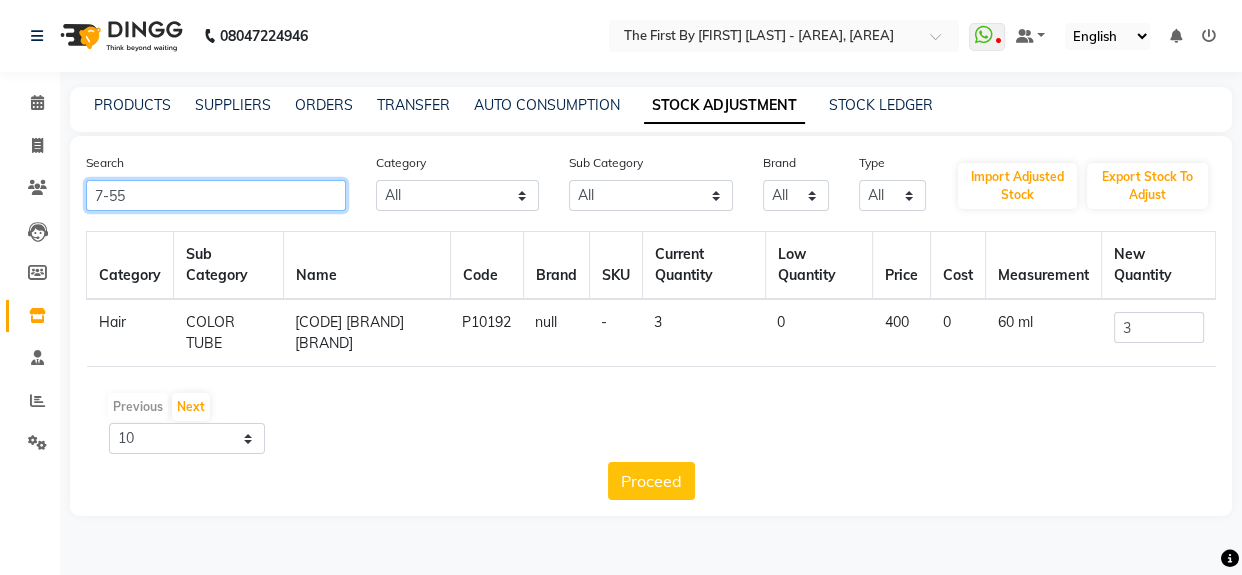 click on "7-55" 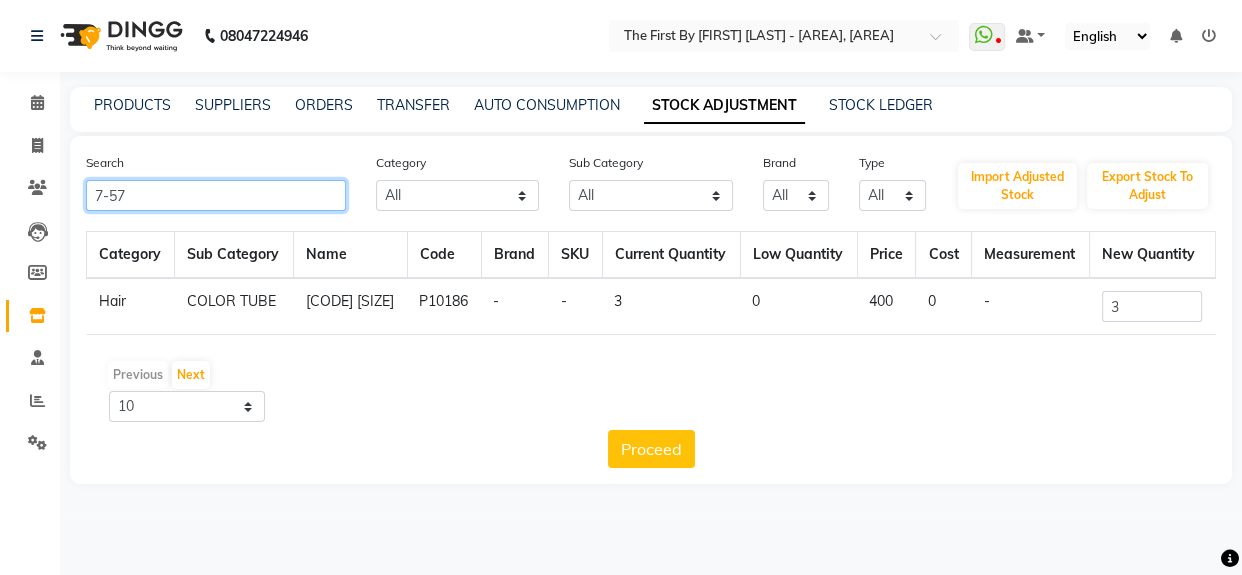 type on "7-57" 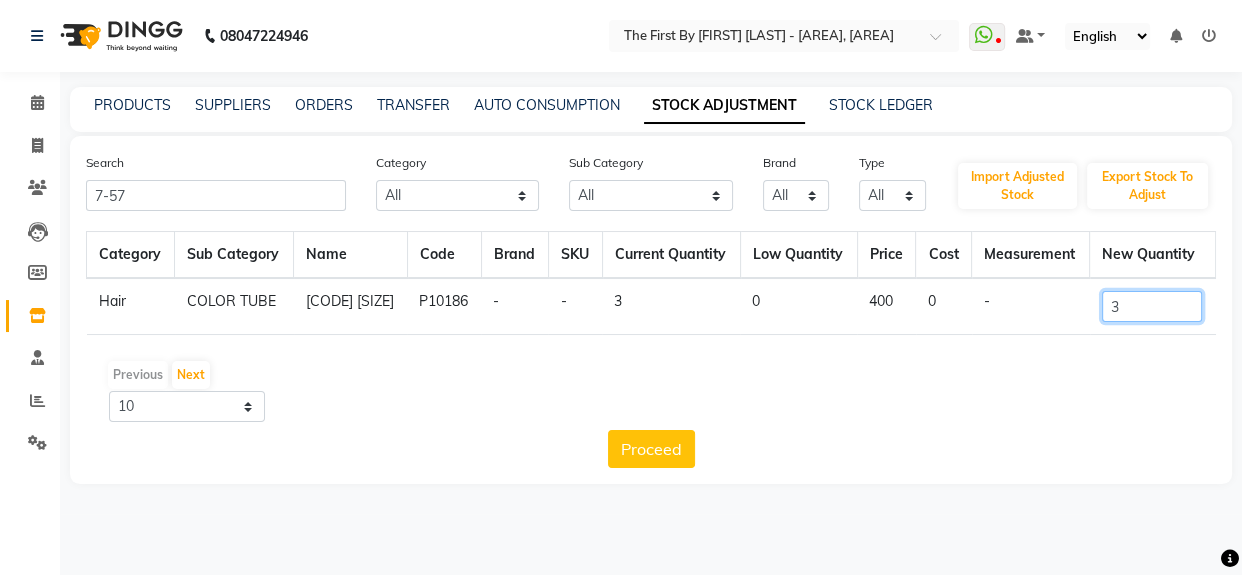 click on "3" 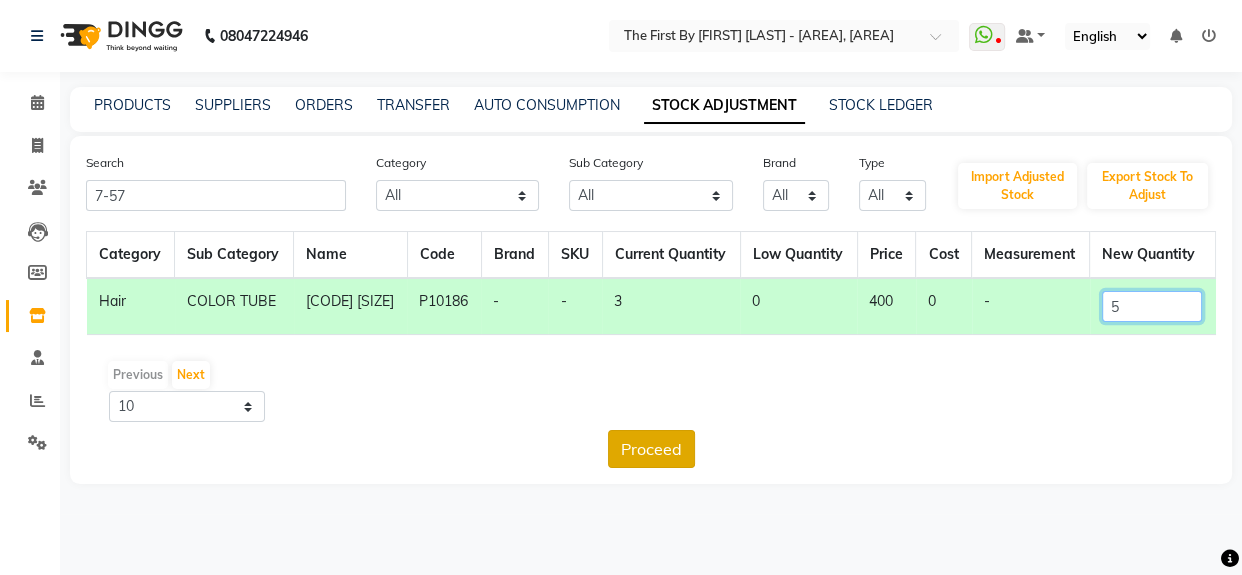 type on "5" 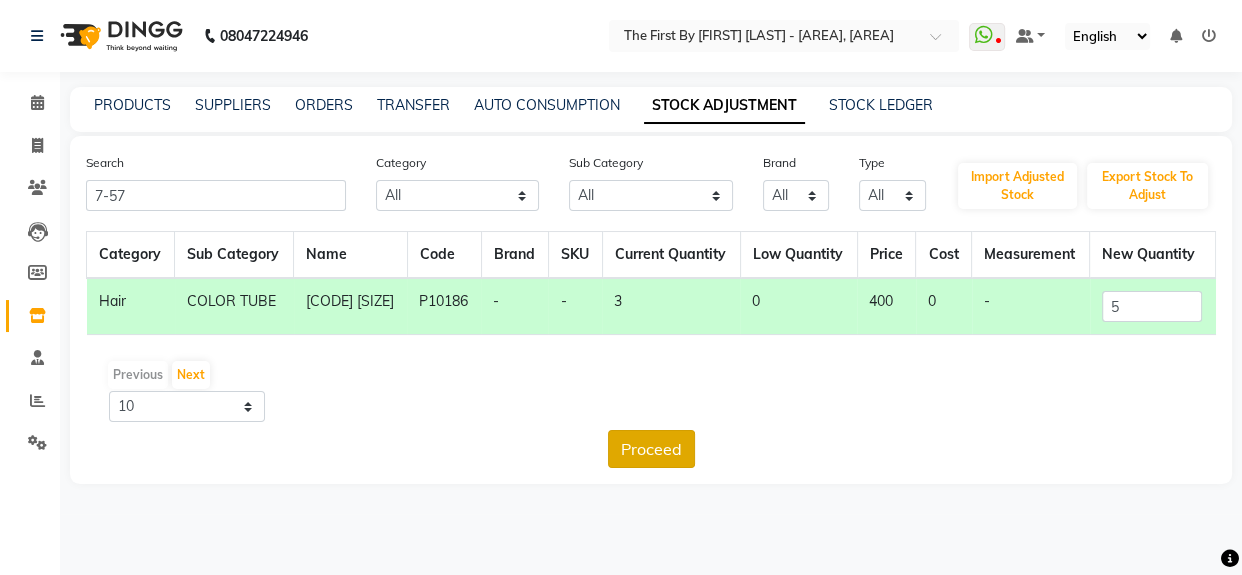 click on "Proceed" 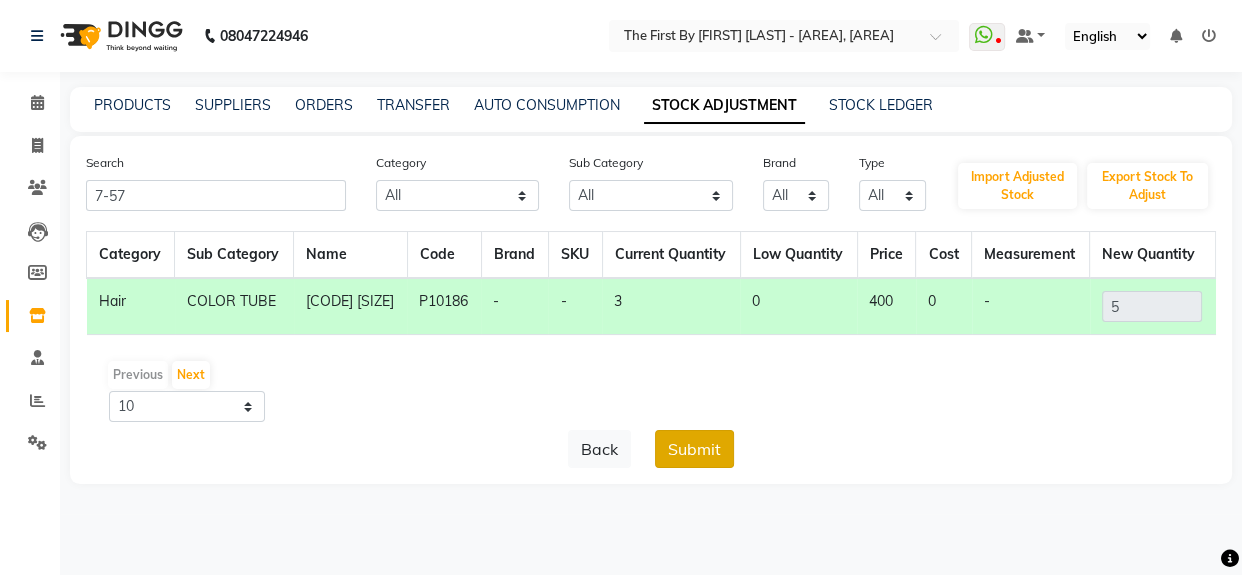 click on "Submit" 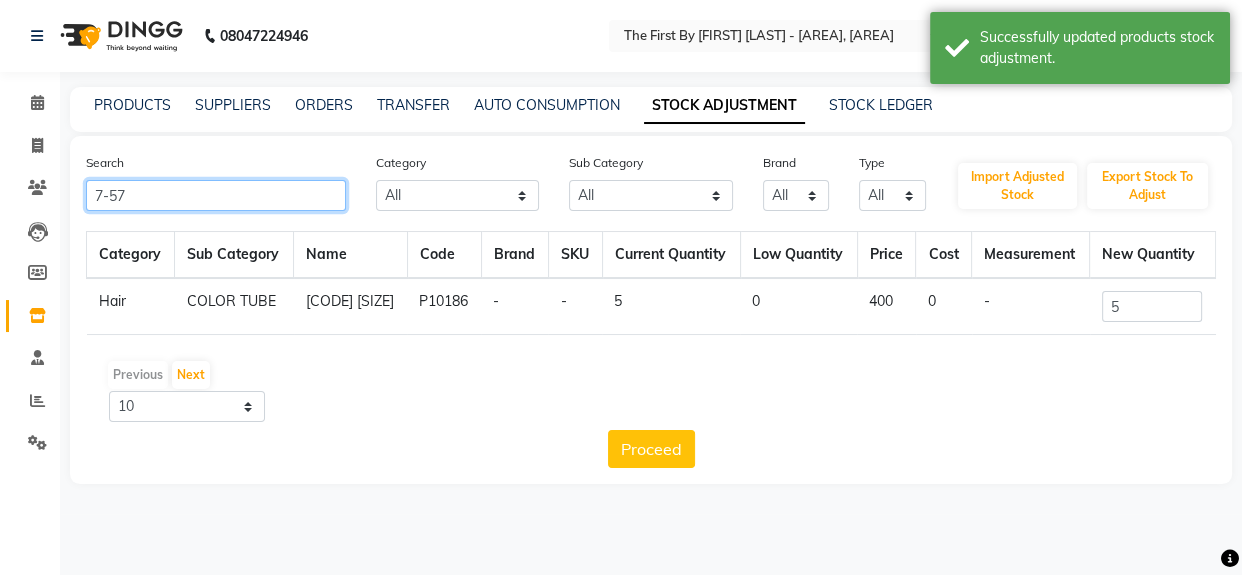 click on "7-57" 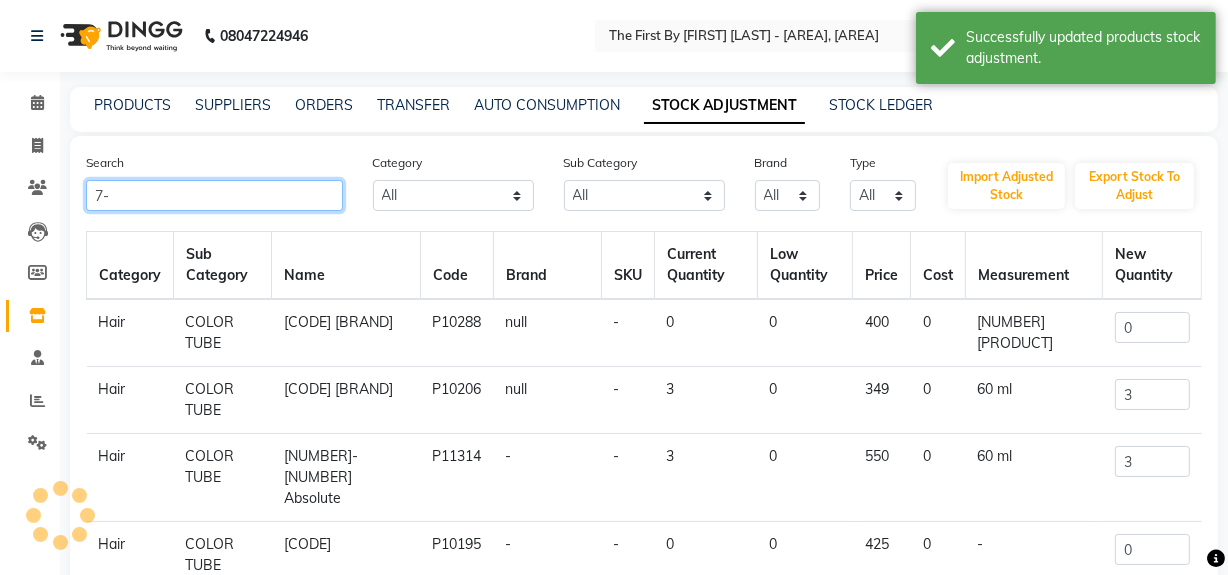 type on "7" 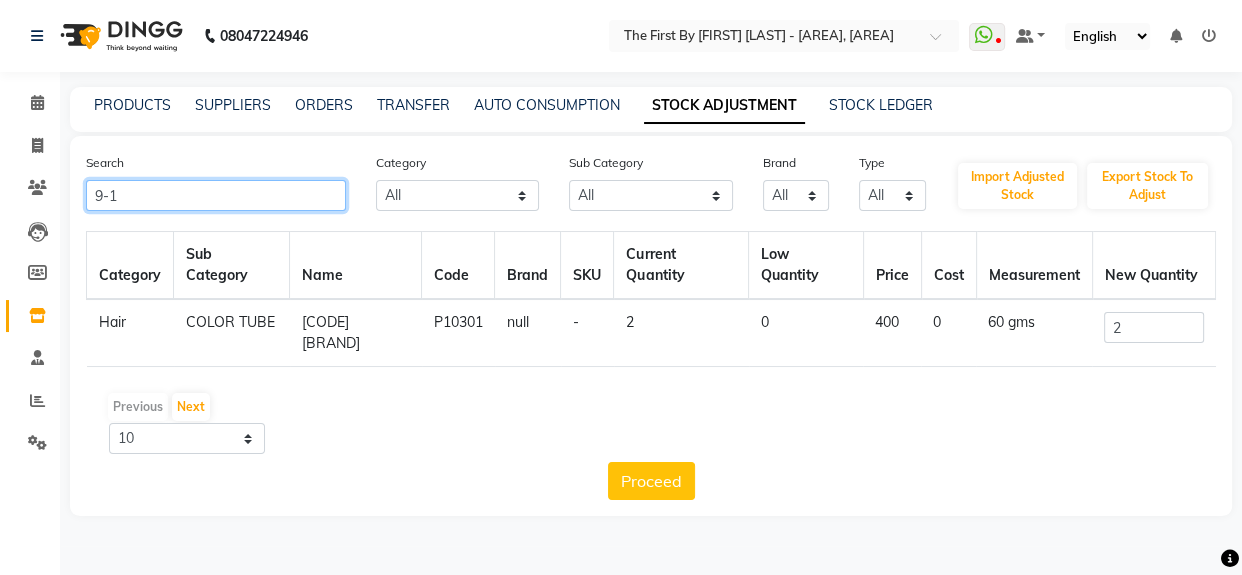 type on "9-1" 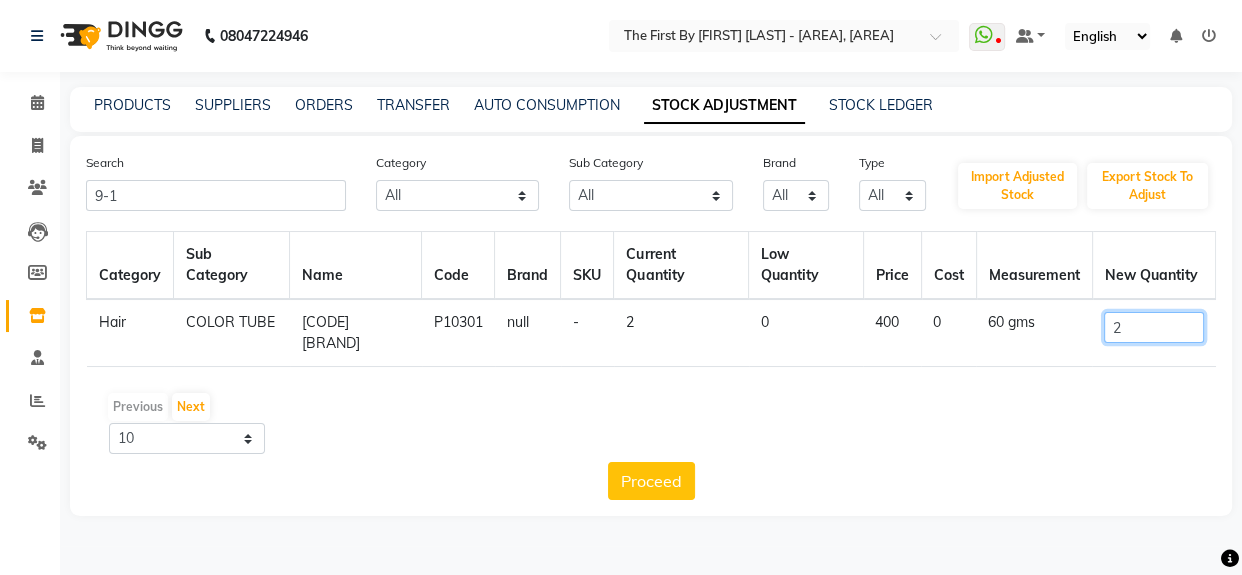 click on "2" 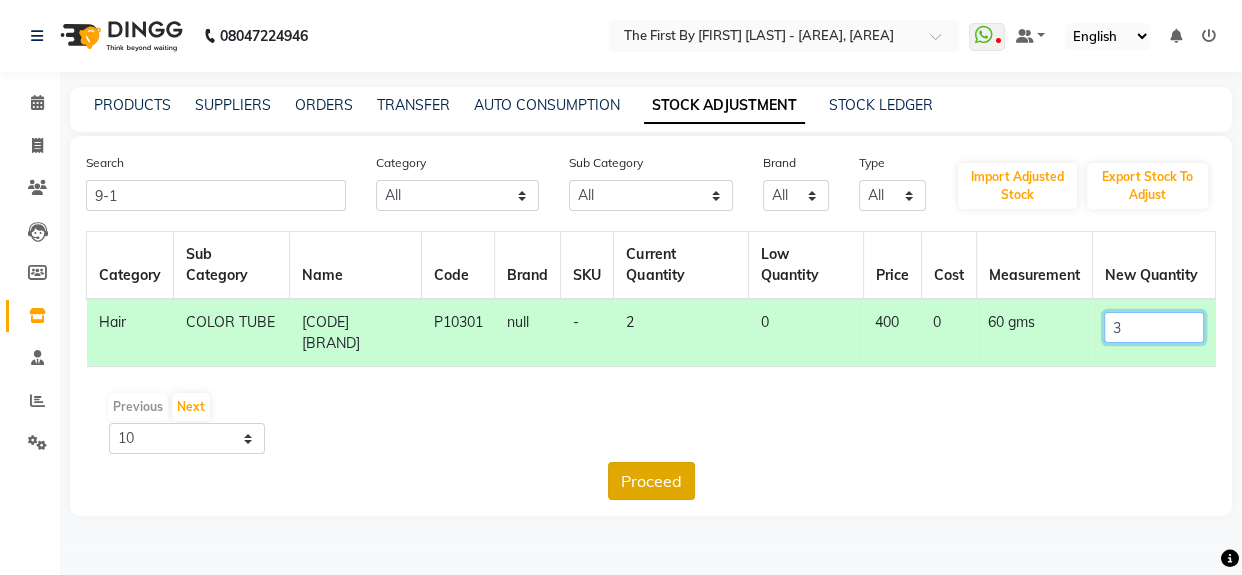 type on "3" 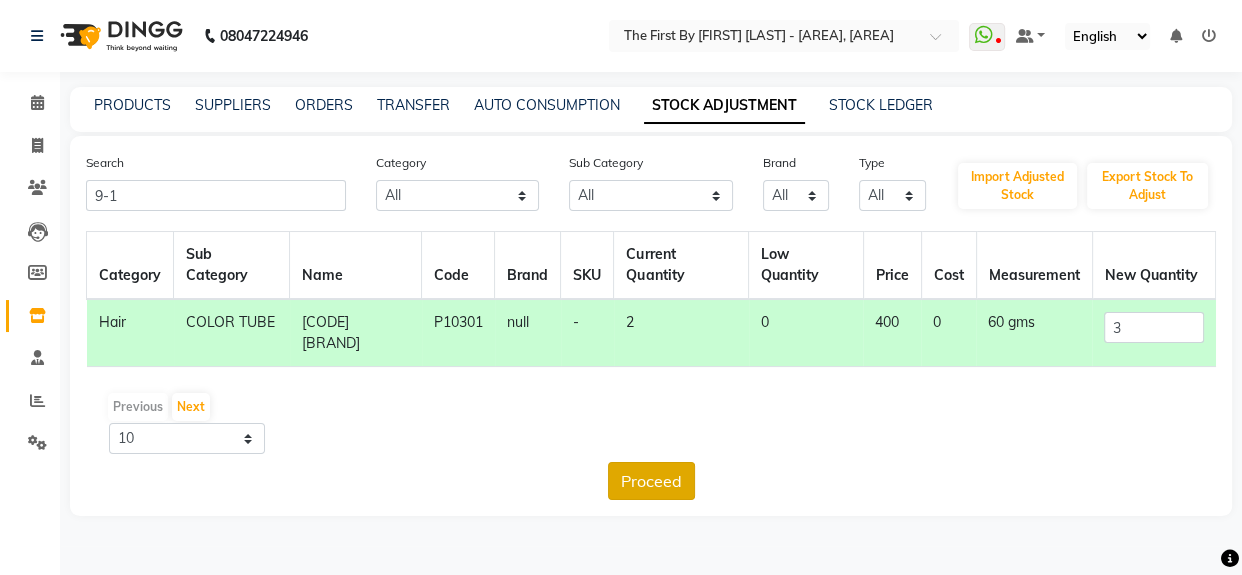 click on "Proceed" 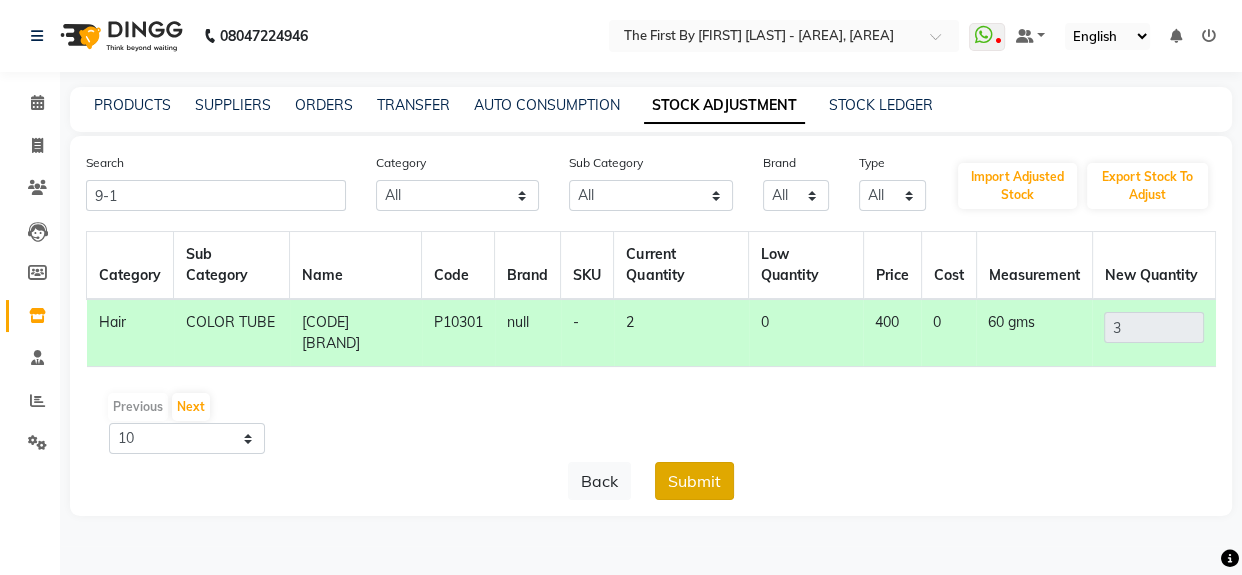 click on "Submit" 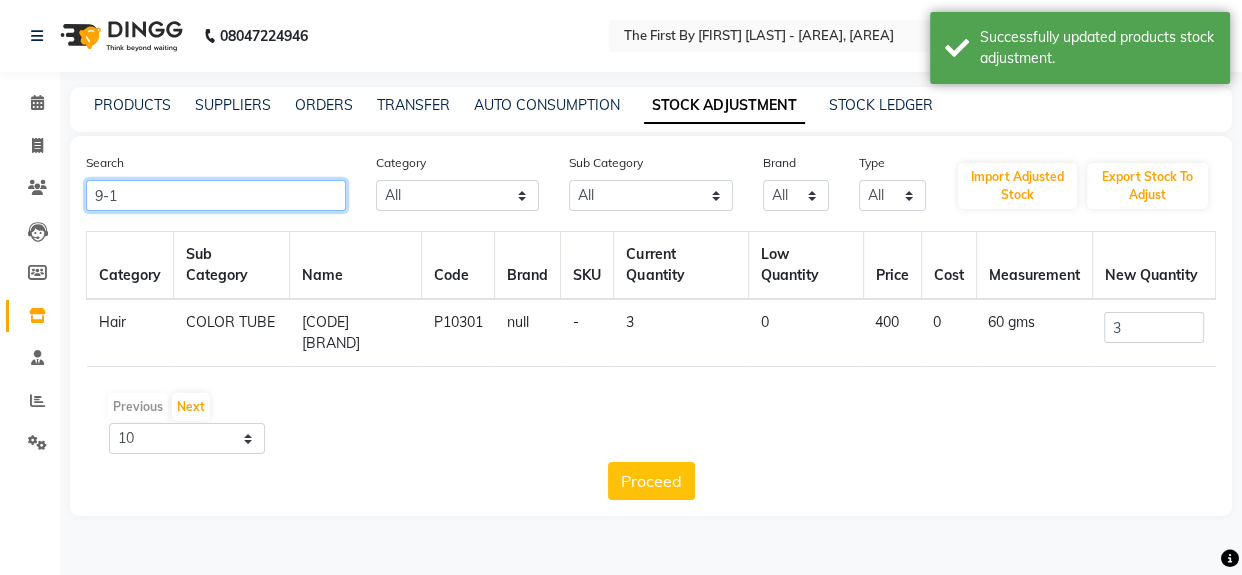 click on "9-1" 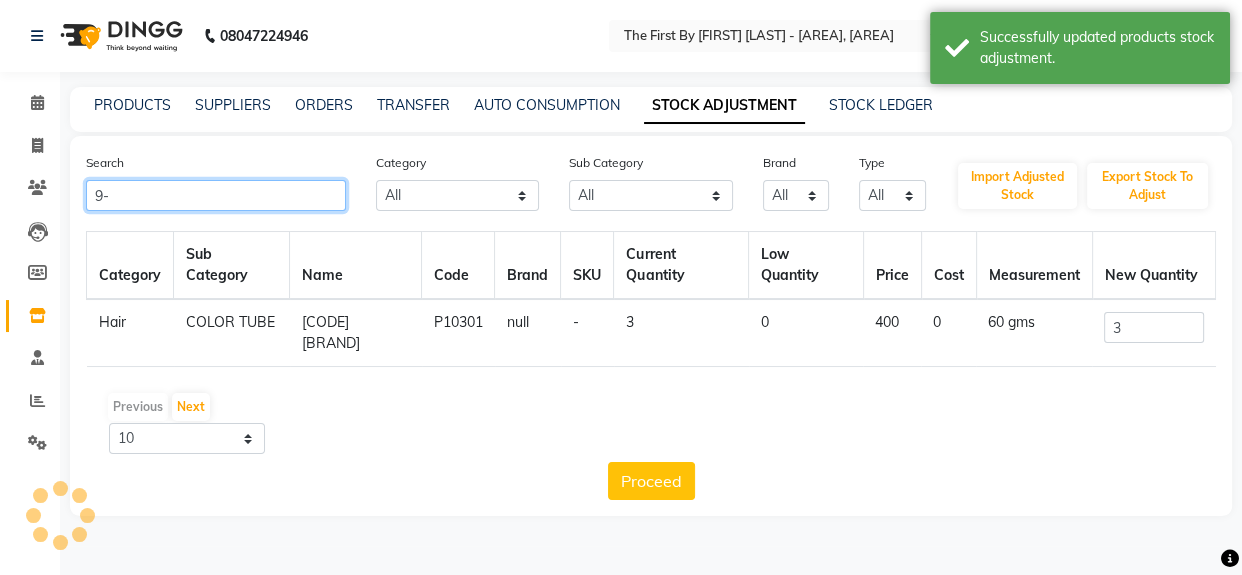 type on "9" 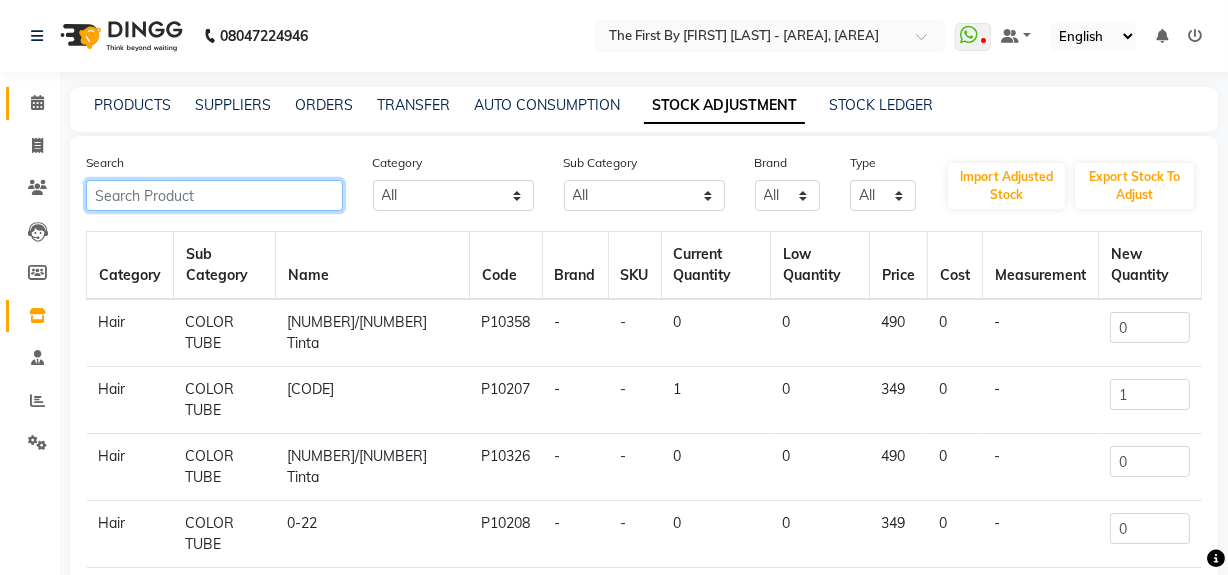 type 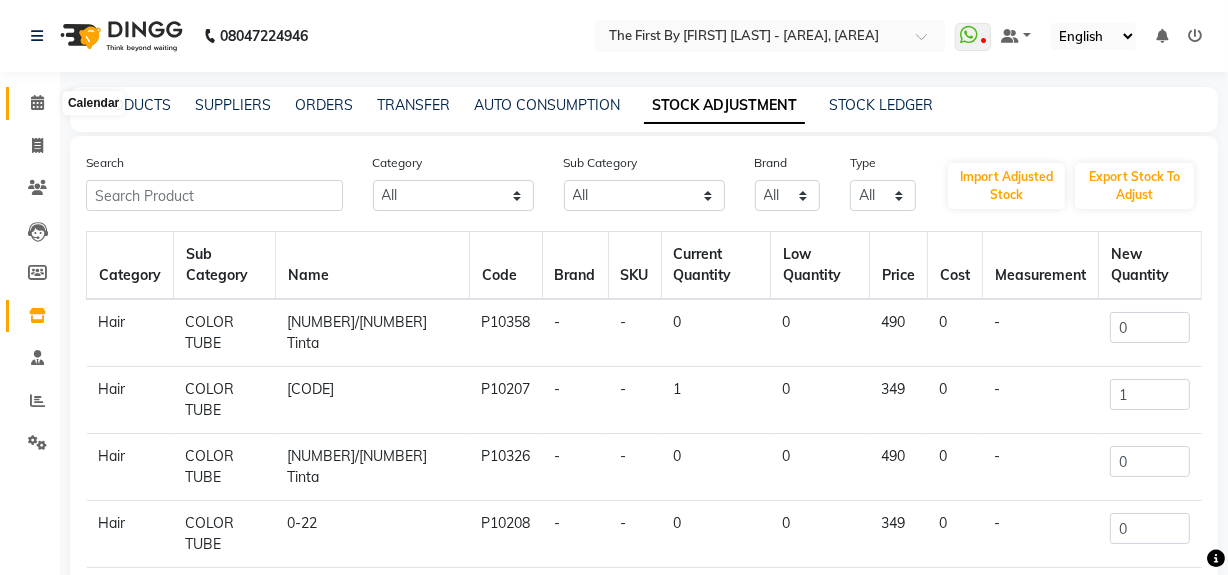 click 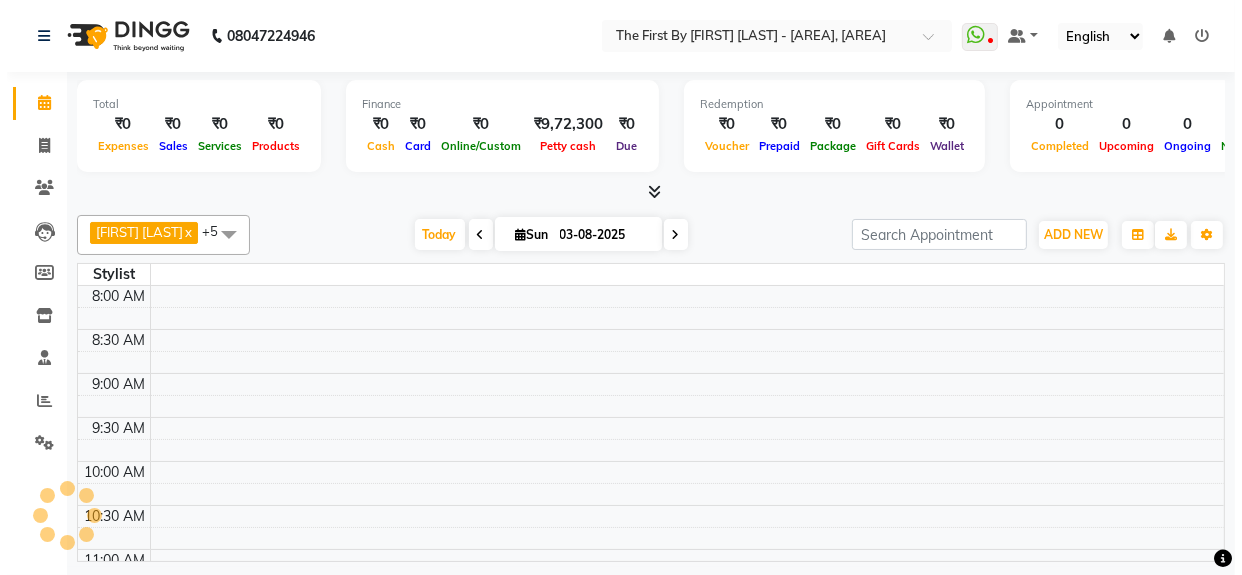 scroll, scrollTop: 0, scrollLeft: 0, axis: both 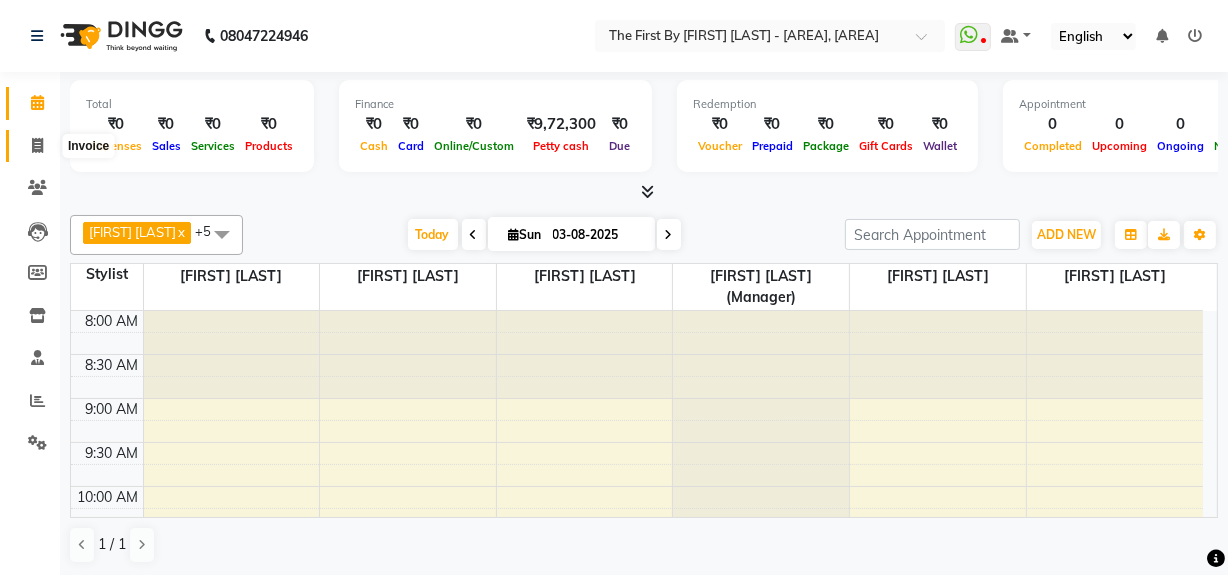 click 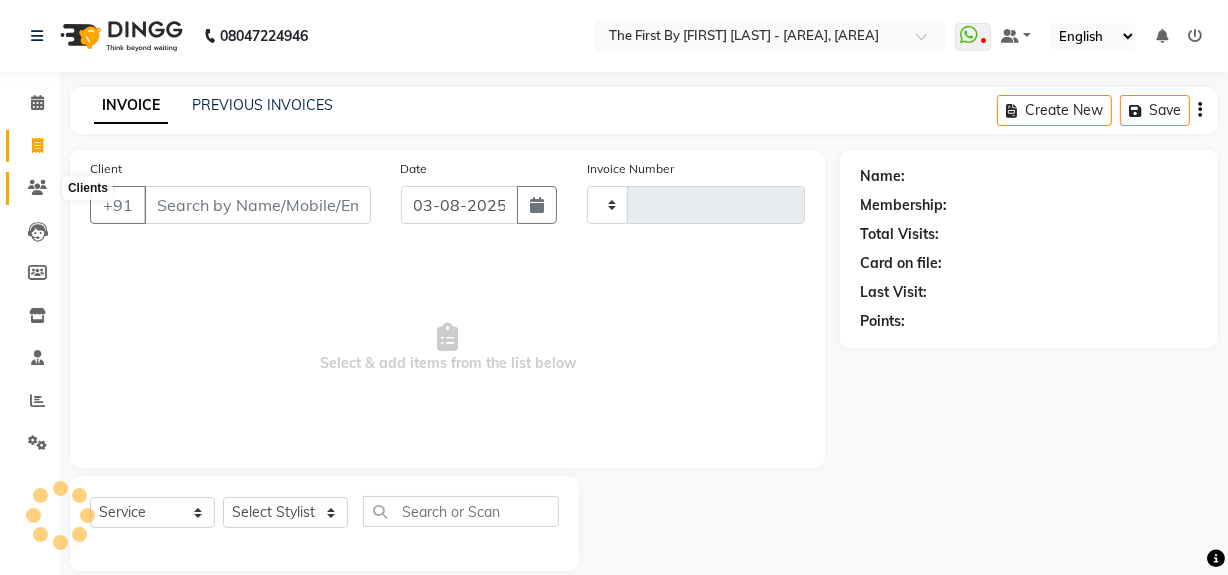 click 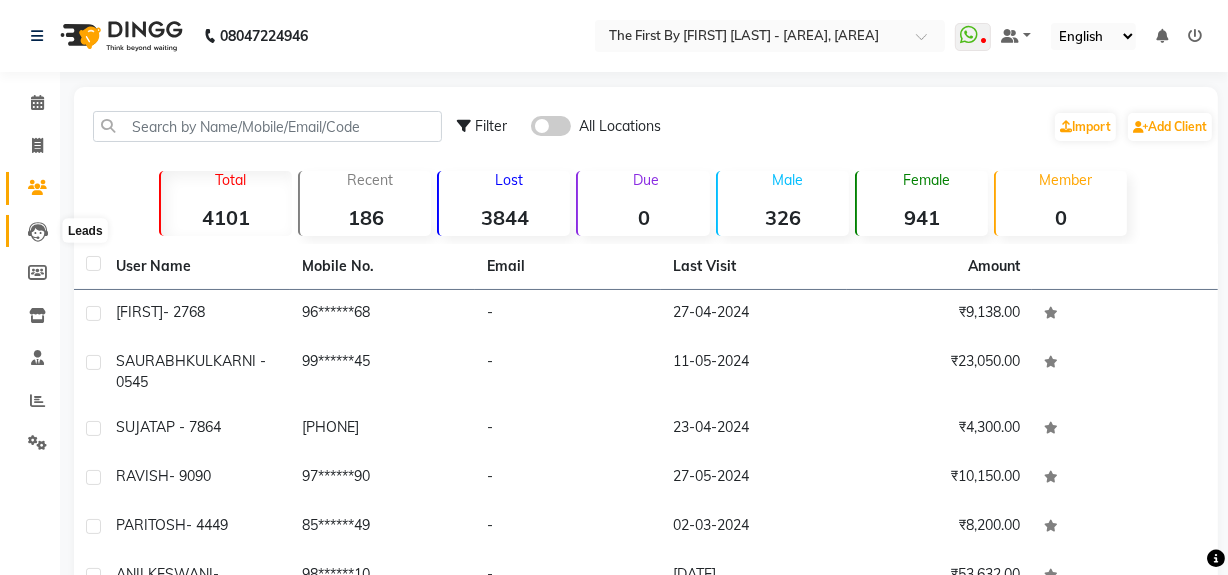 click 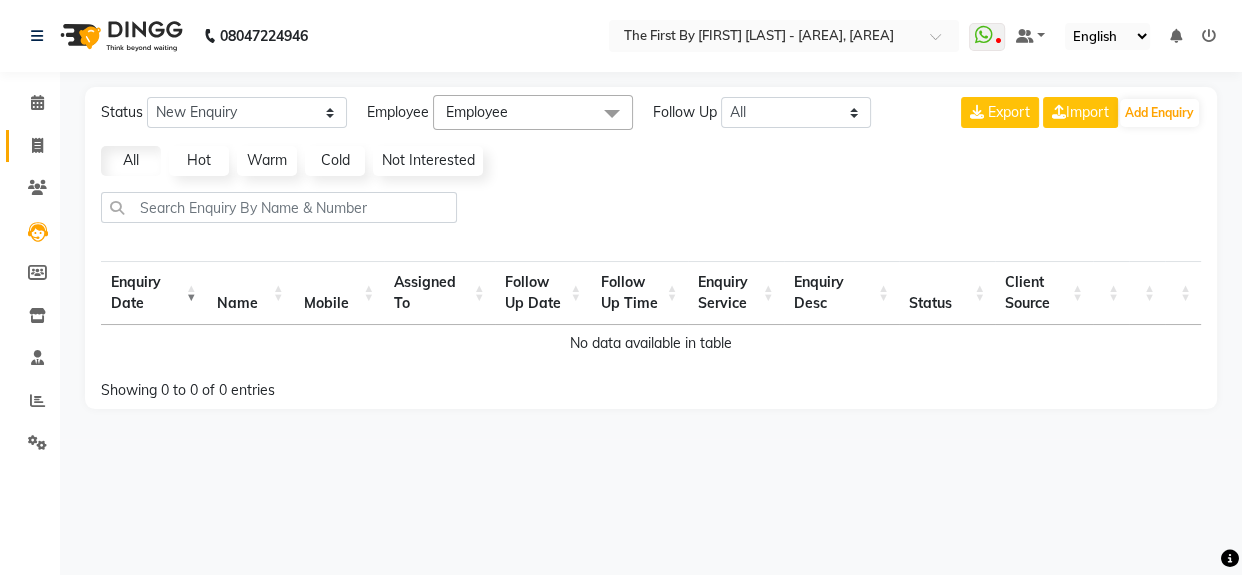 click 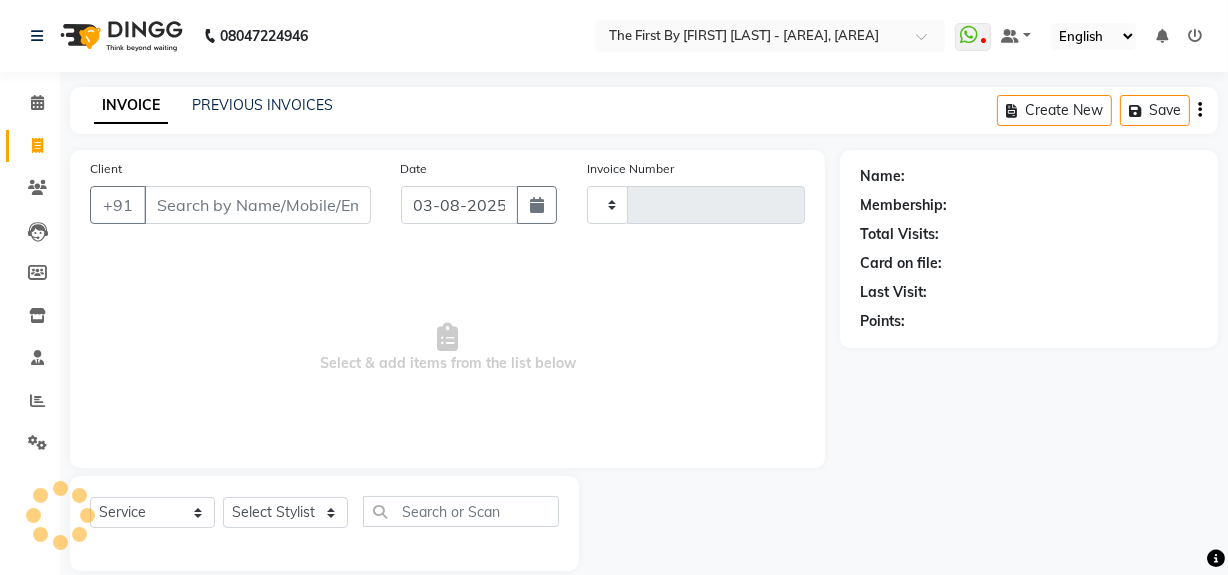 type on "0440" 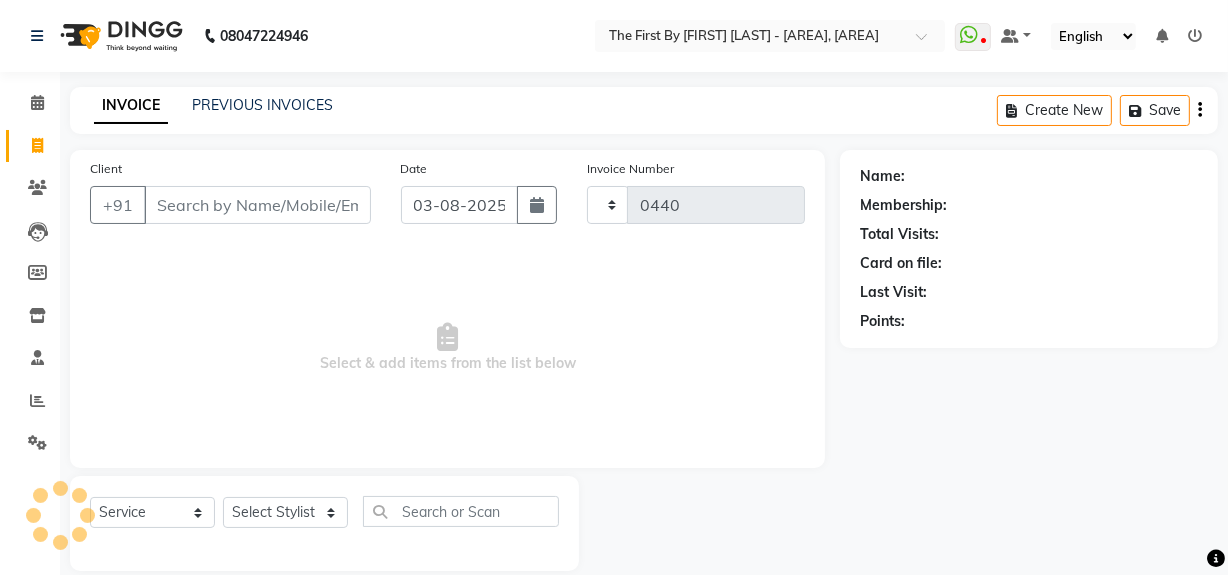 select on "6407" 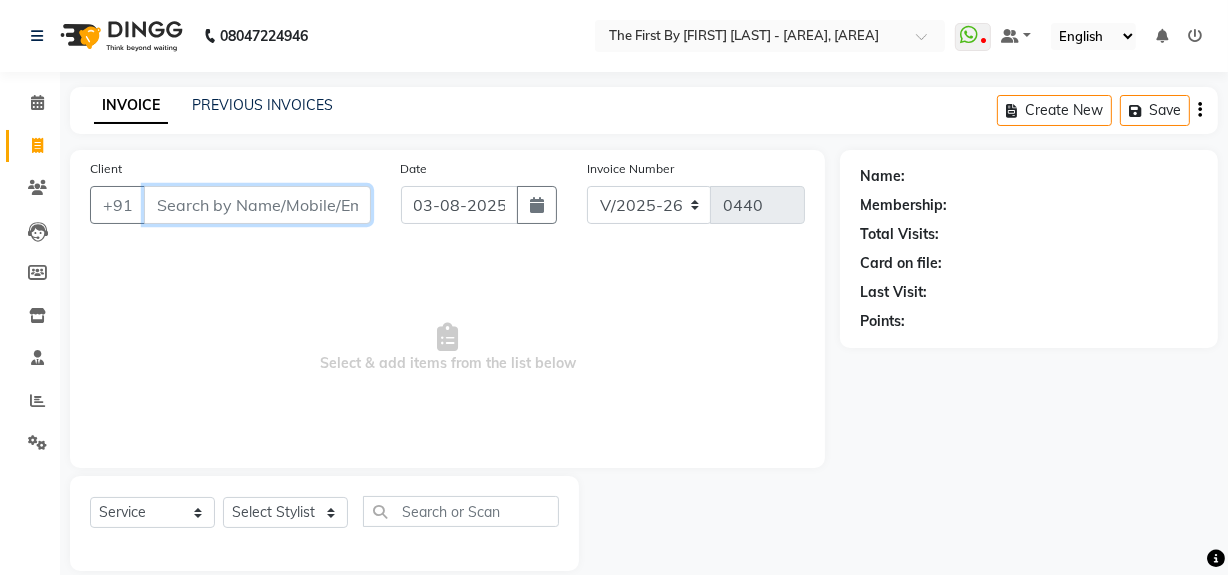 click on "Client" at bounding box center (257, 205) 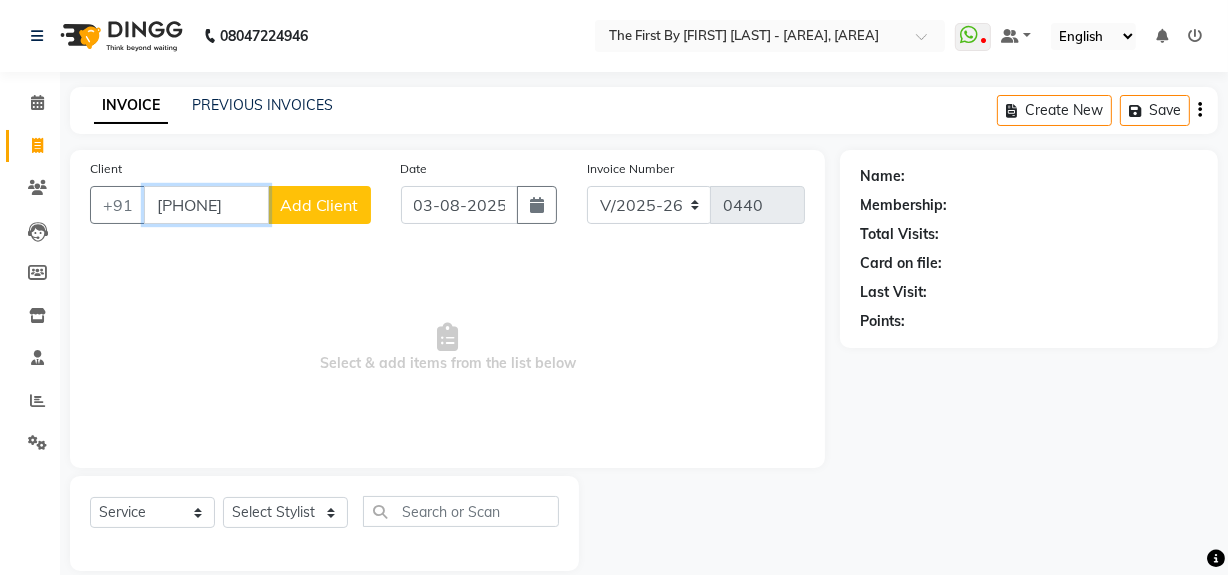 type on "[PHONE]" 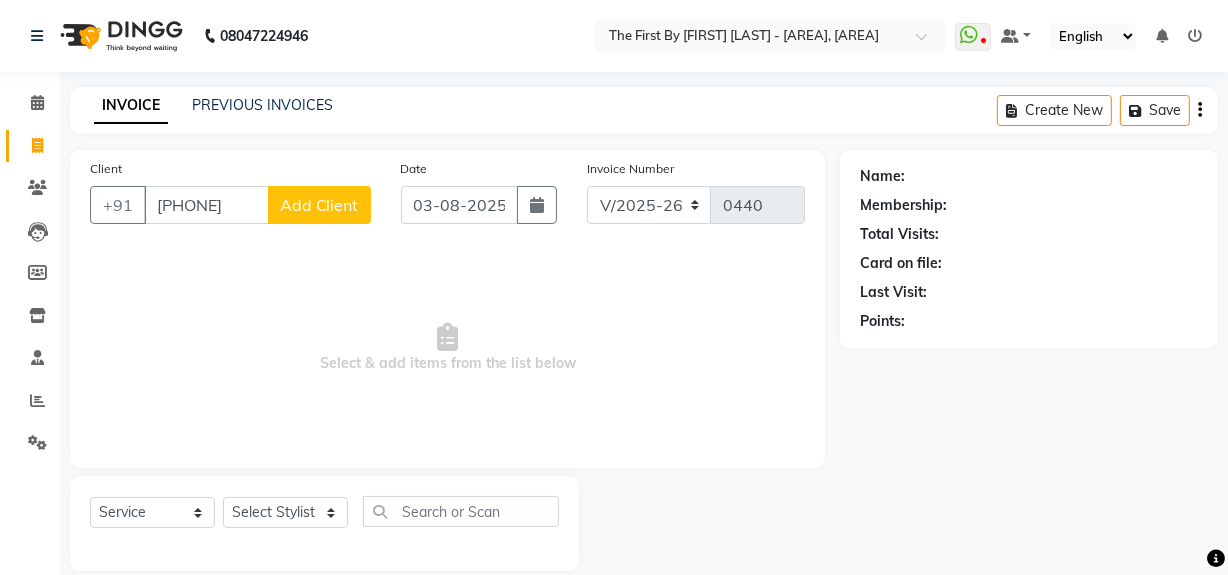 click on "Add Client" 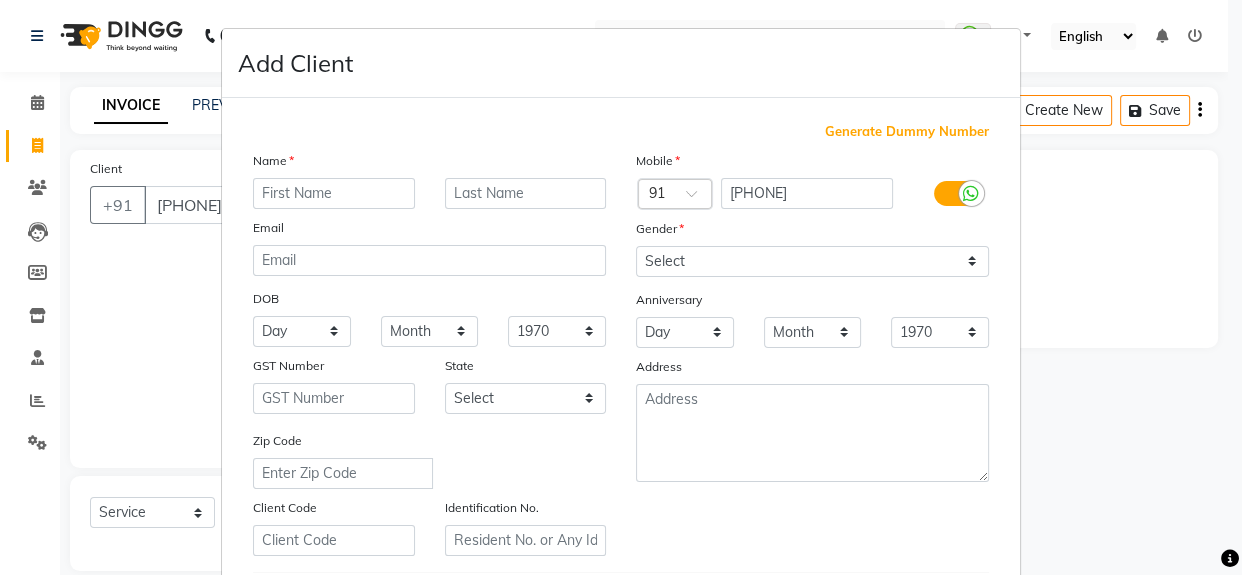 click at bounding box center (334, 193) 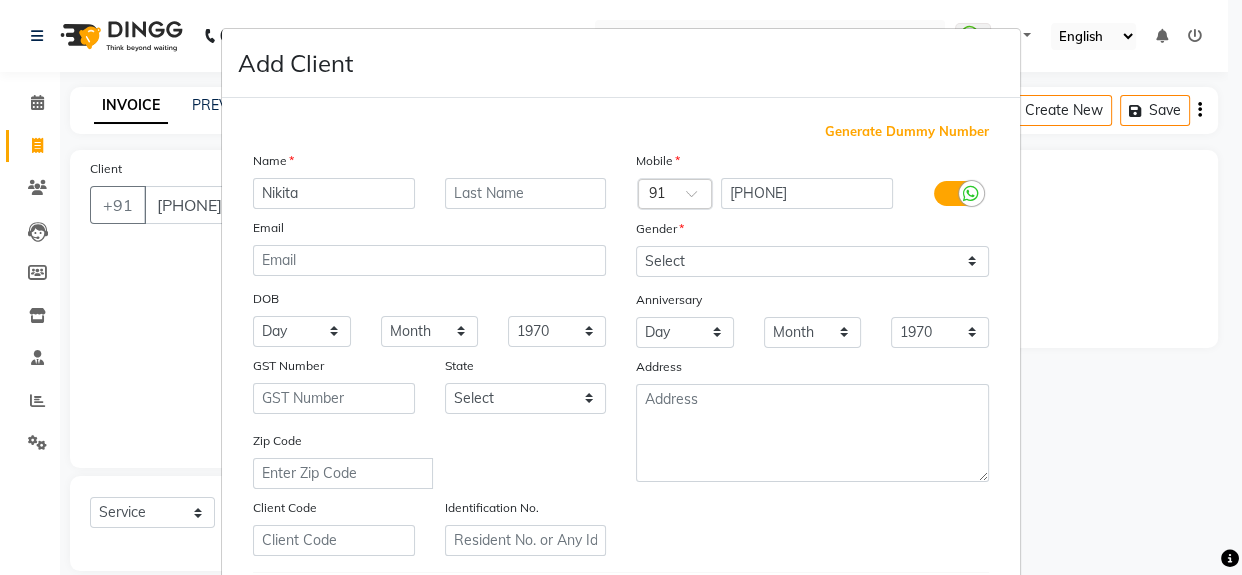 type on "Nikita" 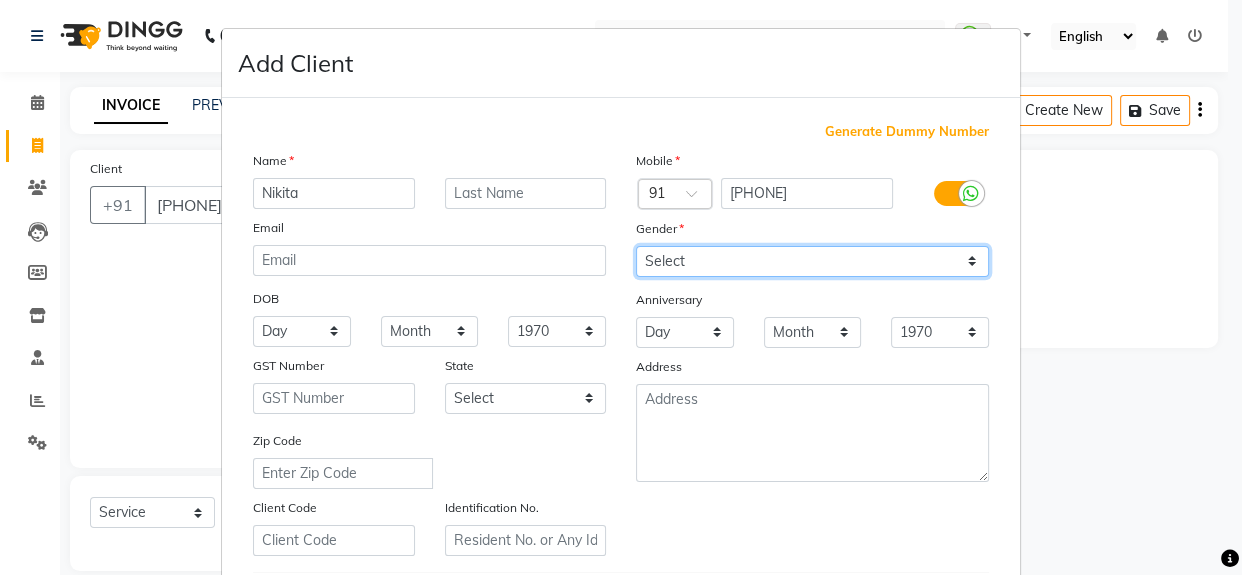 click on "Select Male Female Other Prefer Not To Say" at bounding box center (812, 261) 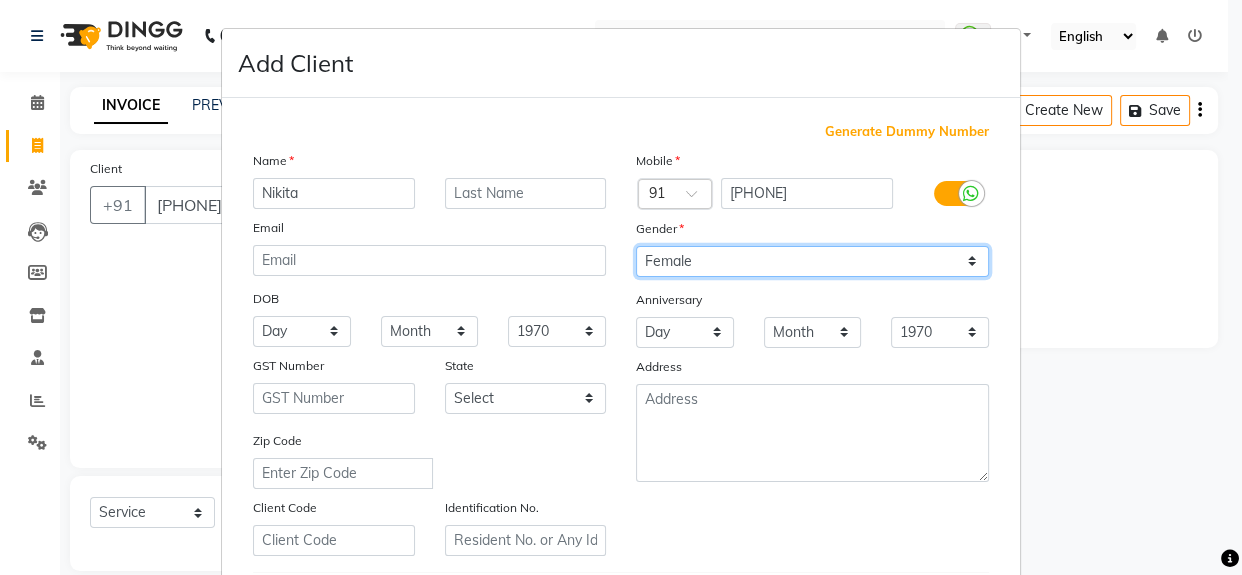 click on "Select Male Female Other Prefer Not To Say" at bounding box center (812, 261) 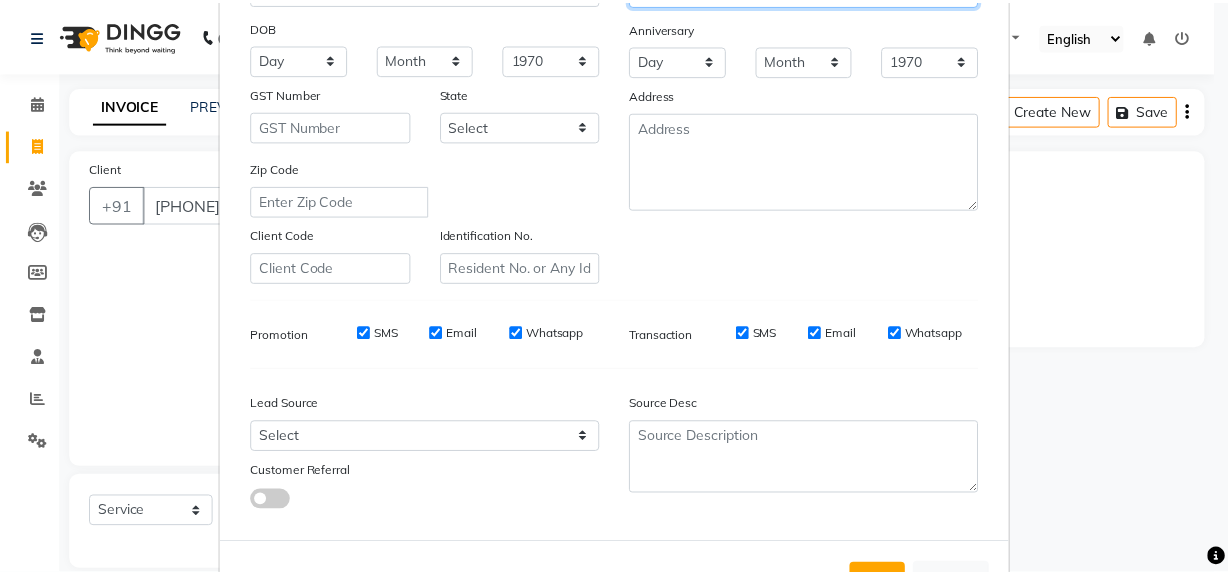 scroll, scrollTop: 353, scrollLeft: 0, axis: vertical 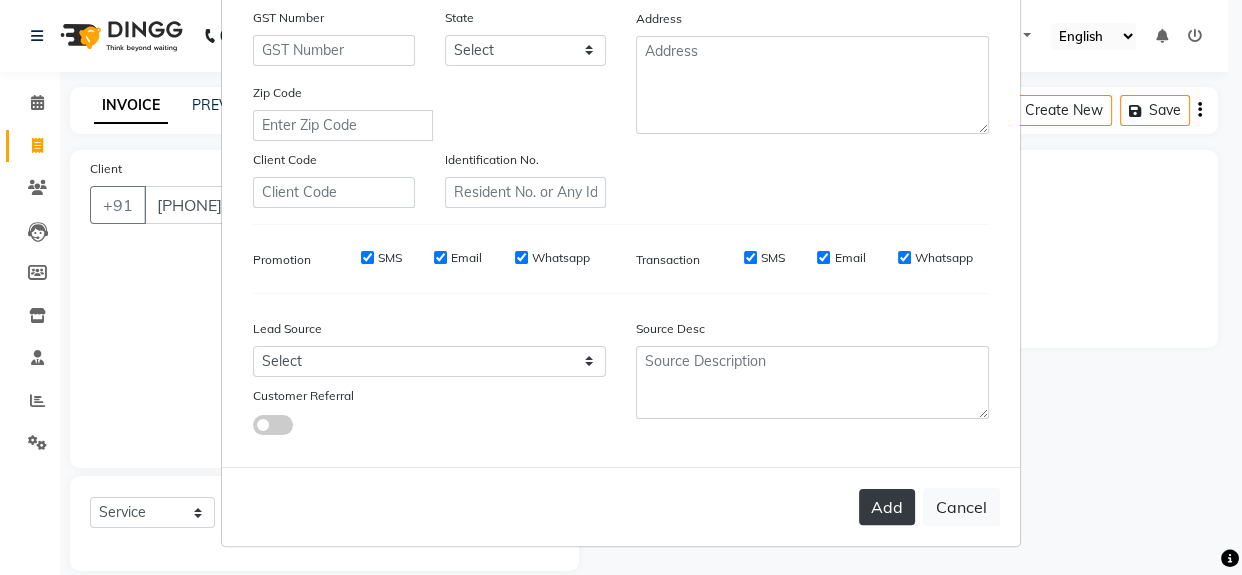 click on "Add" at bounding box center (887, 507) 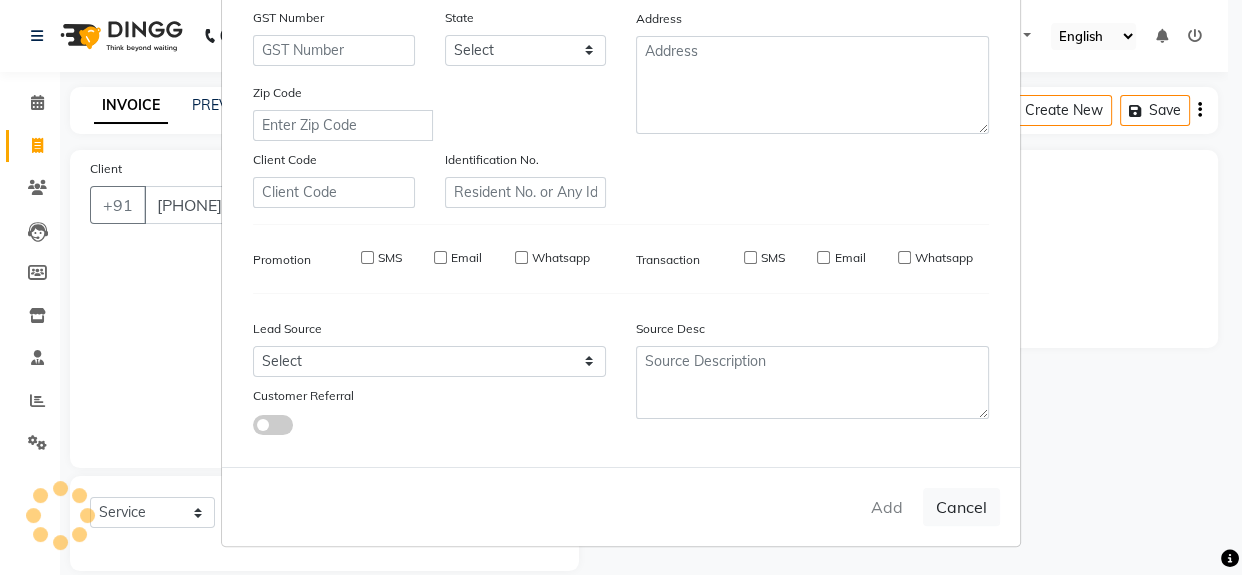 type on "93******86" 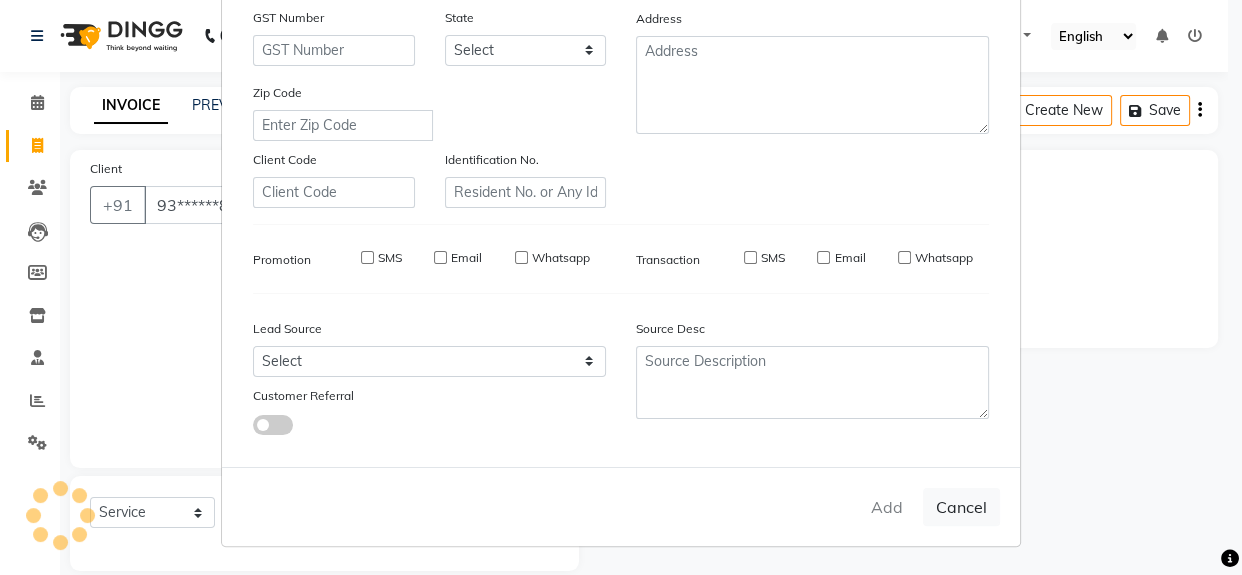 select 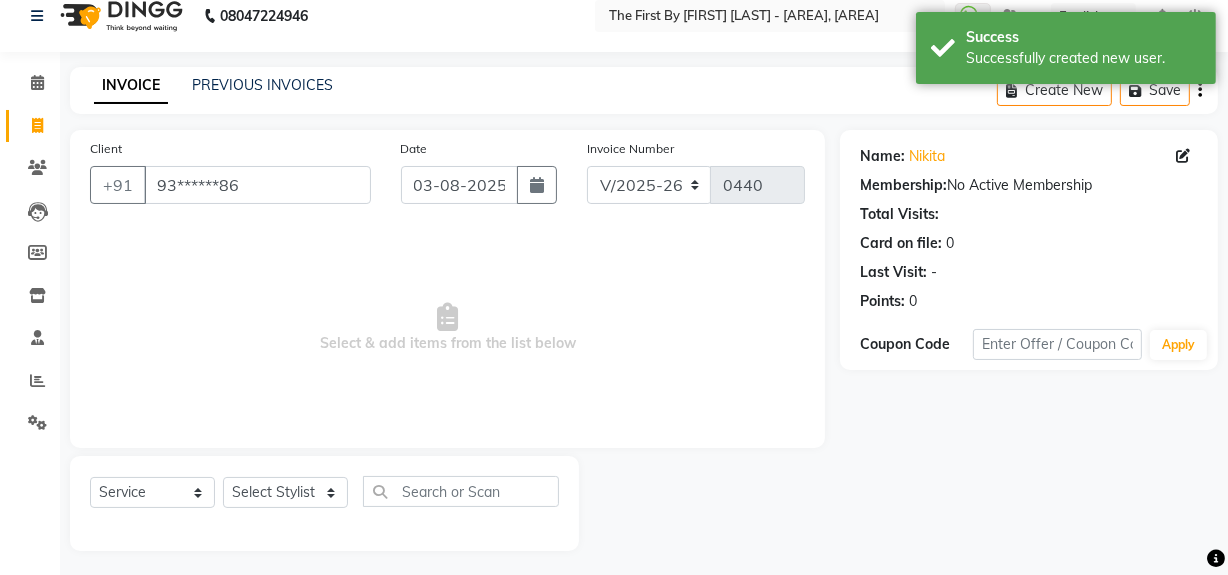 scroll, scrollTop: 26, scrollLeft: 0, axis: vertical 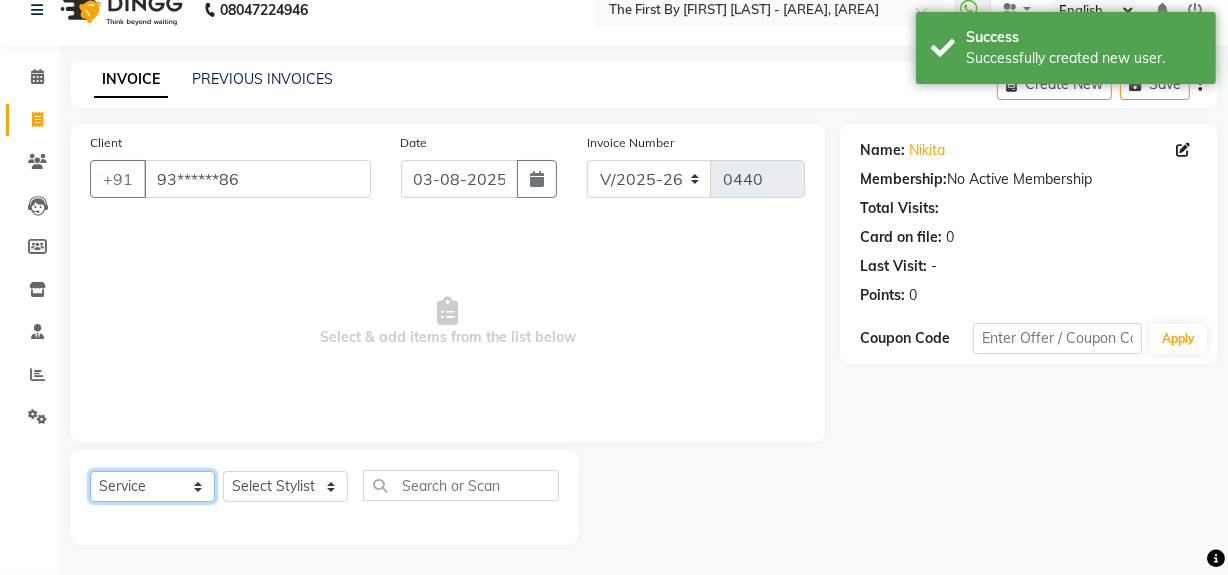 click on "Select  Service  Product  Membership  Package Voucher Prepaid Gift Card" 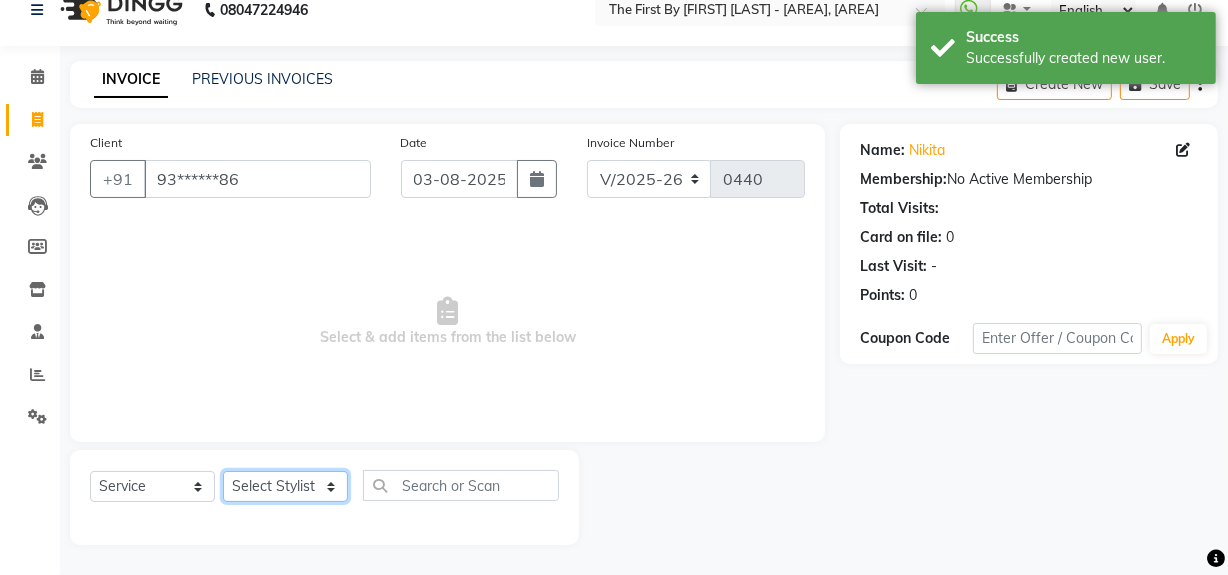 click on "Select Stylist [FIRST] [LAST] Guru Singh HR Admin [FIRST] [LAST]  [FIRST] [LAST] [FIRST] [LAST]  [FIRST] [LAST] (Manager)" 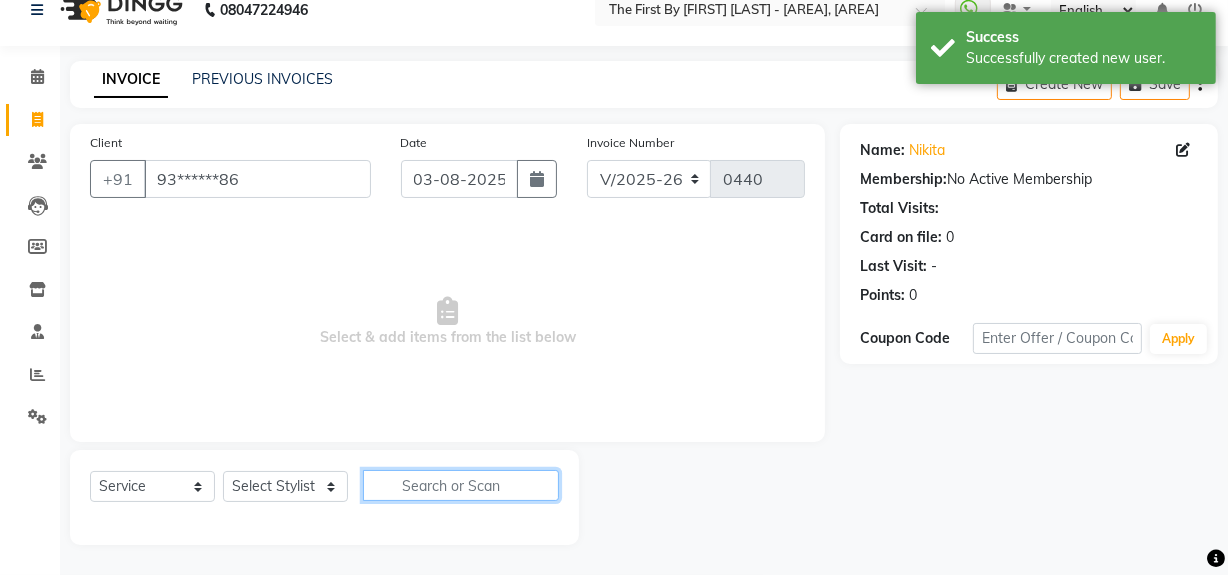click 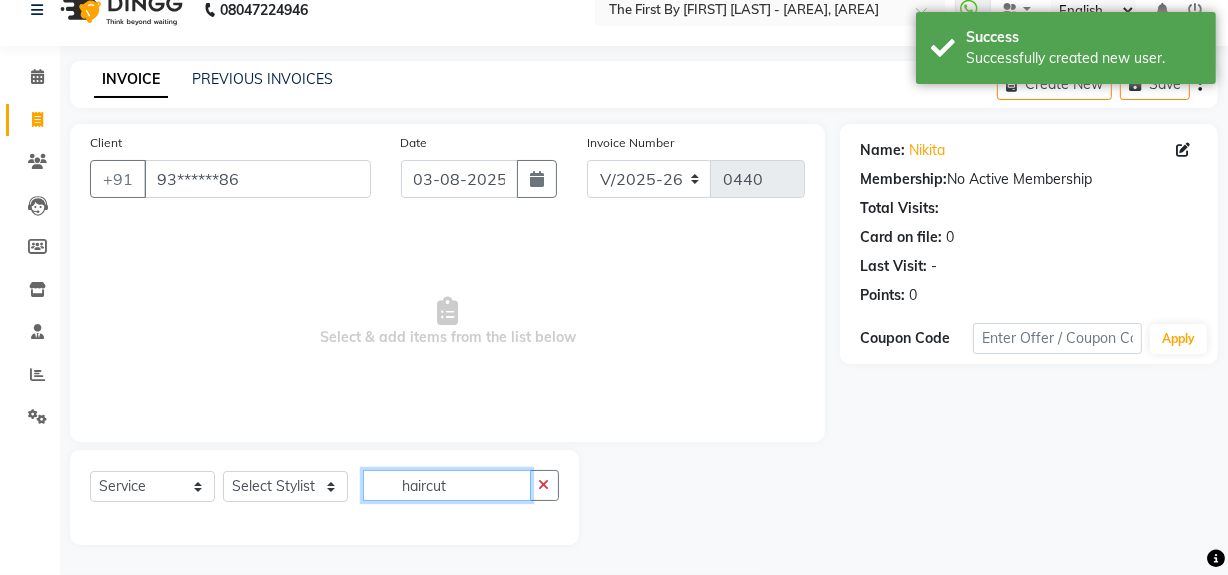 type on "haircut" 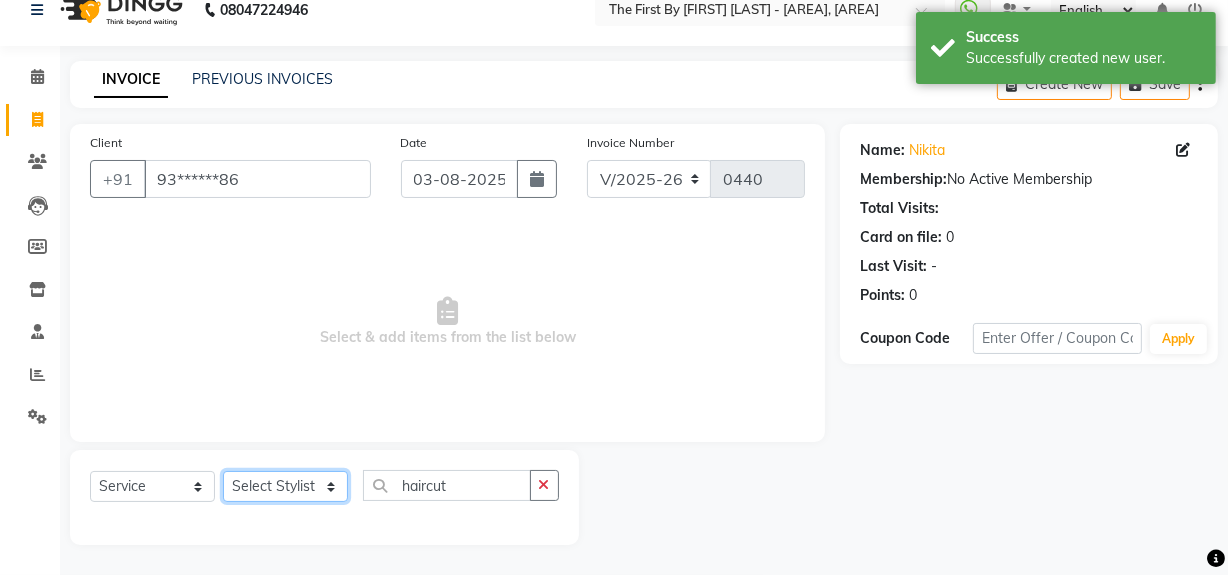 click on "Select Stylist [FIRST] [LAST] Guru Singh HR Admin [FIRST] [LAST]  [FIRST] [LAST] [FIRST] [LAST]  [FIRST] [LAST] (Manager)" 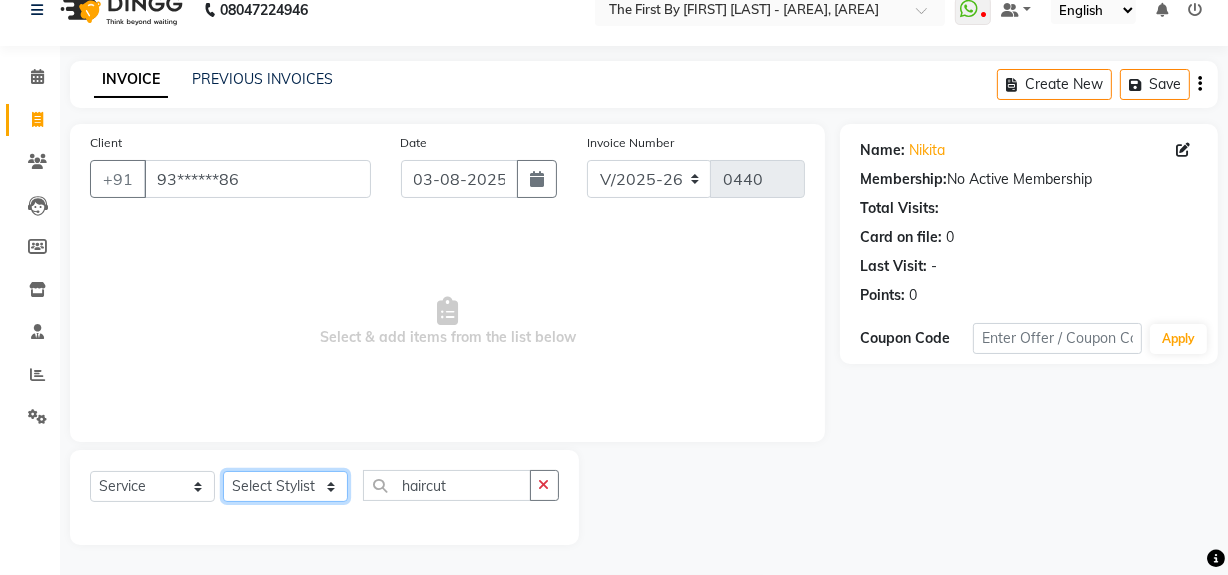 select on "48363" 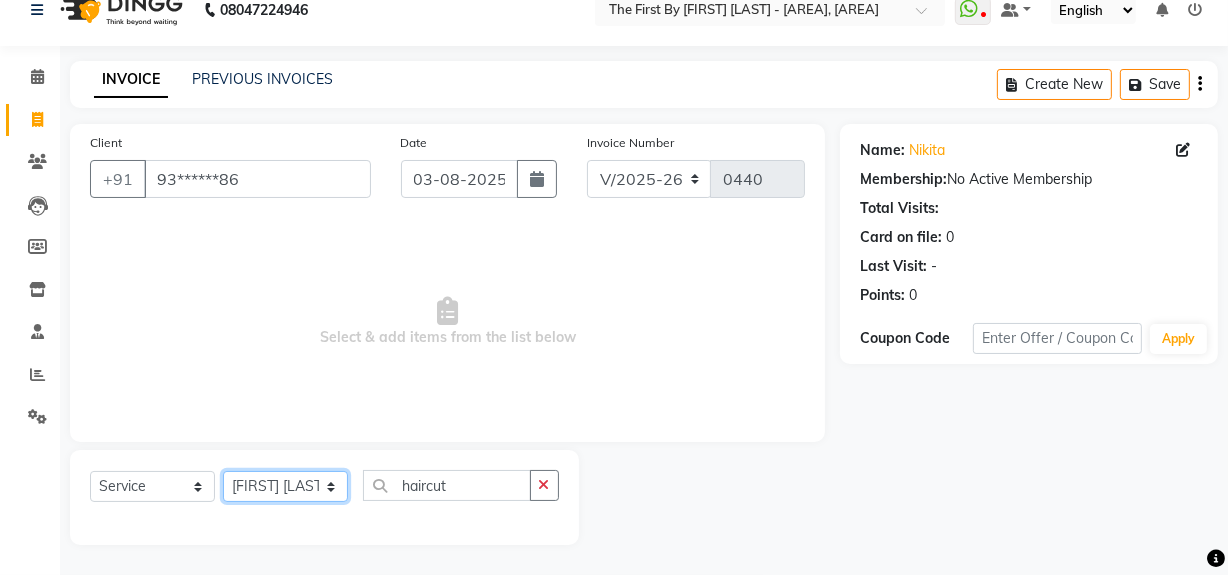 click on "Select Stylist [FIRST] [LAST] Guru Singh HR Admin [FIRST] [LAST]  [FIRST] [LAST] [FIRST] [LAST]  [FIRST] [LAST] (Manager)" 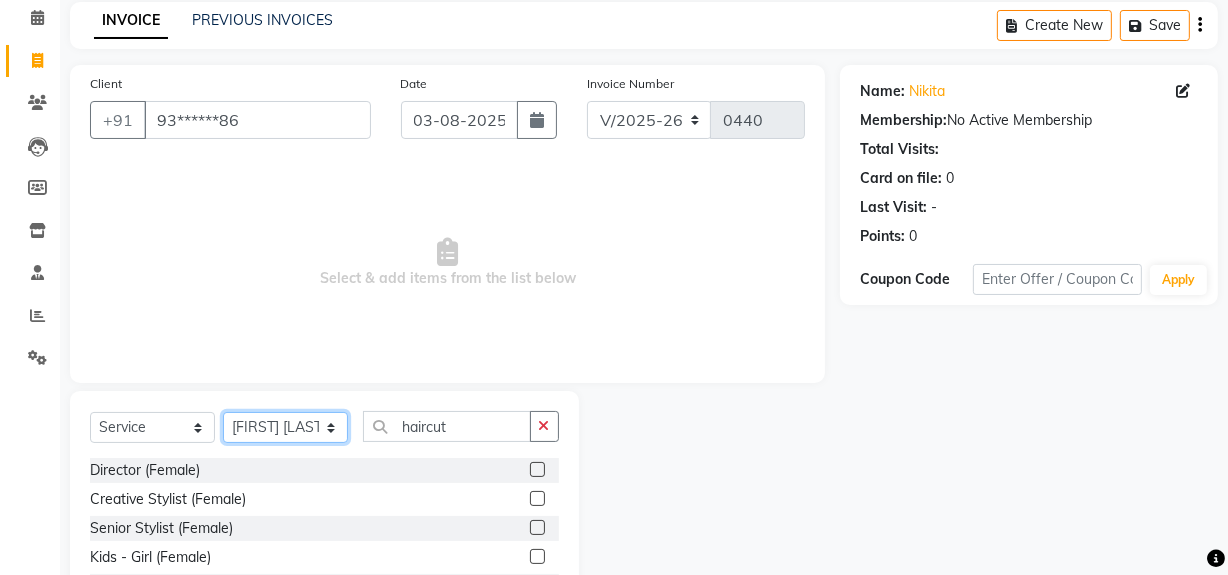 scroll, scrollTop: 208, scrollLeft: 0, axis: vertical 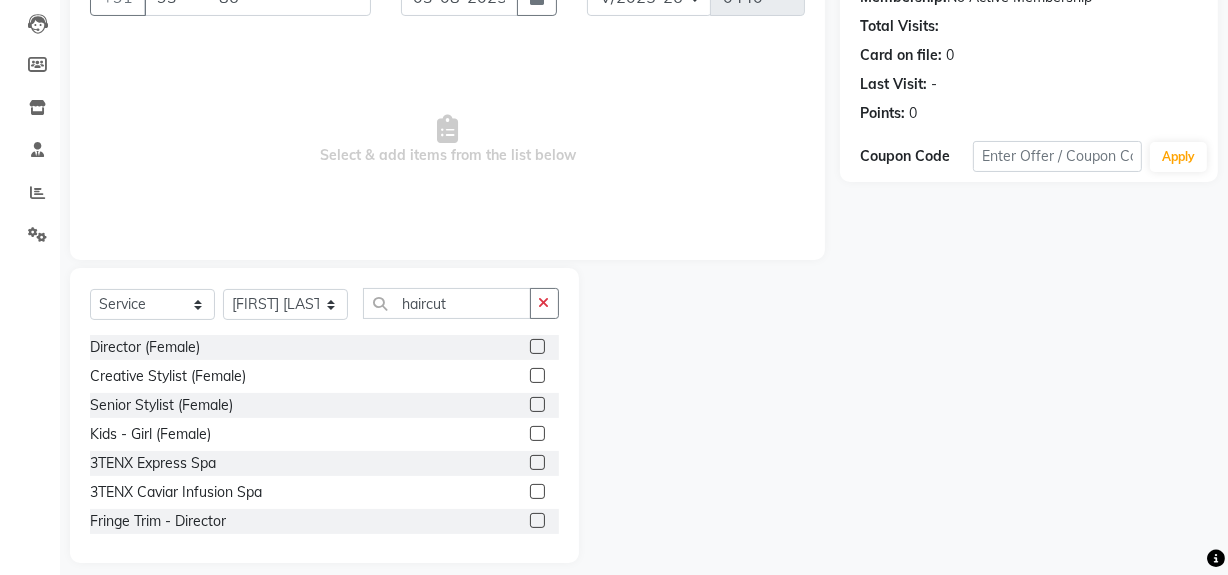 click on "Director (Female)" 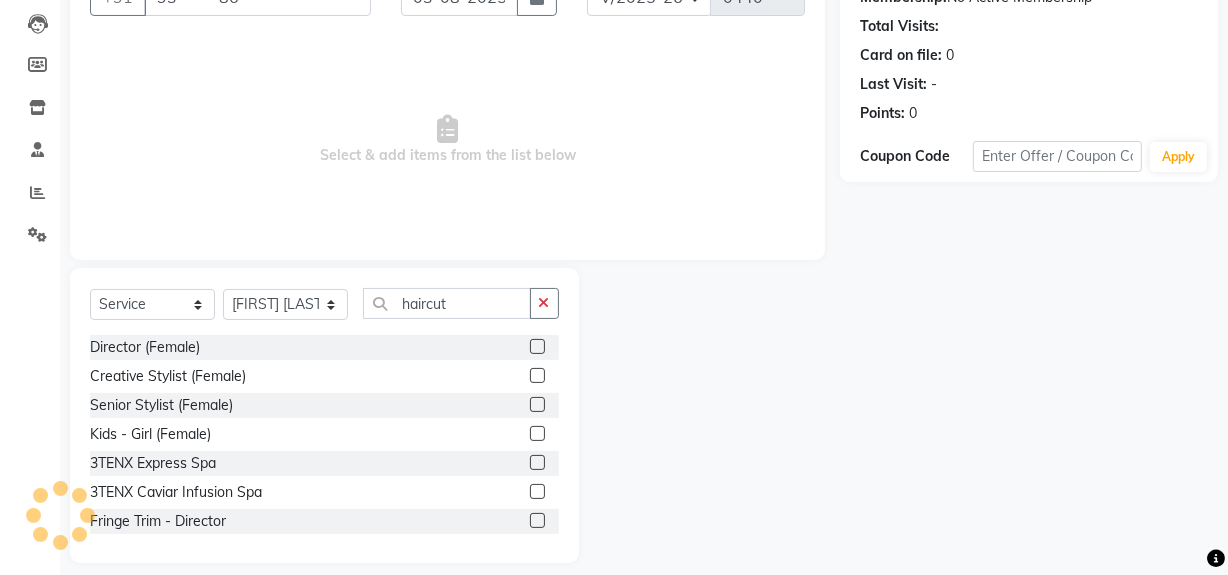click 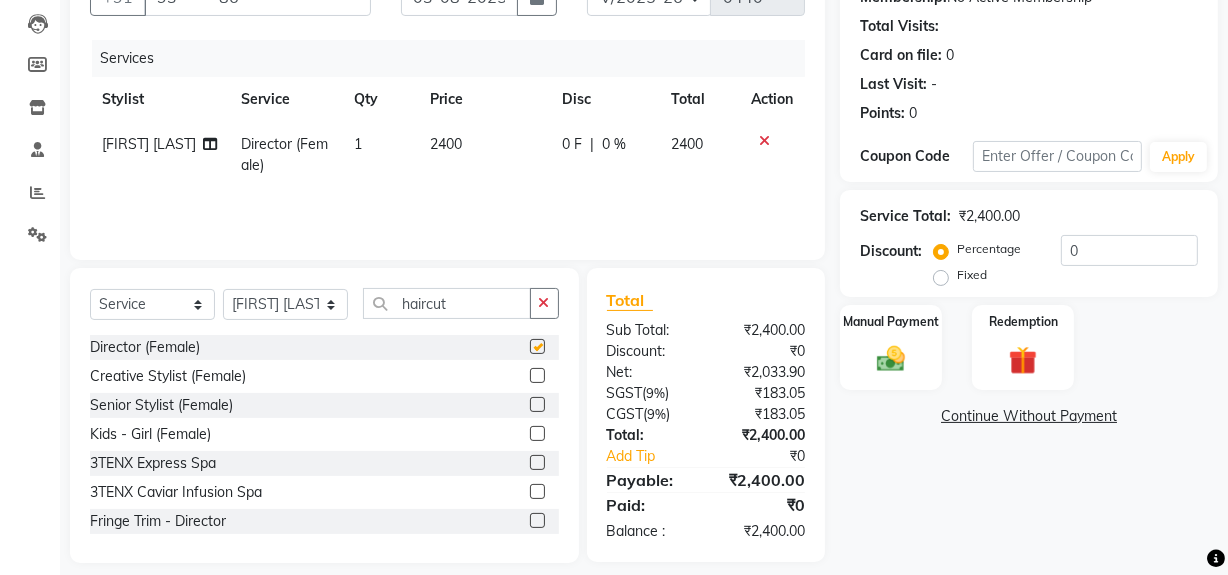 checkbox on "false" 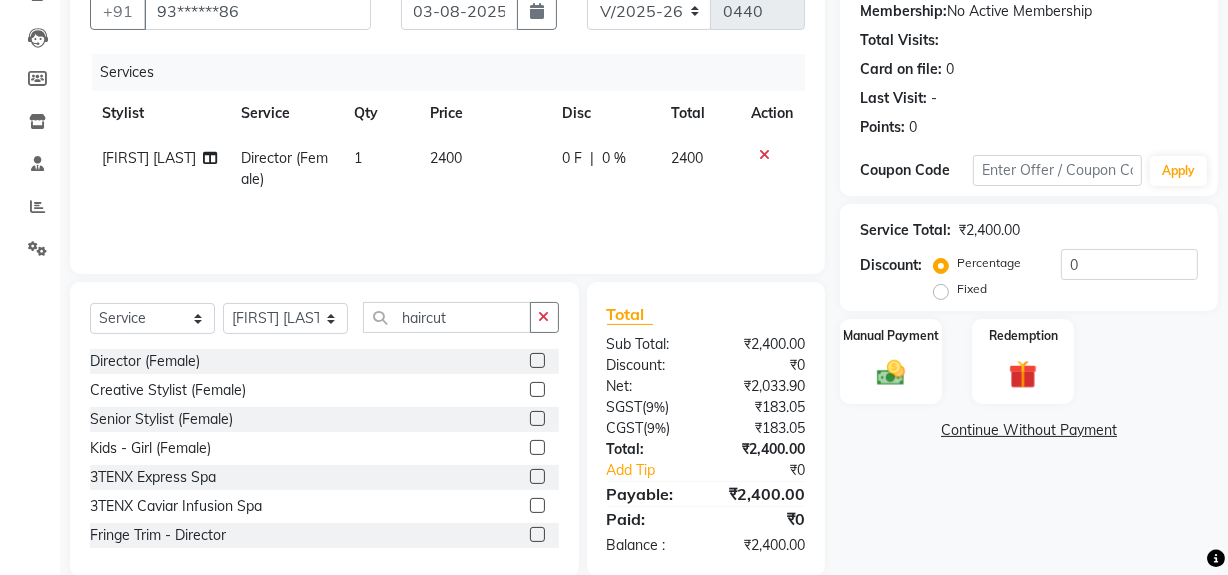 scroll, scrollTop: 226, scrollLeft: 0, axis: vertical 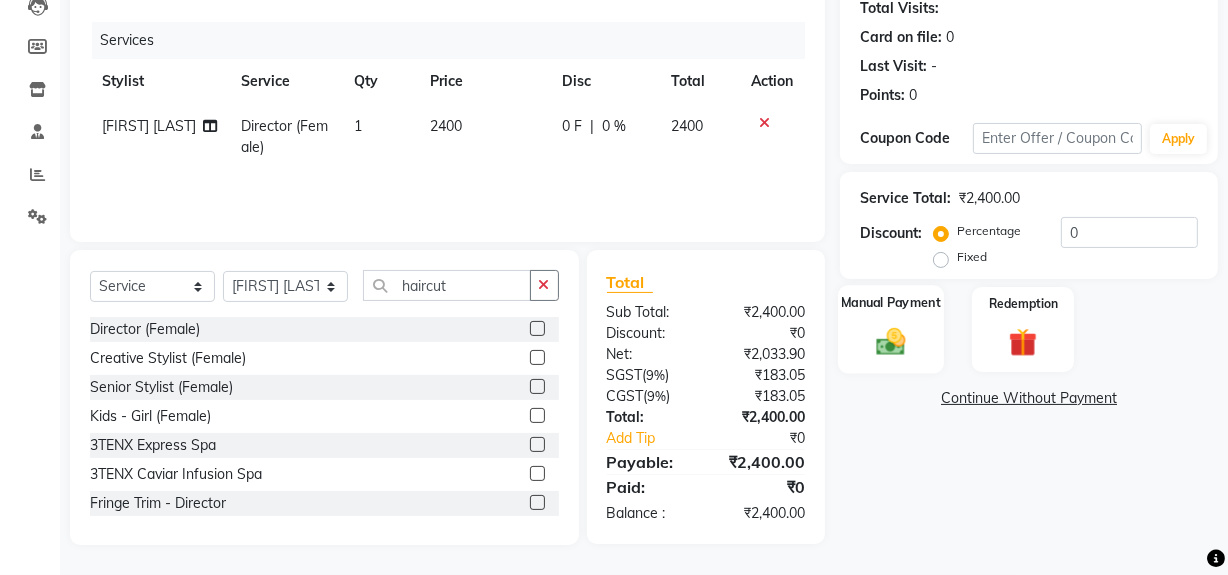 click 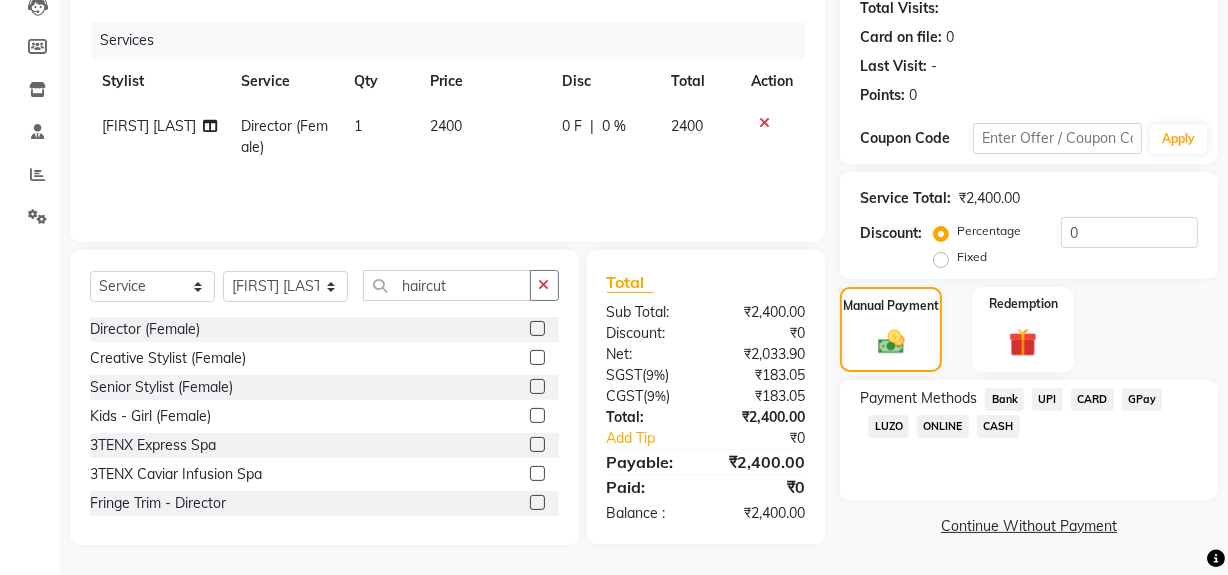 click on "UPI" 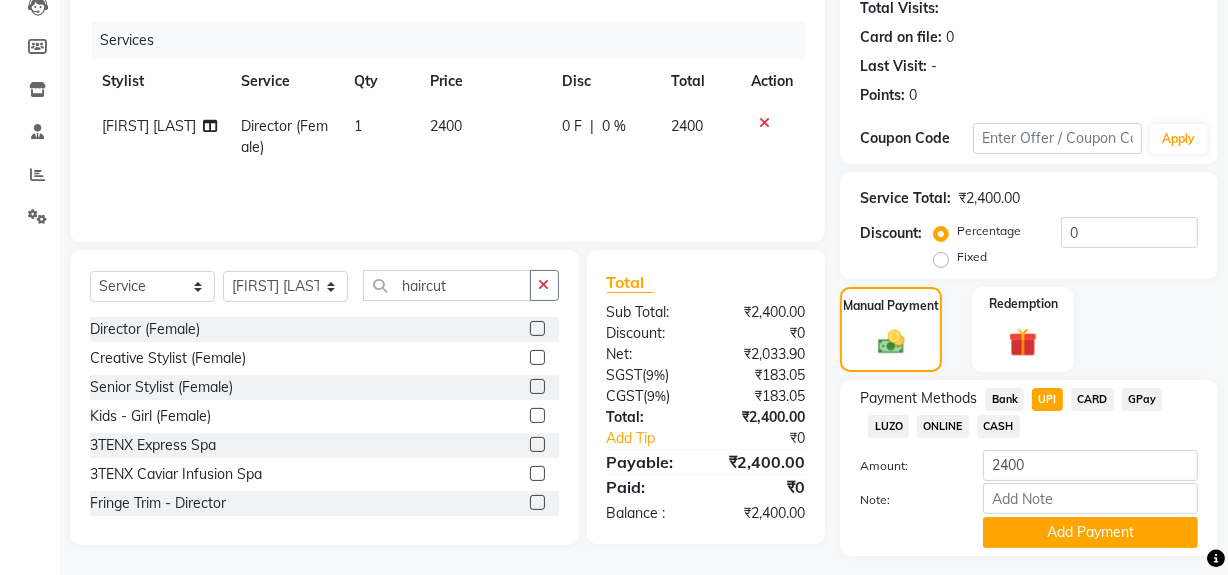 scroll, scrollTop: 277, scrollLeft: 0, axis: vertical 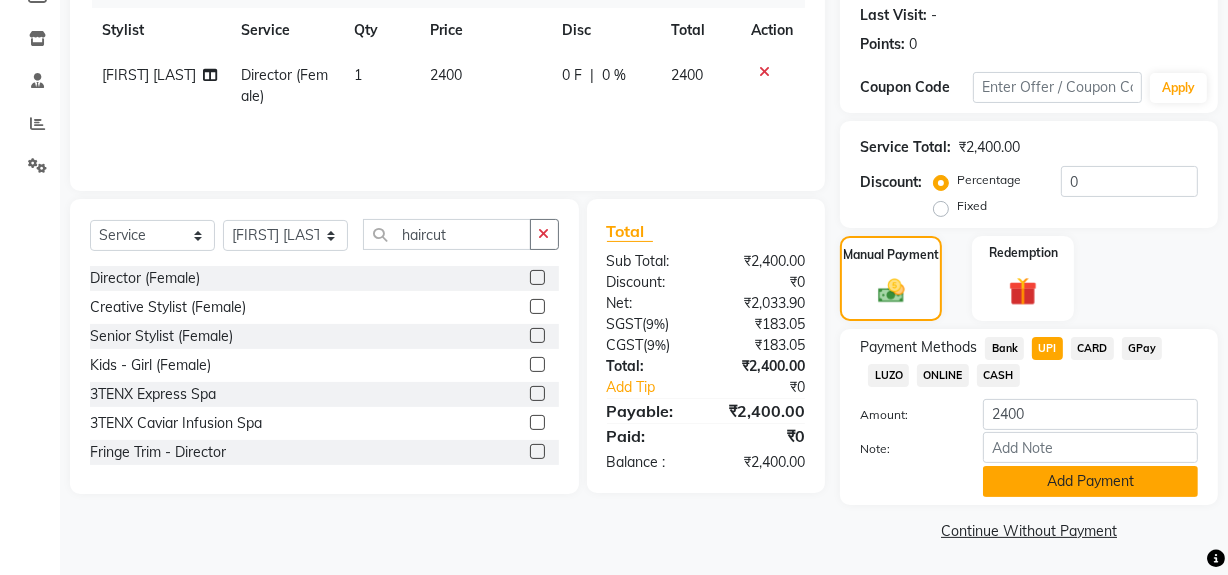 click on "Add Payment" 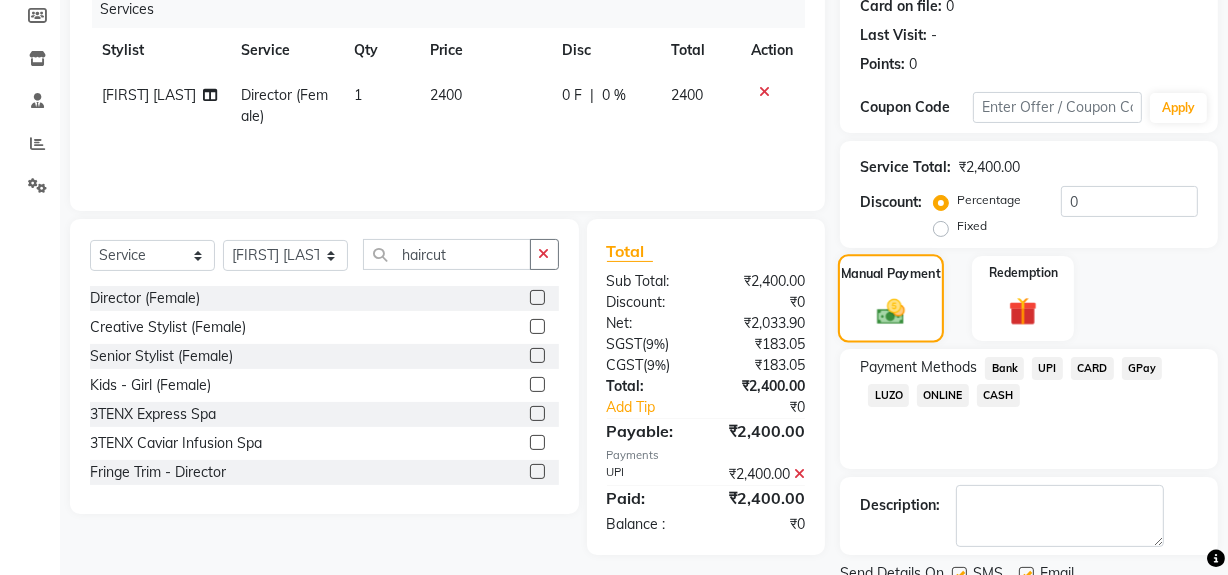 scroll, scrollTop: 333, scrollLeft: 0, axis: vertical 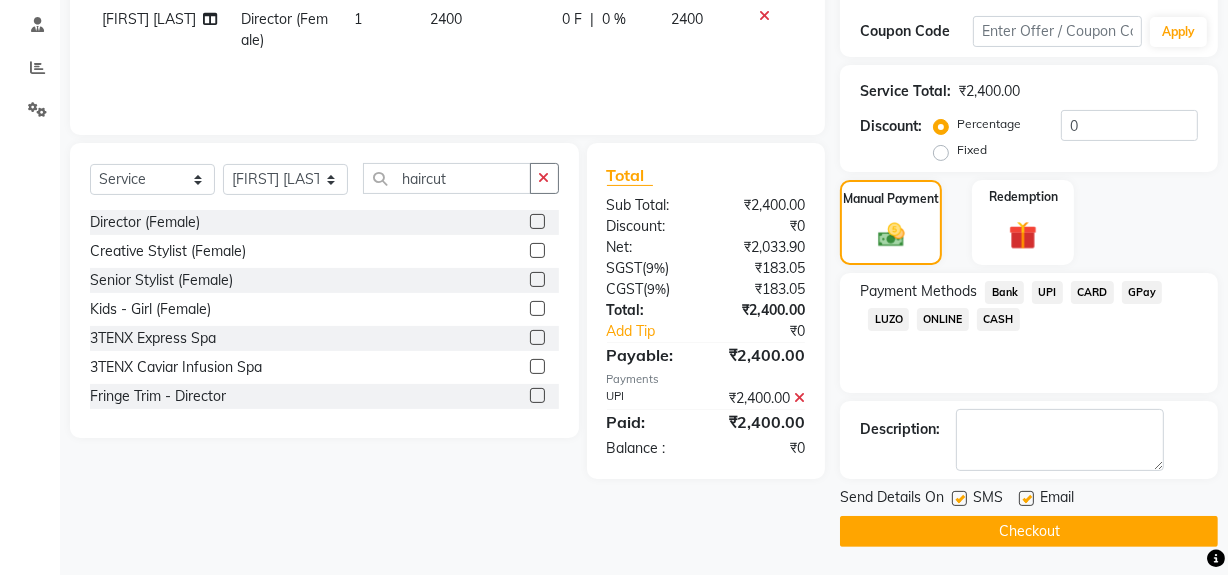 click on "UPI" 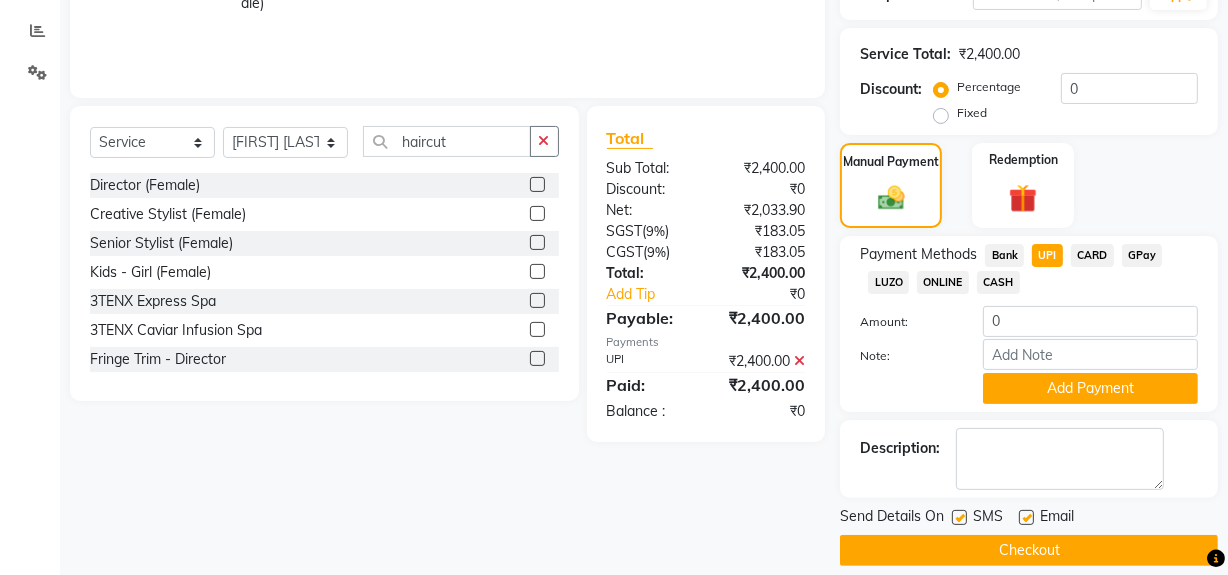 scroll, scrollTop: 390, scrollLeft: 0, axis: vertical 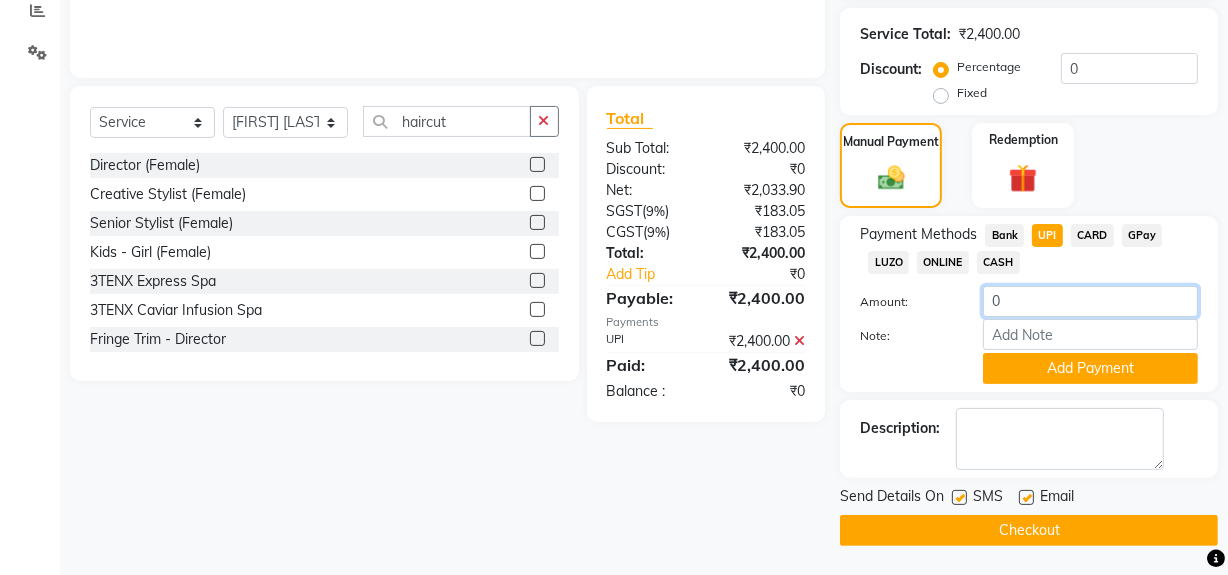 click on "0" 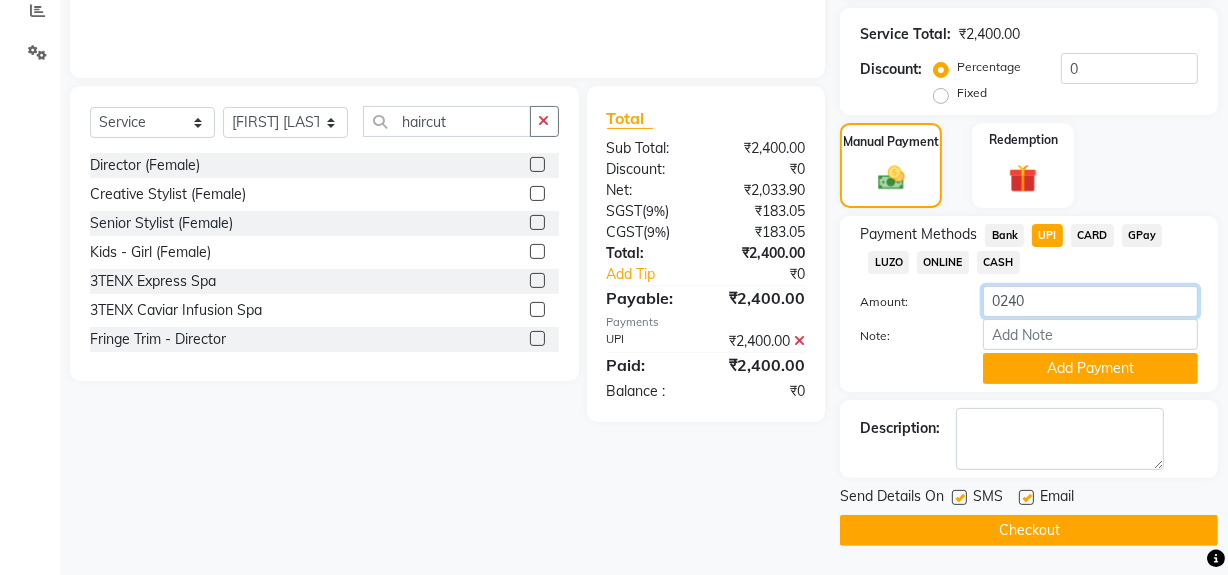 drag, startPoint x: 1024, startPoint y: 306, endPoint x: 843, endPoint y: 306, distance: 181 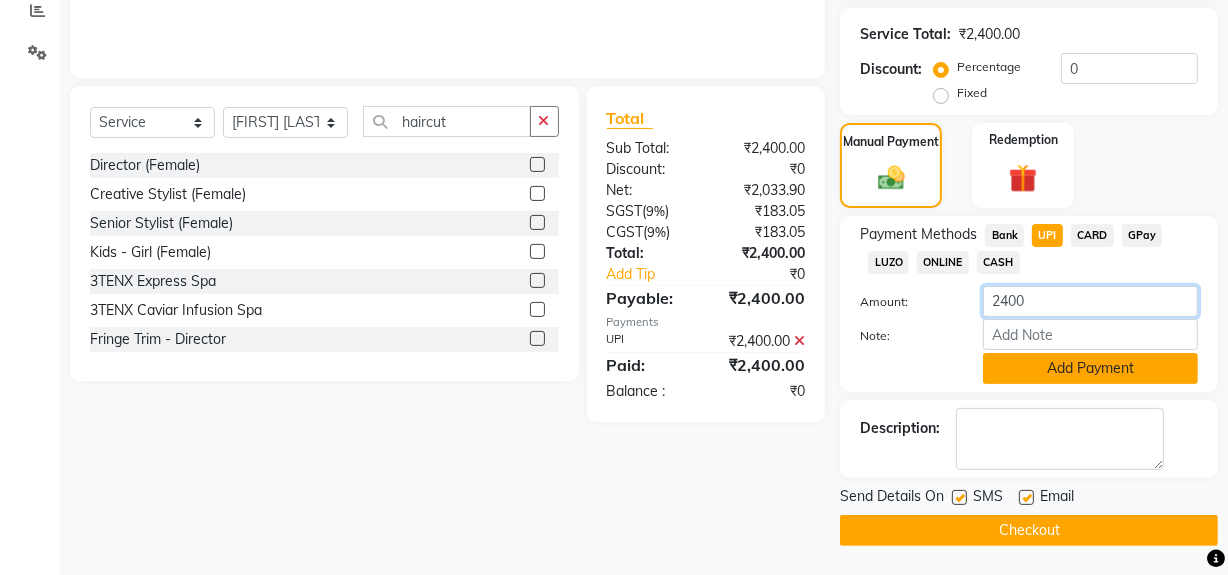 type on "2400" 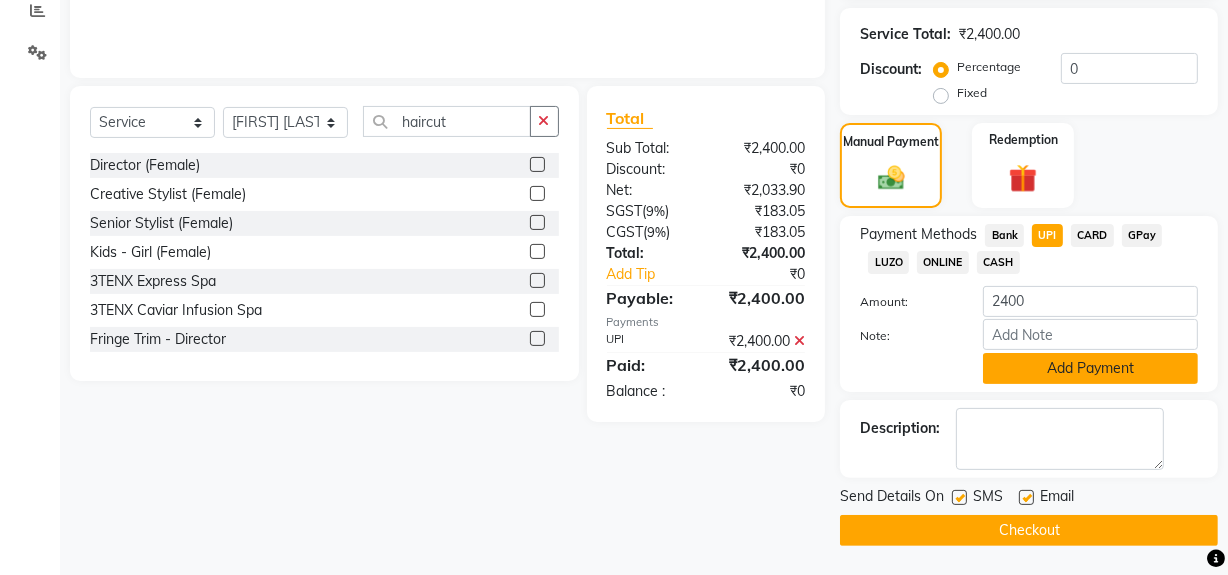 click on "Add Payment" 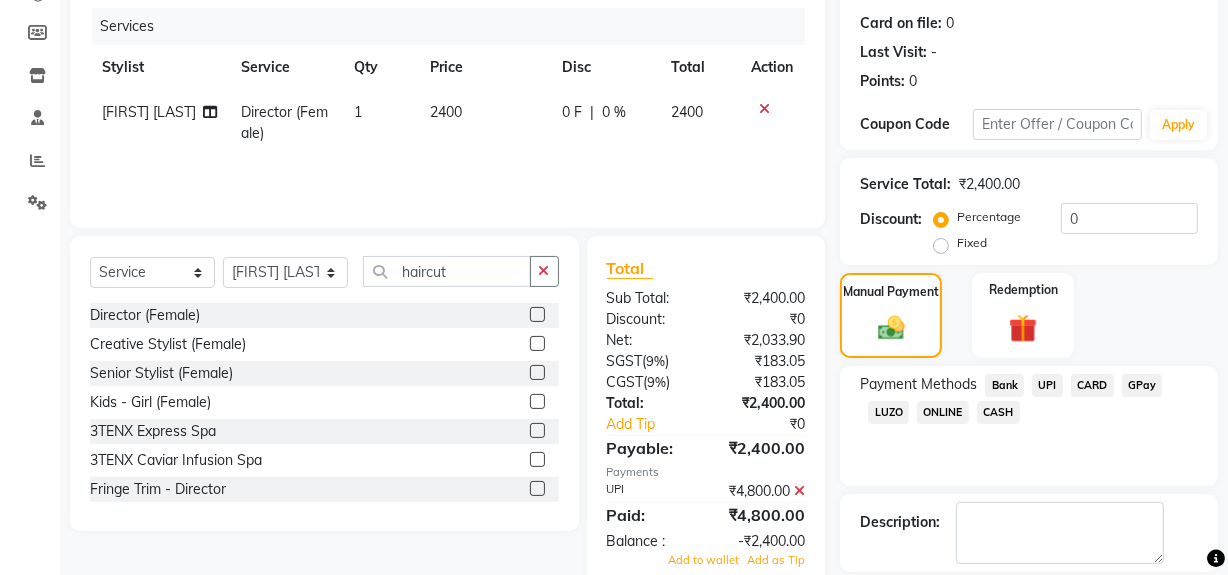 scroll, scrollTop: 242, scrollLeft: 0, axis: vertical 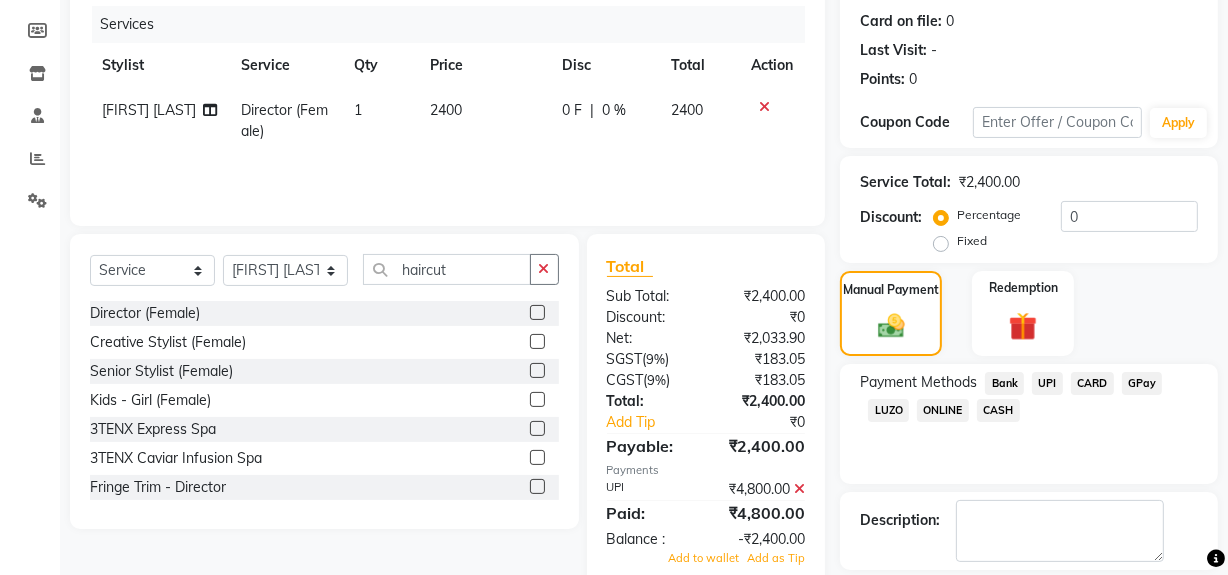 click 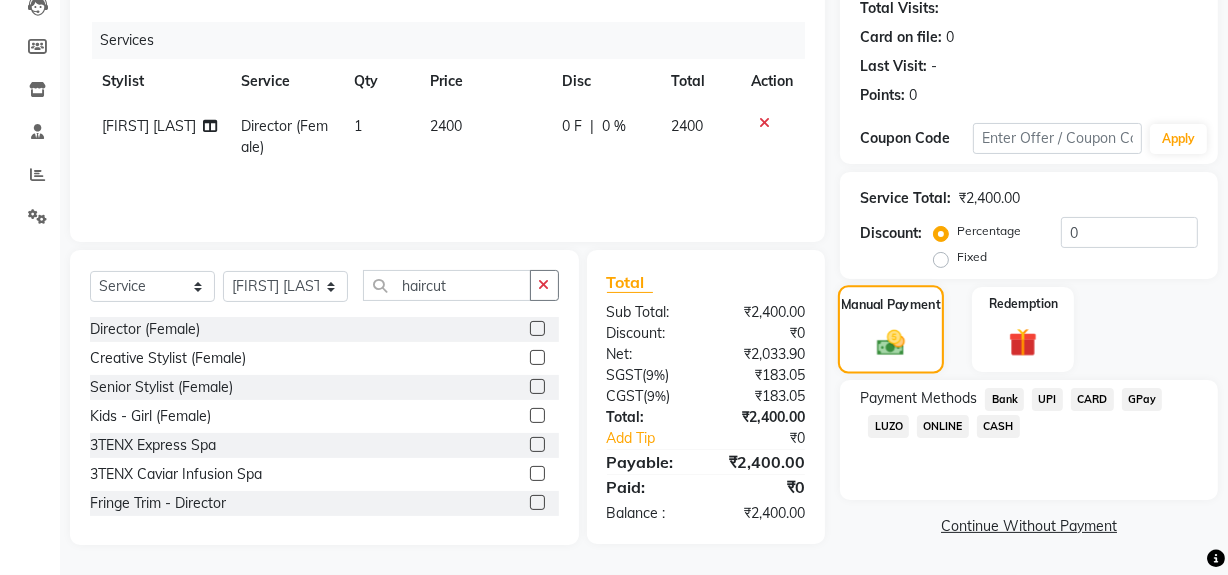 click on "Manual Payment" 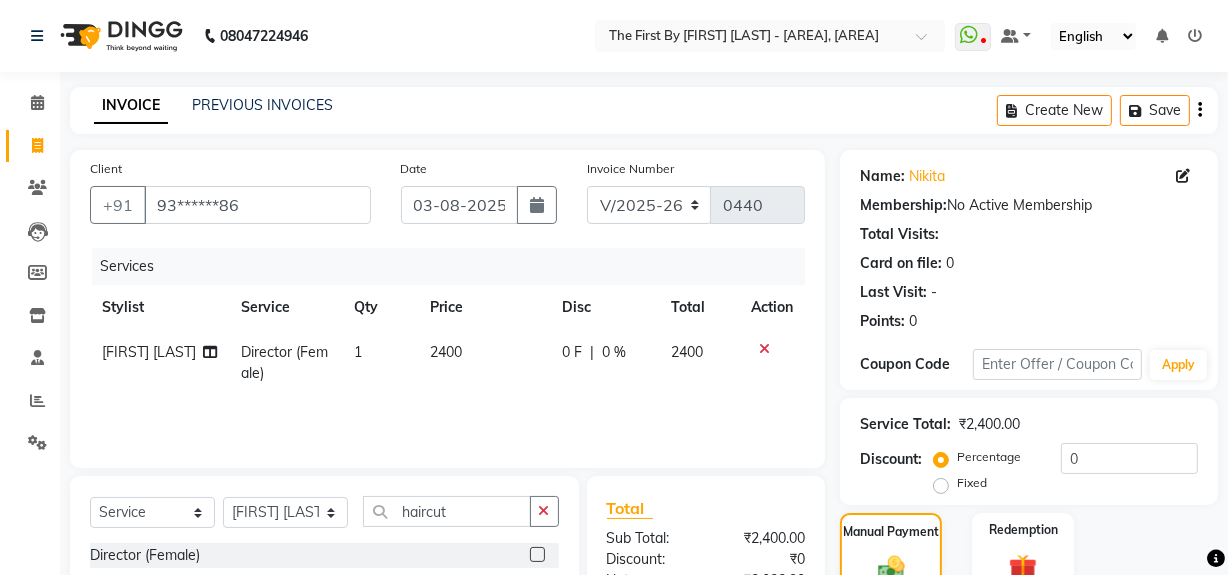 scroll, scrollTop: 226, scrollLeft: 0, axis: vertical 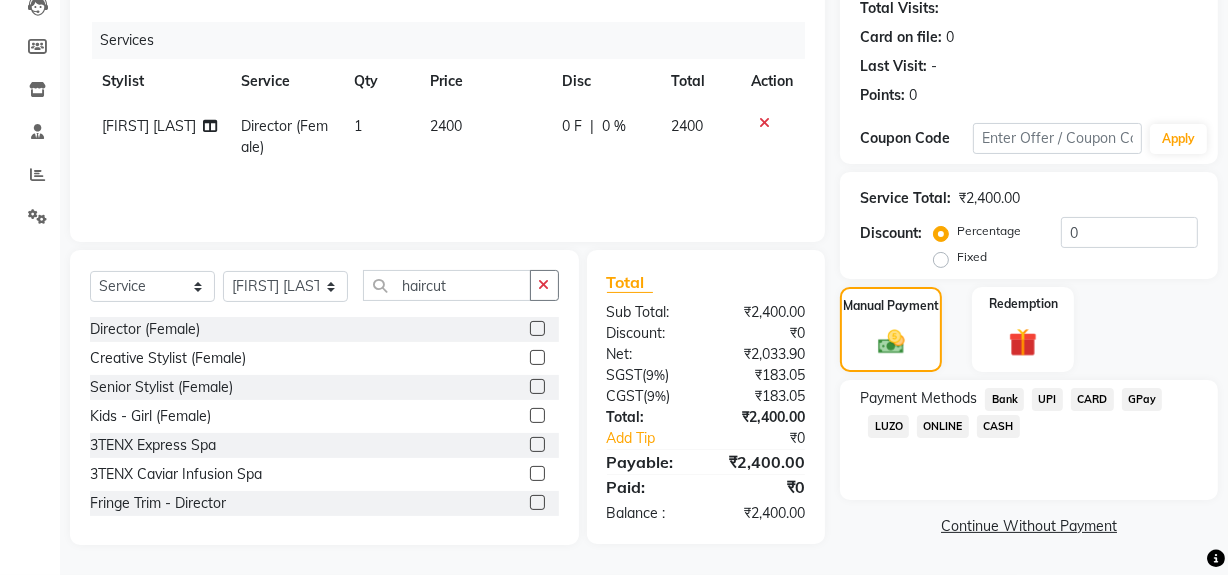 click on "Continue Without Payment" 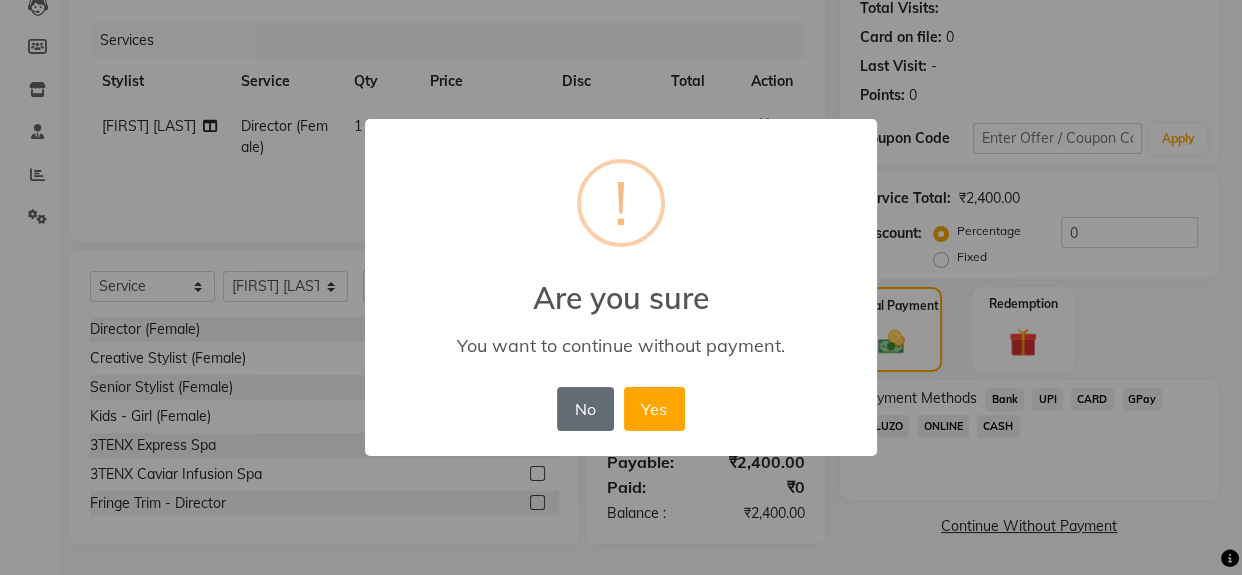 click on "No" at bounding box center [585, 409] 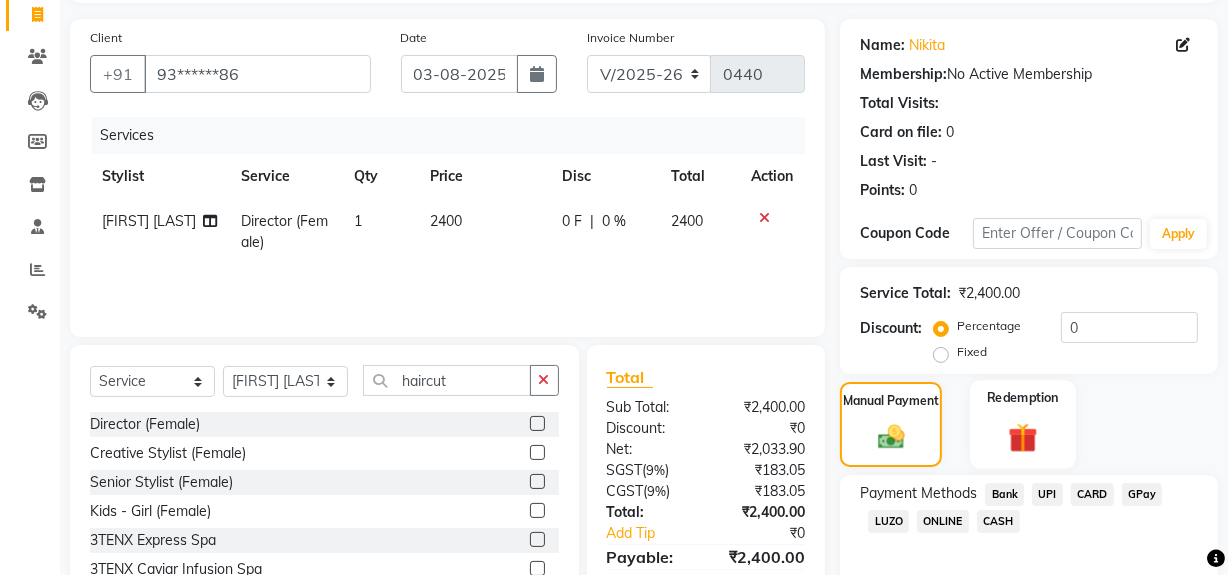 scroll, scrollTop: 226, scrollLeft: 0, axis: vertical 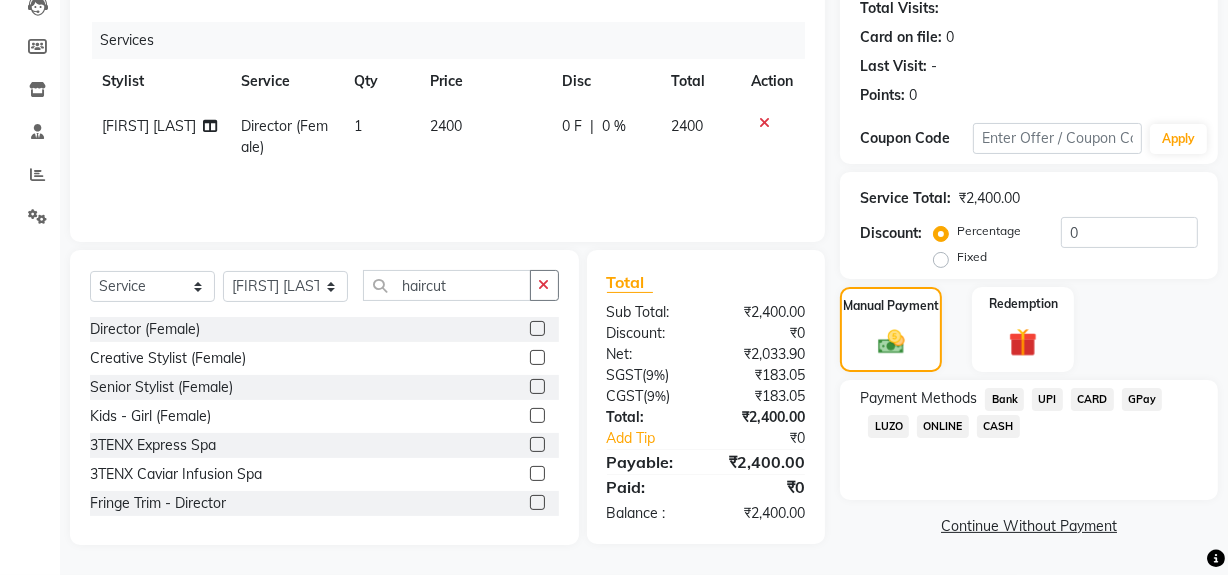 click on "UPI" 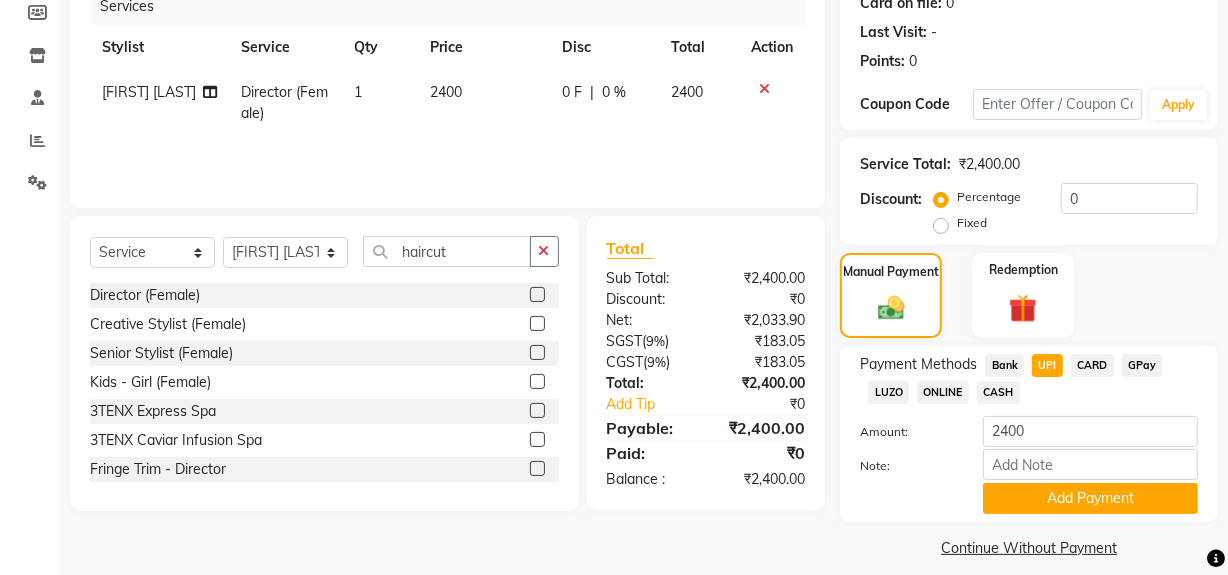 scroll, scrollTop: 277, scrollLeft: 0, axis: vertical 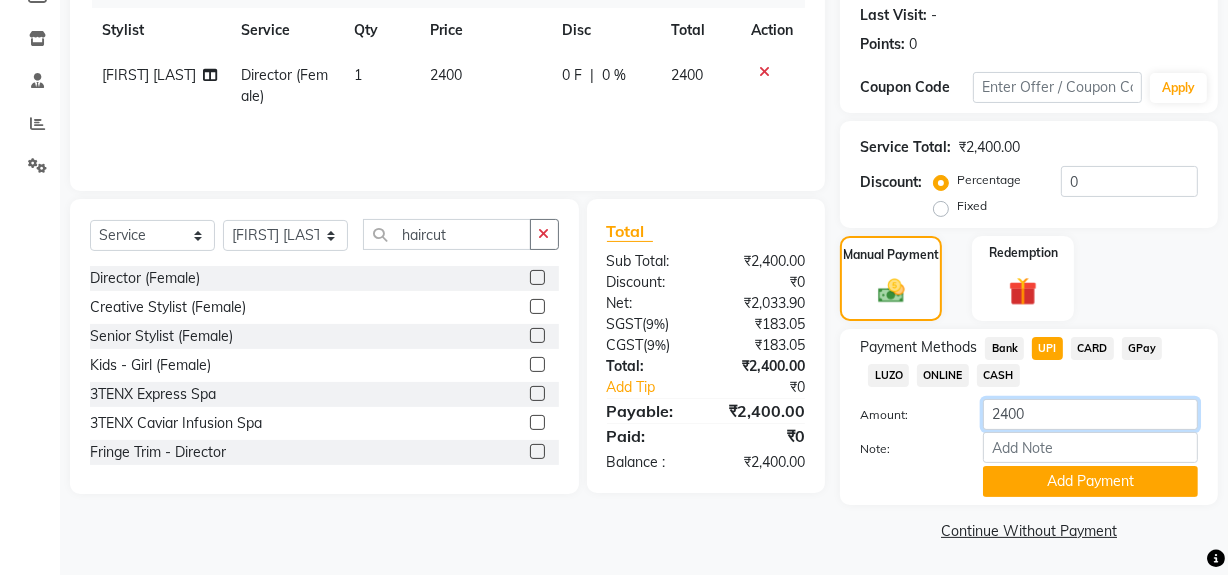 drag, startPoint x: 1049, startPoint y: 427, endPoint x: 847, endPoint y: 428, distance: 202.00247 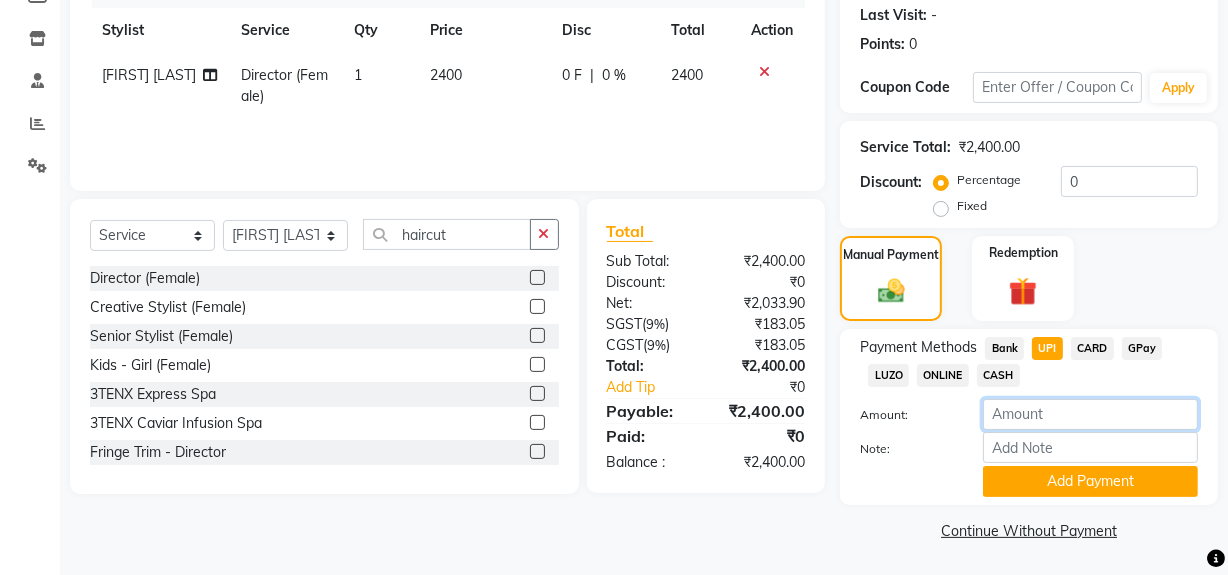 type 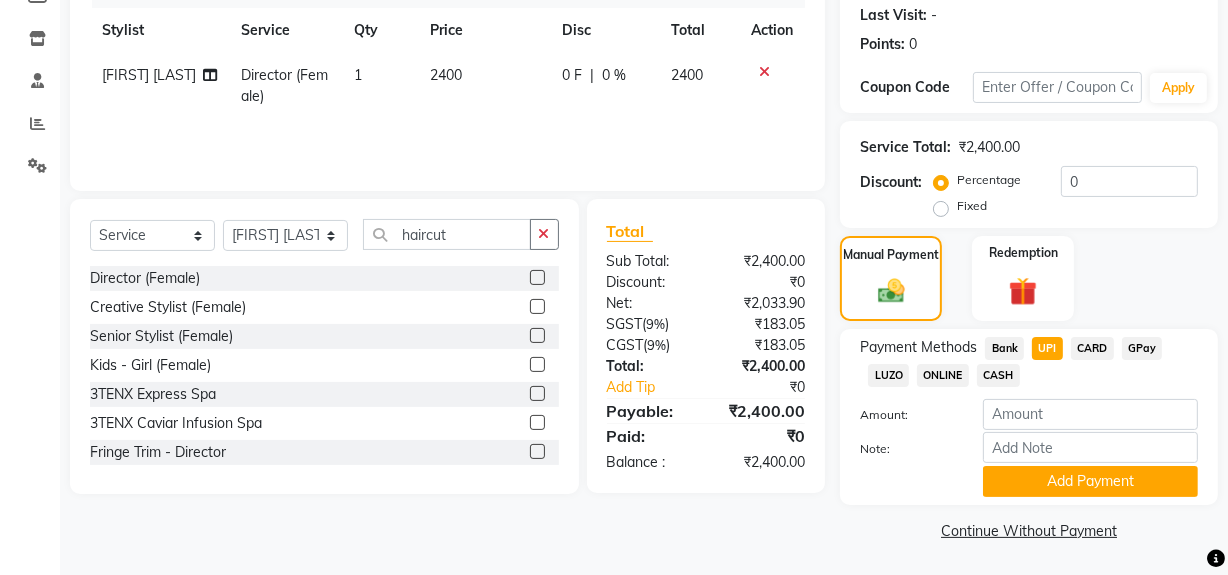 click on "INVOICE PREVIOUS INVOICES Create New   Save  Client +[COUNTRY] [PHONE] Date [DATE] Invoice Number [INVOICE] [INVOICE]-[NUMBER] [NUMBER] Services Stylist Service Qty Price Disc Total Action [FIRST] [LAST] Director (Female) 1 2400 0 F | 0 % 2400 Select  Service  Product  Membership  Package Voucher Prepaid Gift Card  Select Stylist [FIRST] [LAST] Guru Singh HR Admin [FIRST] [LAST]  [FIRST] [LAST] [FIRST] [LAST]  [FIRST] [LAST] (Manager) haircut Director (Female)  Creative Stylist (Female)  Senior Stylist (Female)  Kids - Girl (Female)  [BRAND] Express Spa  [BRAND] Caviar Infusion Spa  Fringe Trim - Director  Fringe Trim - Creative Stylist  Fringe Trim - Senior Stylist  Haircut (Men) - Director  Haircut (Men) - Creative Stylist  Haircut (Men) - Senior Stylist  Haircut (Men) - Kids - Boy  Beard - Beard Trim/Shave  Beard - Beard Colour  Beard - Moushtache Trim  Beard - Moushtache Colour  Beard - Eyebrows Colour  Wash 1  Wash  Styling - Blow Dry  Styling - Ironing  Styling - Tong  Styling - Hair Ups / Braids  Nail Art - Refill  )" 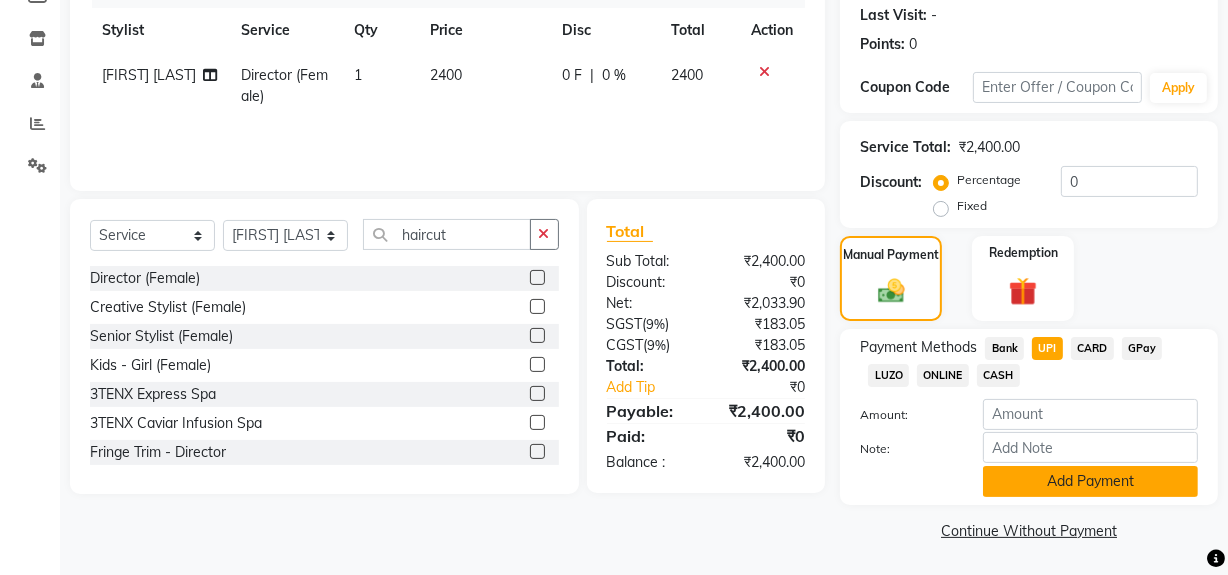 click on "Add Payment" 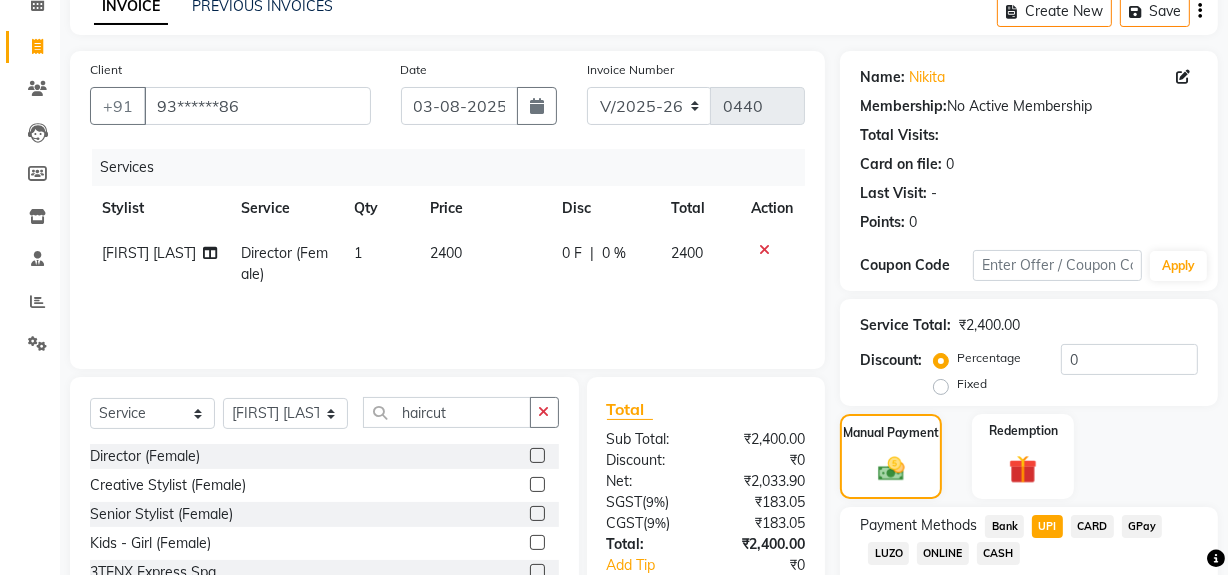 scroll, scrollTop: 277, scrollLeft: 0, axis: vertical 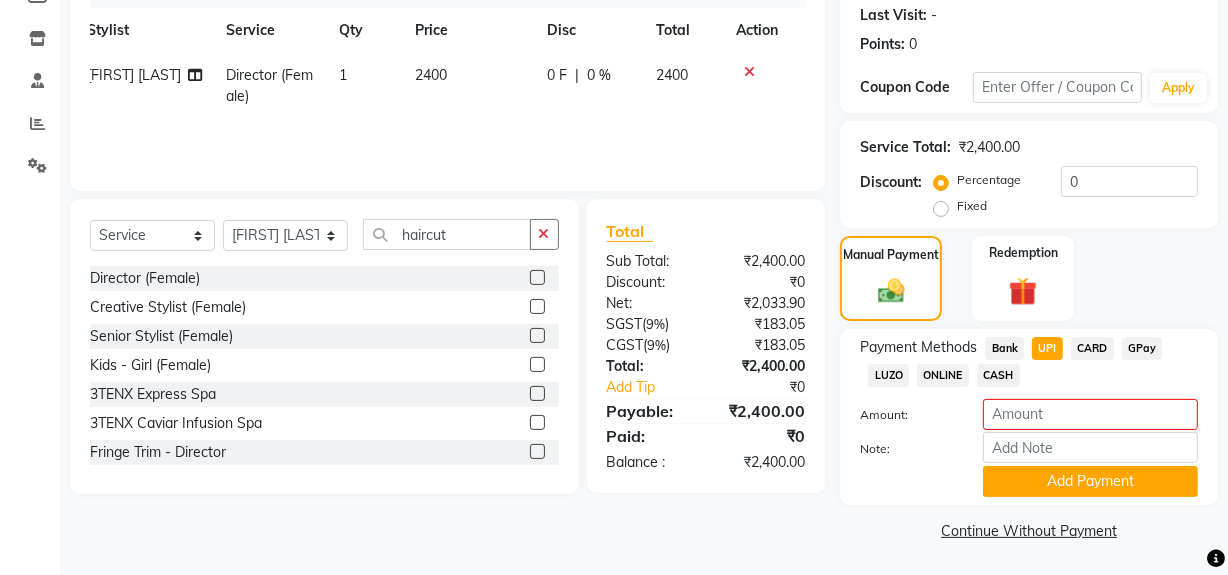 click on "Client +[COUNTRY] [PHONE] Date [DATE] Invoice Number [INVOICE] [INVOICE]-[NUMBER] [NUMBER] Services Stylist Service Qty Price Disc Total Action [FIRST] [LAST] Director (Female) 1 2400 0 F | 0 % 2400" 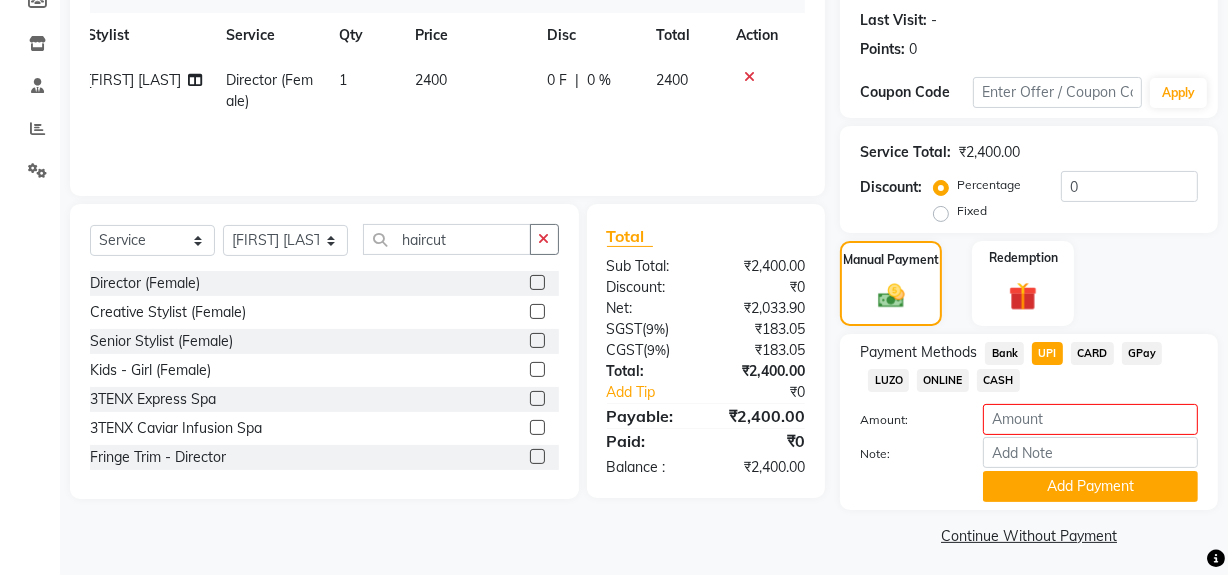 scroll, scrollTop: 277, scrollLeft: 0, axis: vertical 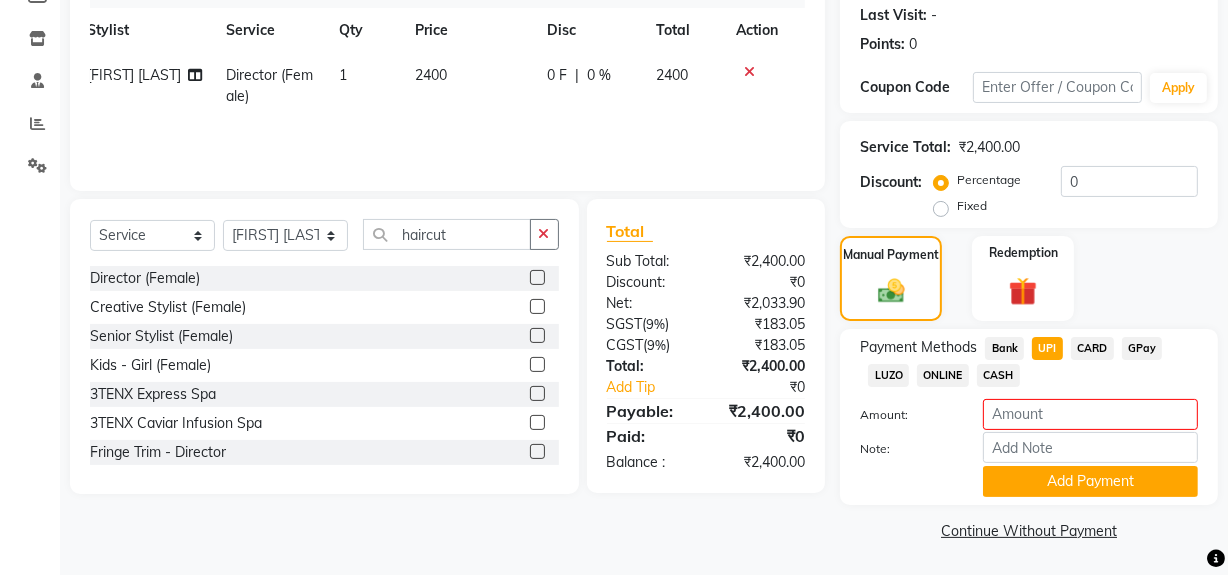 click 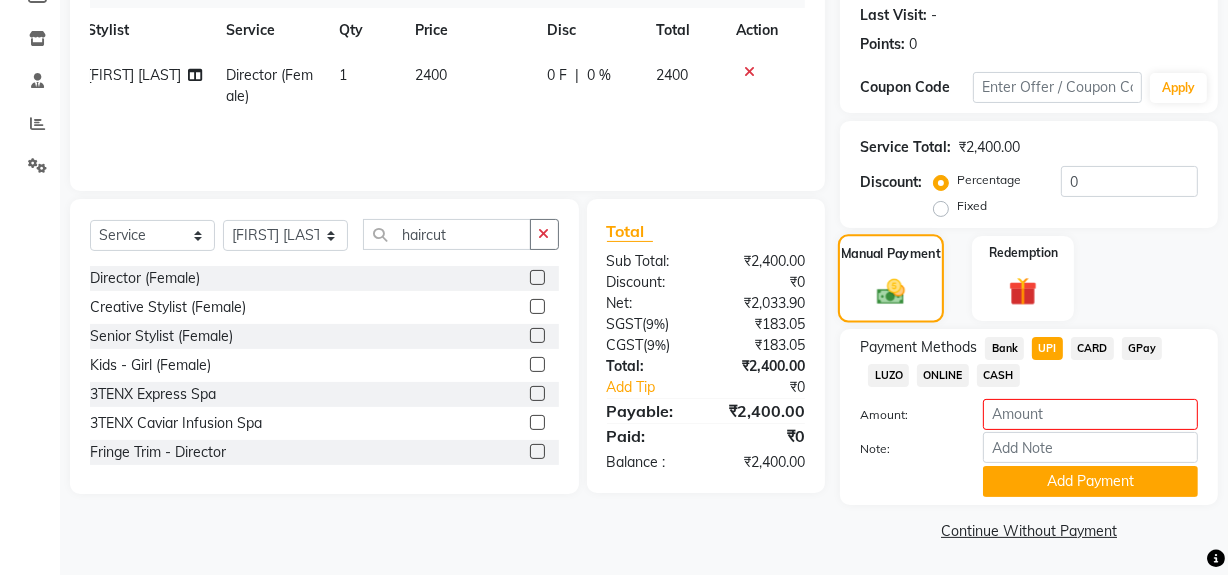 click on "Manual Payment" 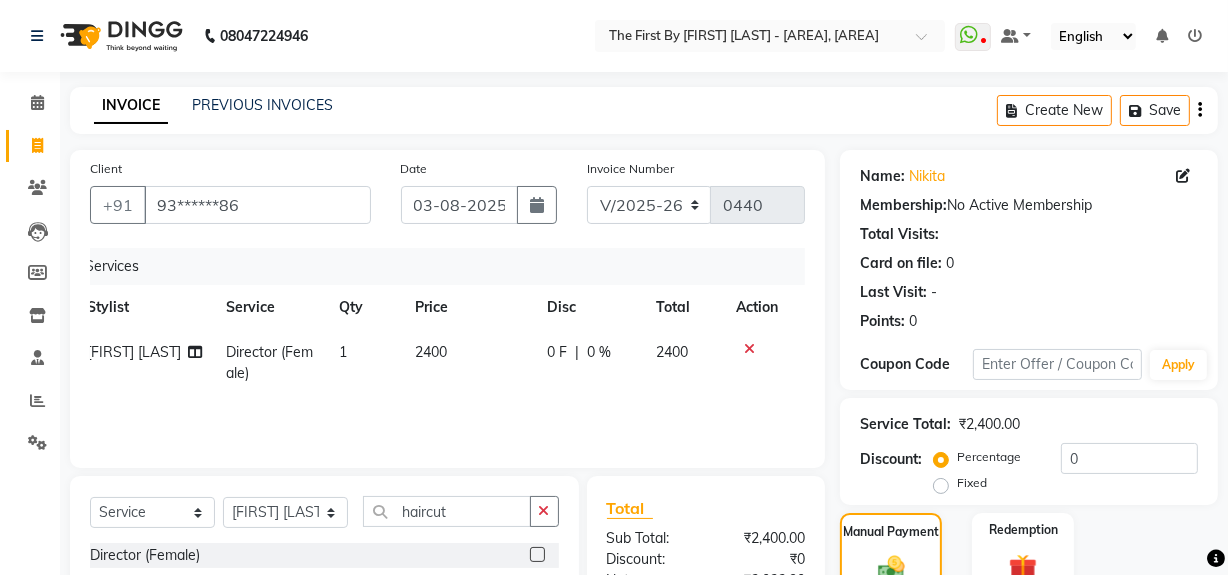 scroll, scrollTop: 90, scrollLeft: 0, axis: vertical 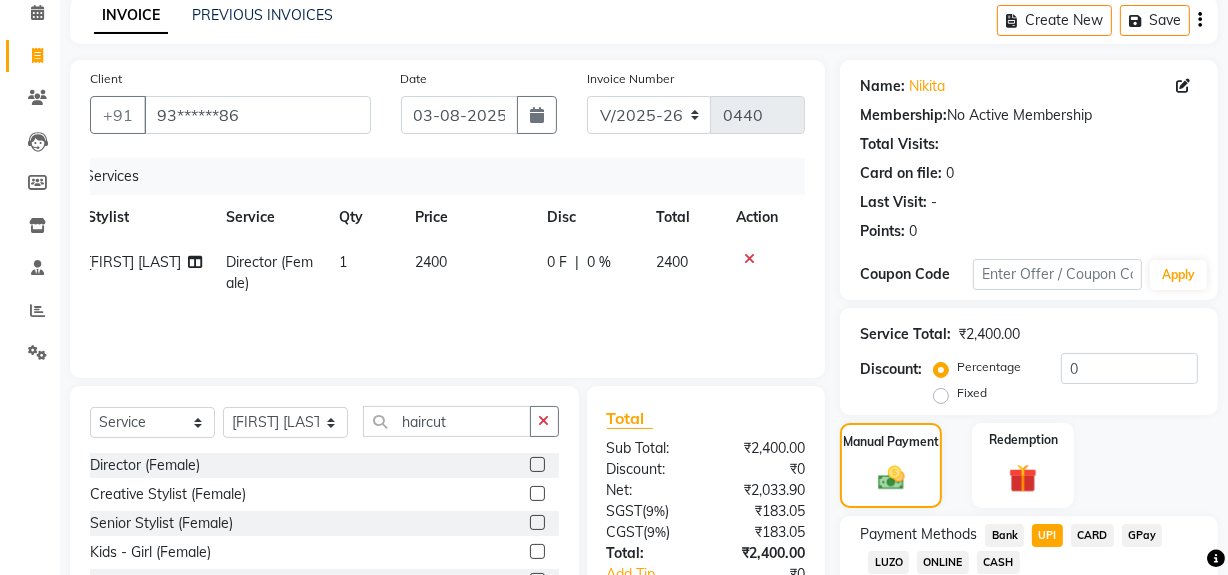 click 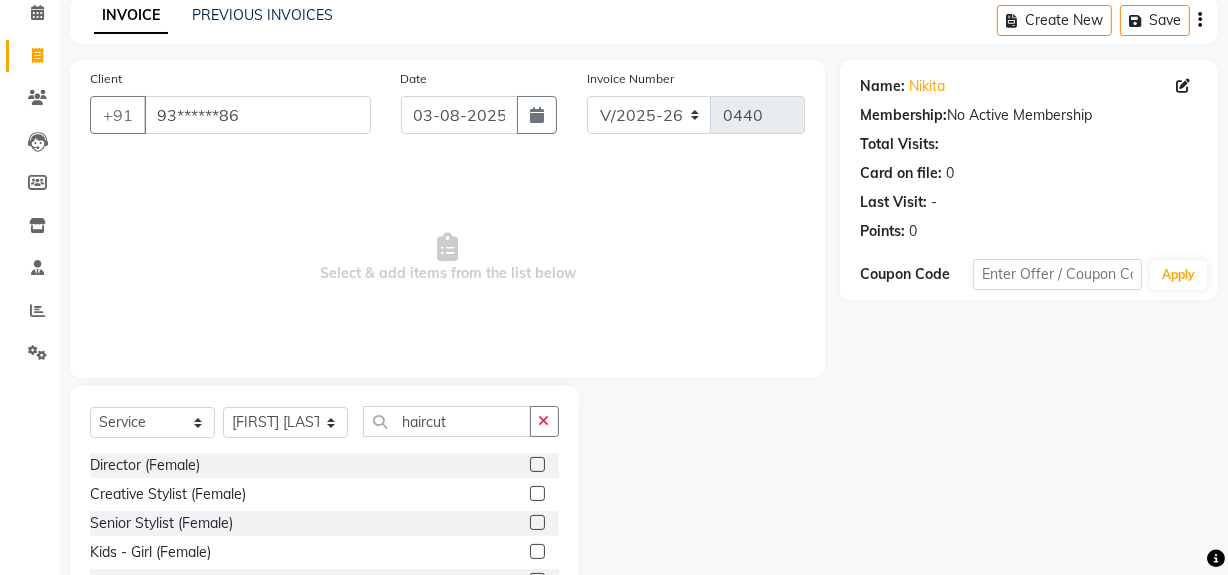 click on "Director (Female)" 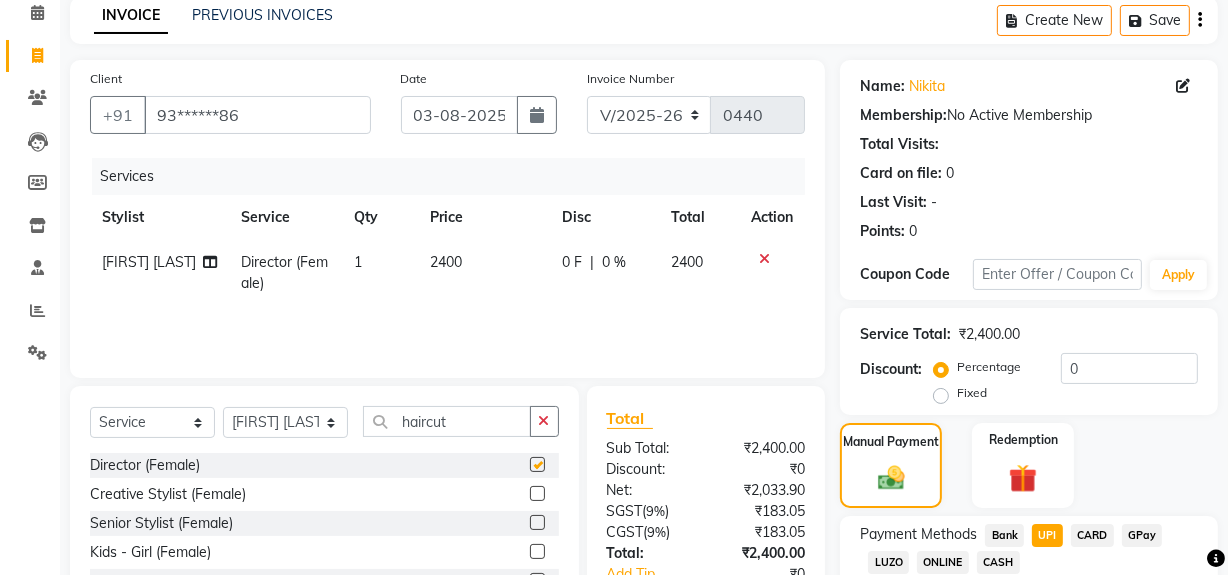 checkbox on "false" 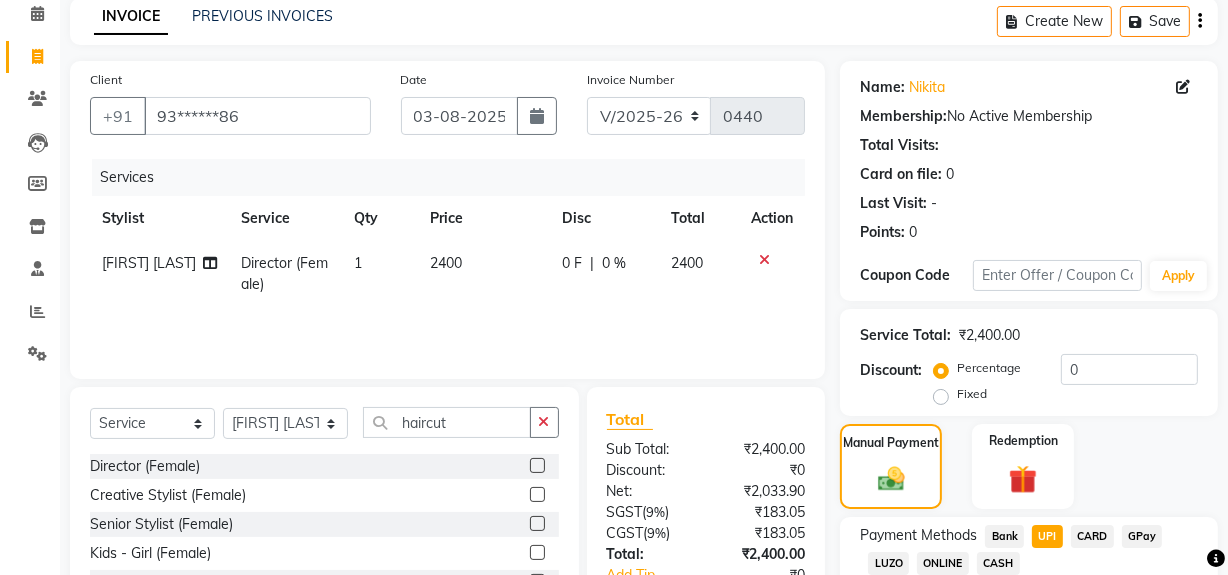 scroll, scrollTop: 277, scrollLeft: 0, axis: vertical 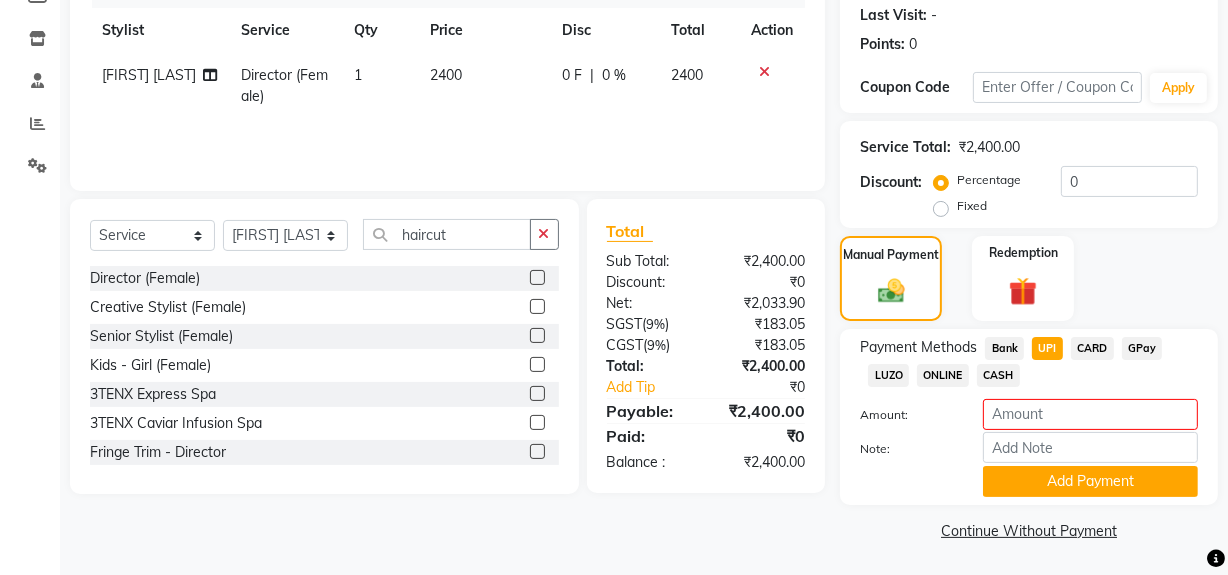 click on "Continue Without Payment" 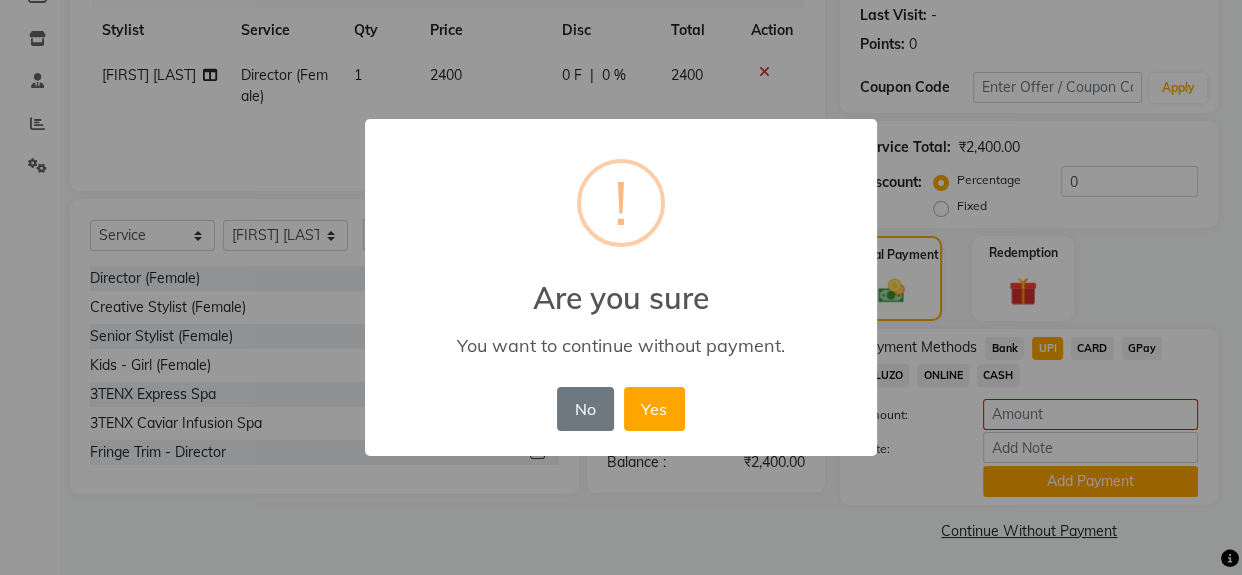 drag, startPoint x: 595, startPoint y: 398, endPoint x: 734, endPoint y: 410, distance: 139.51703 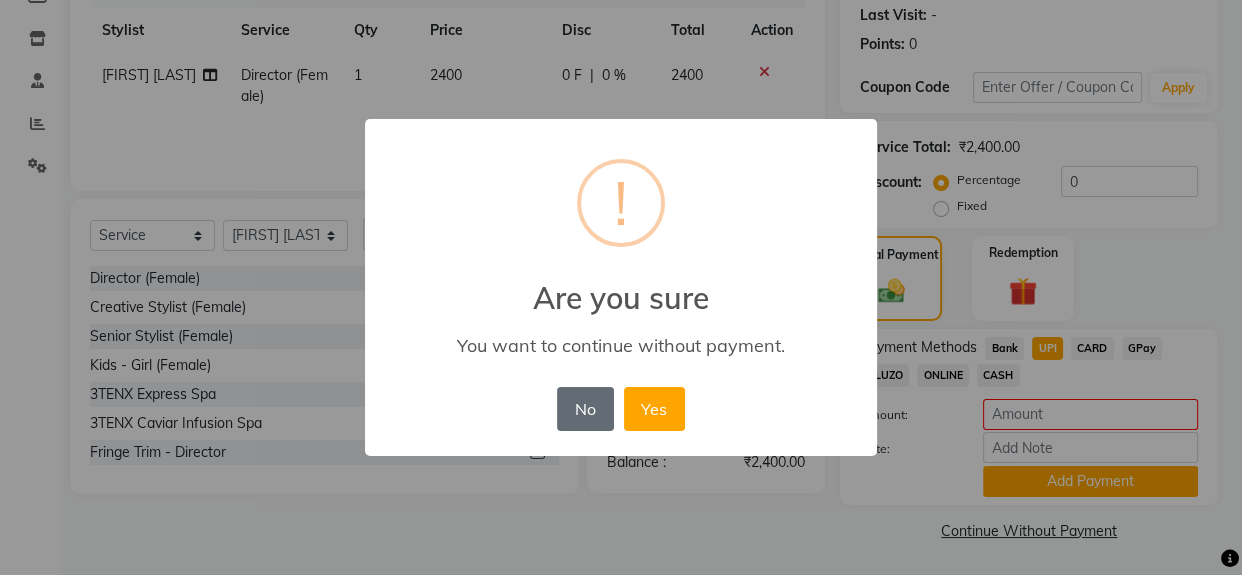 click on "No" at bounding box center (585, 409) 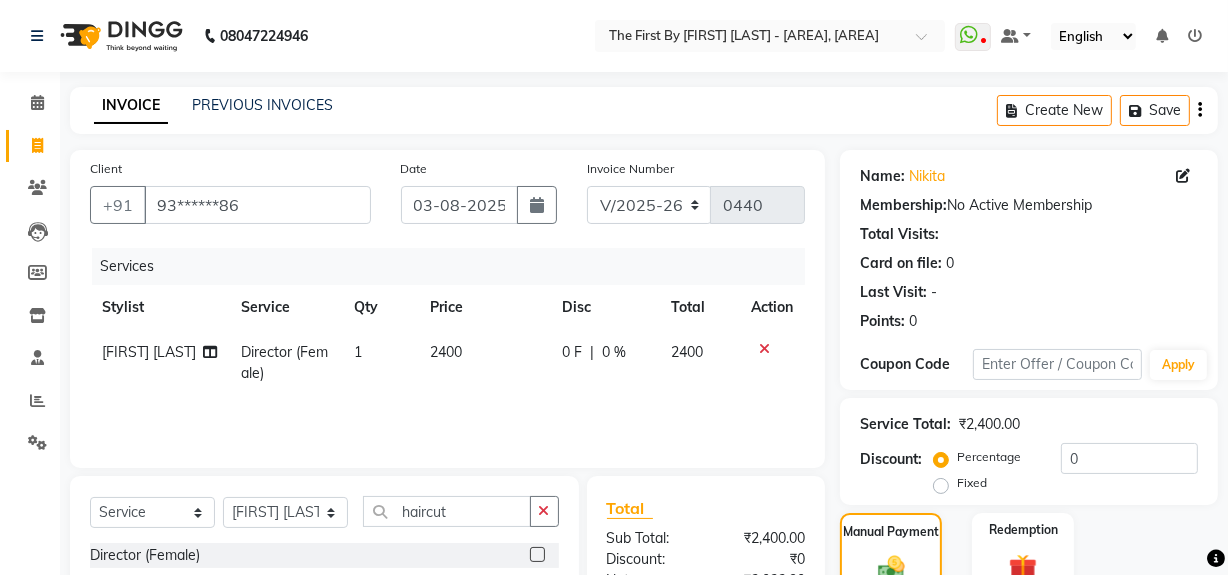 scroll, scrollTop: 0, scrollLeft: 0, axis: both 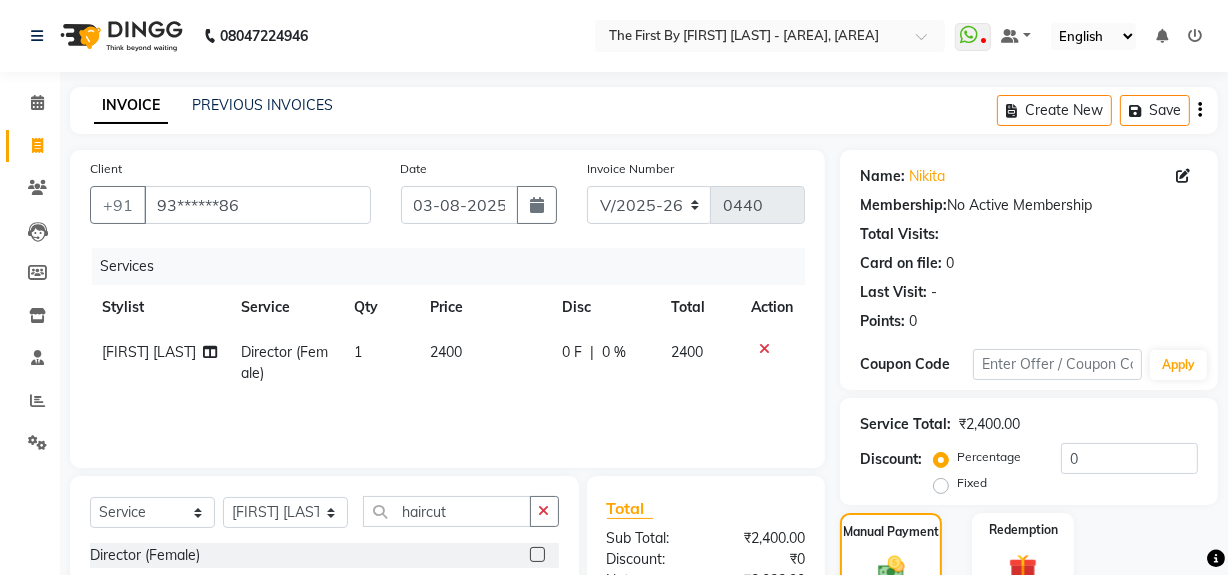 click on "Services Stylist Service Qty Price Disc Total Action [FIRST] [LAST] Director (Female) 1 2400 0 F | 0 % 2400" 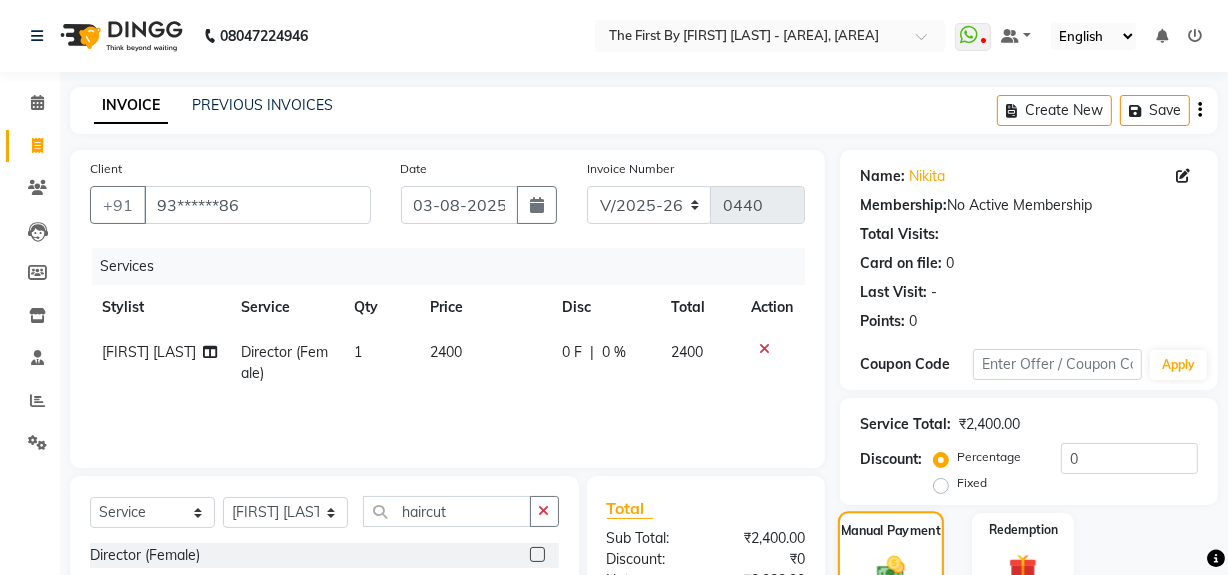 click on "Manual Payment" 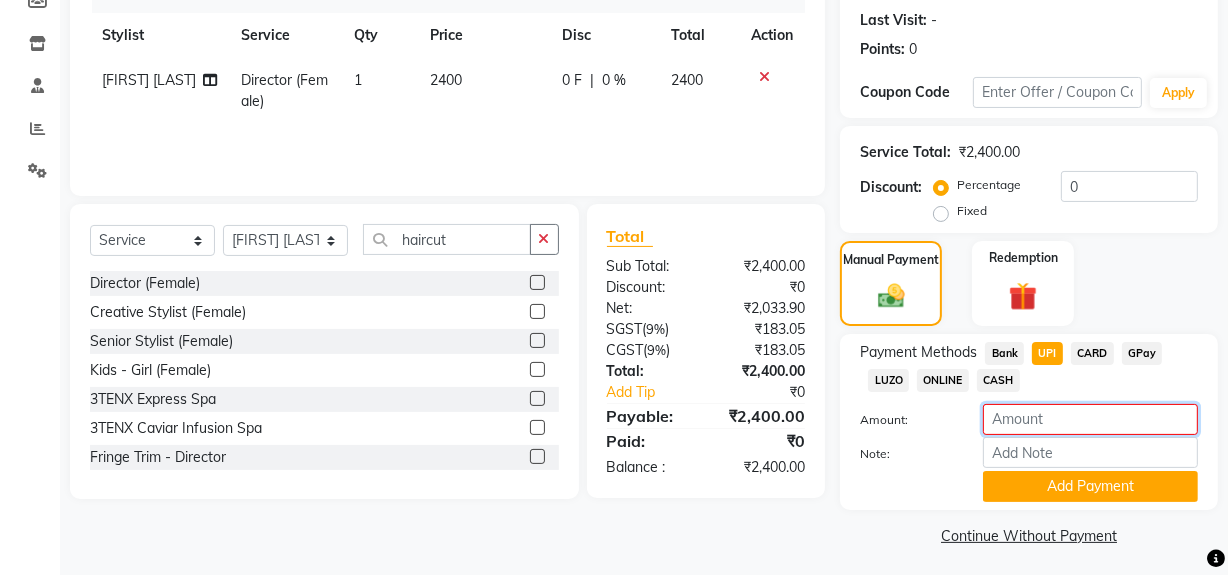 drag, startPoint x: 1018, startPoint y: 428, endPoint x: 1040, endPoint y: 420, distance: 23.409399 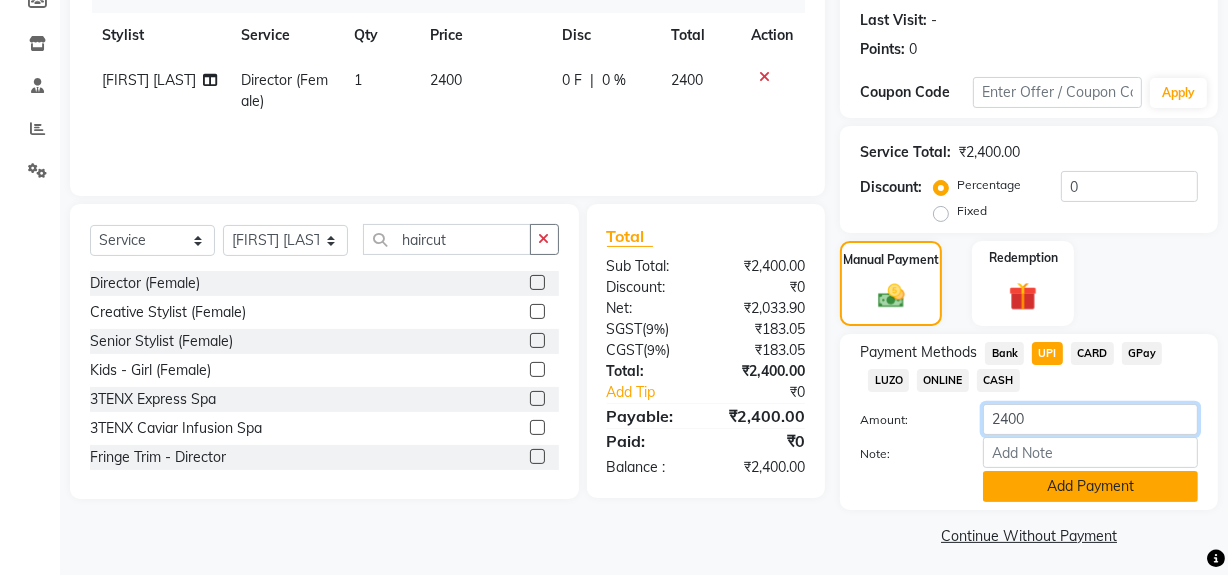 type on "2400" 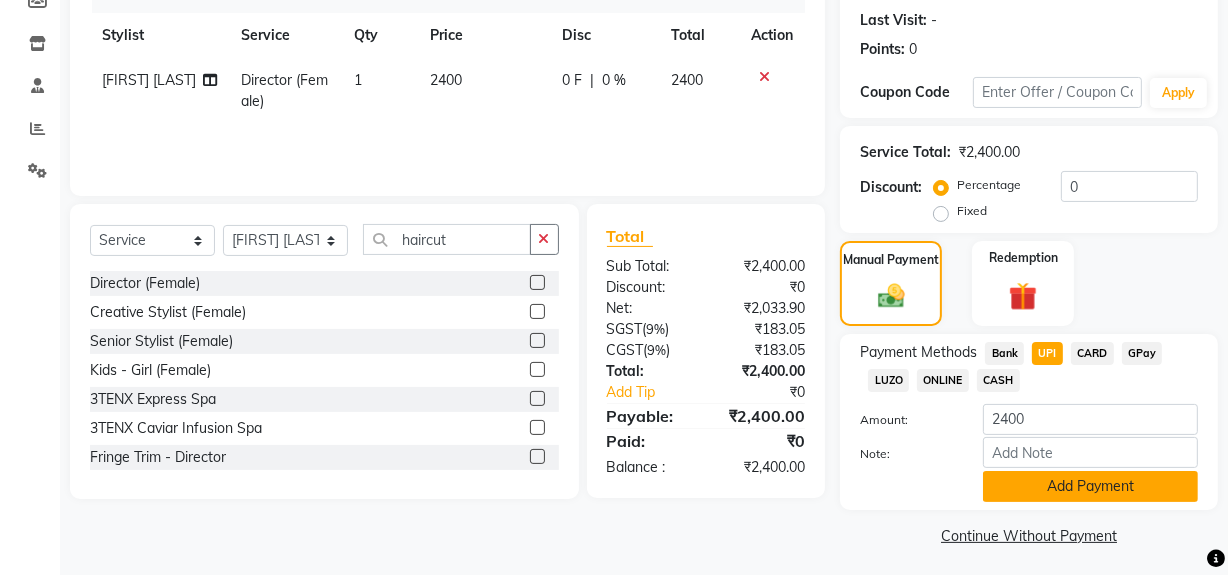 click on "Add Payment" 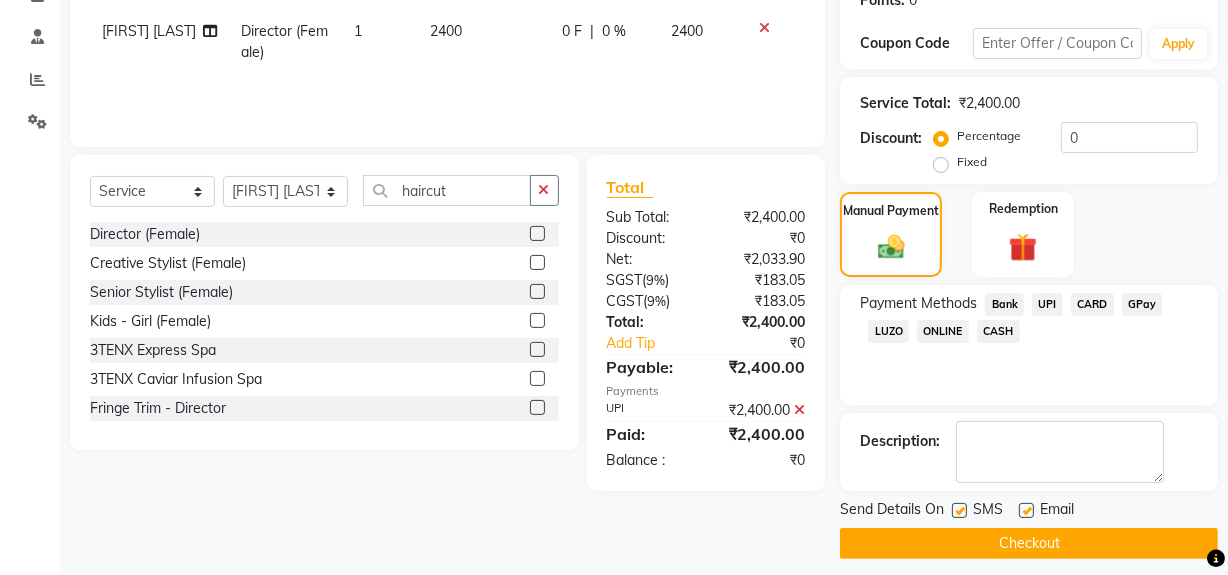 scroll, scrollTop: 333, scrollLeft: 0, axis: vertical 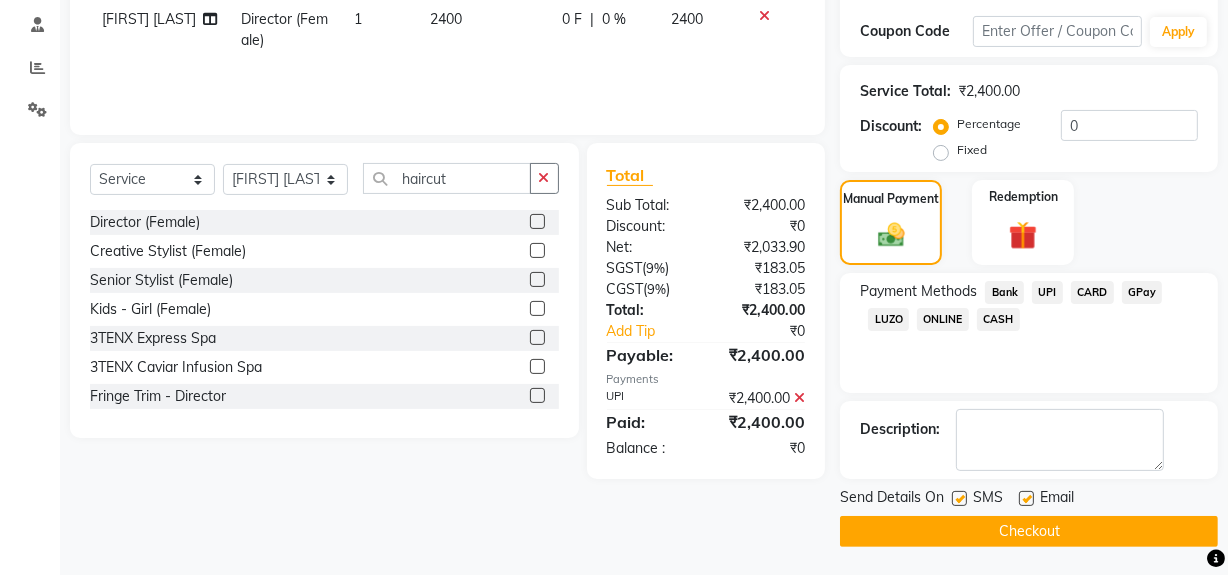 click on "Checkout" 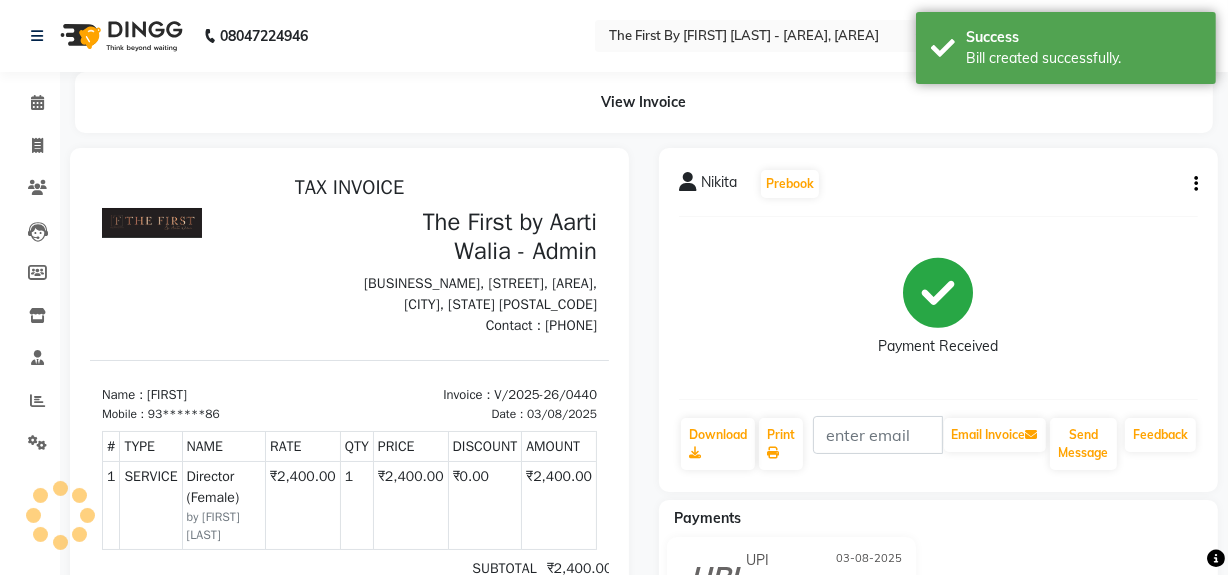 scroll, scrollTop: 0, scrollLeft: 0, axis: both 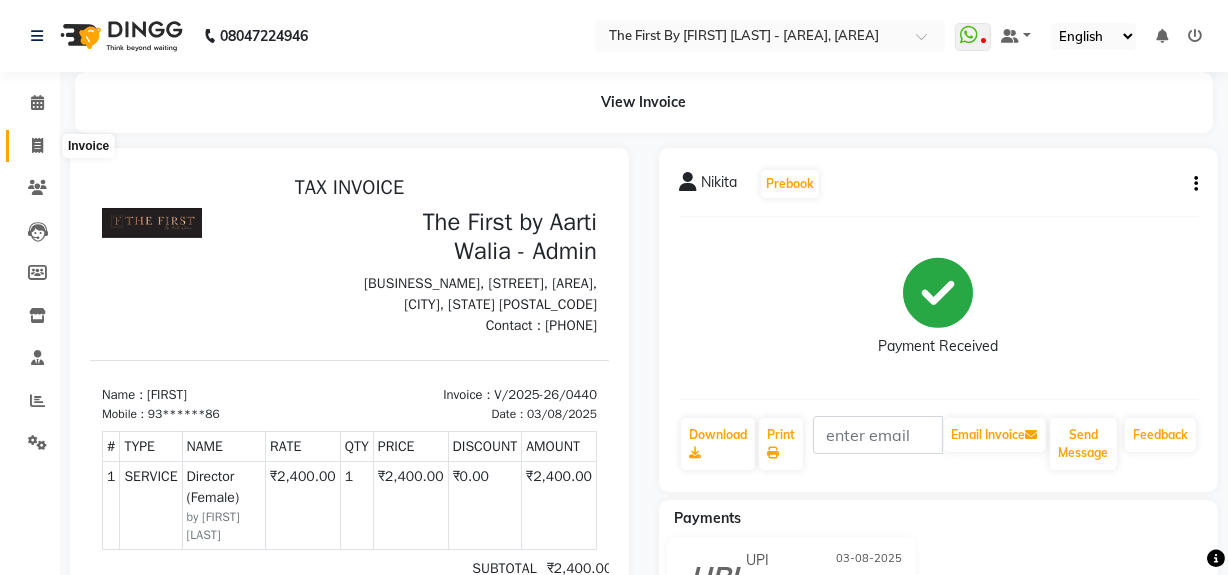click 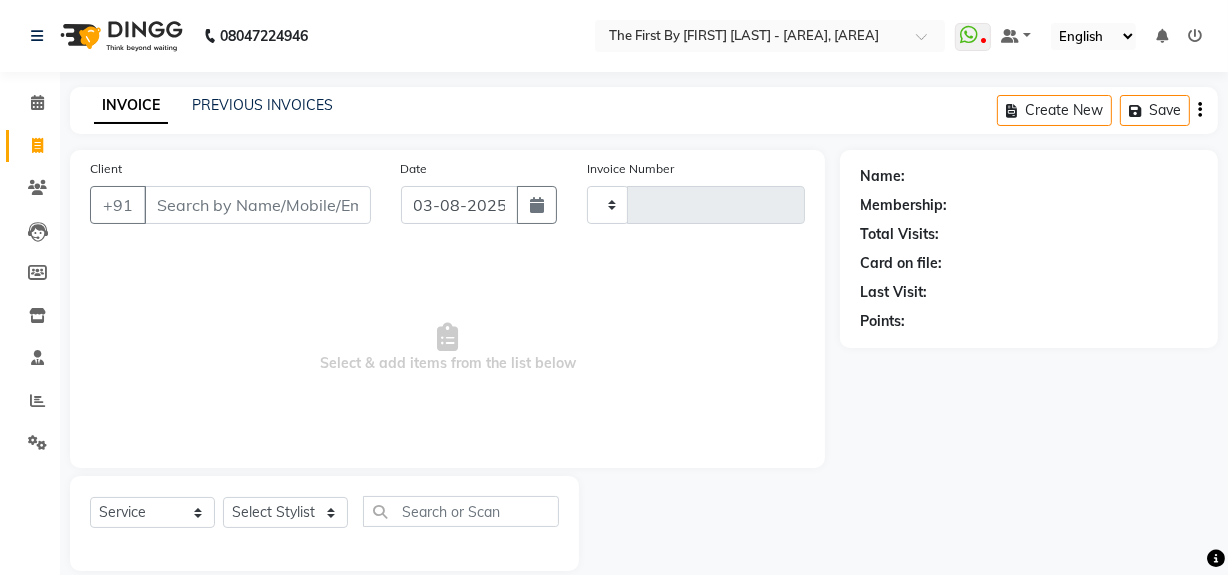 scroll, scrollTop: 26, scrollLeft: 0, axis: vertical 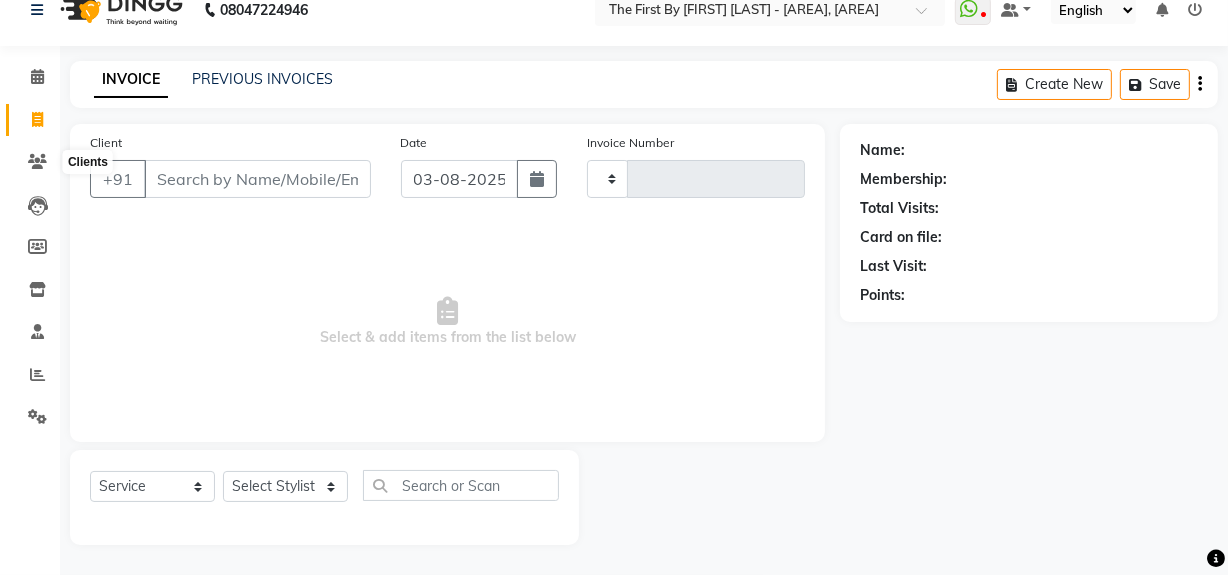 type on "0441" 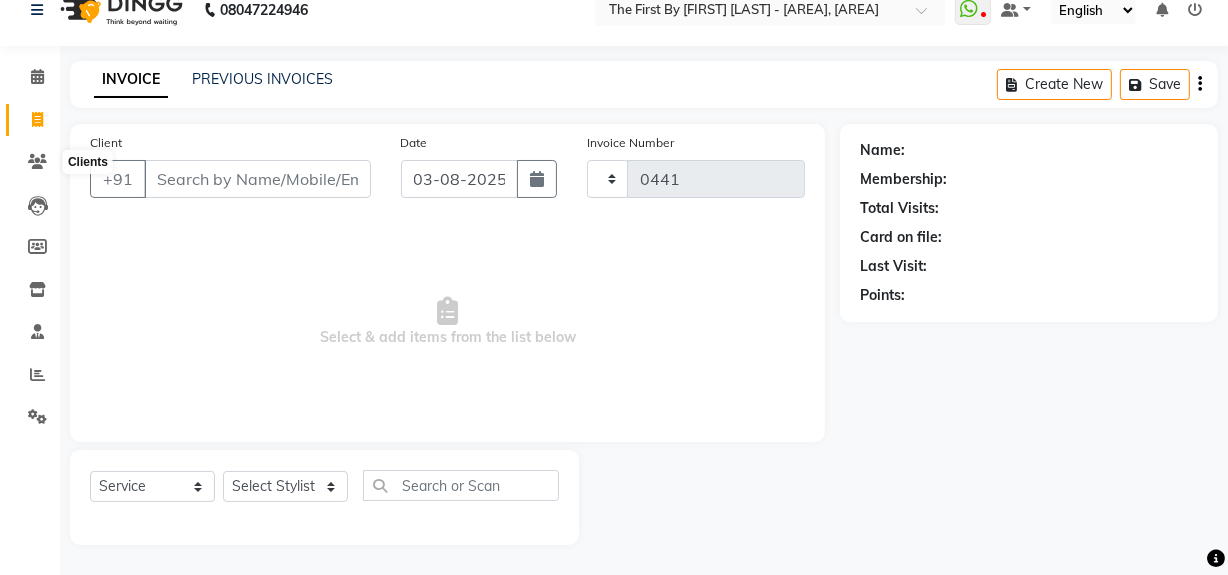 select on "6407" 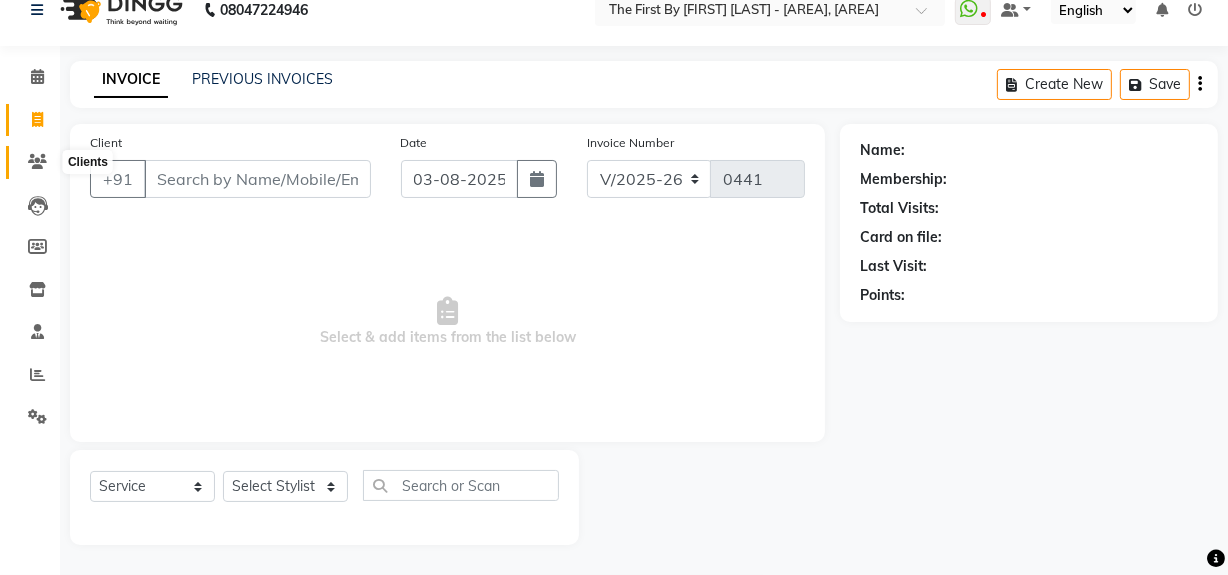 click 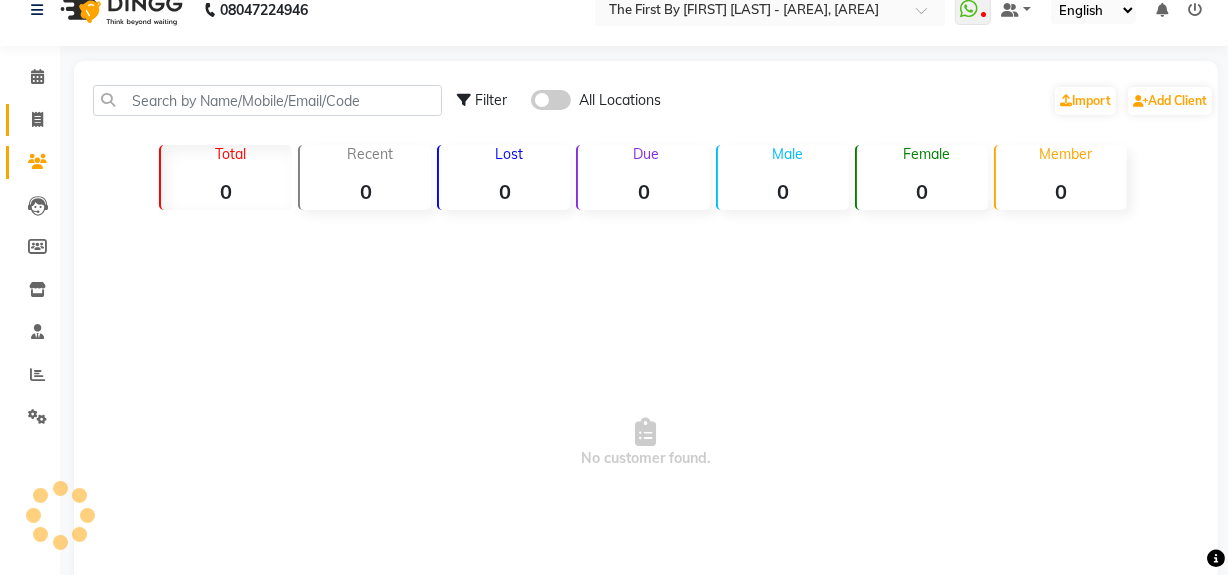 click on "Invoice" 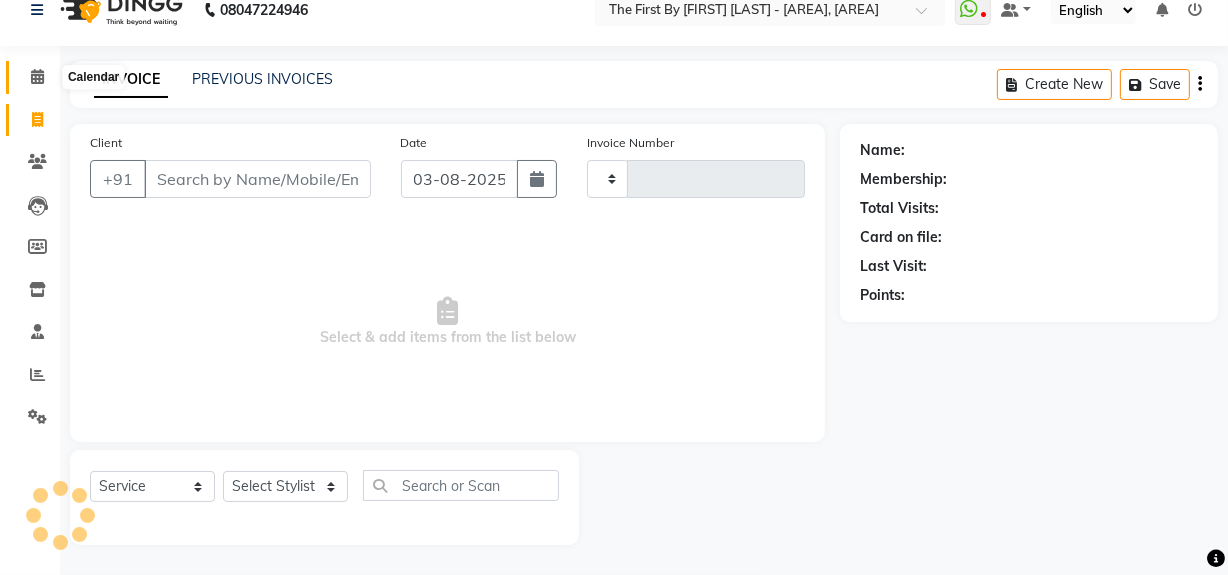 click 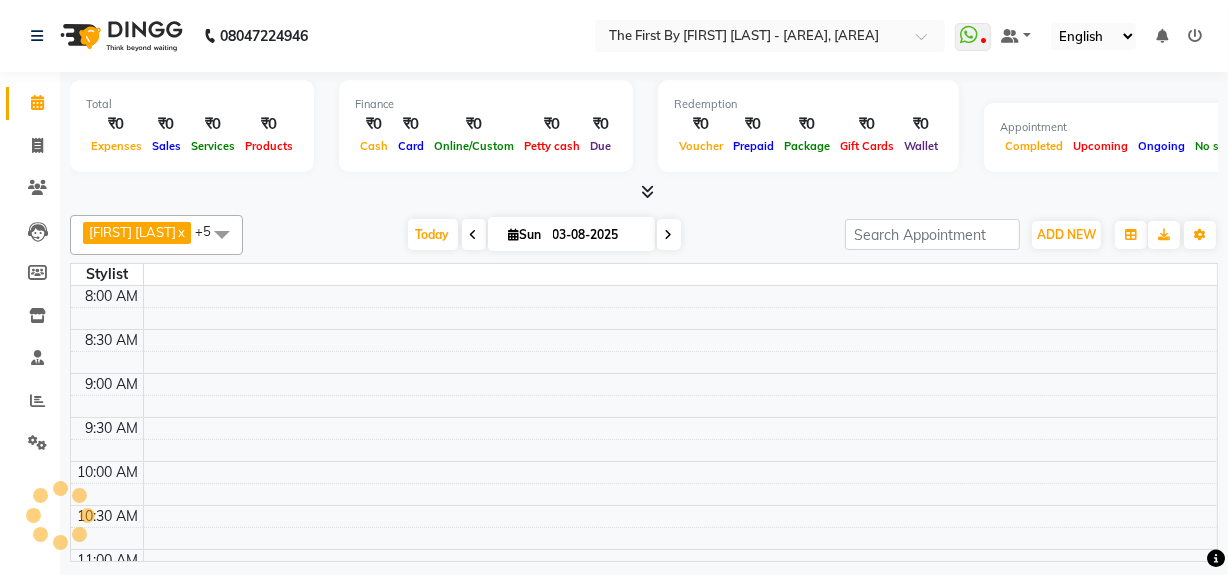 scroll, scrollTop: 0, scrollLeft: 0, axis: both 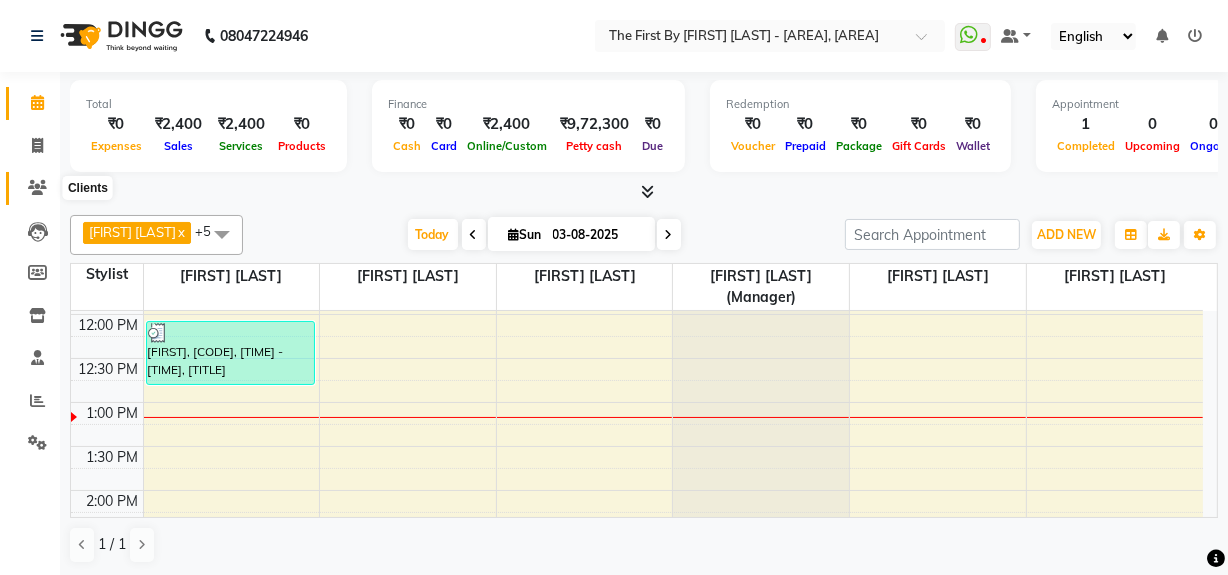 click 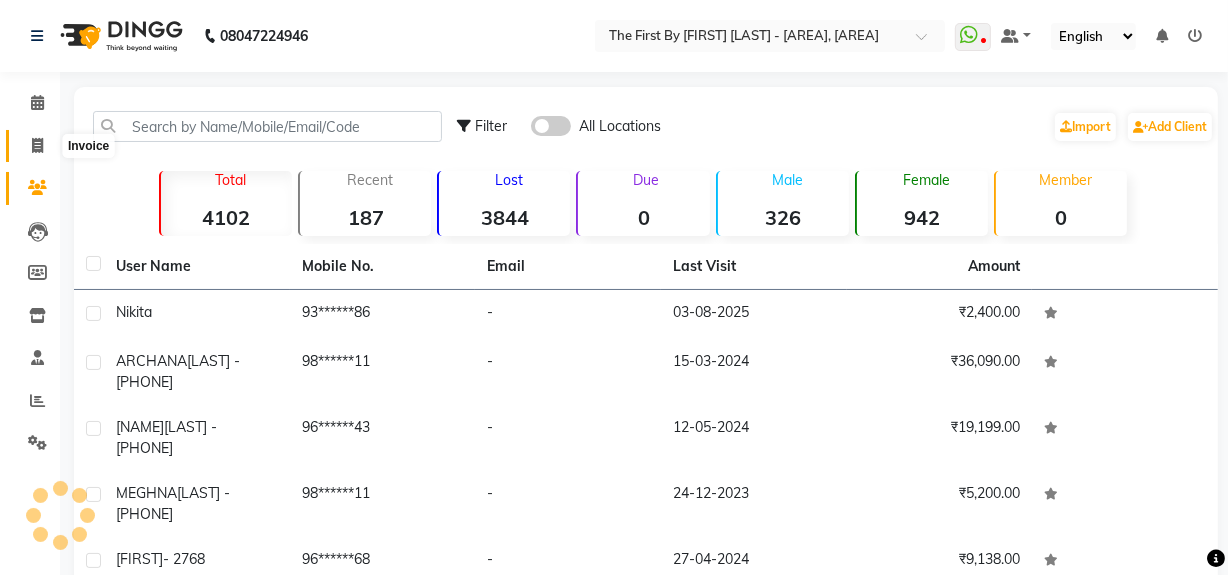 click 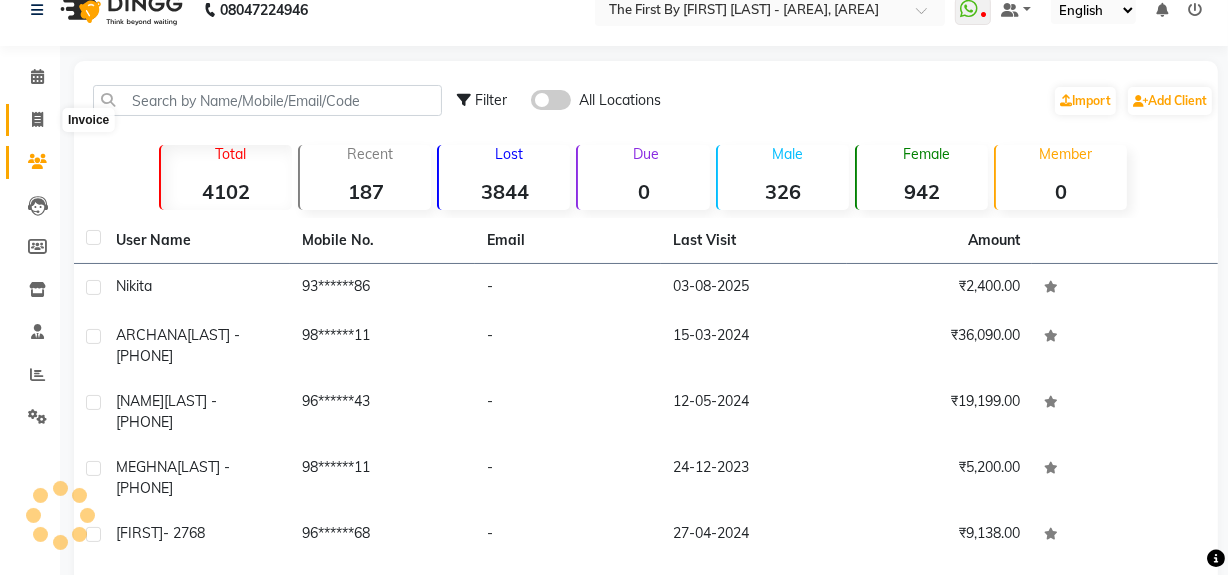 select on "service" 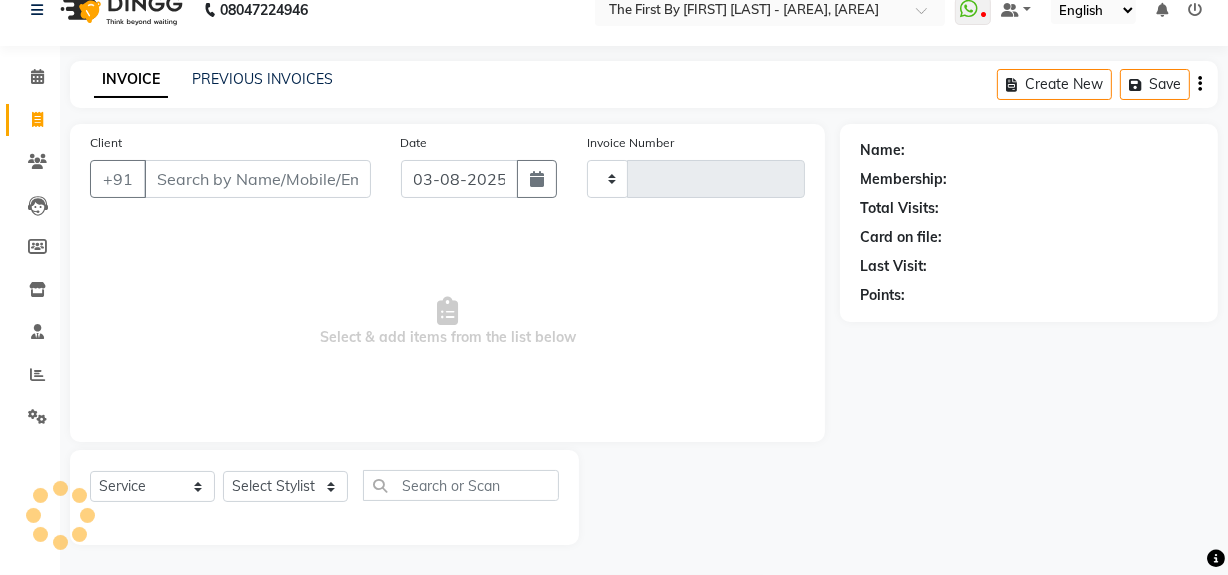 type on "0441" 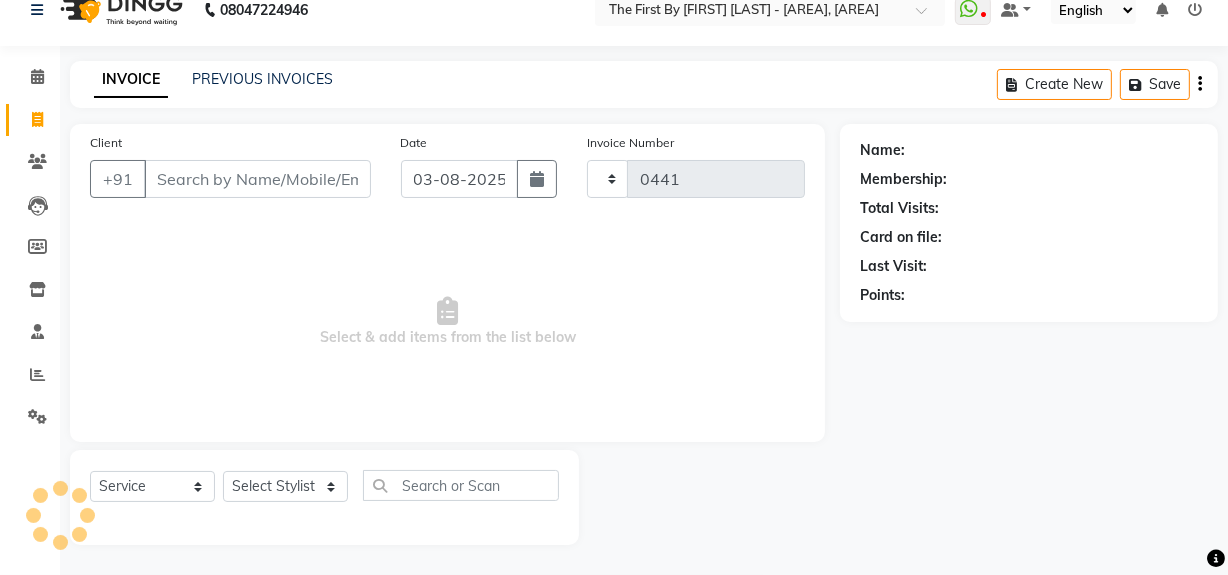 select on "6407" 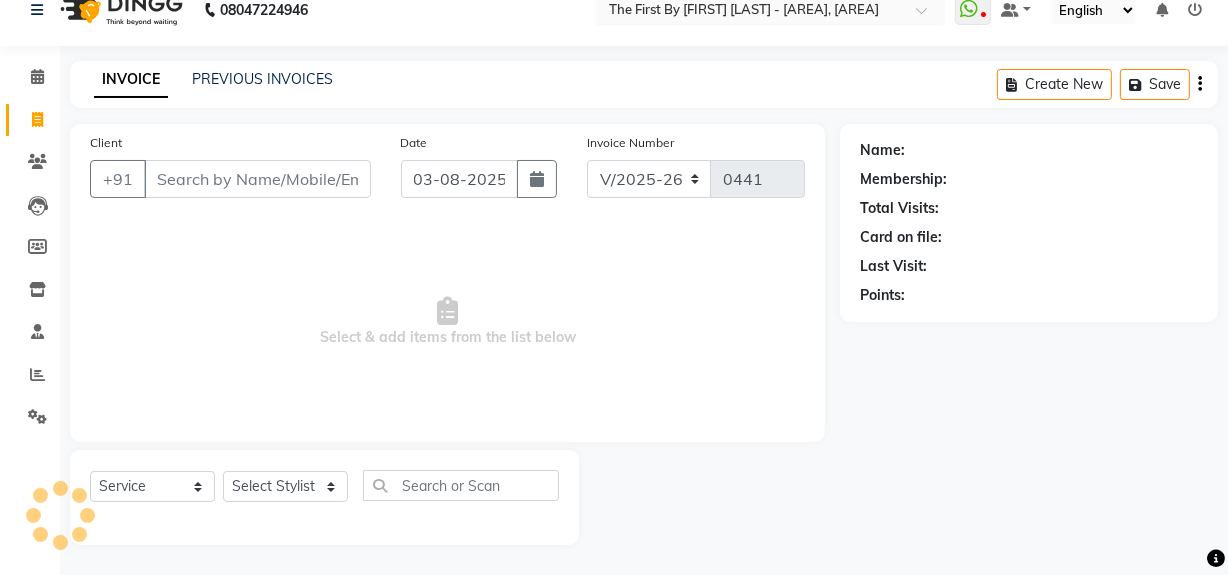 click on "Client" at bounding box center (257, 179) 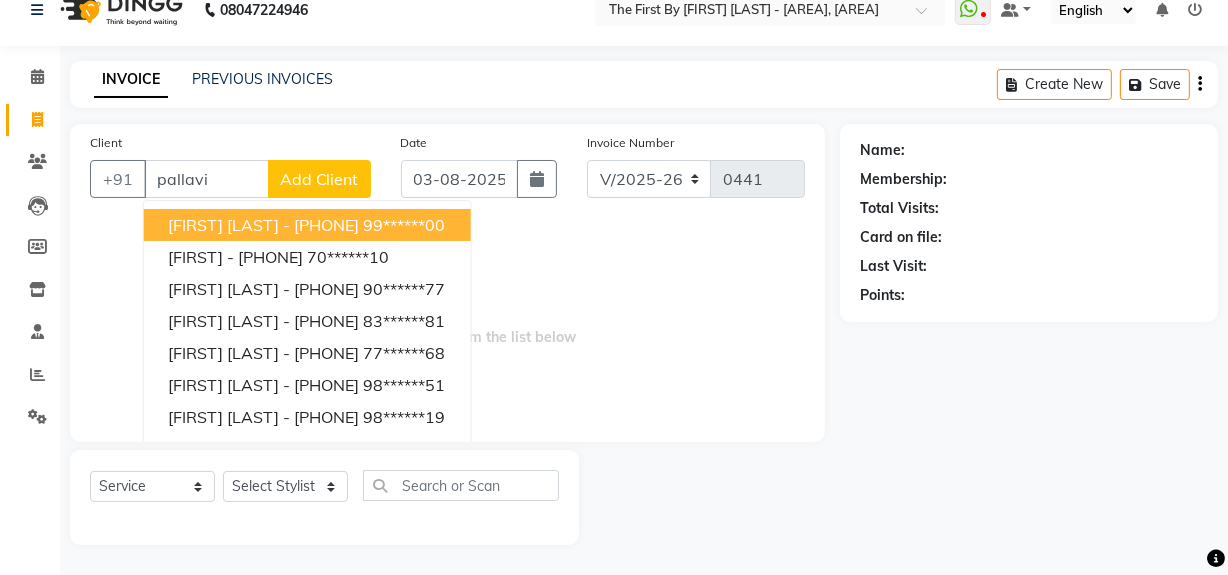 click on "99******00" at bounding box center (404, 225) 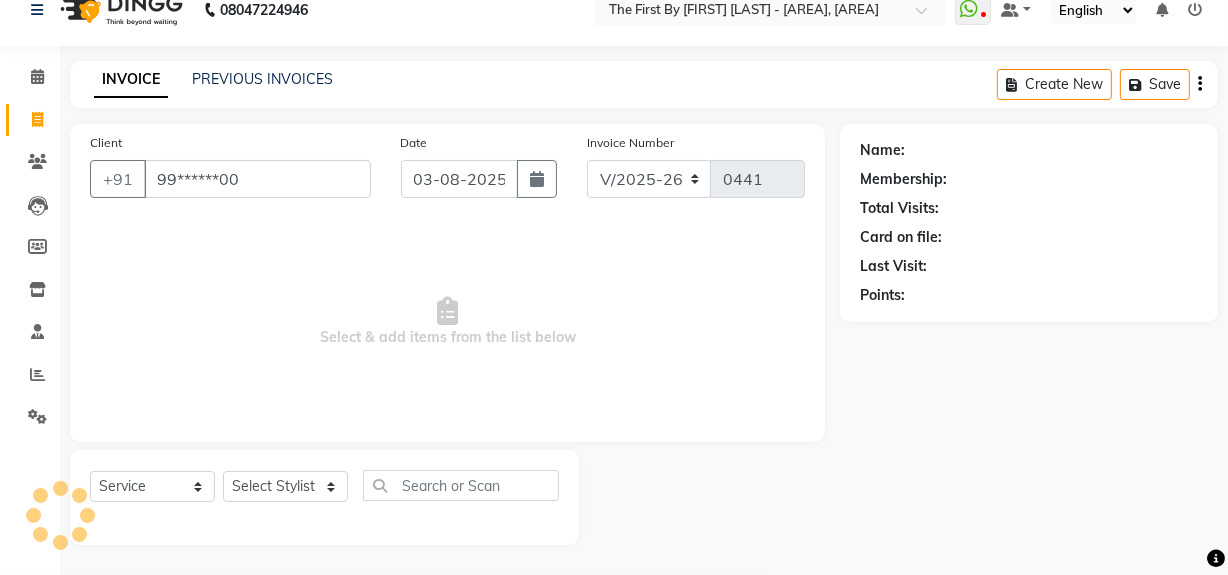 type on "99******00" 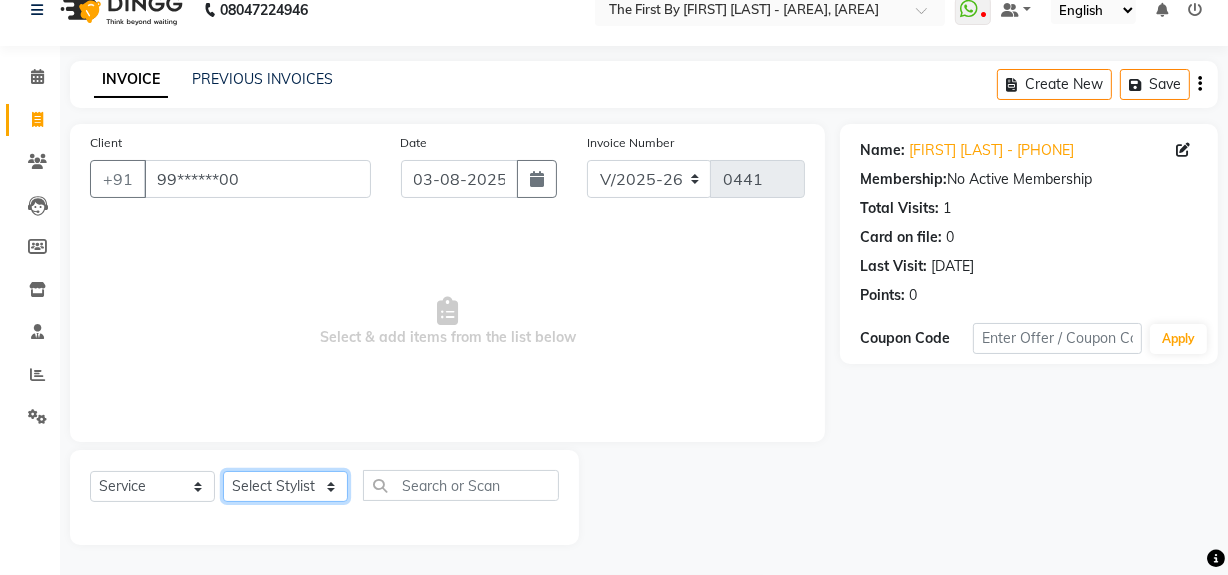 click on "Select Stylist [FIRST] [LAST] Guru Singh HR Admin [FIRST] [LAST]  [FIRST] [LAST] [FIRST] [LAST]  [FIRST] [LAST] (Manager)" 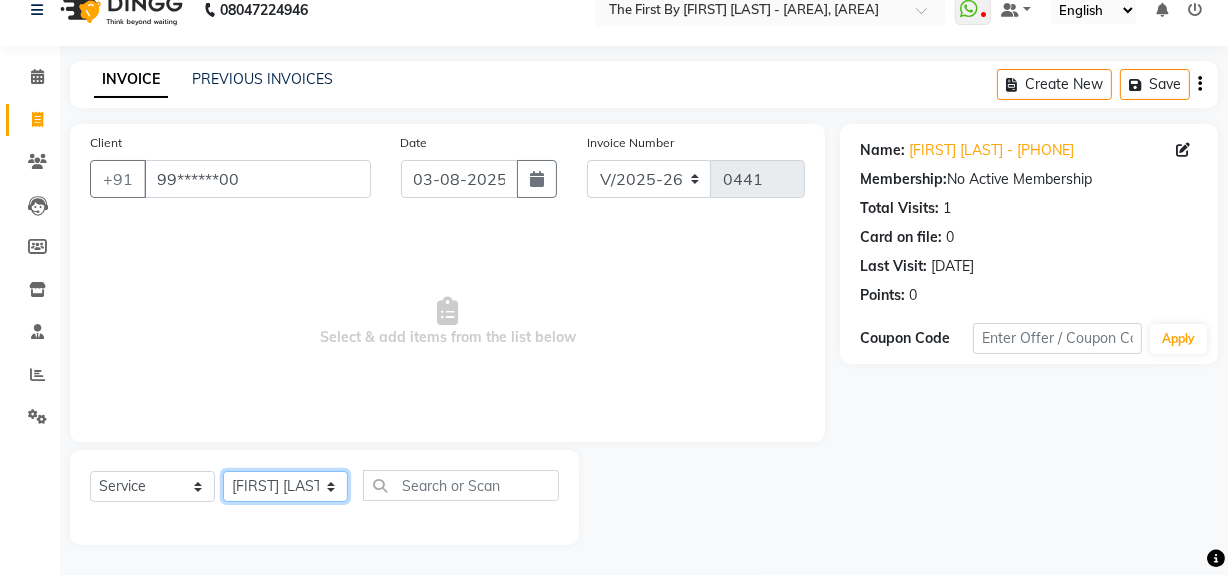 click on "Select Stylist [FIRST] [LAST] Guru Singh HR Admin [FIRST] [LAST]  [FIRST] [LAST] [FIRST] [LAST]  [FIRST] [LAST] (Manager)" 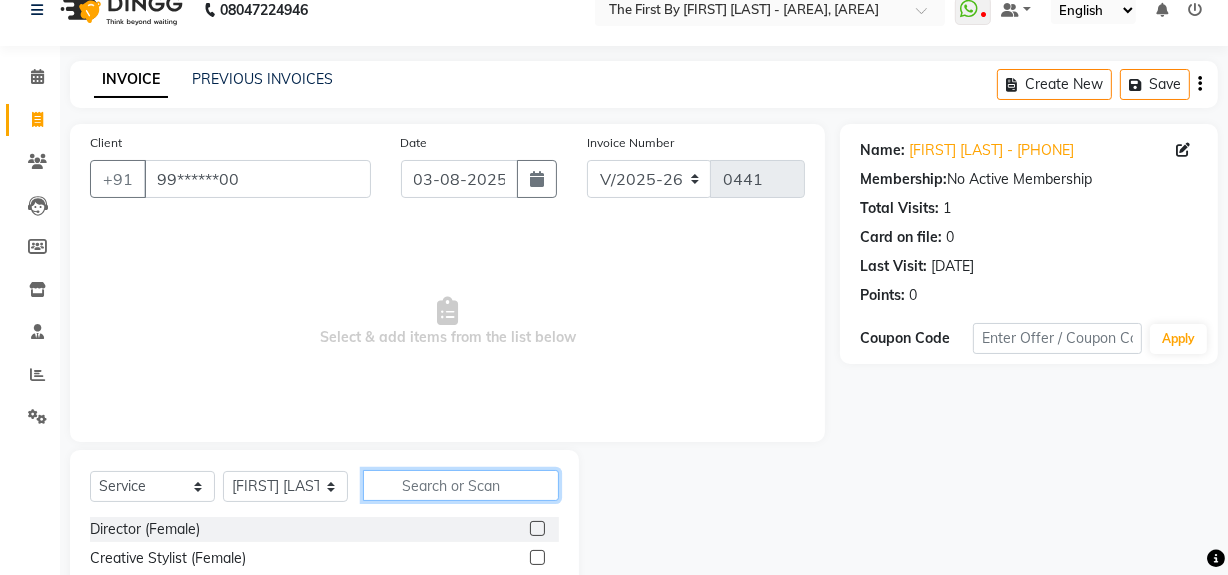 click 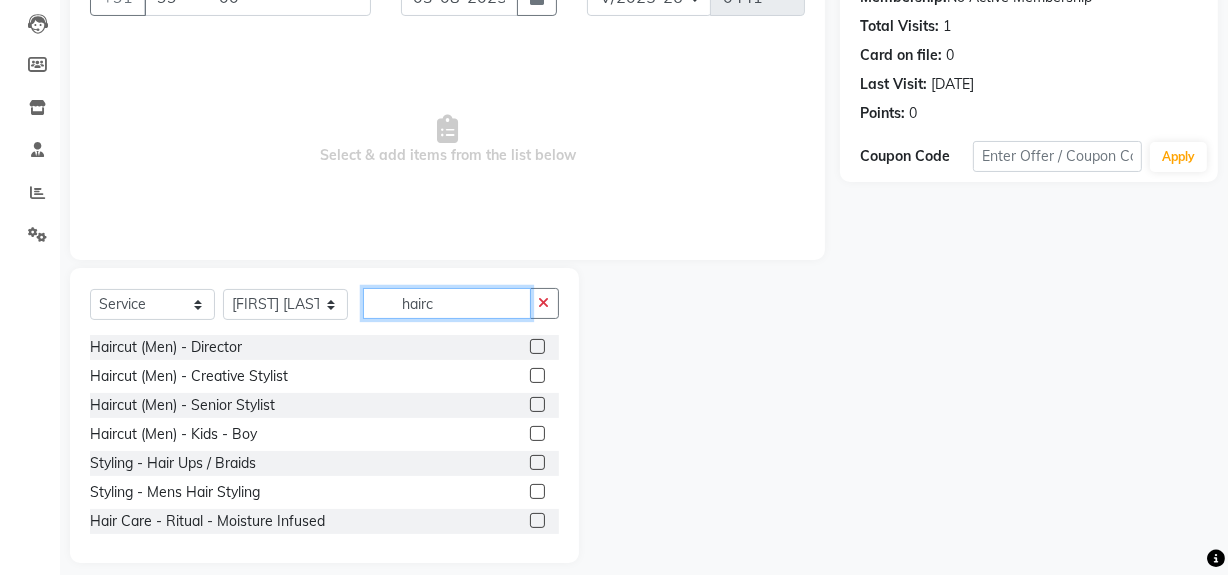 scroll, scrollTop: 141, scrollLeft: 0, axis: vertical 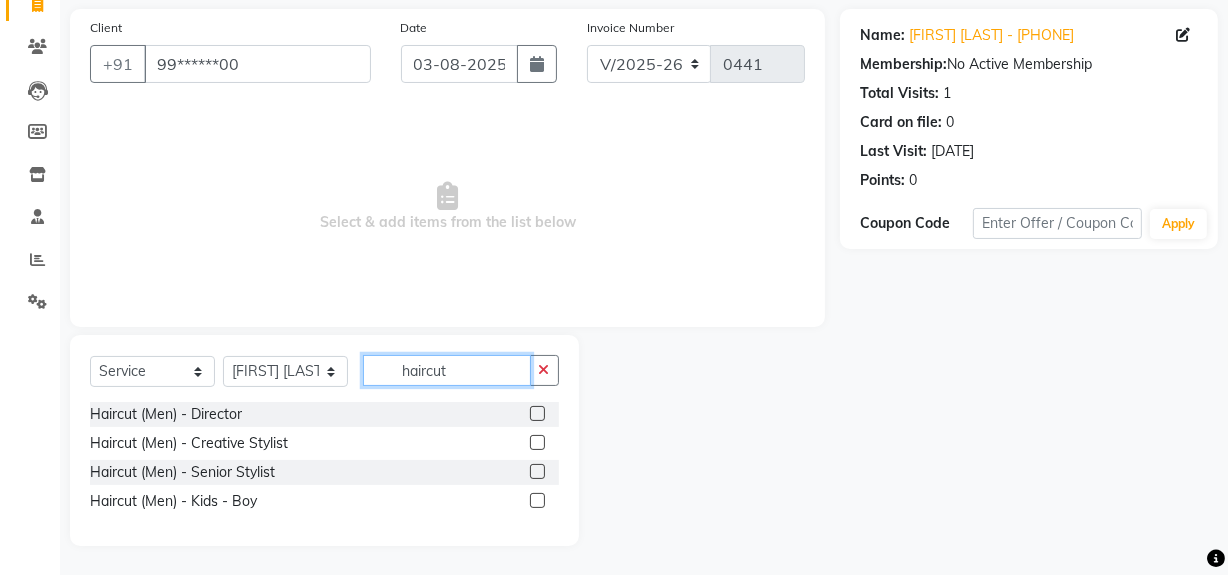 type on "haircut" 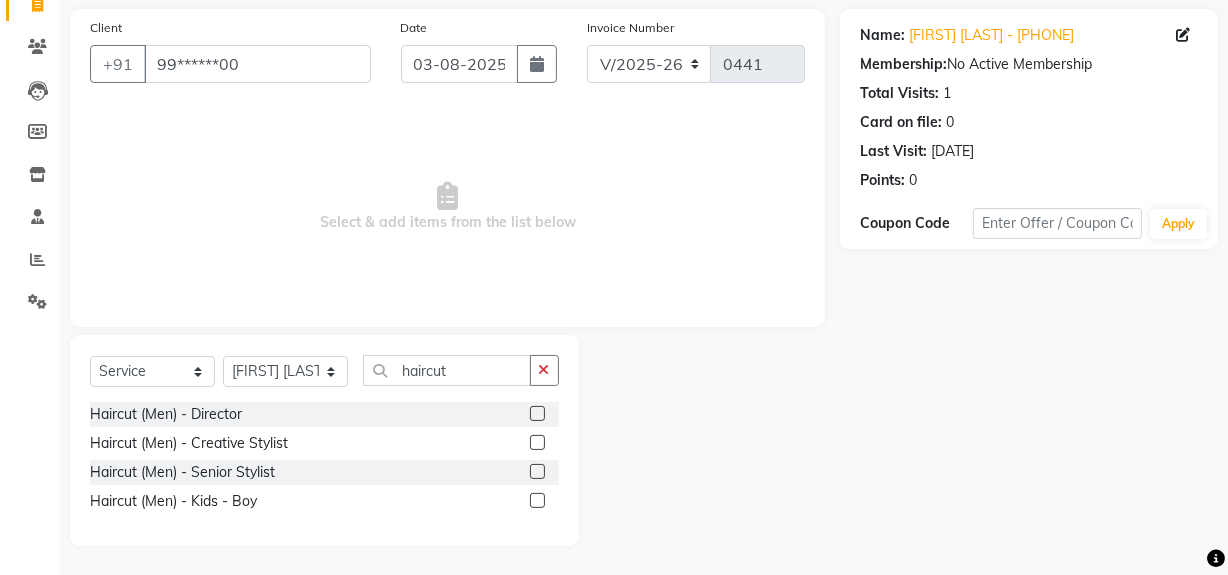 click on "Haircut (Men) - Director" 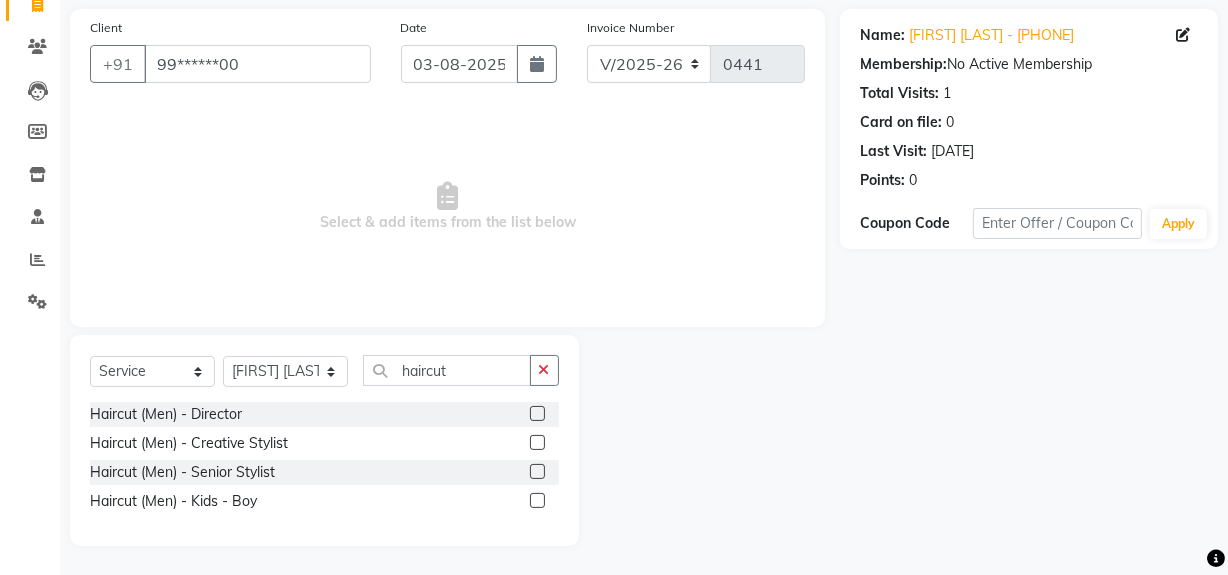 click 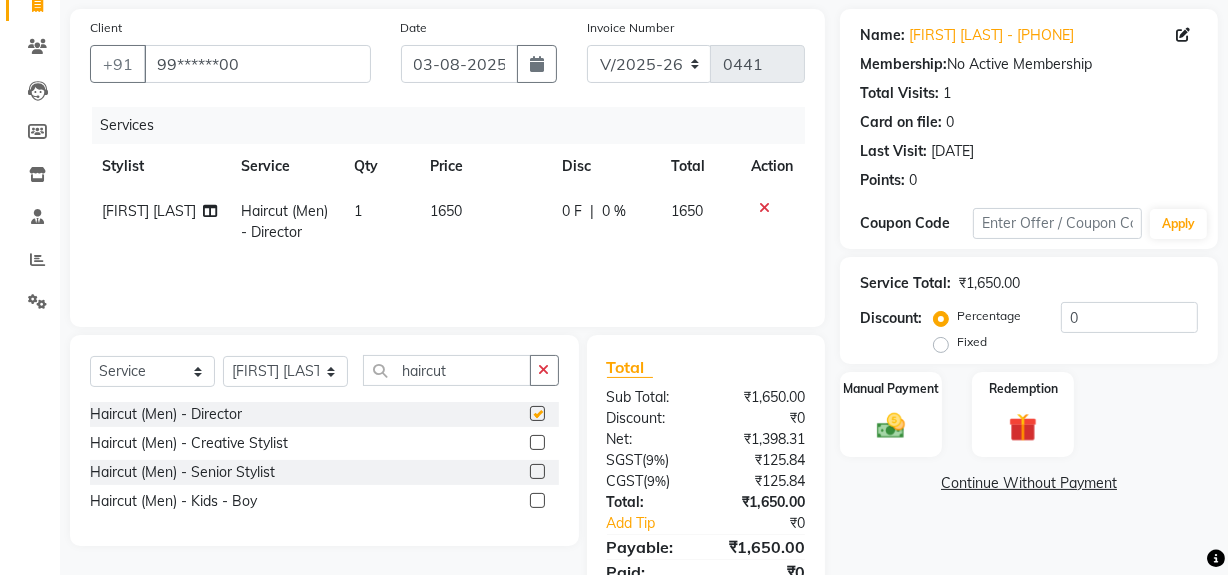 checkbox on "false" 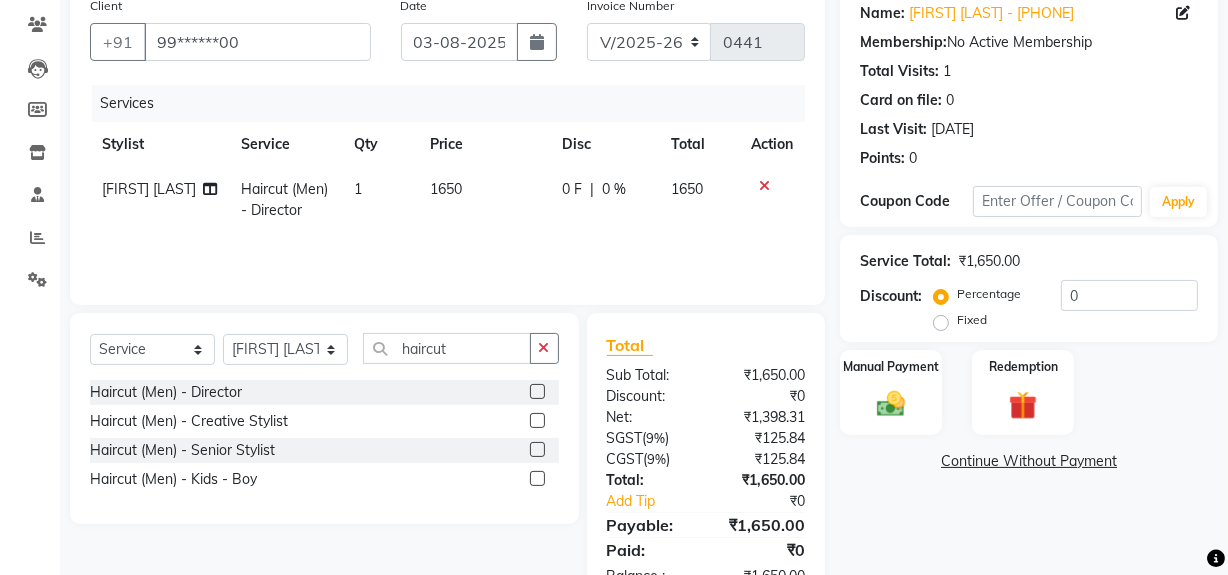 scroll, scrollTop: 225, scrollLeft: 0, axis: vertical 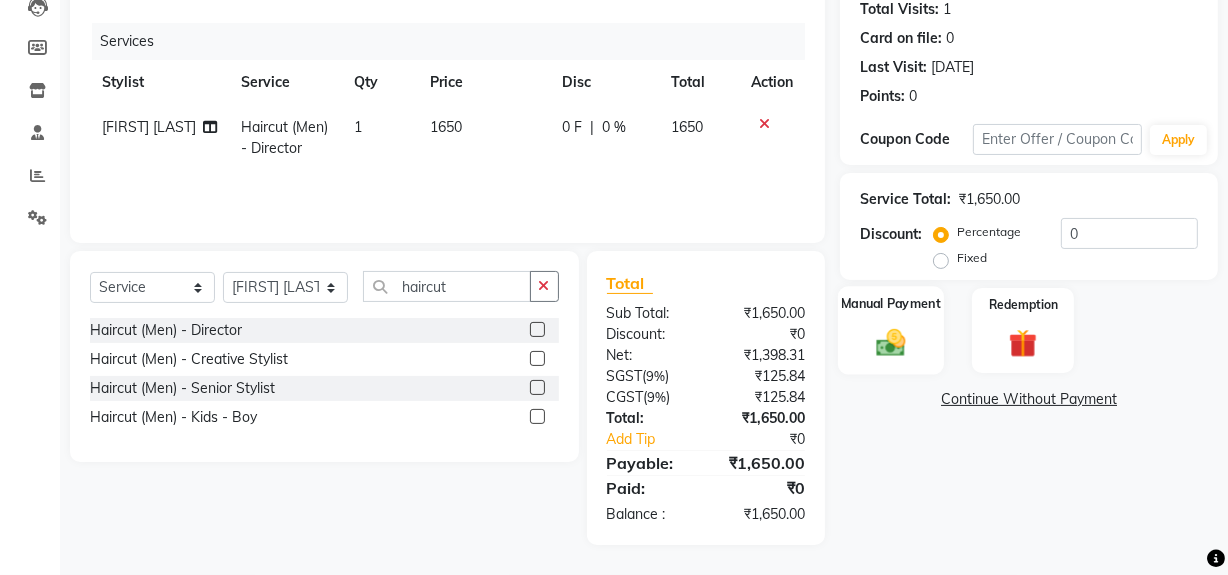 click on "Manual Payment" 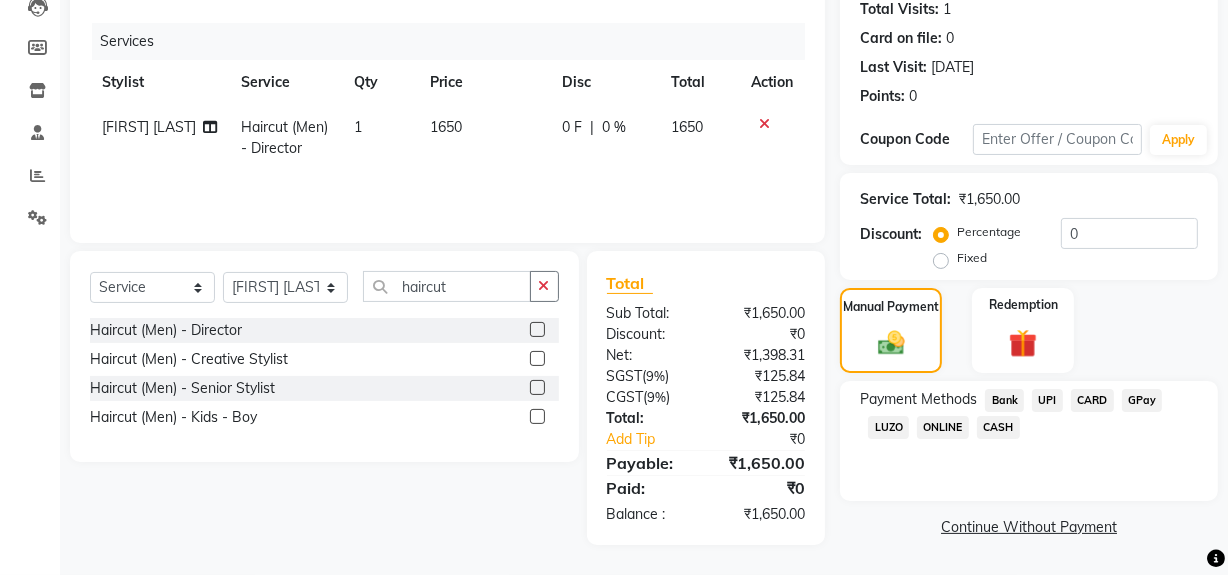 click on "CASH" 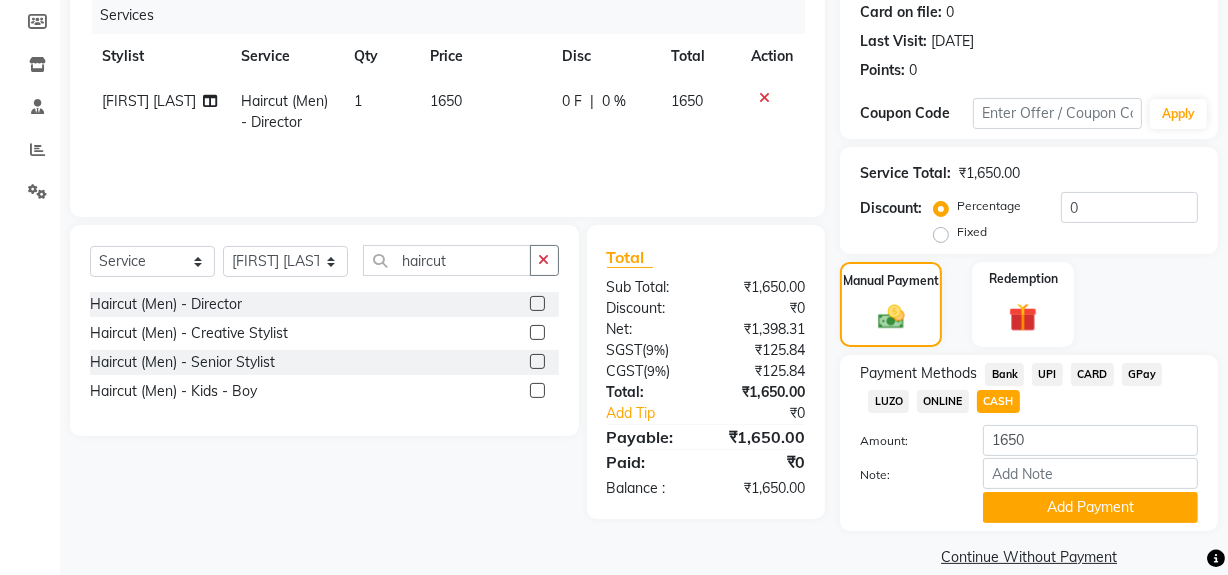 scroll, scrollTop: 277, scrollLeft: 0, axis: vertical 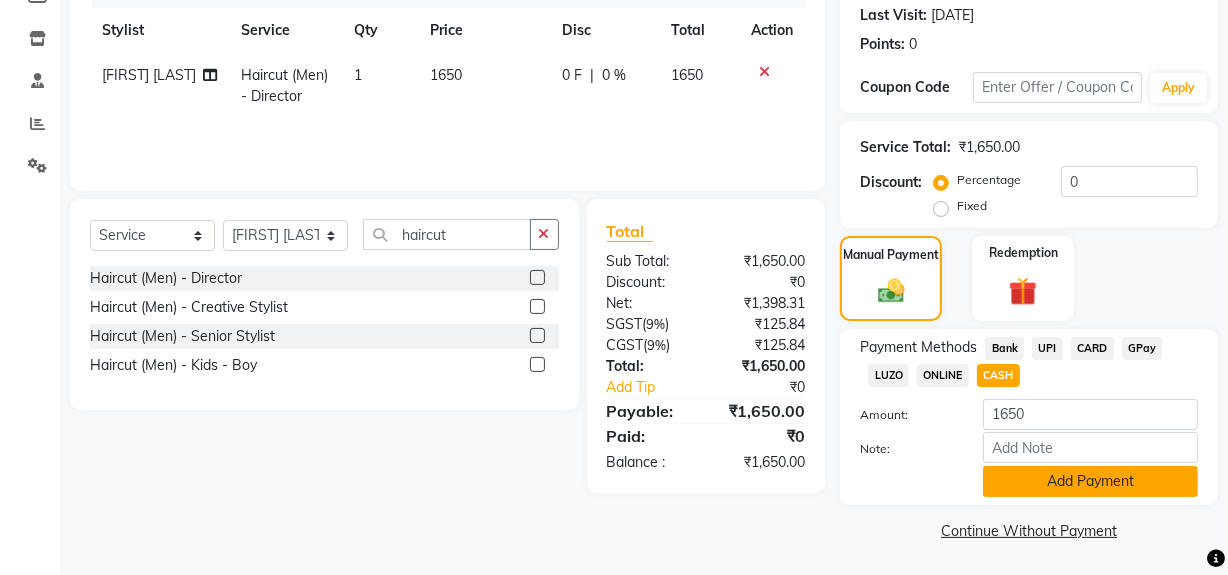 click on "Add Payment" 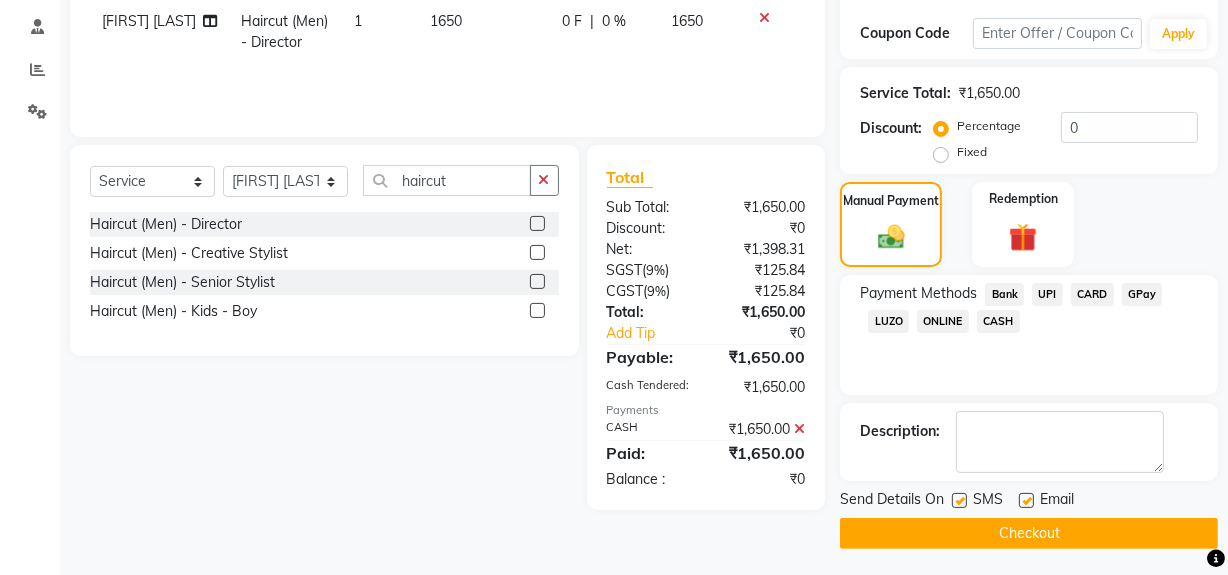 scroll, scrollTop: 333, scrollLeft: 0, axis: vertical 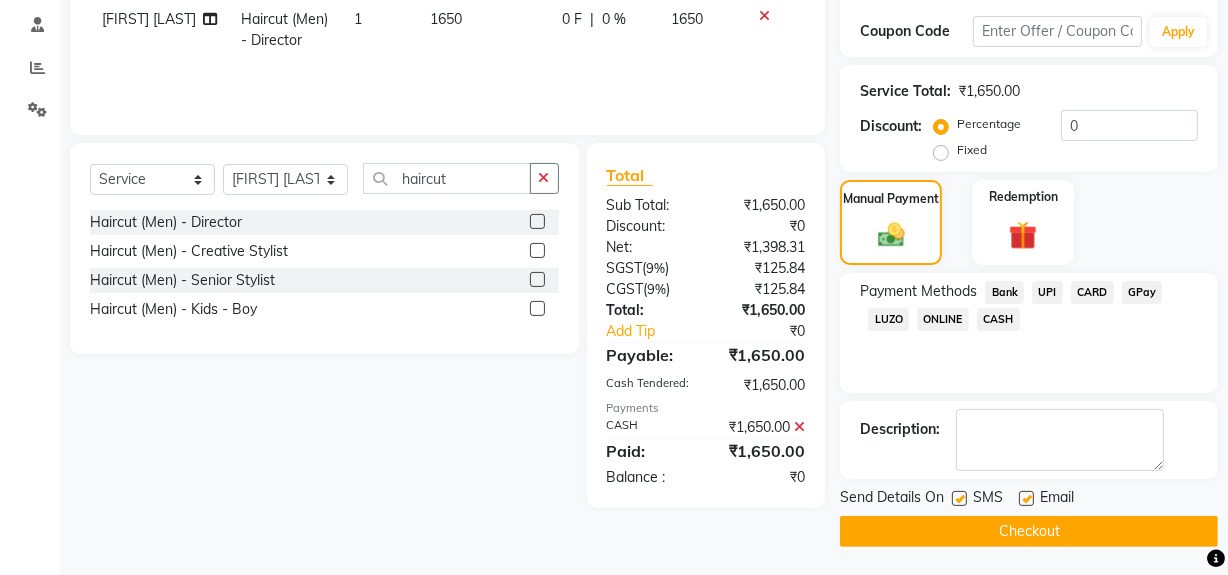 click on "Checkout" 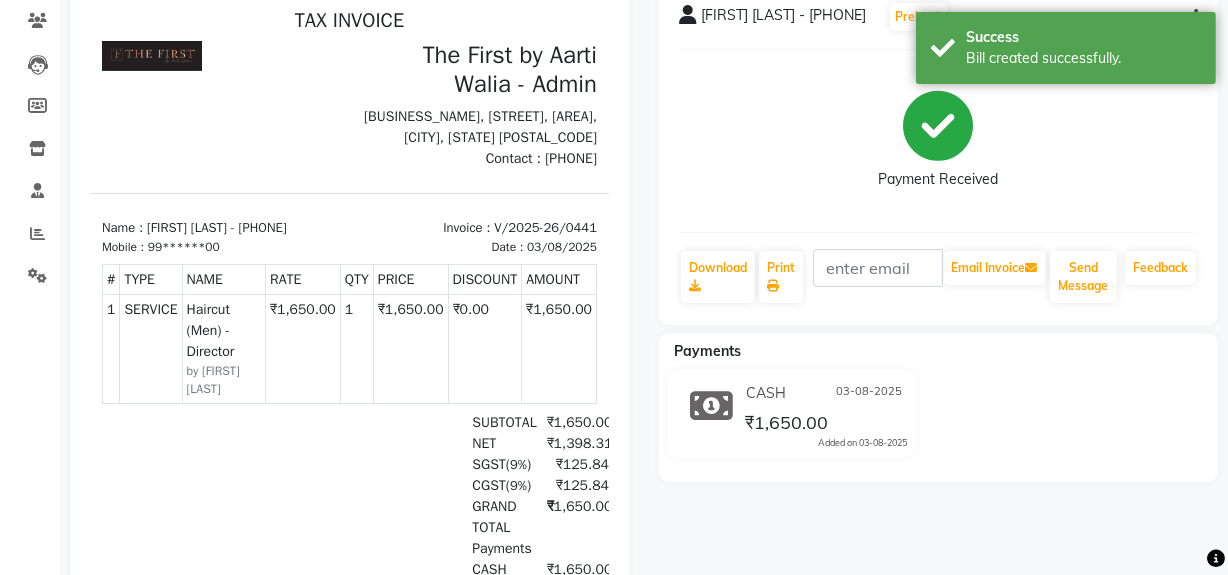 scroll, scrollTop: 90, scrollLeft: 0, axis: vertical 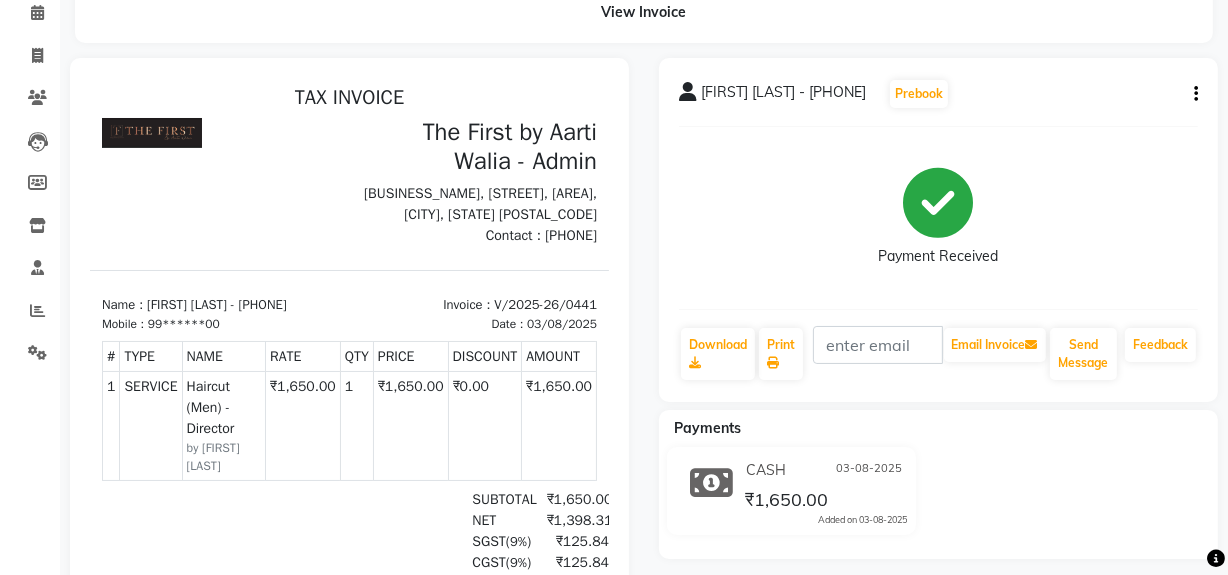 click on "Payment Received" 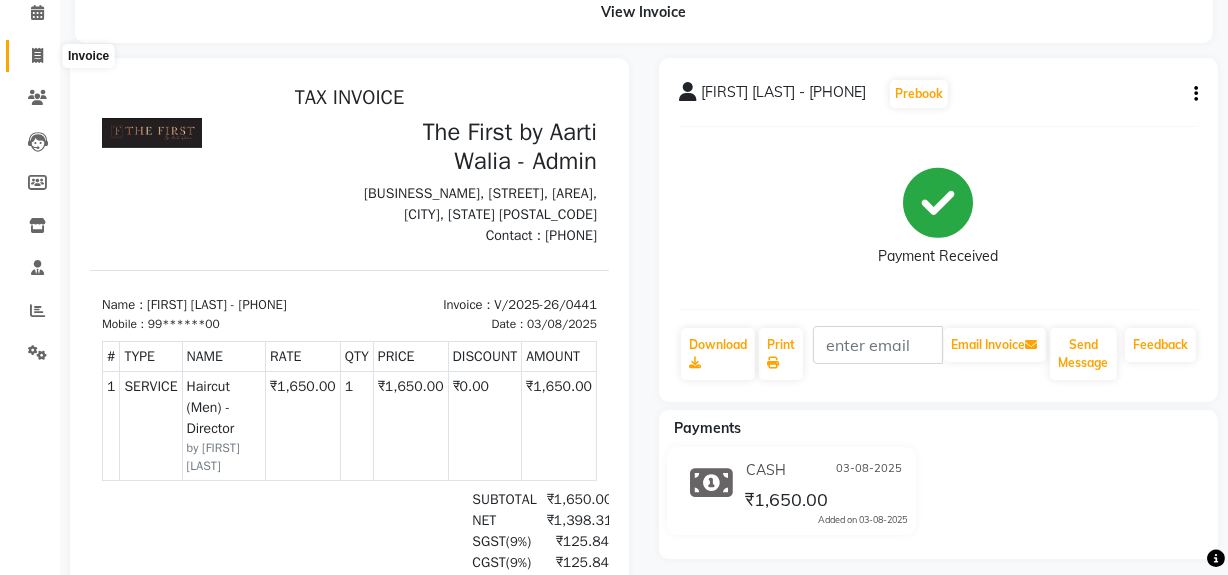 click 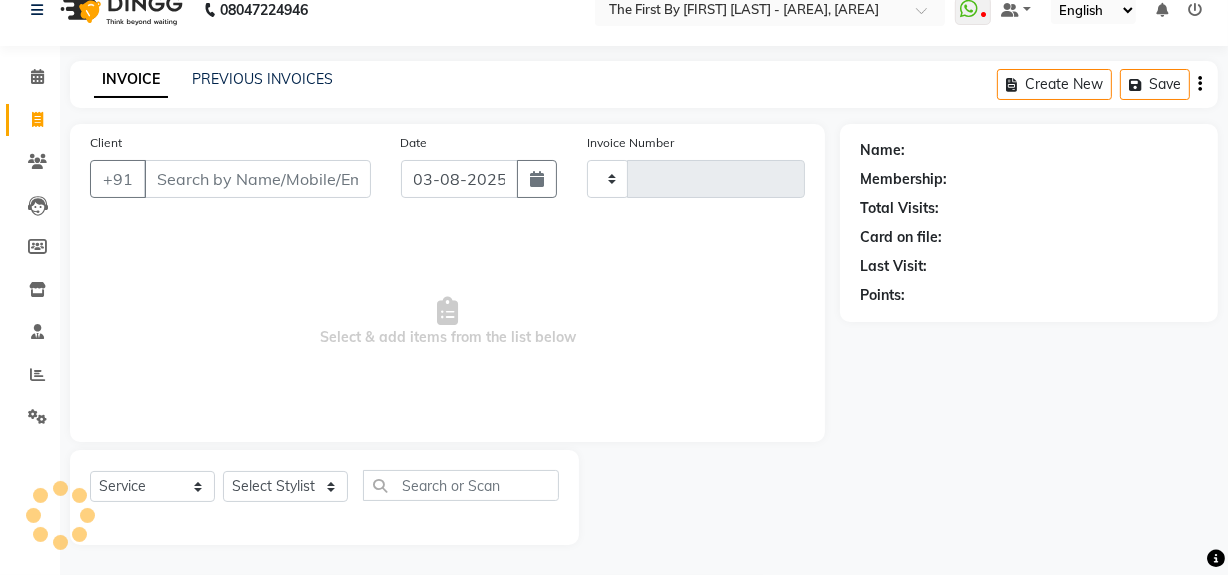 scroll, scrollTop: 26, scrollLeft: 0, axis: vertical 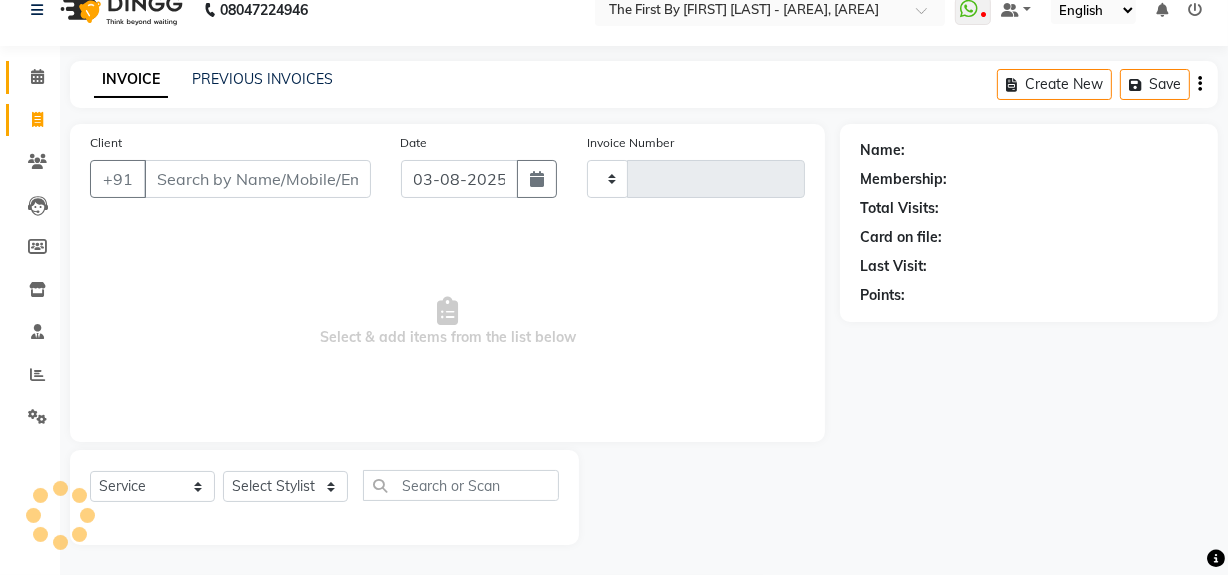 type on "0442" 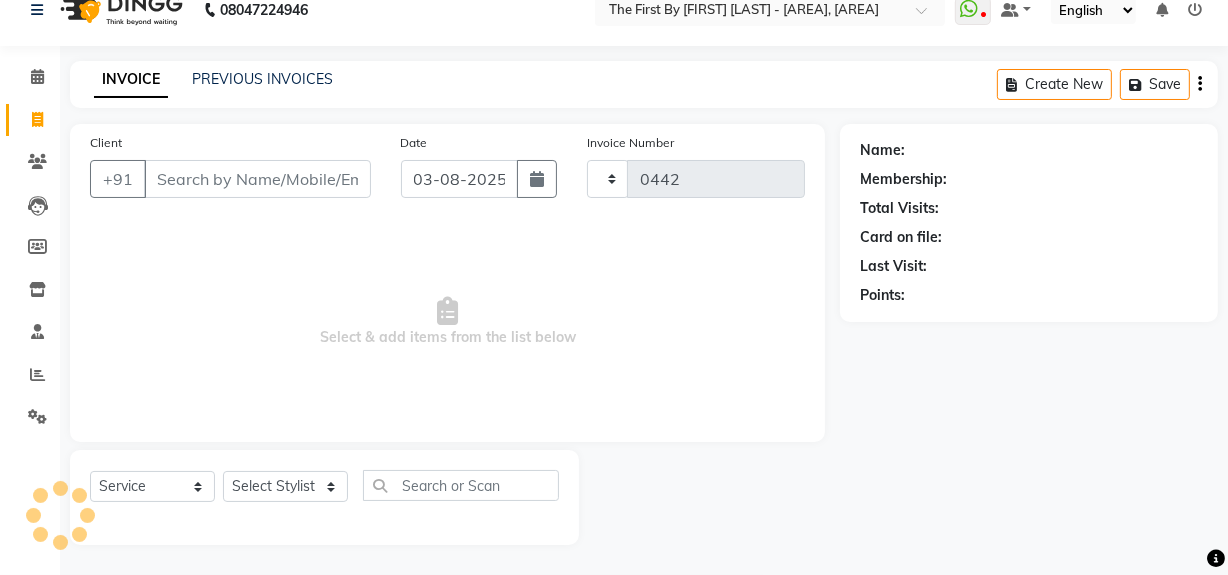 select on "6407" 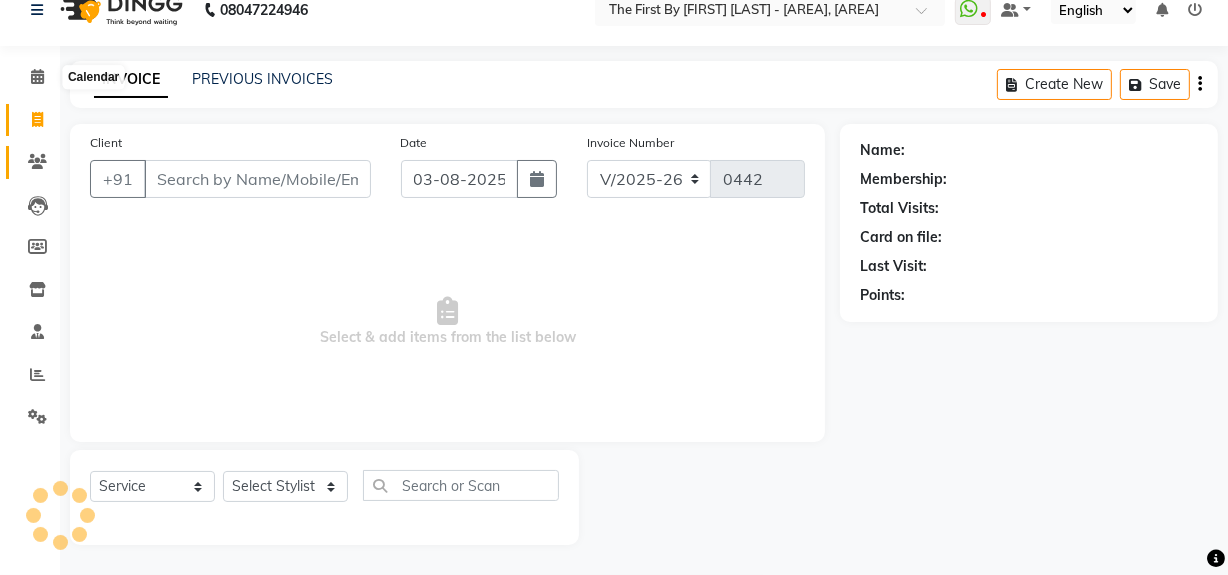 scroll, scrollTop: 0, scrollLeft: 0, axis: both 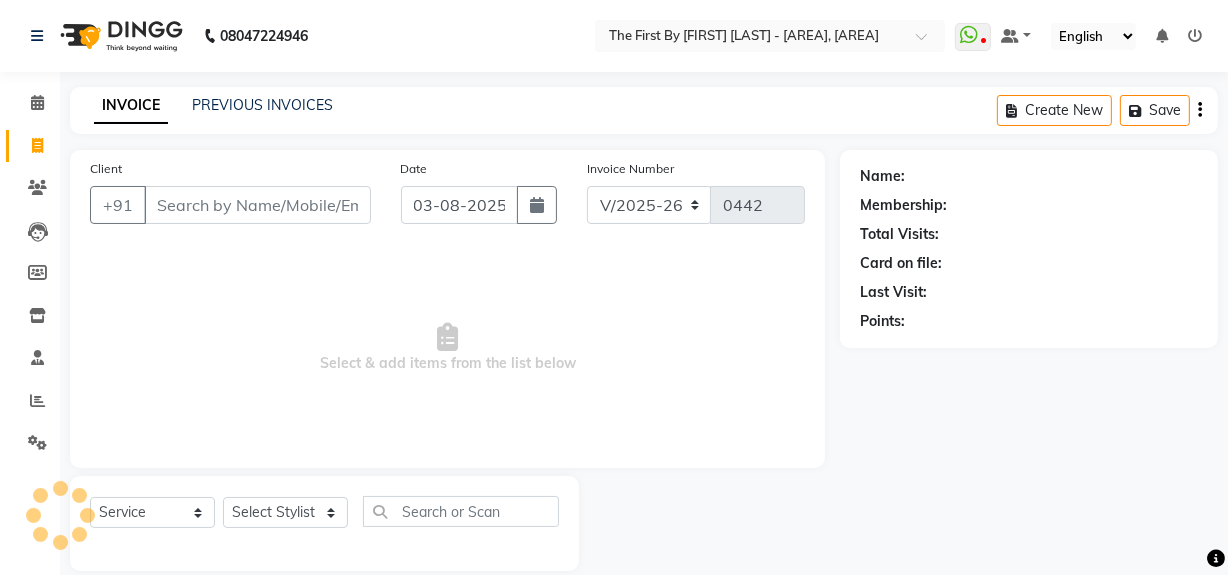 click on "Client" at bounding box center [257, 205] 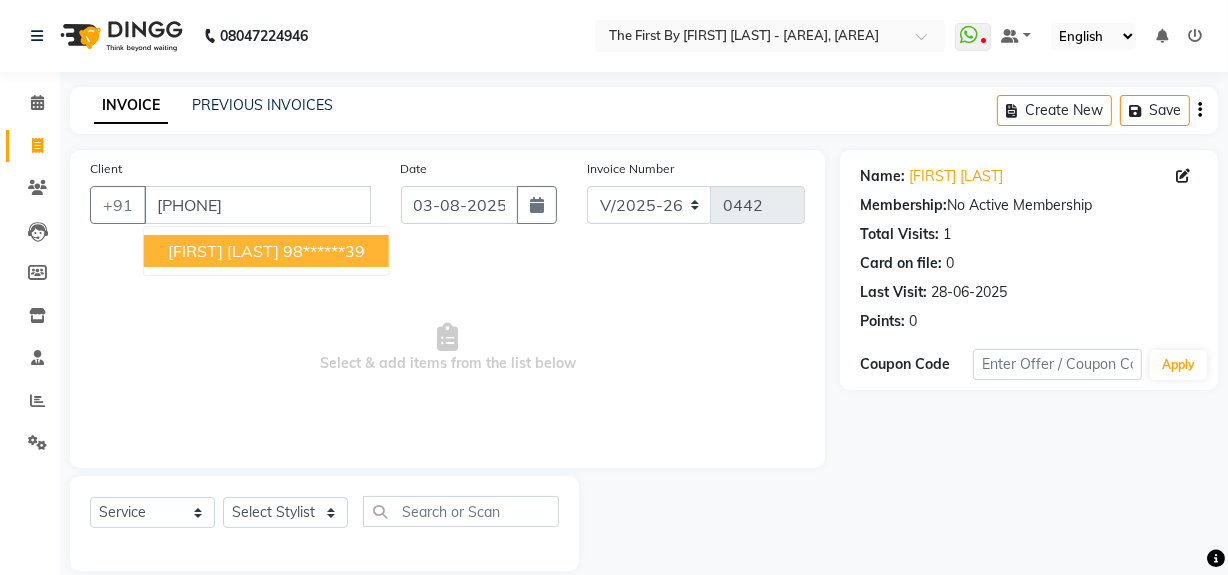 click on "98******39" at bounding box center [324, 251] 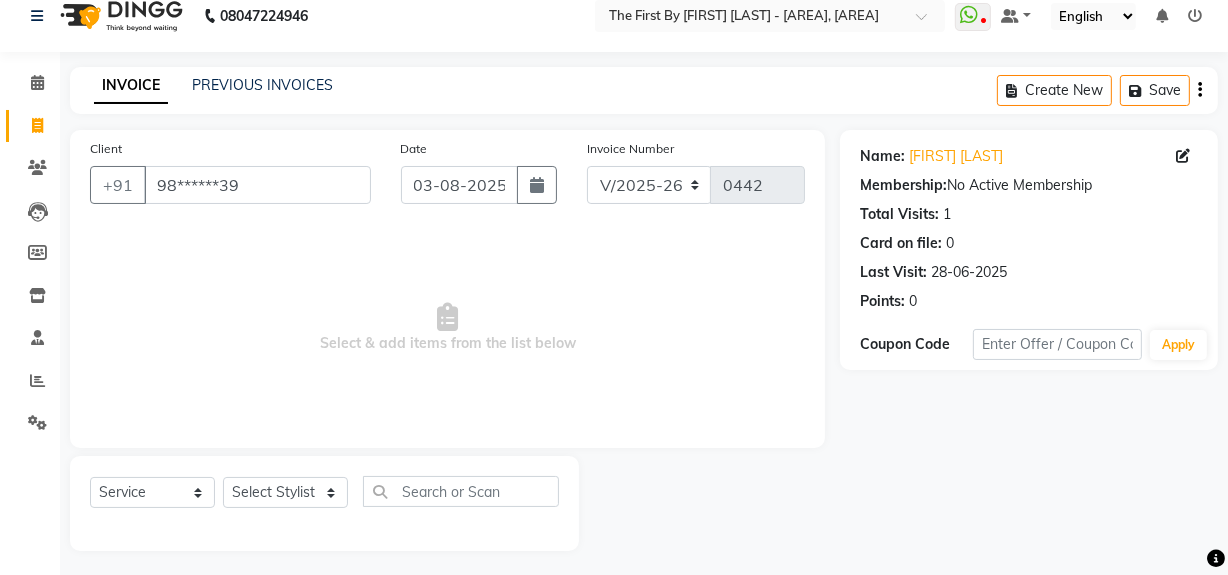 scroll, scrollTop: 26, scrollLeft: 0, axis: vertical 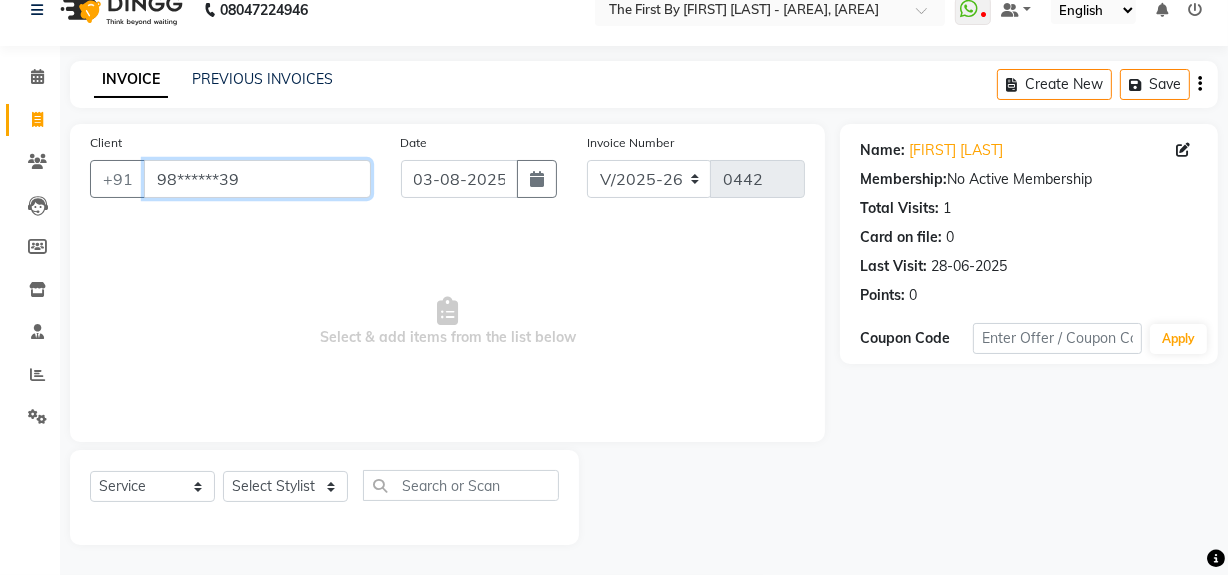 click on "98******39" at bounding box center (257, 179) 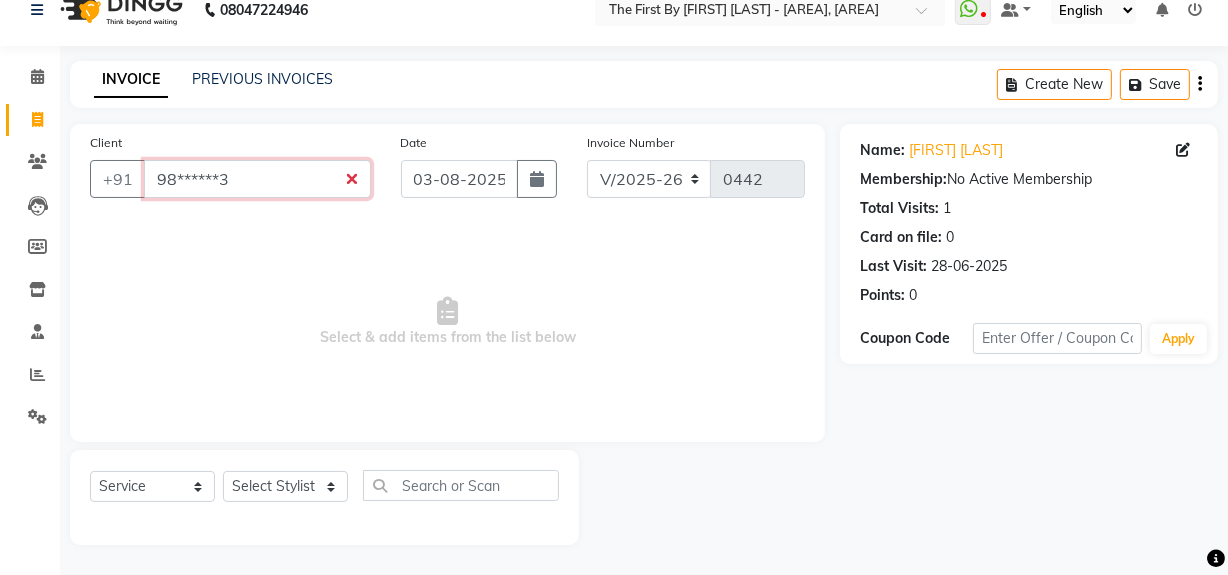 click on "98******3" at bounding box center [257, 179] 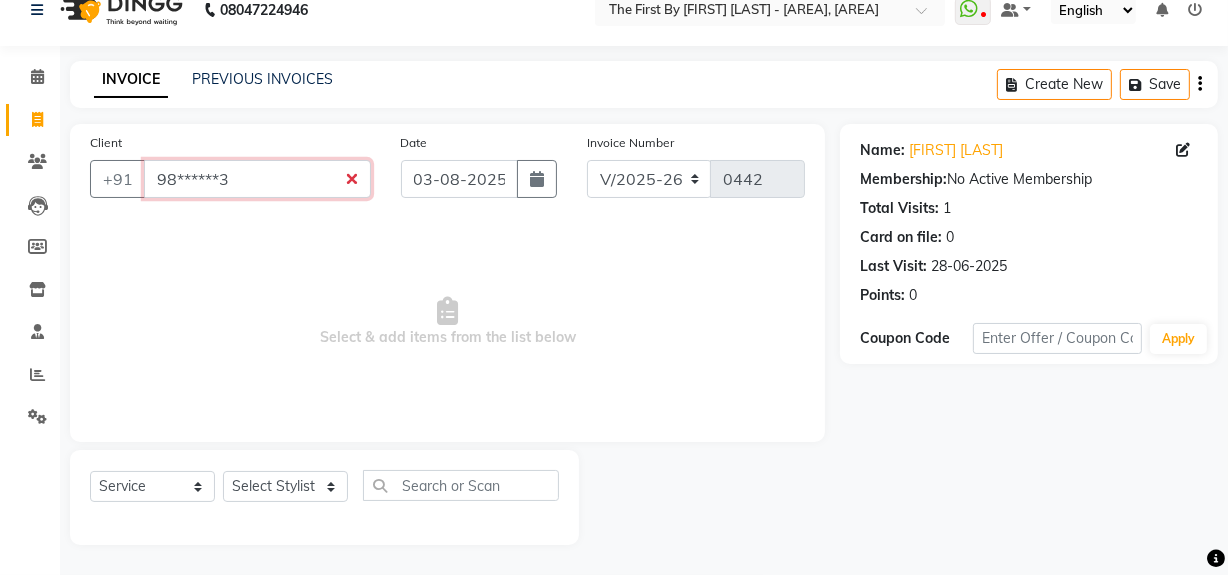type on "98******3" 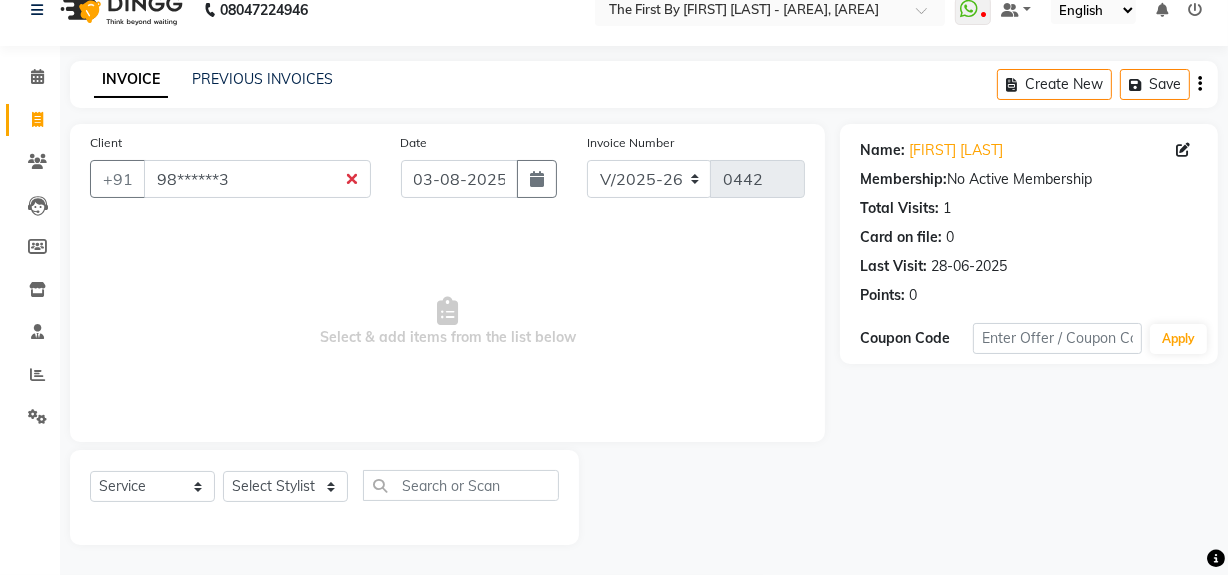 click on "Client +[COUNTRY] [PHONE] Date [DATE] Invoice Number [INVOICE] [INVOICE]-[NUMBER] [NUMBER]  Select & add items from the list below" 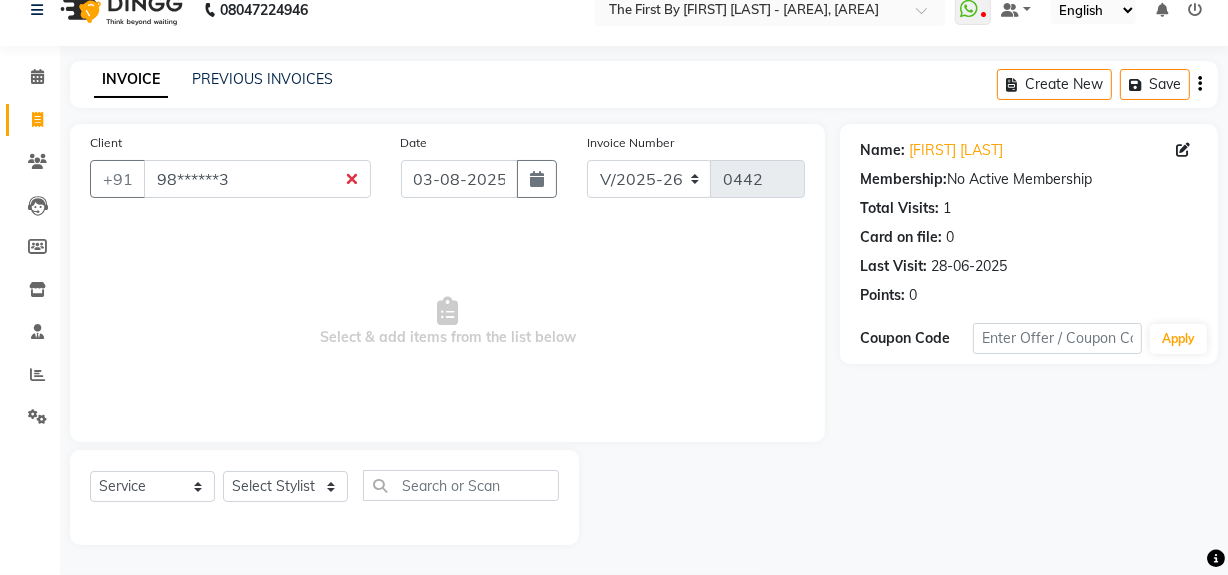 click on "Invoice" 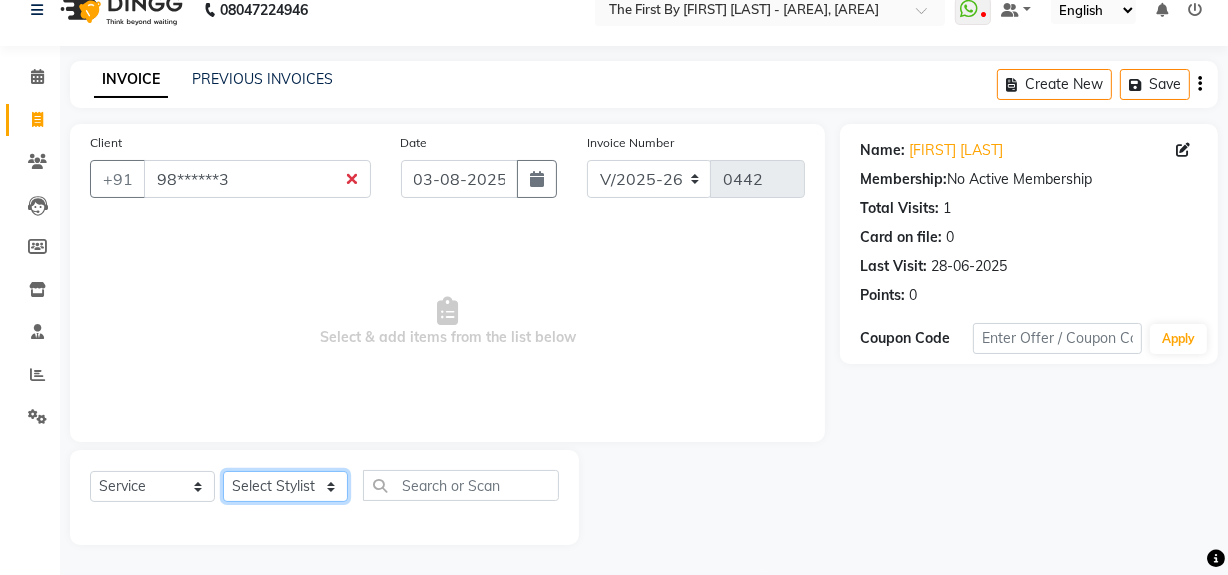 click on "Select Stylist [FIRST] [LAST] Guru Singh HR Admin [FIRST] [LAST]  [FIRST] [LAST] [FIRST] [LAST]  [FIRST] [LAST] (Manager)" 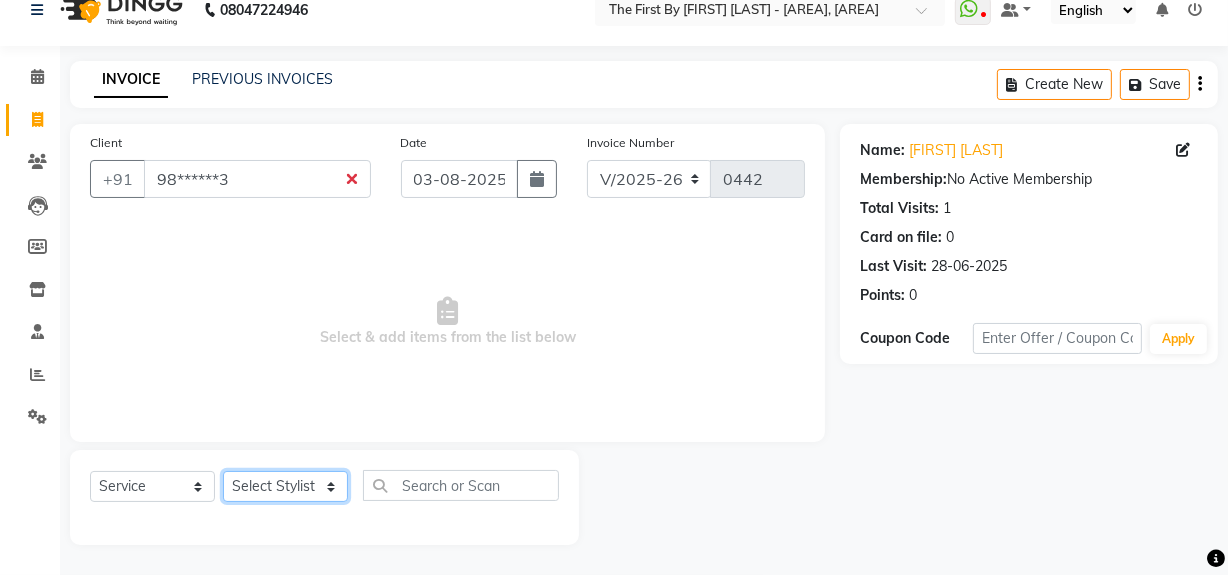 select on "68243" 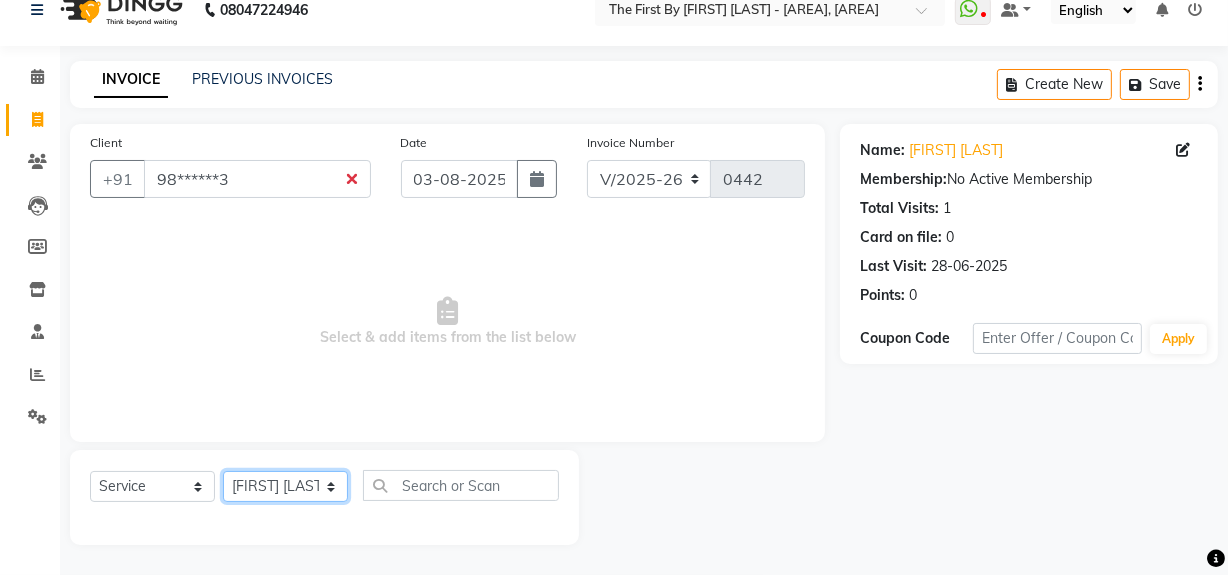 click on "Select Stylist [FIRST] [LAST] Guru Singh HR Admin [FIRST] [LAST]  [FIRST] [LAST] [FIRST] [LAST]  [FIRST] [LAST] (Manager)" 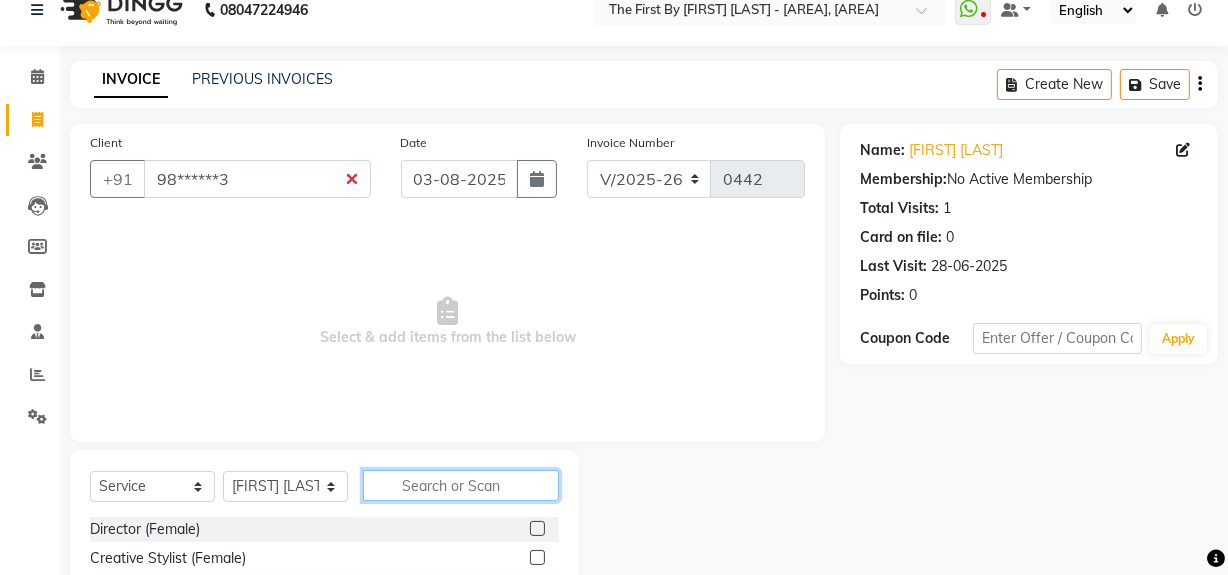 click 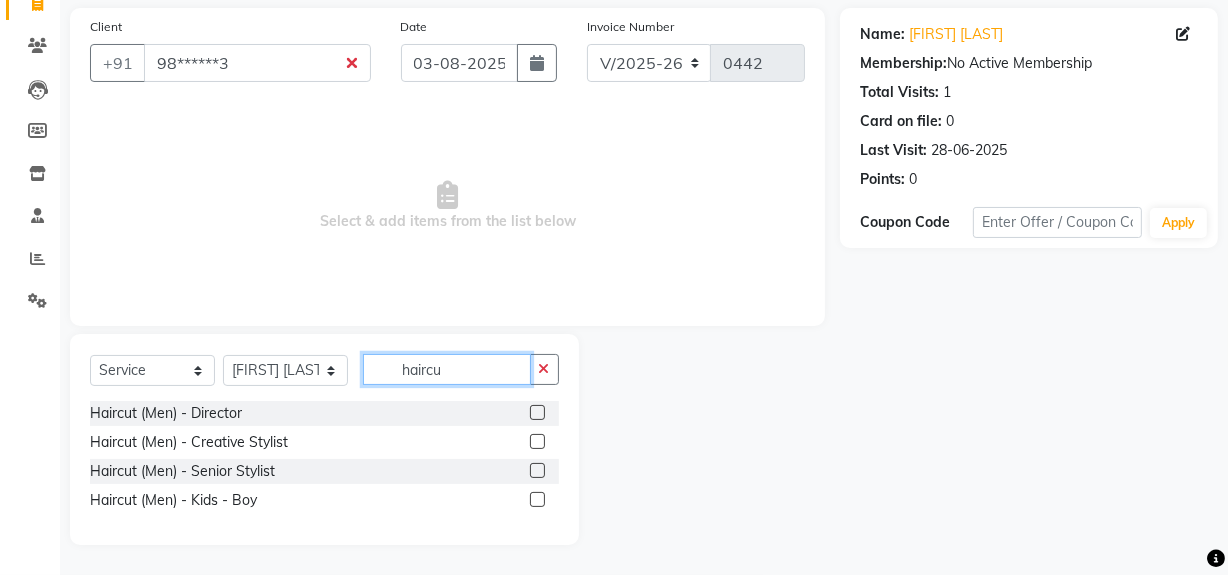 scroll, scrollTop: 141, scrollLeft: 0, axis: vertical 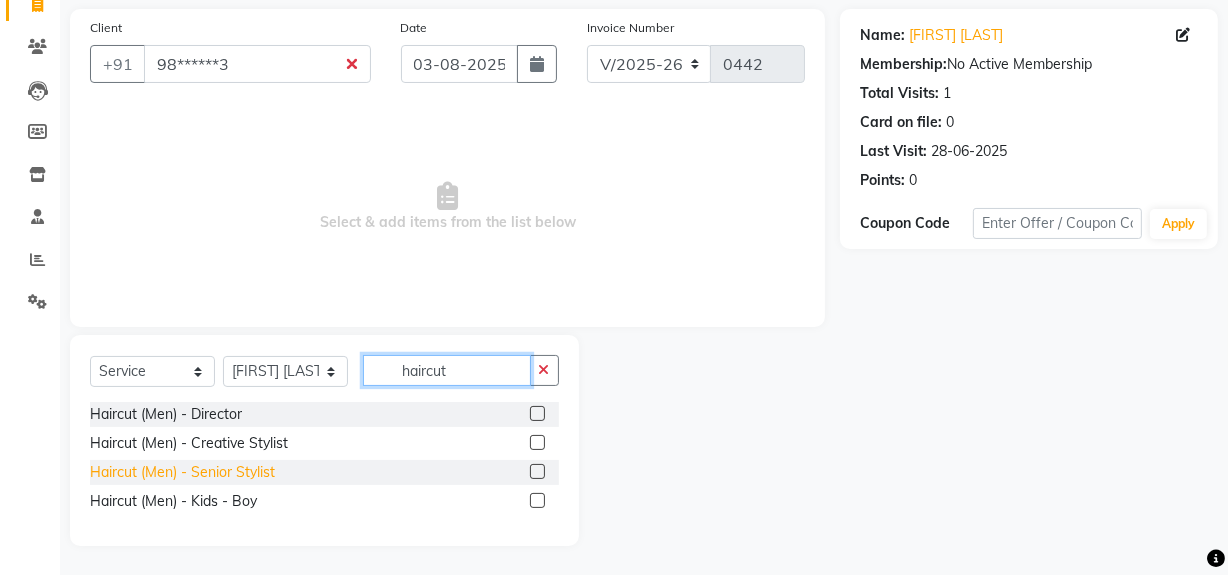 type on "haircut" 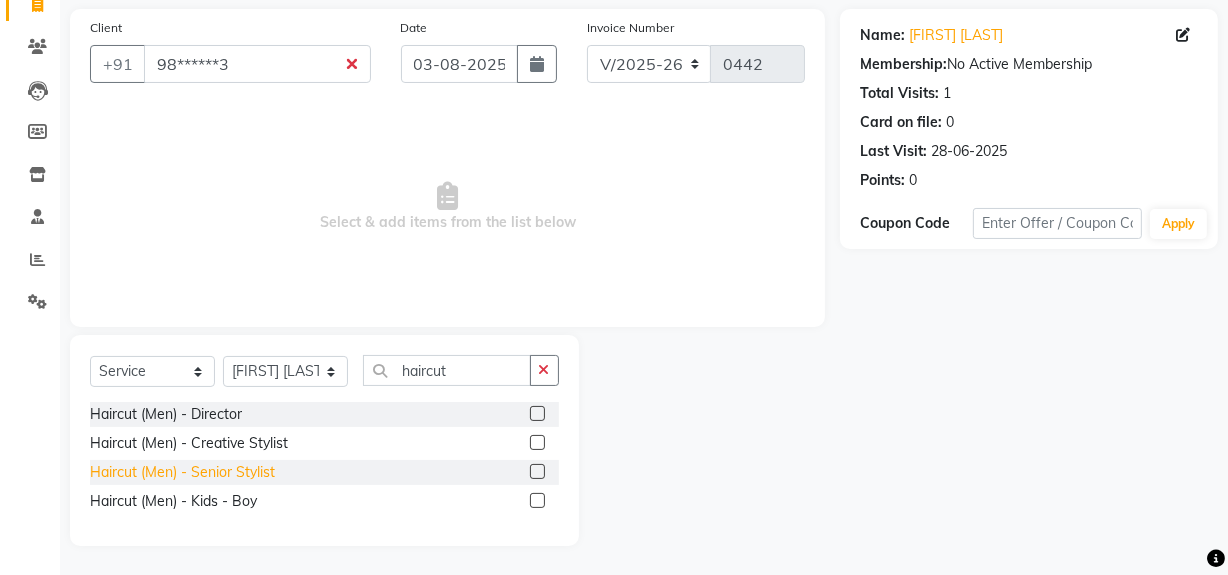 click on "Haircut (Men) - Senior Stylist" 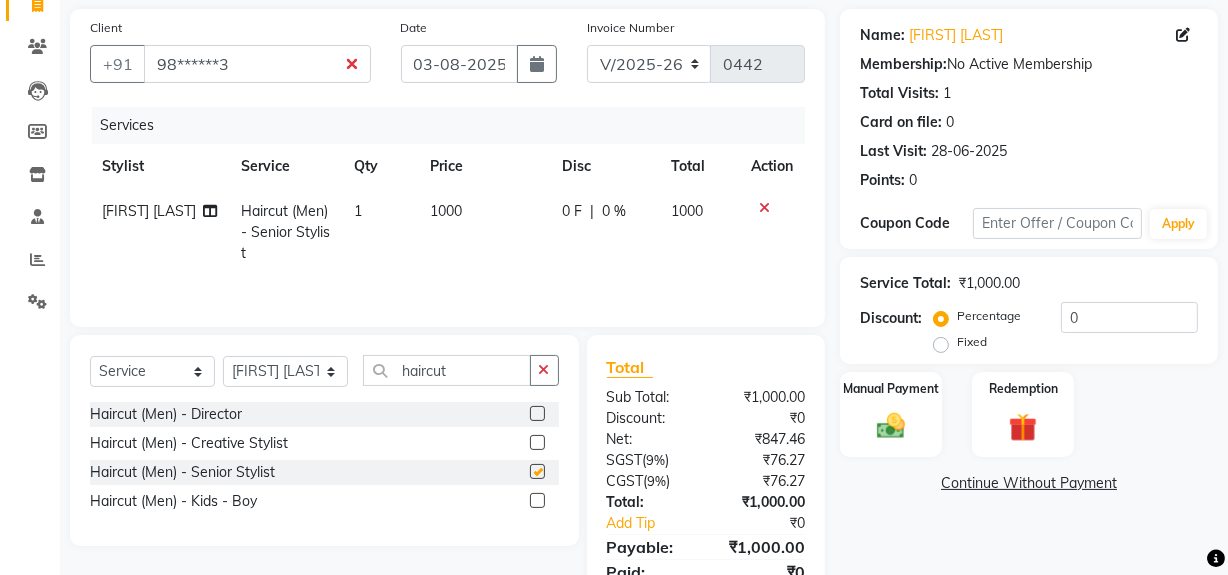 checkbox on "false" 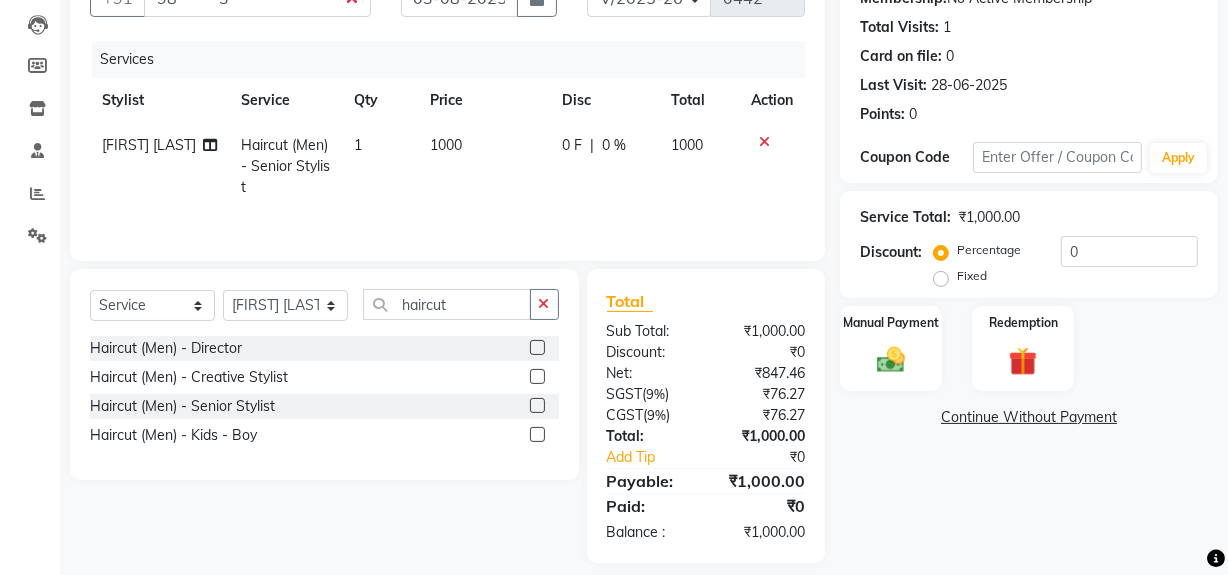scroll, scrollTop: 225, scrollLeft: 0, axis: vertical 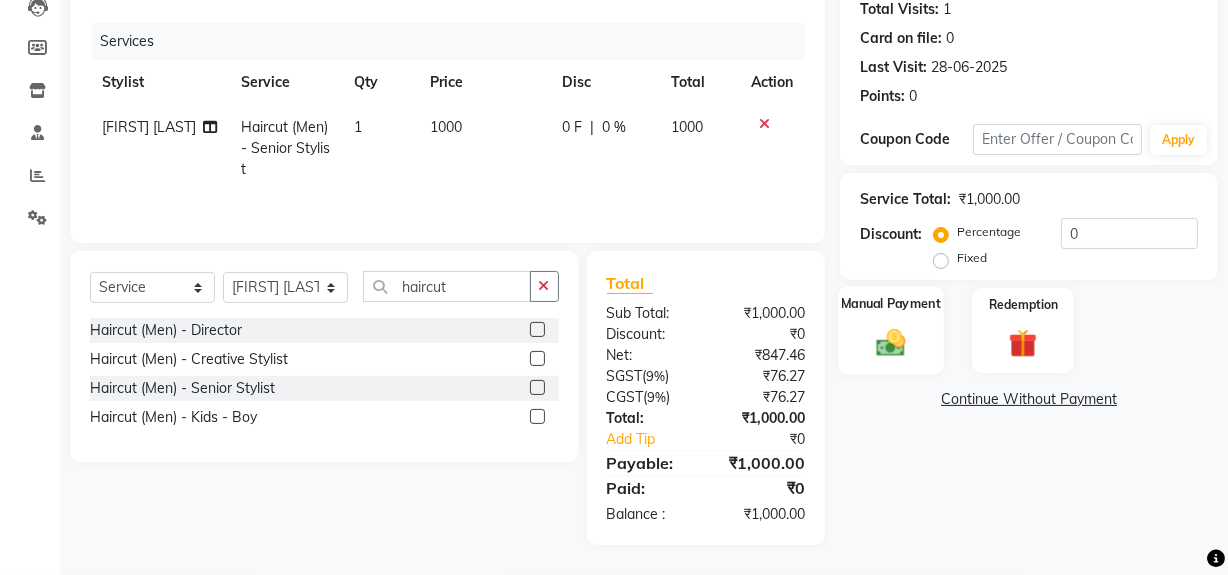 click 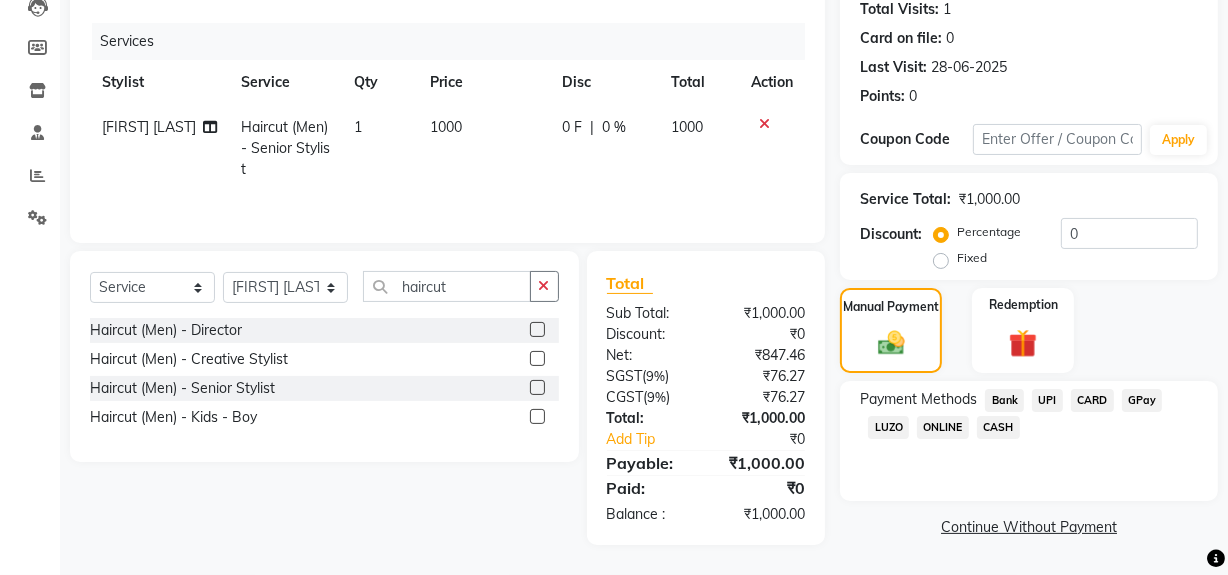click on "CARD" 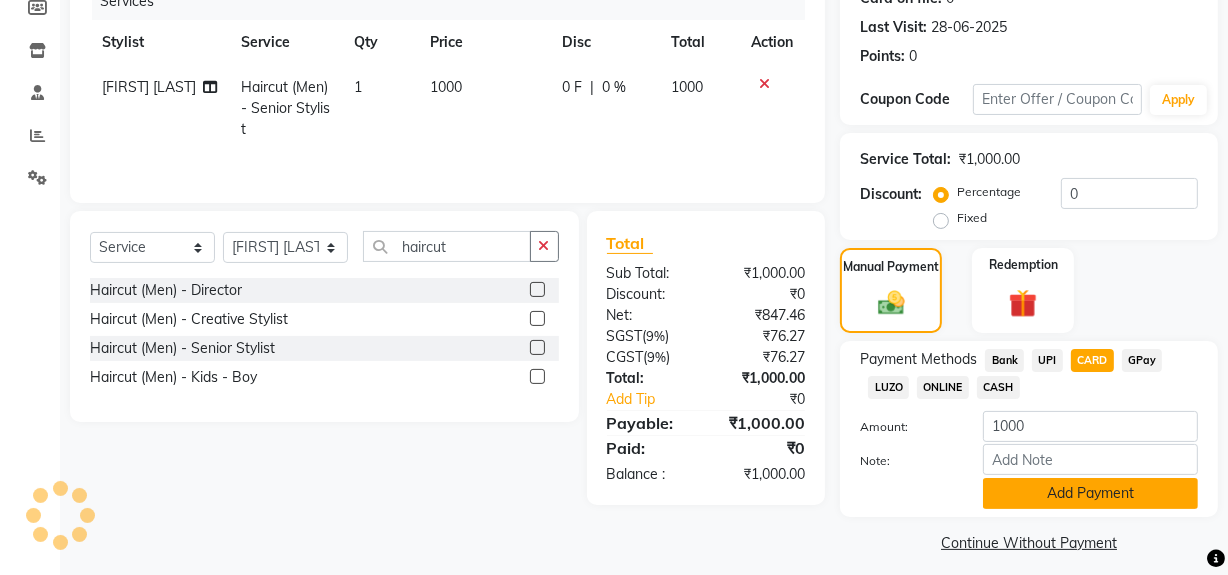 scroll, scrollTop: 277, scrollLeft: 0, axis: vertical 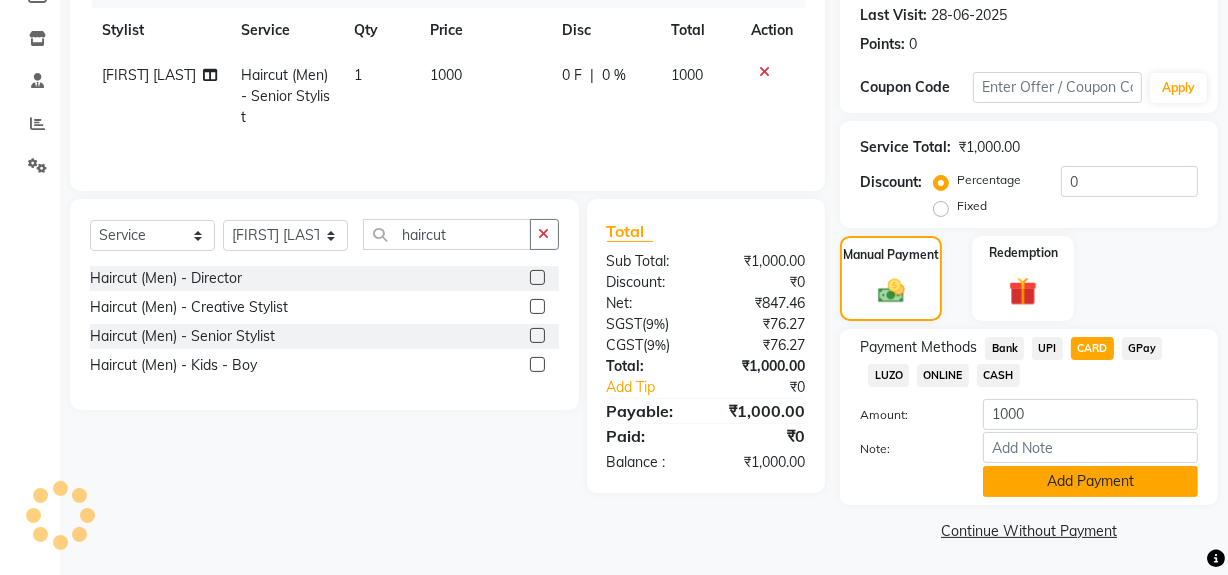 click on "Add Payment" 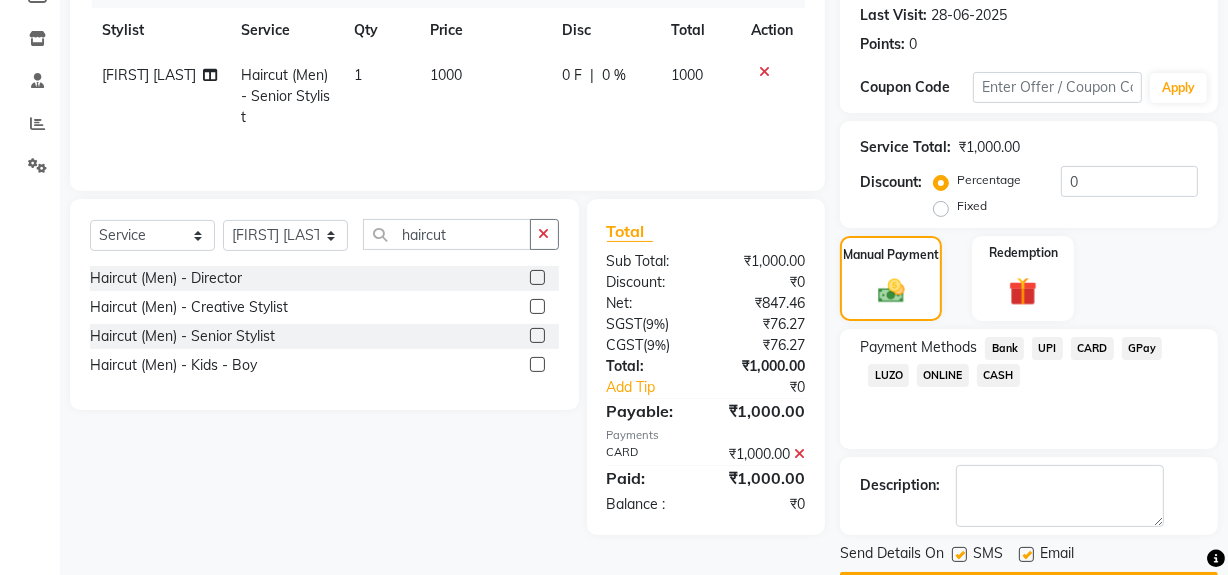 scroll, scrollTop: 333, scrollLeft: 0, axis: vertical 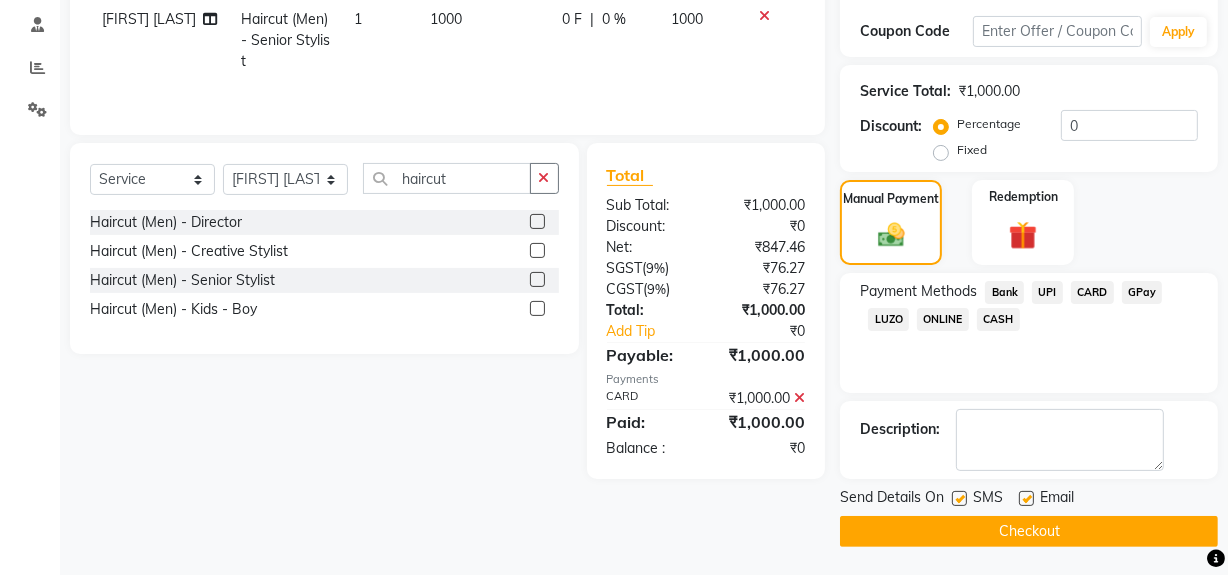 click on "Checkout" 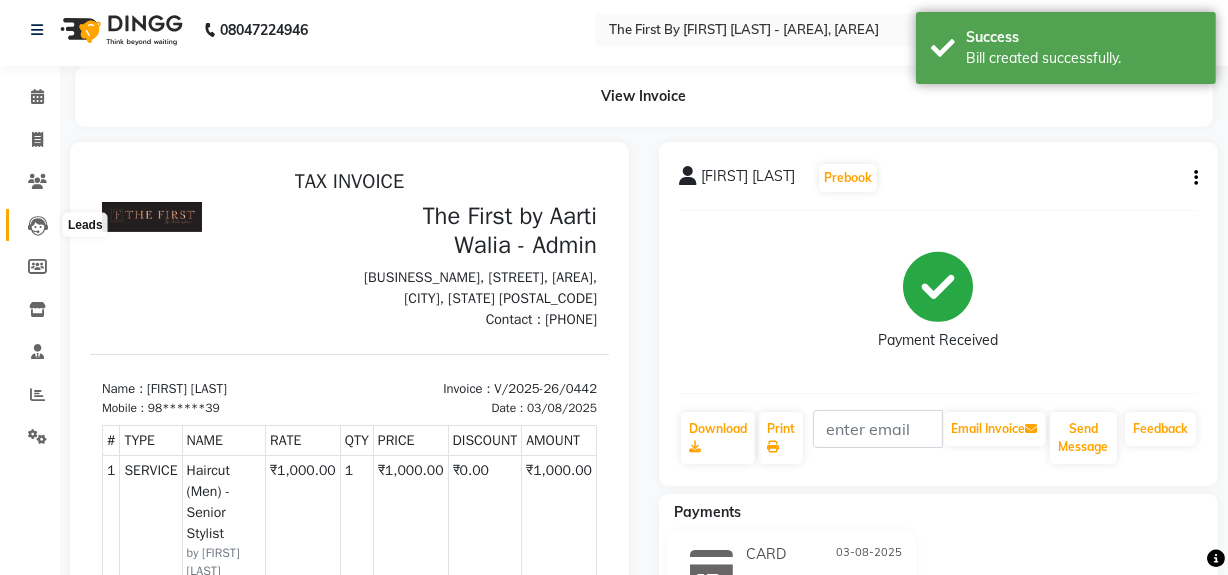 scroll, scrollTop: 0, scrollLeft: 0, axis: both 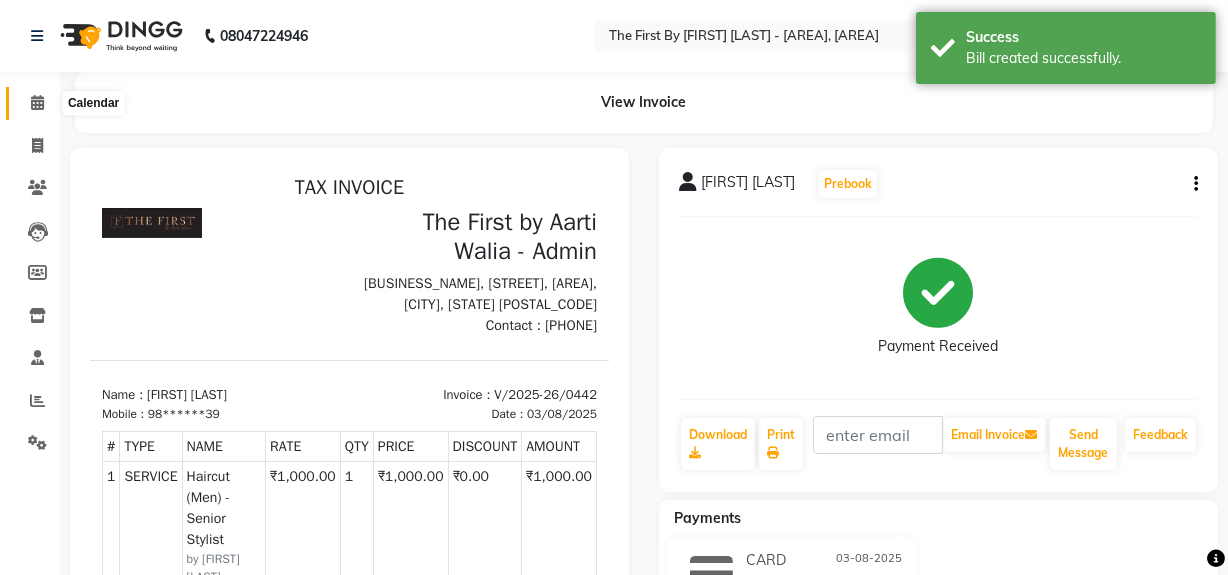 click 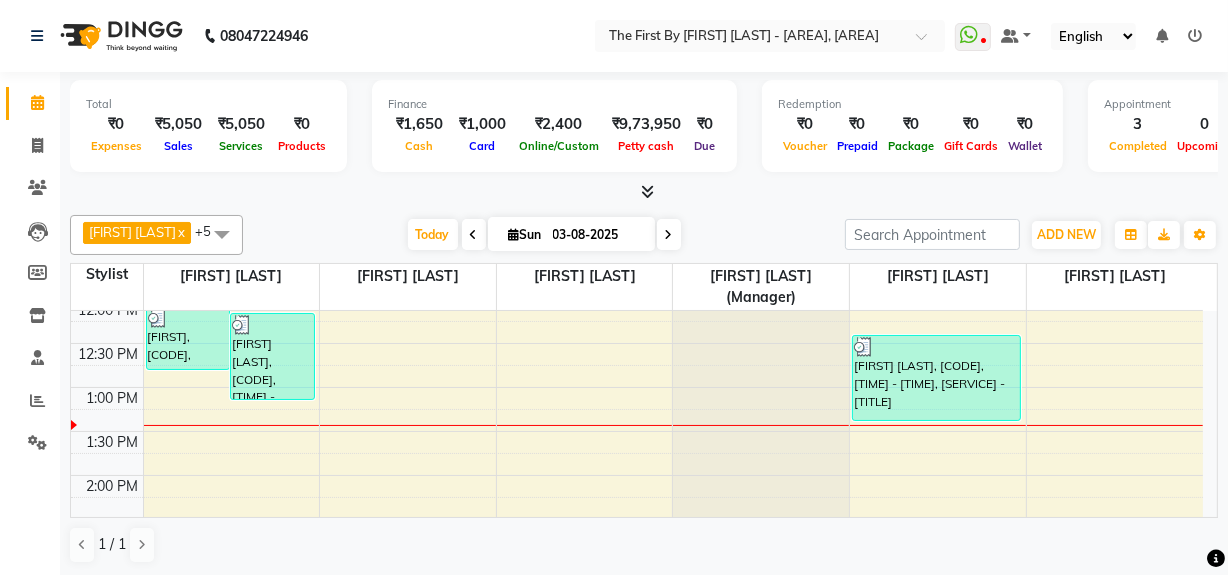 scroll, scrollTop: 272, scrollLeft: 0, axis: vertical 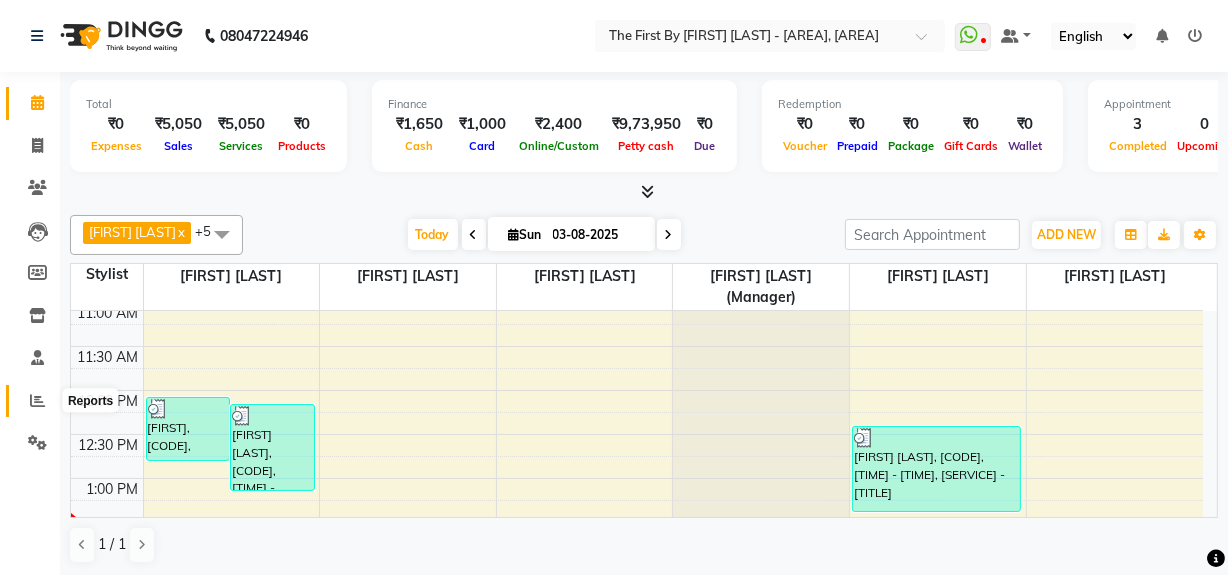 click 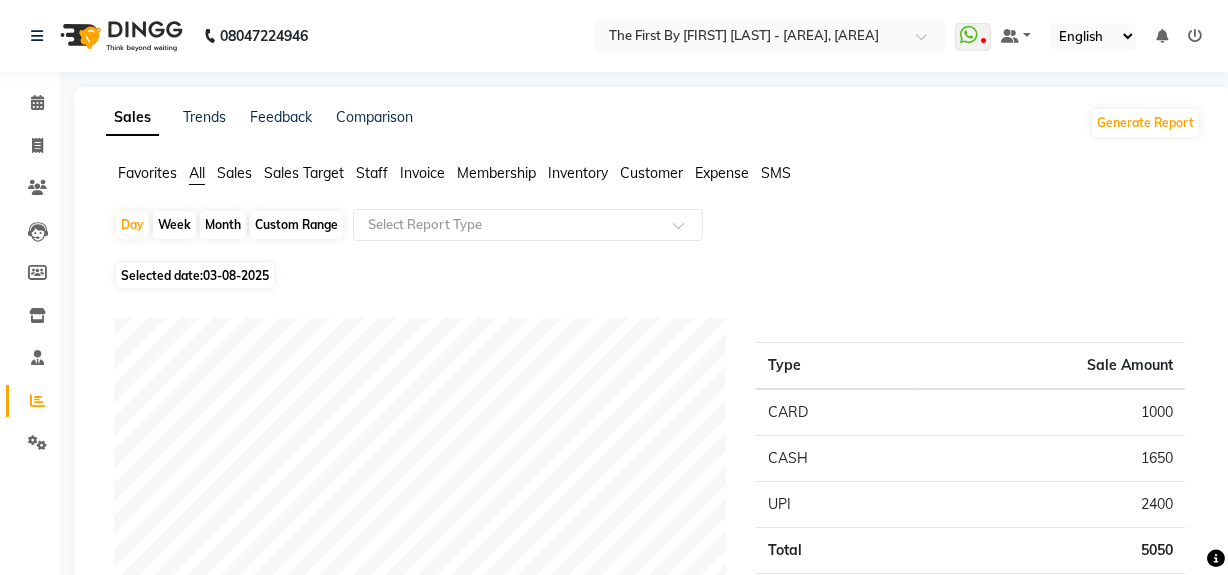 click on "Staff" 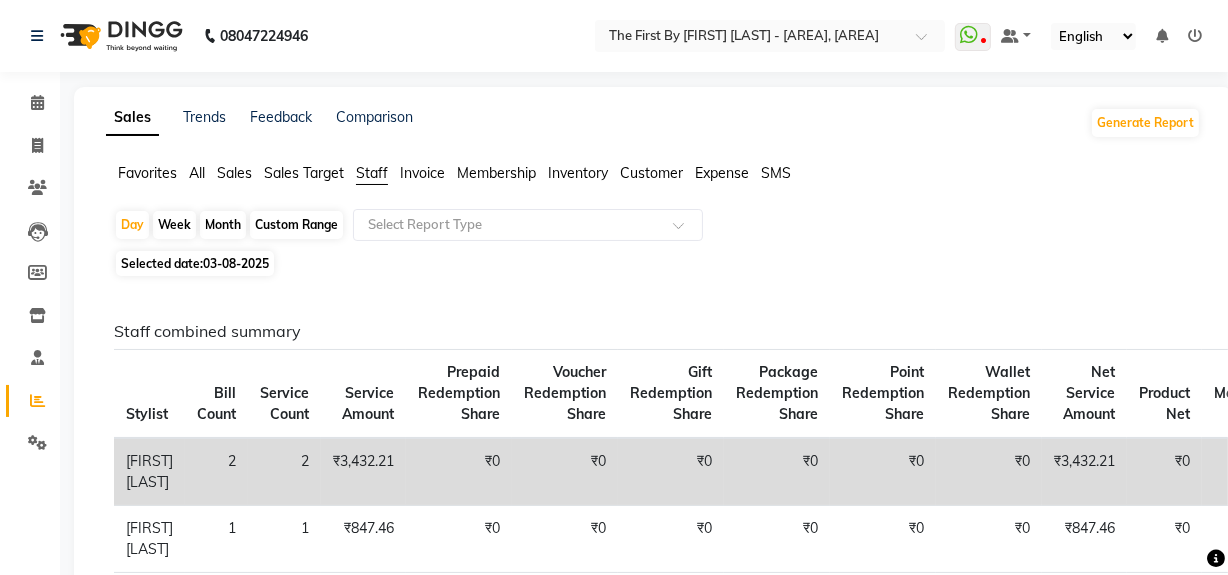 click on "Custom Range" 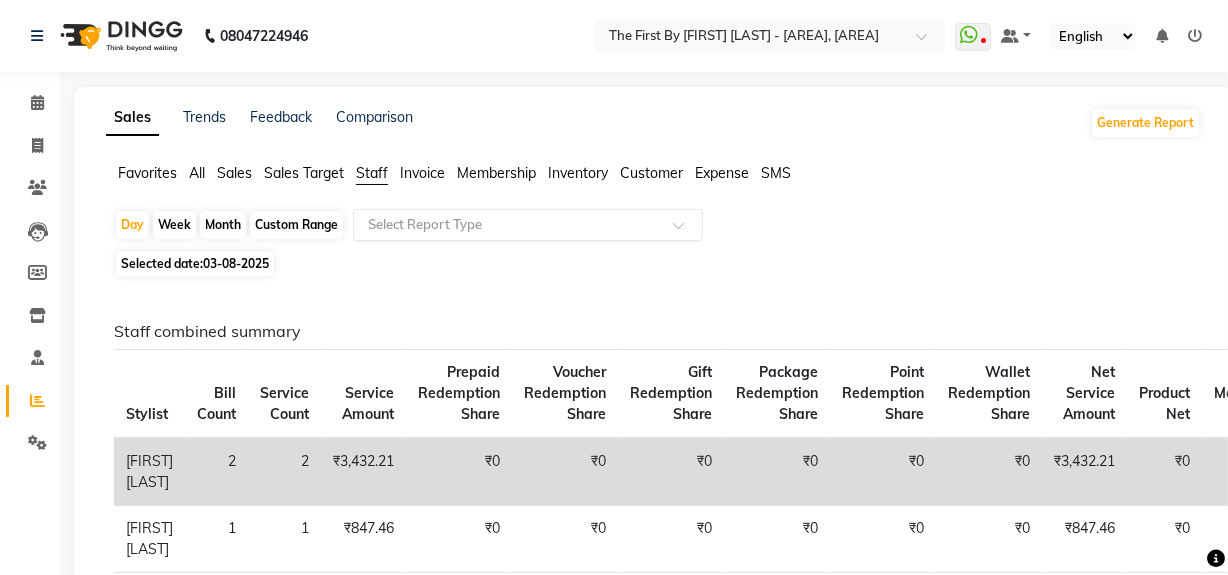 select on "8" 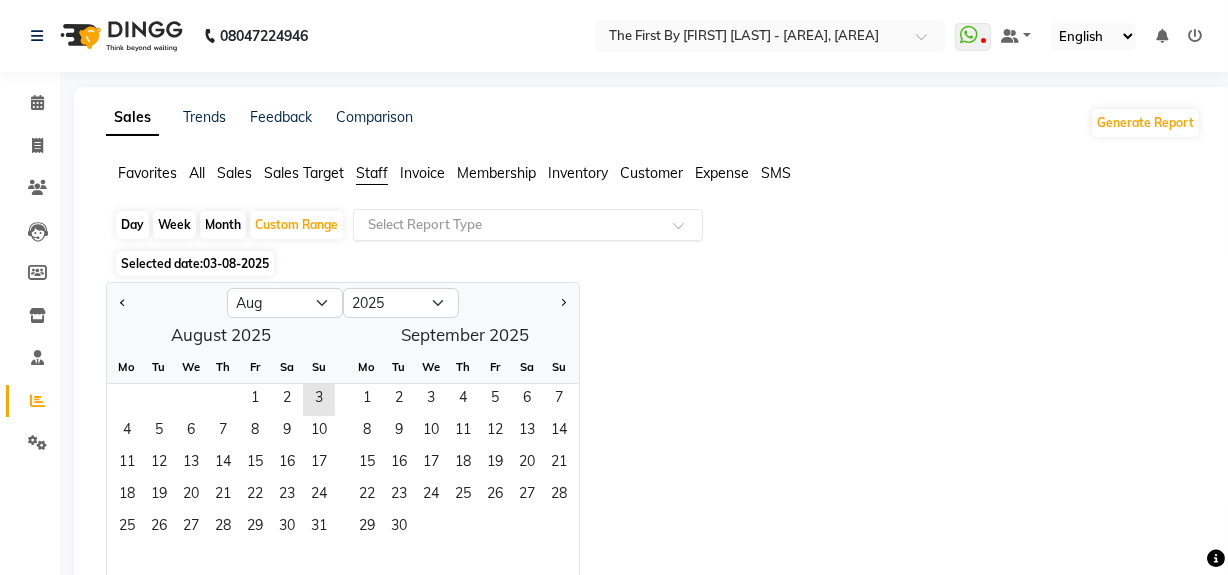 click 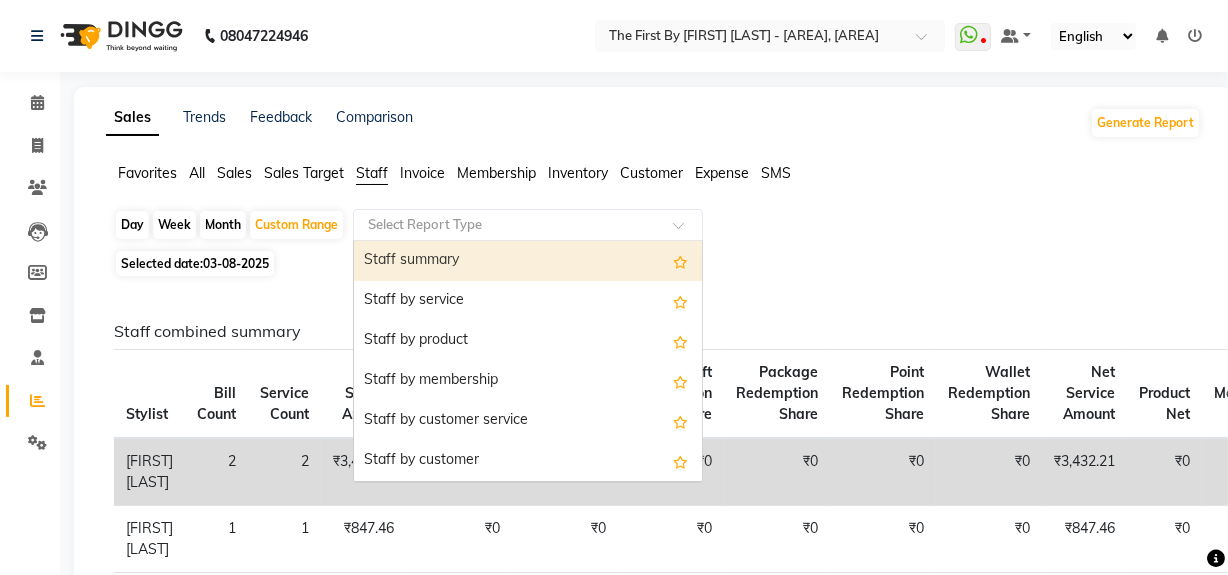 click on "Staff summary" at bounding box center [528, 261] 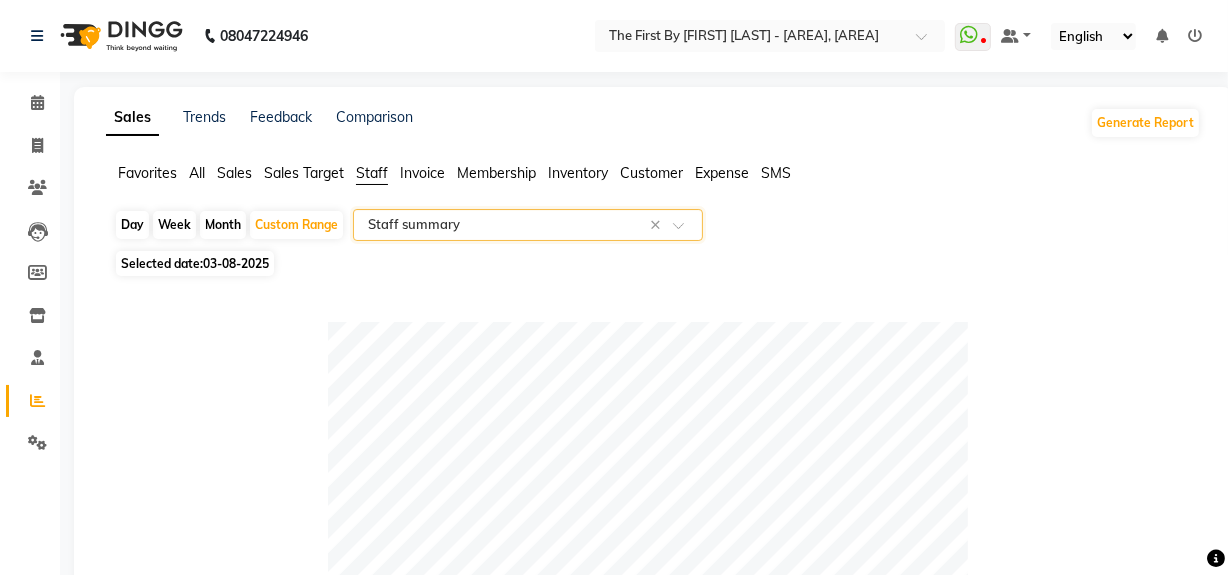click on "03-08-2025" 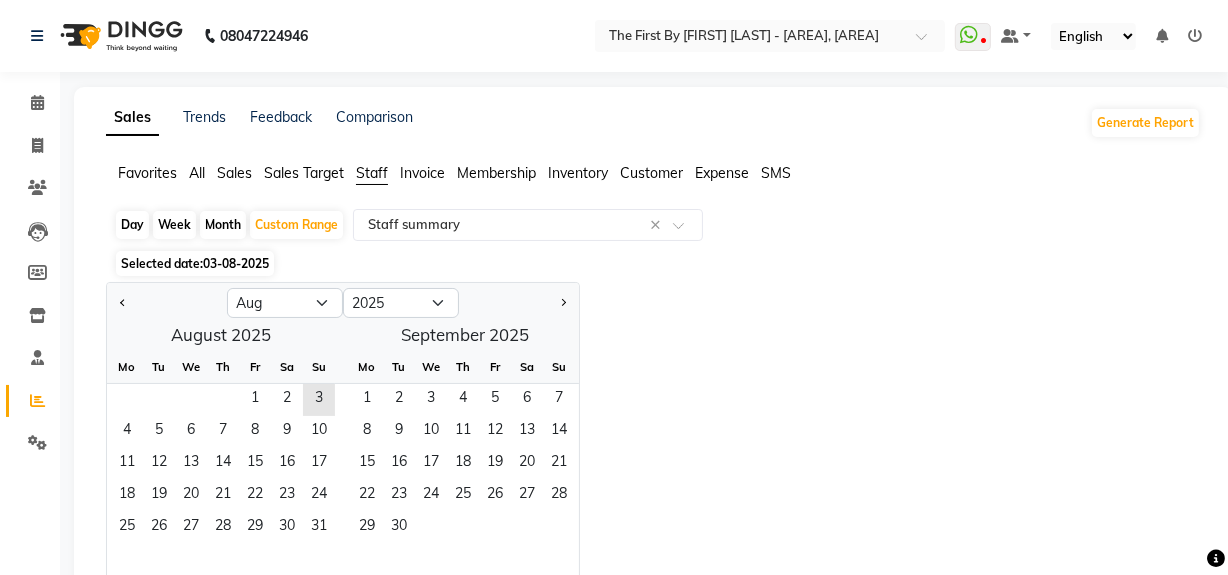 click on "Selected date:  03-08-2025" 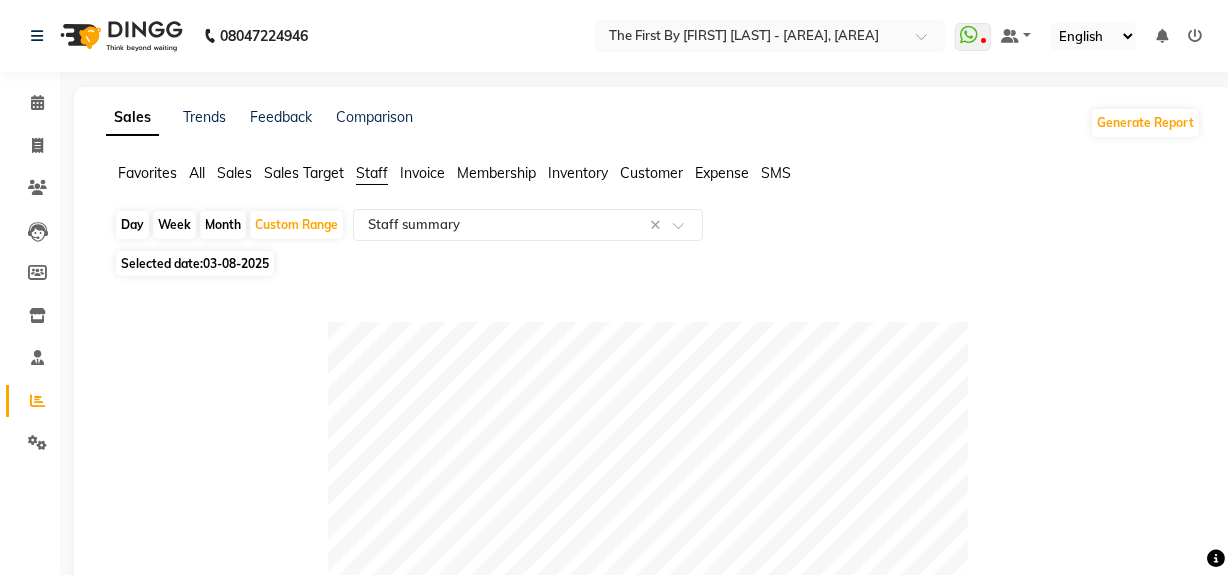 click on "Month" 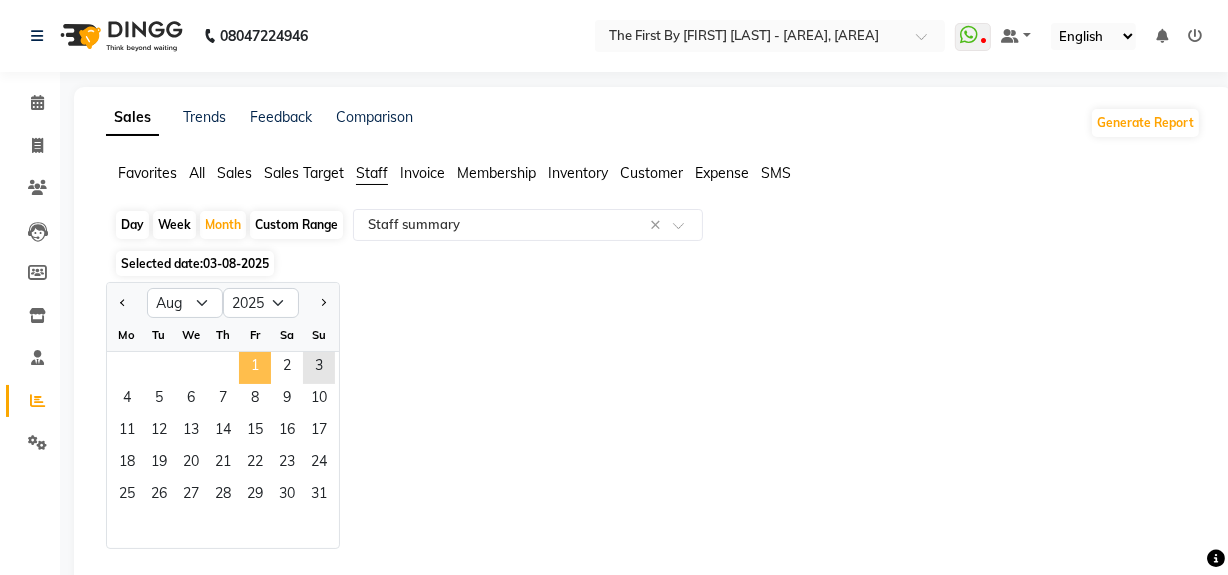 click on "1" 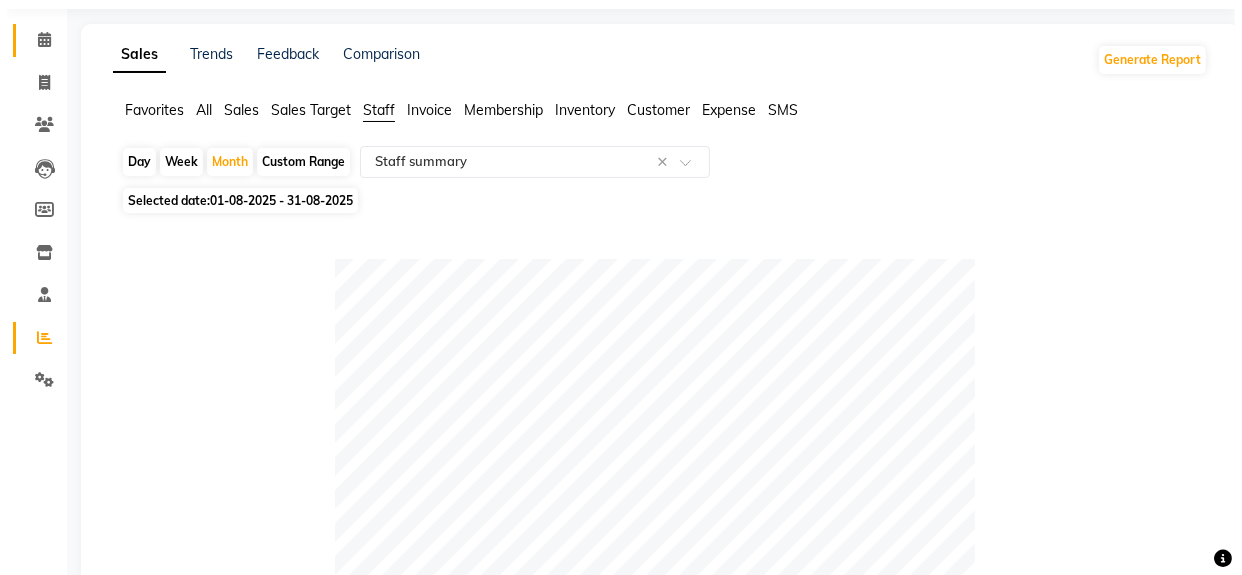 scroll, scrollTop: 0, scrollLeft: 0, axis: both 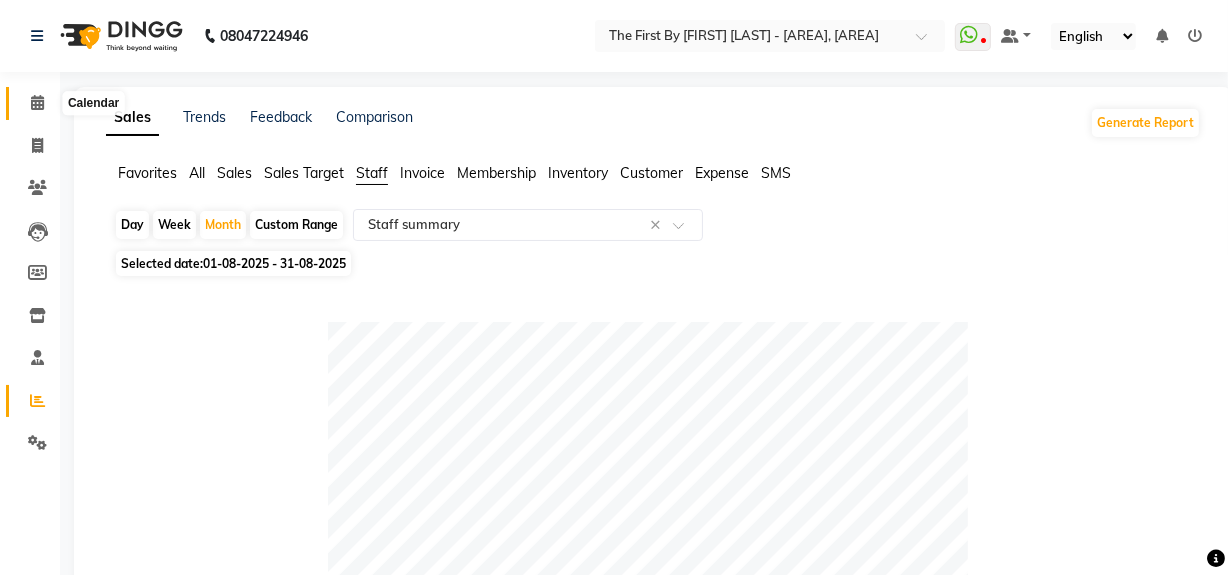 click 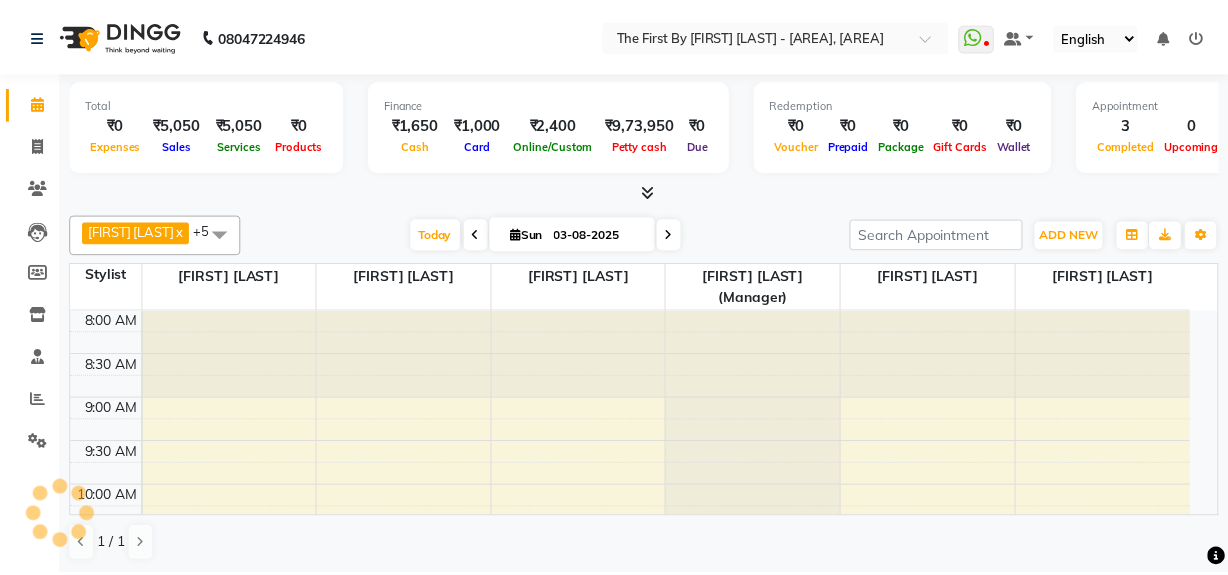 scroll, scrollTop: 0, scrollLeft: 0, axis: both 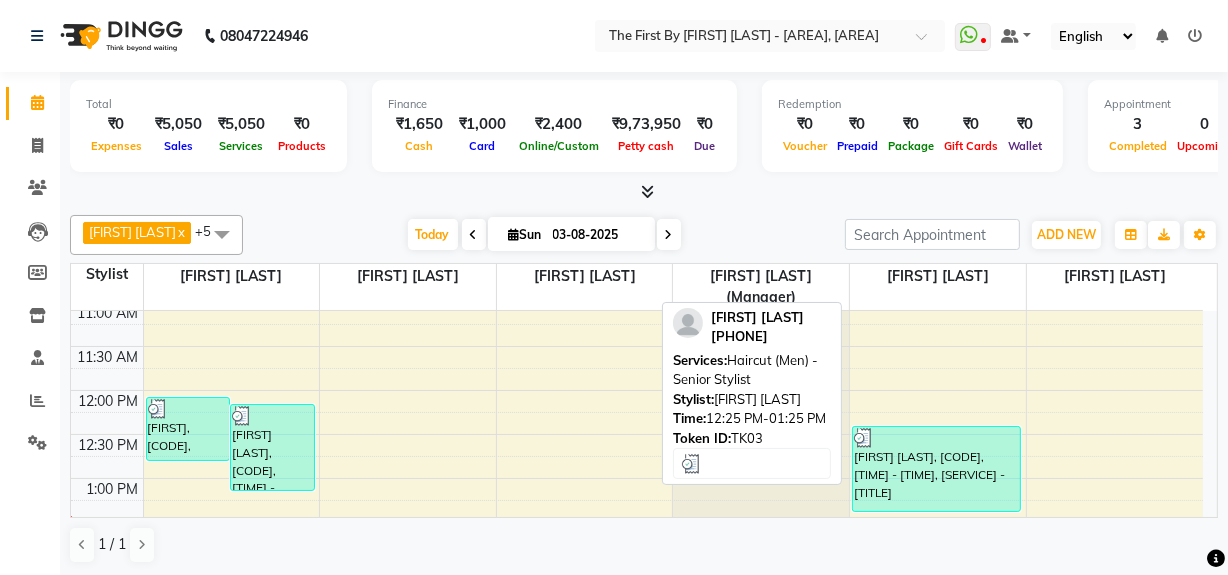 click at bounding box center (936, 438) 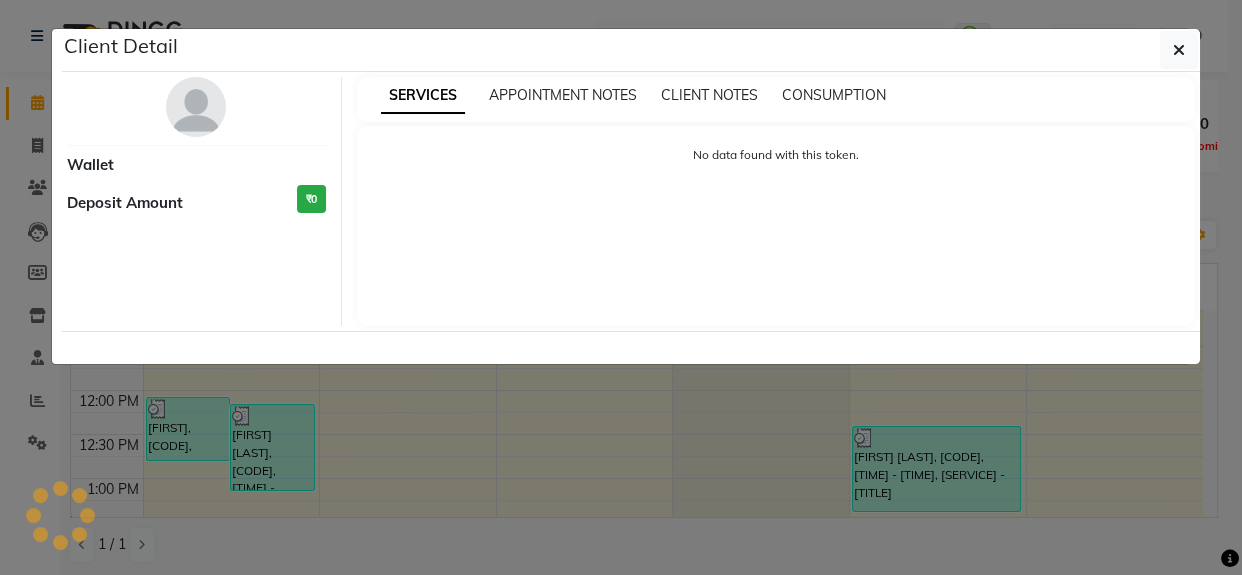 select on "3" 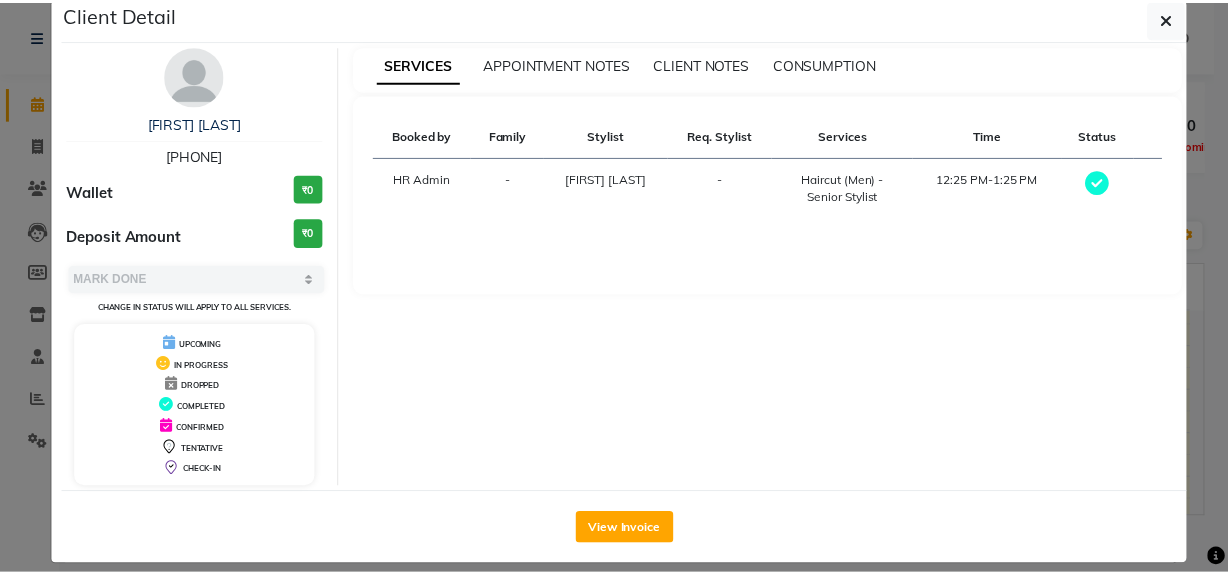 scroll, scrollTop: 49, scrollLeft: 0, axis: vertical 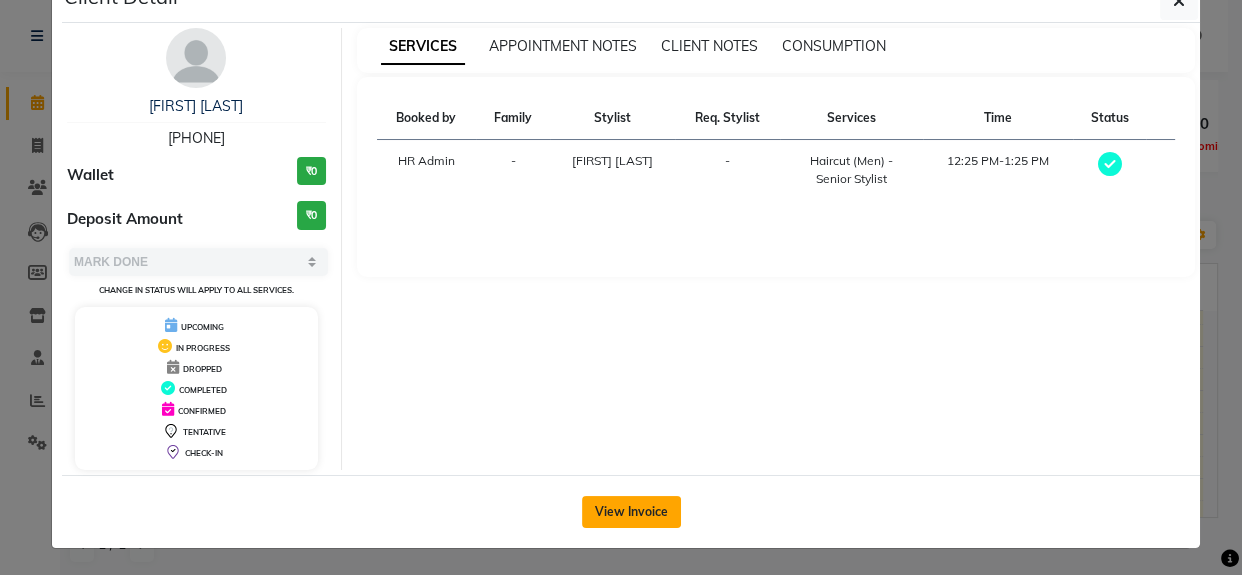 click on "View Invoice" 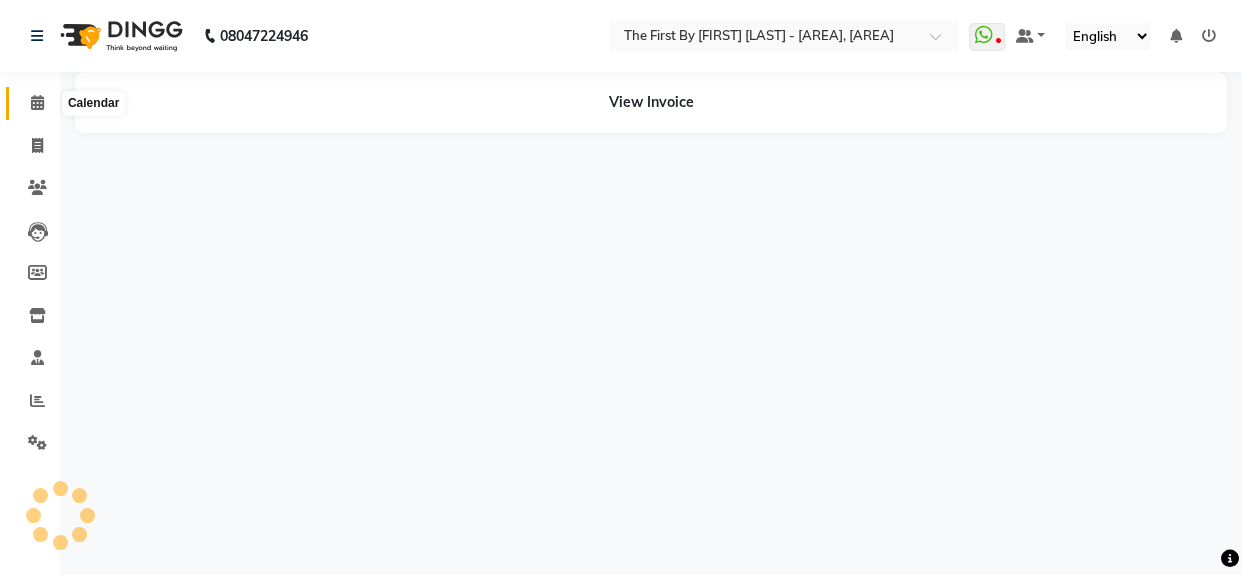 click 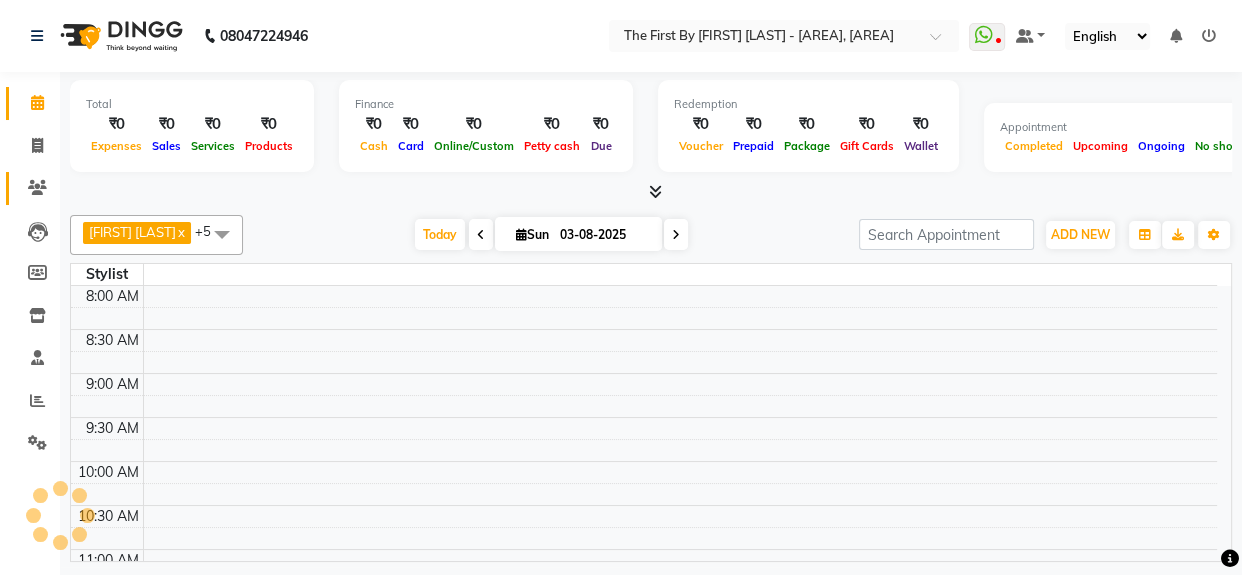 click on "Clients" 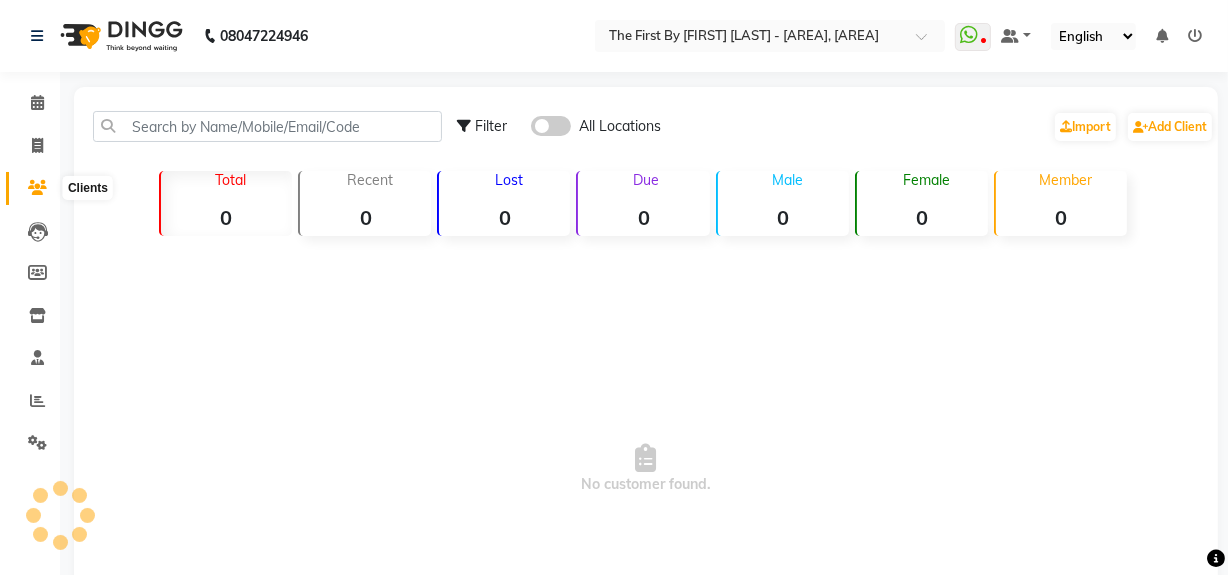 click 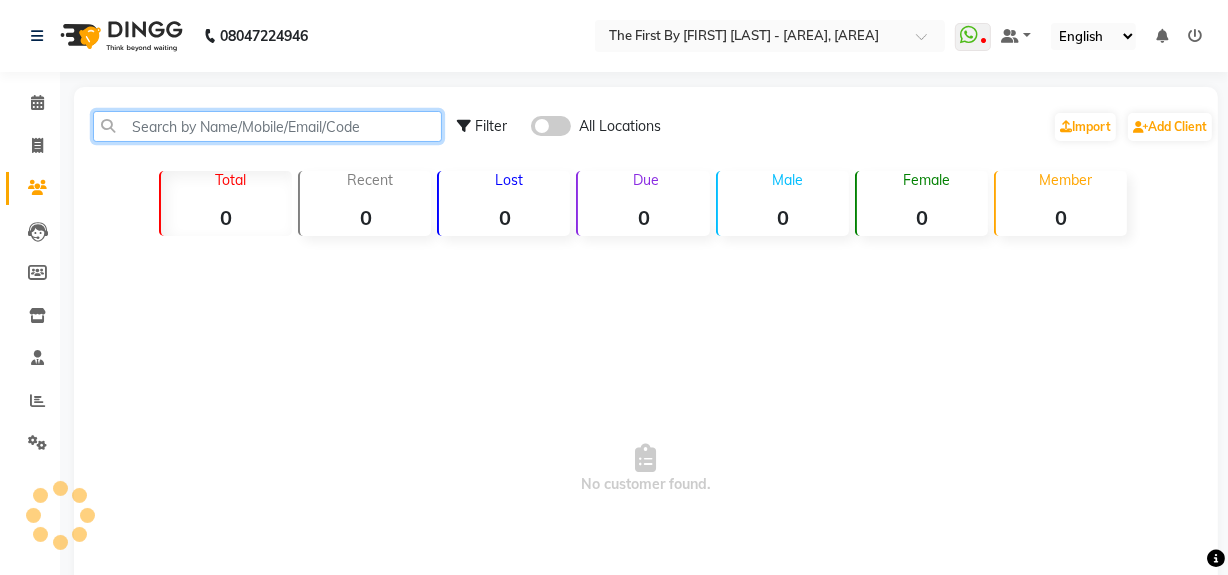 click 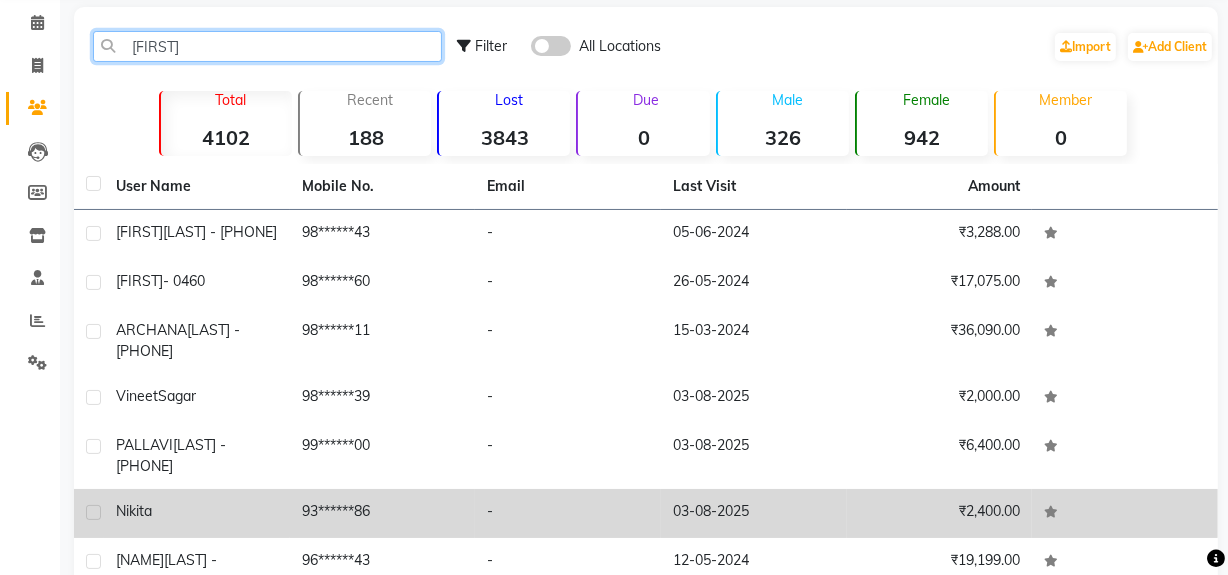 scroll, scrollTop: 90, scrollLeft: 0, axis: vertical 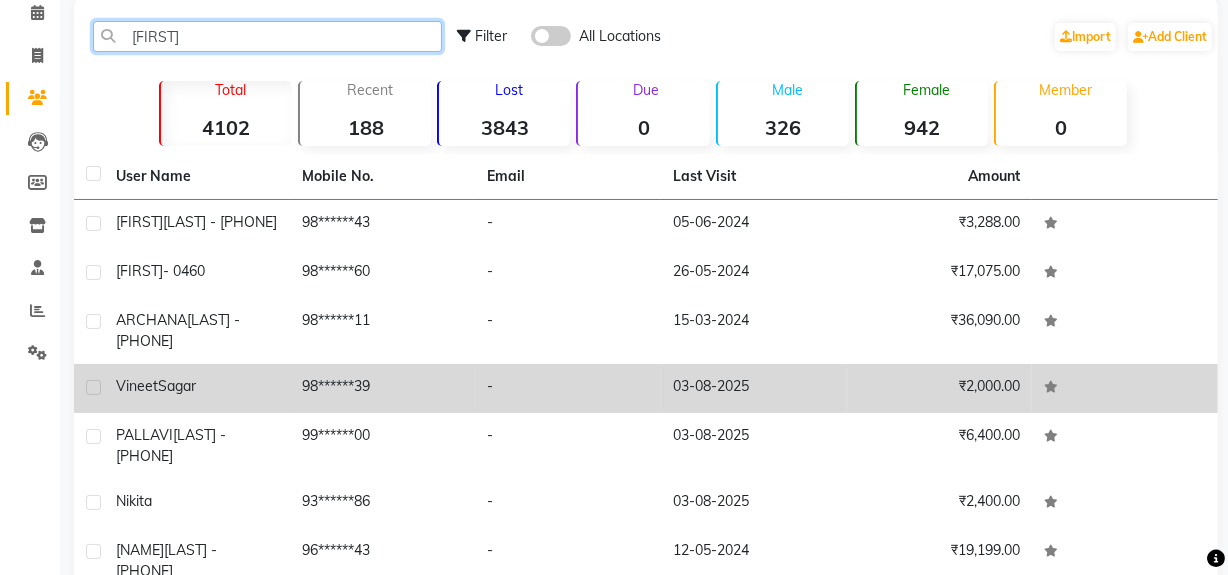 type on "[FIRST]" 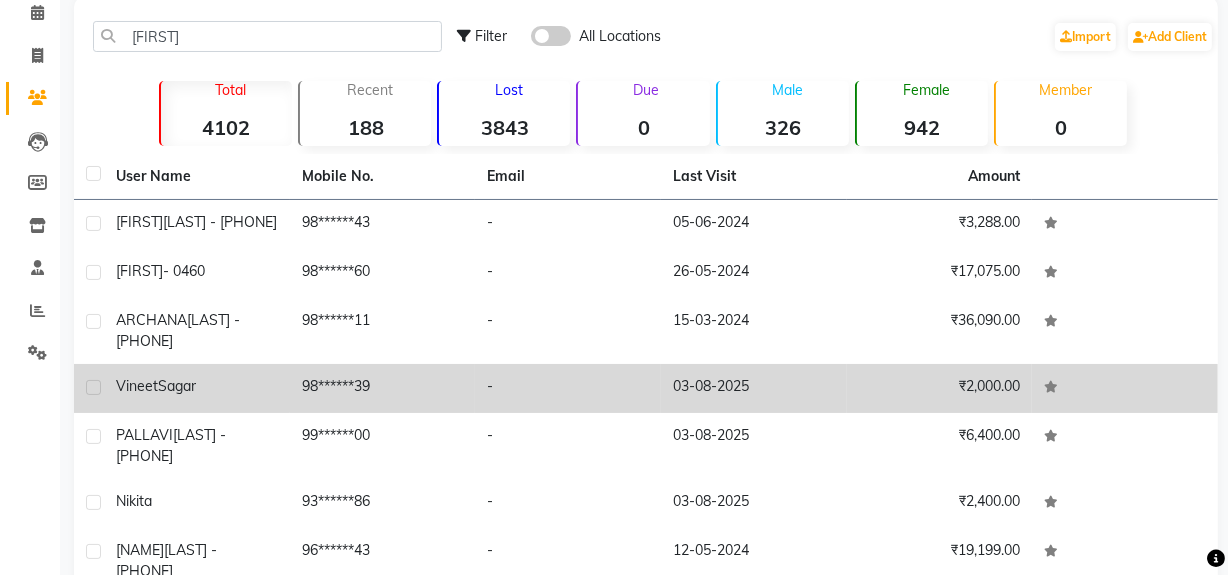 click on "[FIRST]  [LAST]" 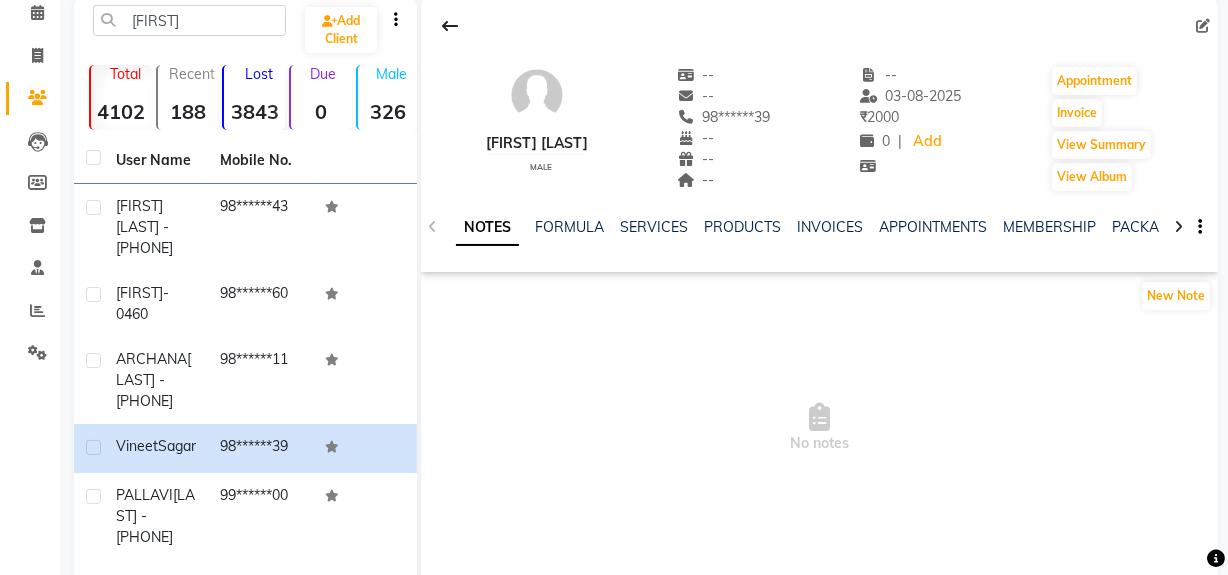 click on "NOTES FORMULA SERVICES PRODUCTS INVOICES APPOINTMENTS MEMBERSHIP PACKAGES VOUCHERS GIFTCARDS POINTS FORMS FAMILY CARDS WALLET" 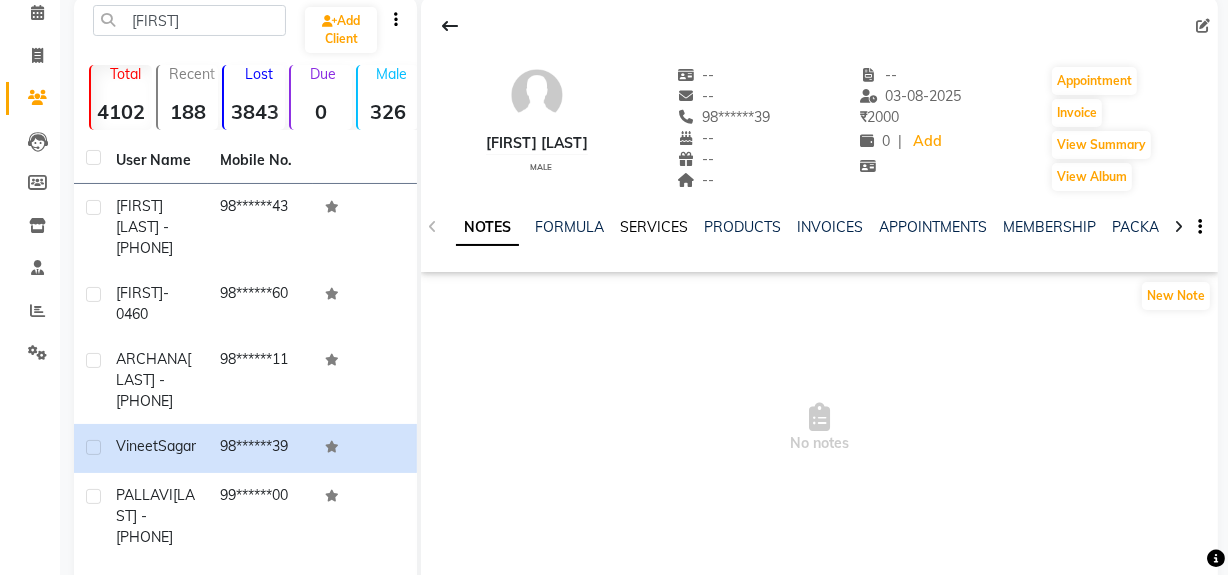 drag, startPoint x: 646, startPoint y: 226, endPoint x: 688, endPoint y: 224, distance: 42.047592 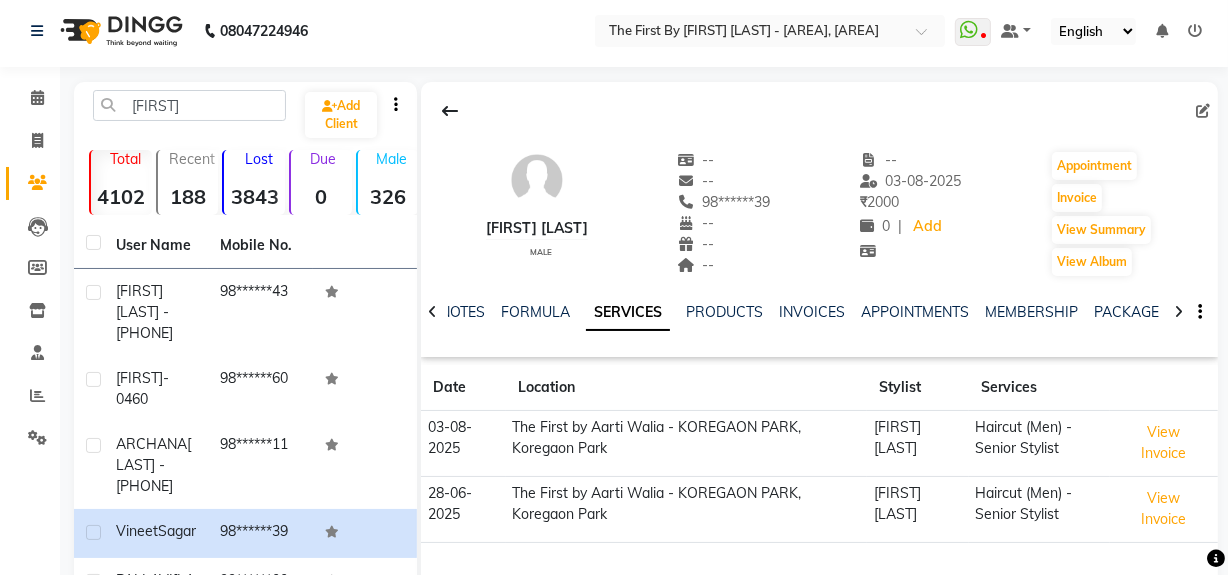 scroll, scrollTop: 0, scrollLeft: 0, axis: both 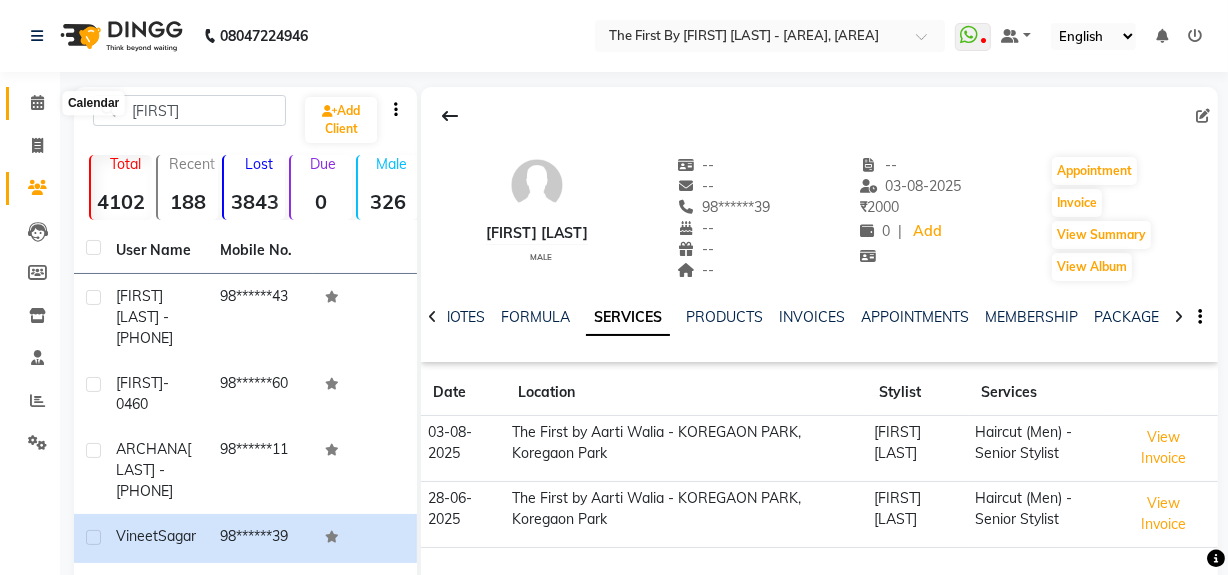 click 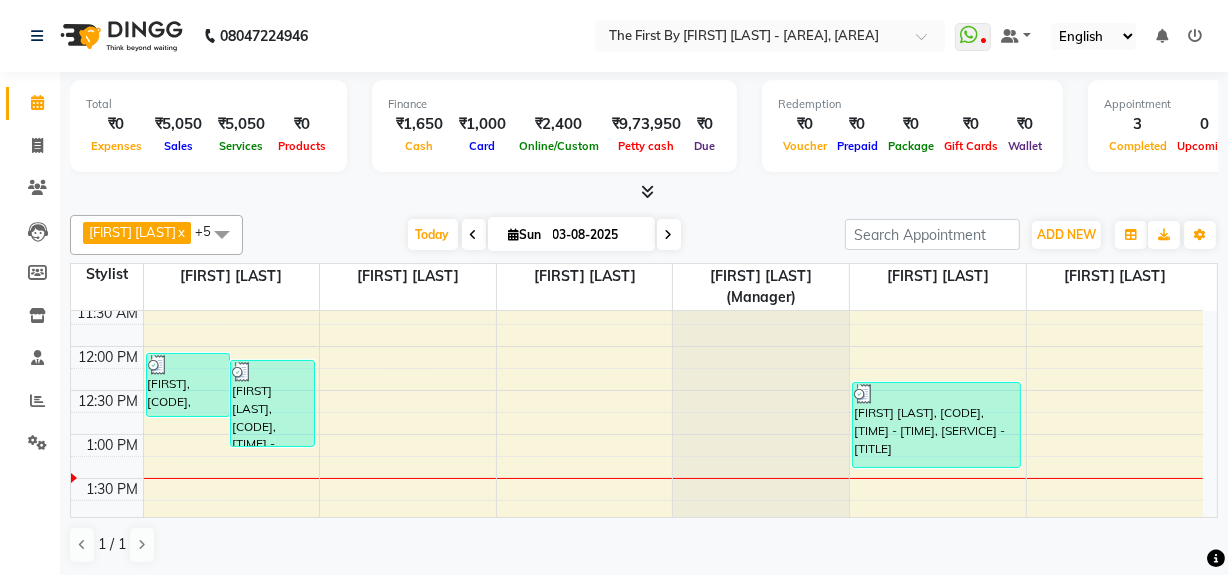 scroll, scrollTop: 348, scrollLeft: 0, axis: vertical 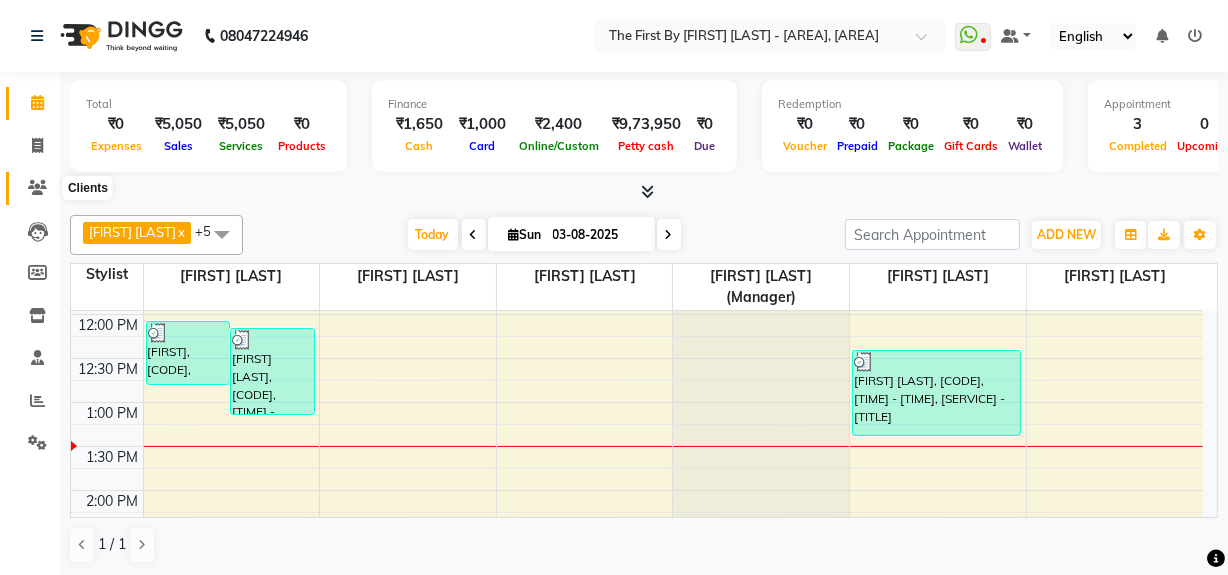 click 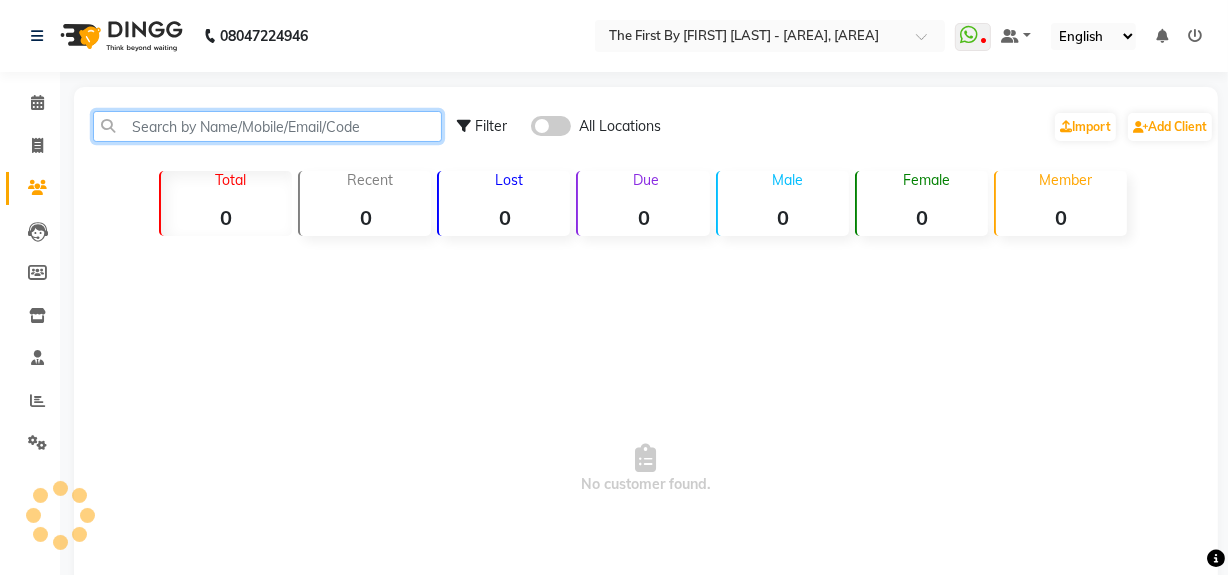 click 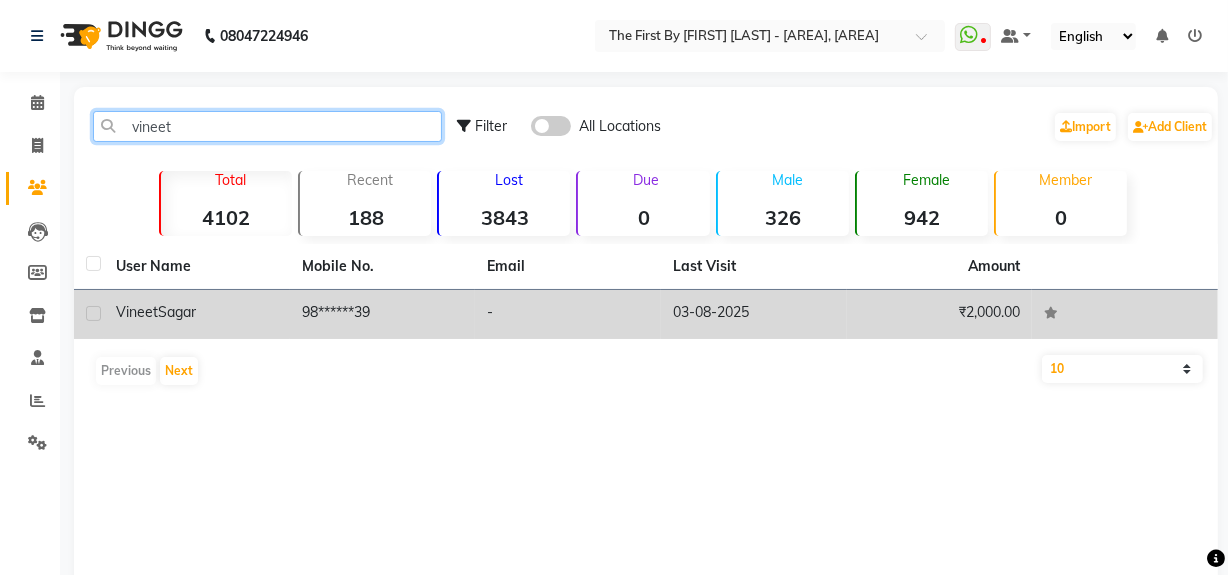 type on "vineet" 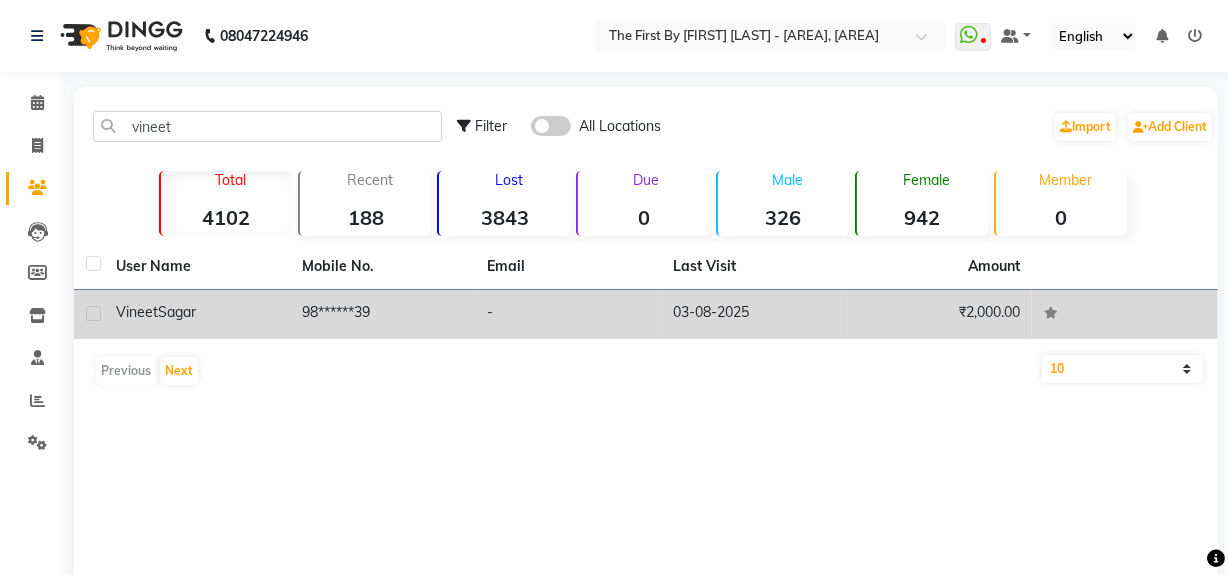 click on "03-08-2025" 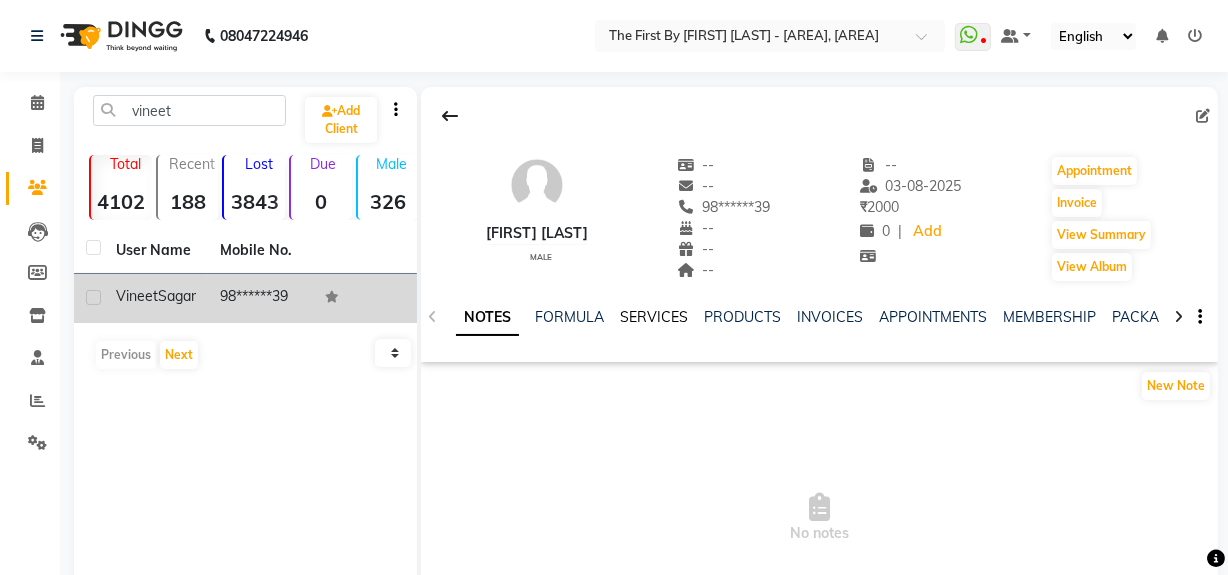 click on "SERVICES" 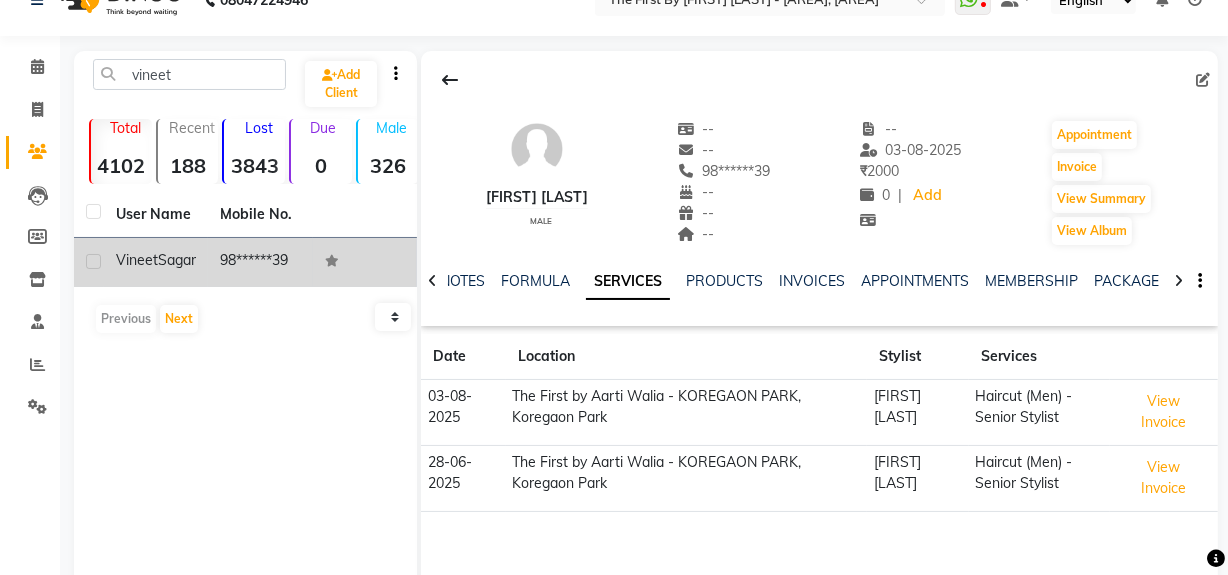 scroll, scrollTop: 0, scrollLeft: 0, axis: both 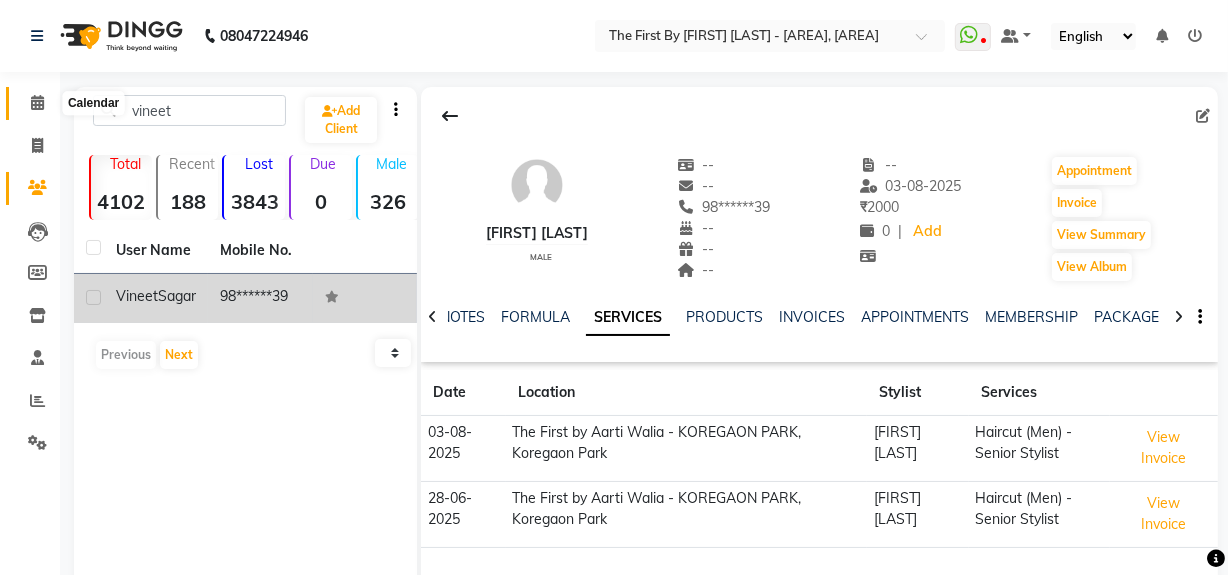 click 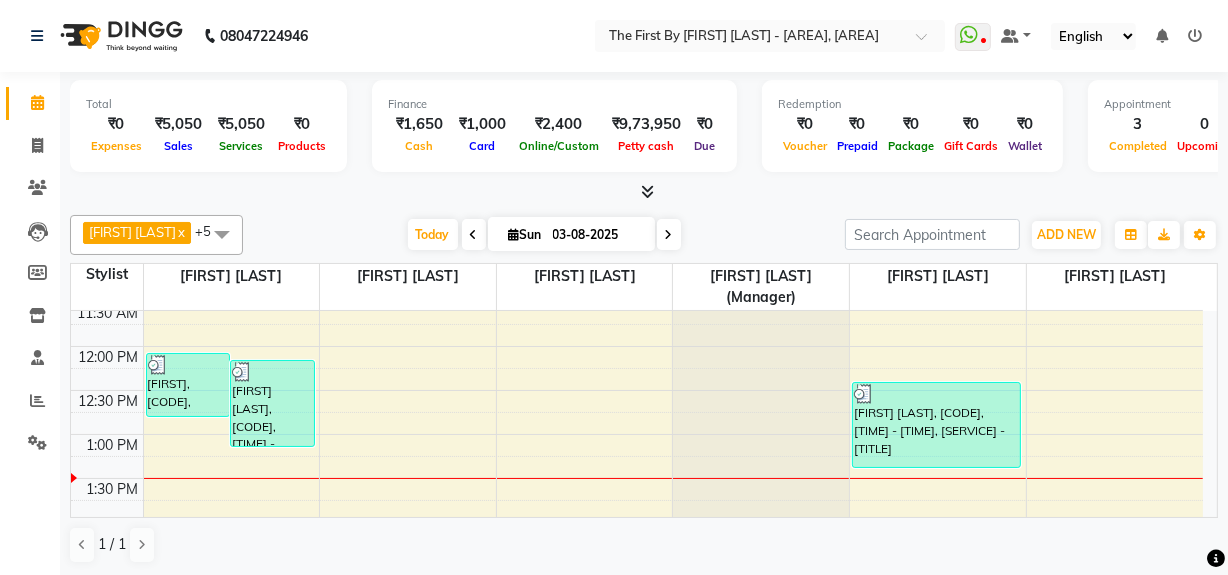 scroll, scrollTop: 348, scrollLeft: 0, axis: vertical 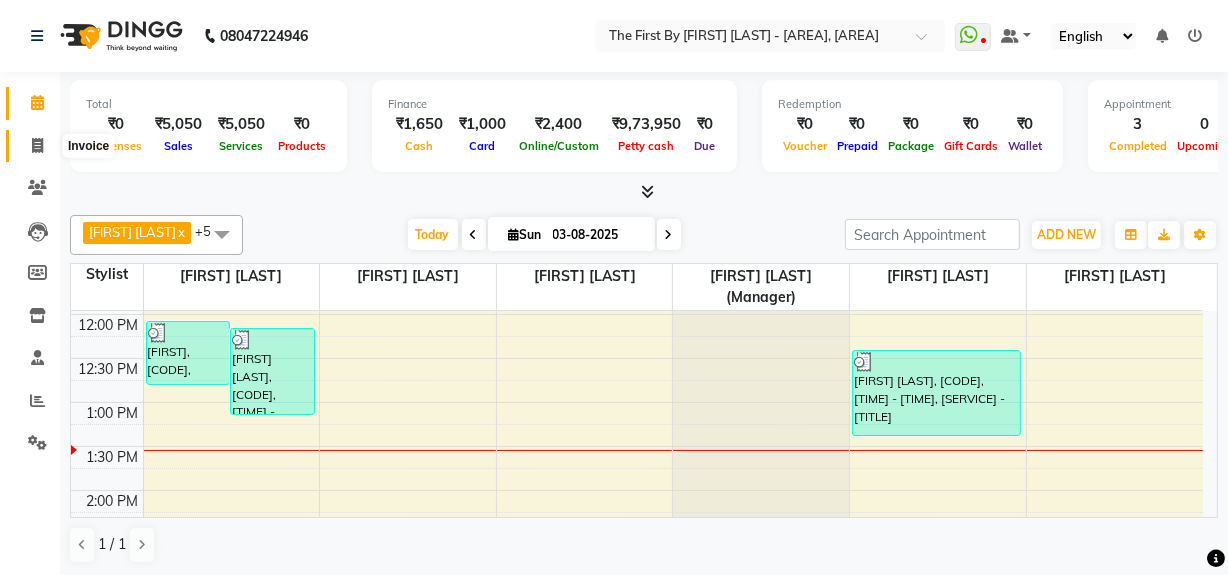 click 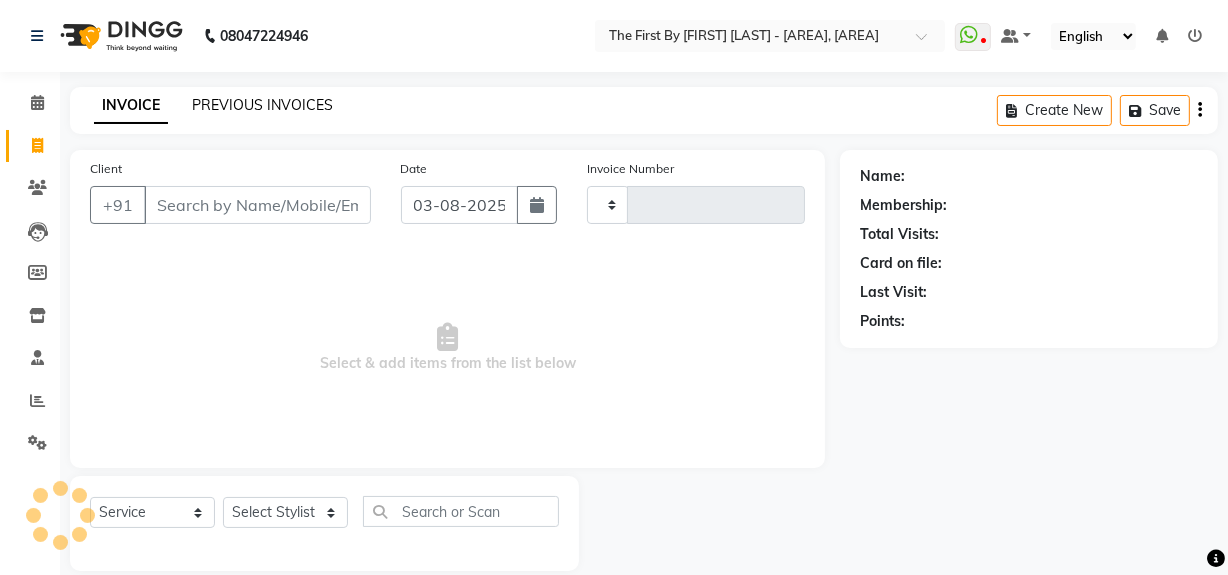 click on "PREVIOUS INVOICES" 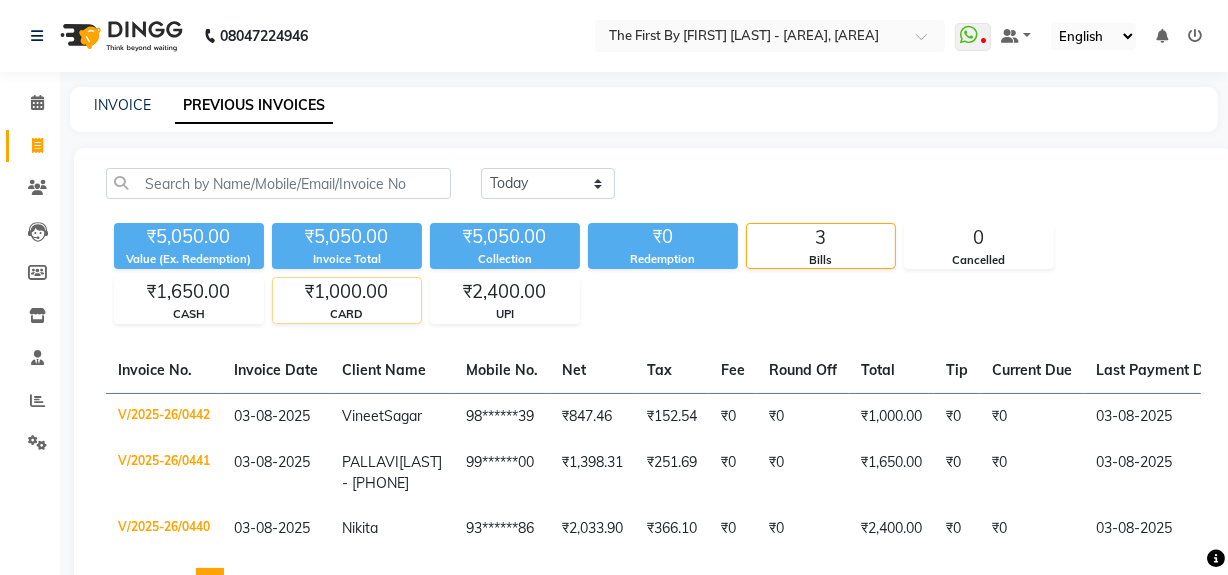 scroll, scrollTop: 90, scrollLeft: 0, axis: vertical 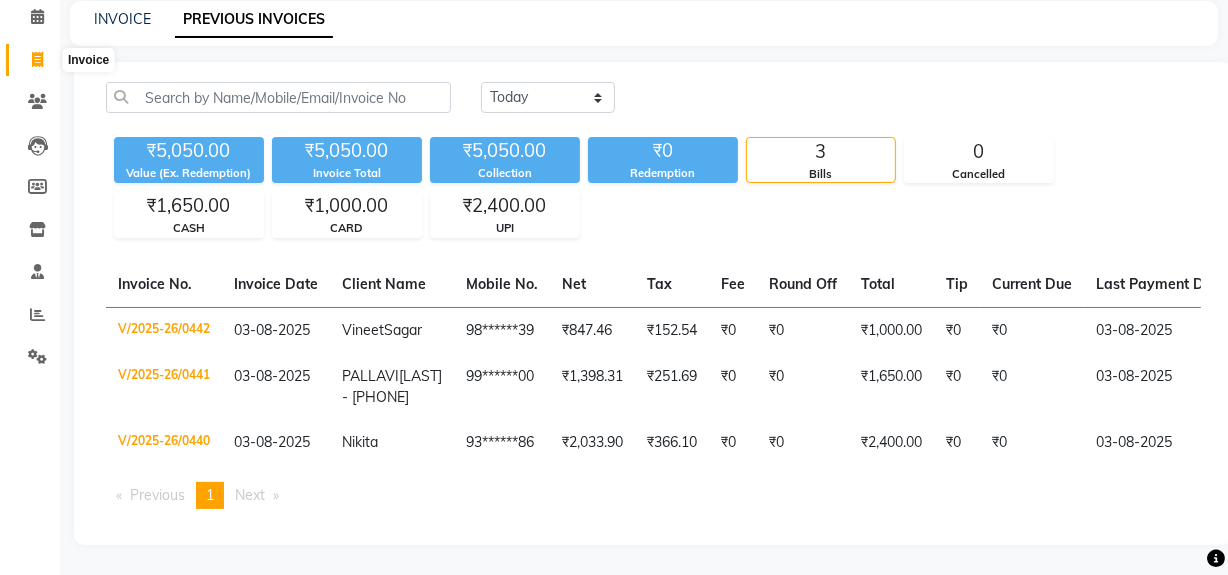 click 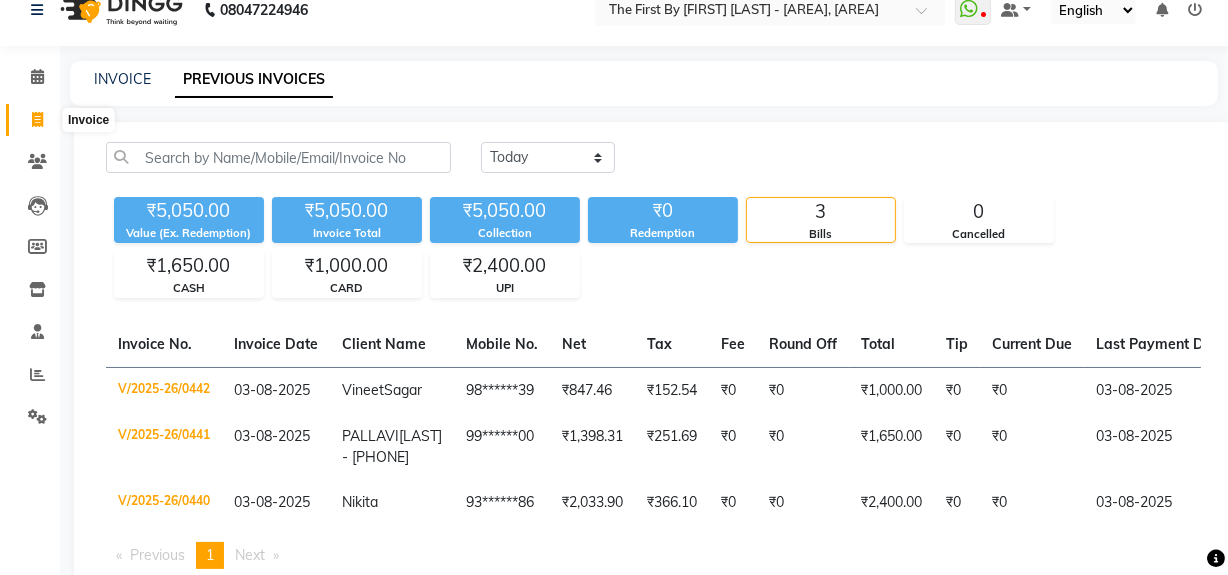 select on "6407" 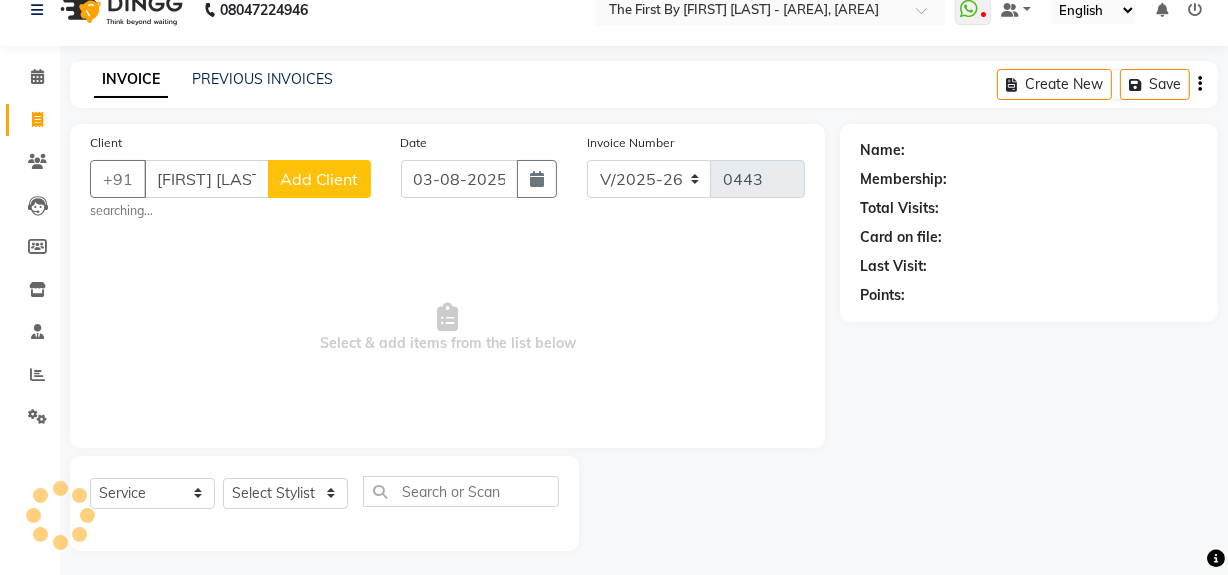 scroll, scrollTop: 26, scrollLeft: 0, axis: vertical 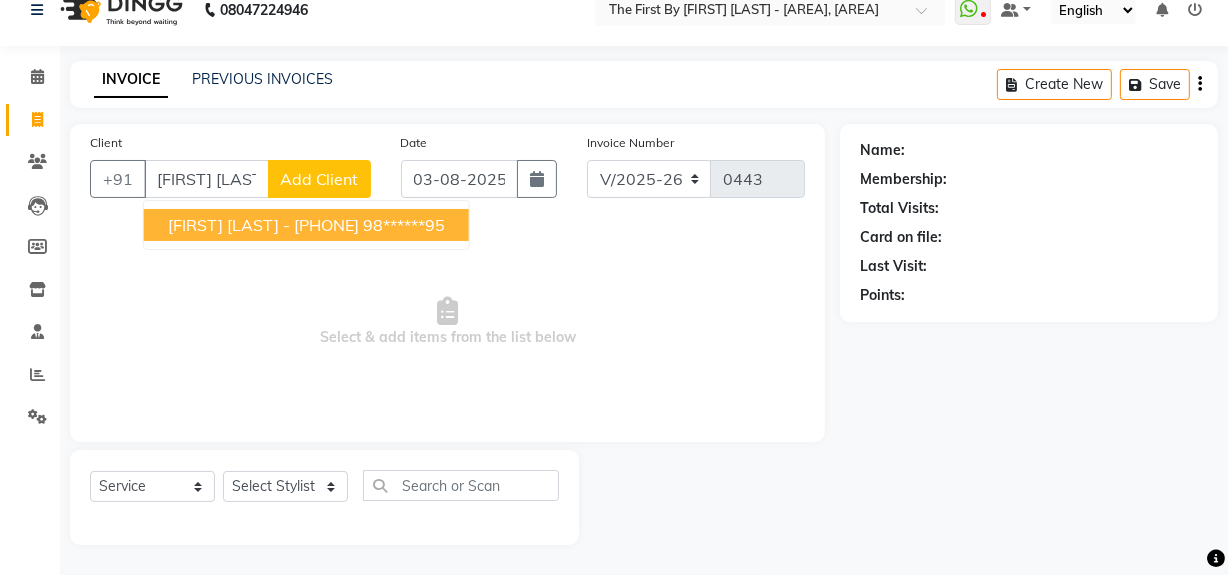click on "[FIRST] [LAST] - [PHONE]" at bounding box center (263, 225) 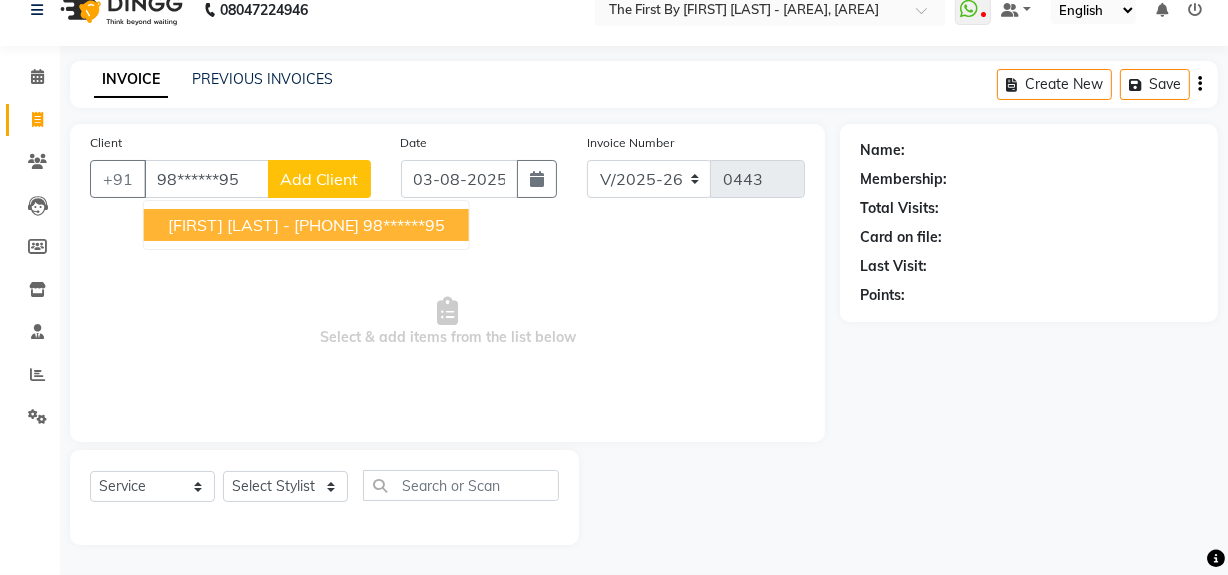 type on "98******95" 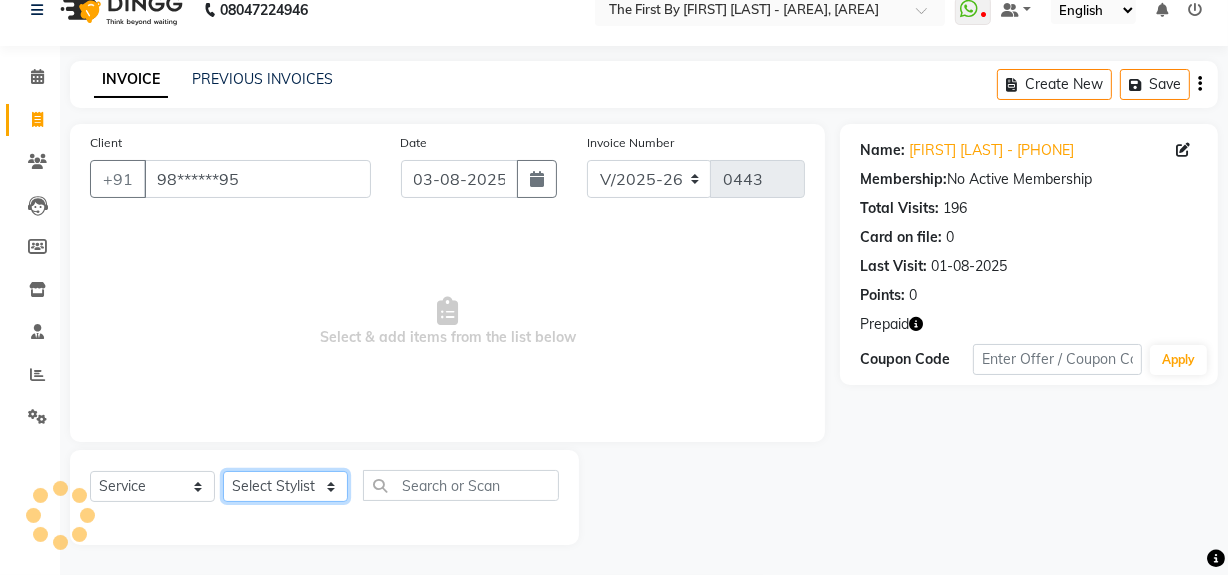 click on "Select Stylist [FIRST] [LAST] Guru Singh HR Admin [FIRST] [LAST]  [FIRST] [LAST] [FIRST] [LAST]  [FIRST] [LAST] (Manager)" 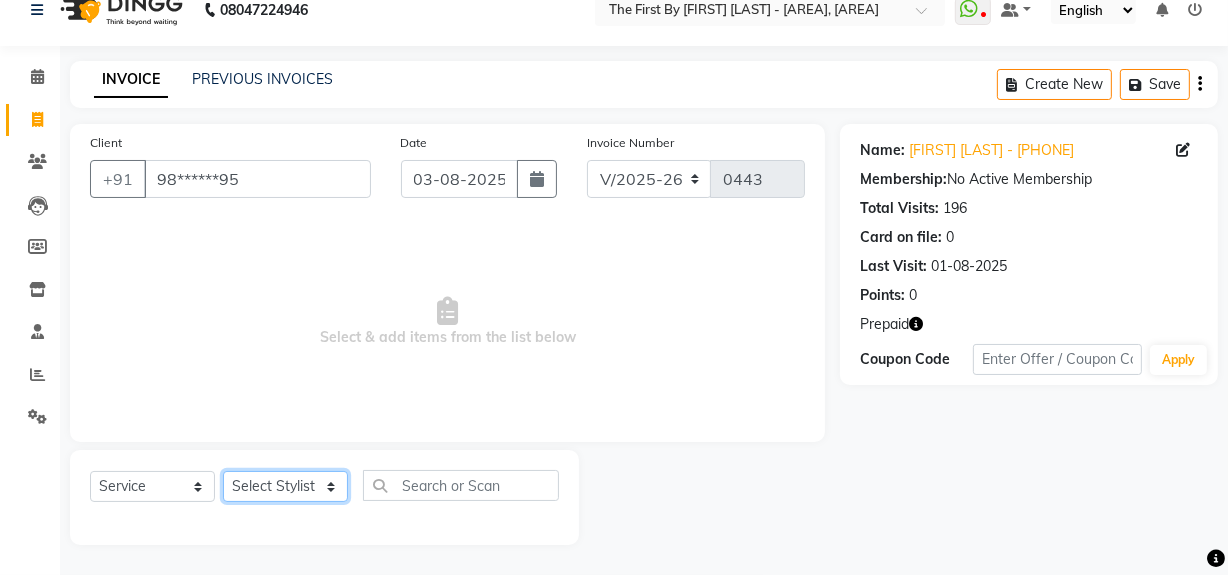 select on "48363" 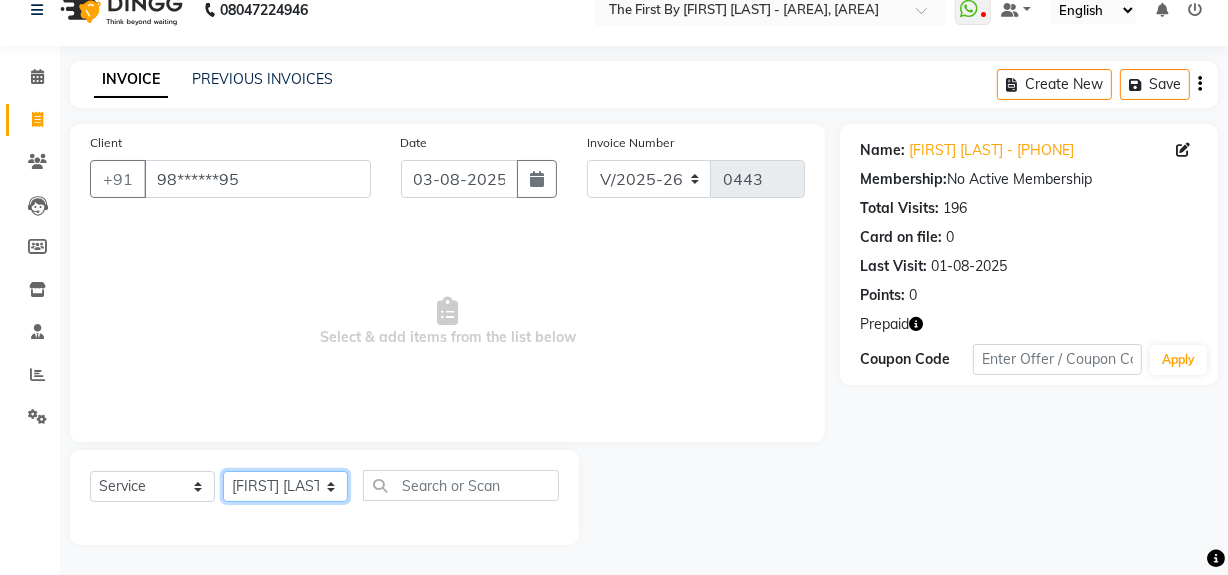 click on "Select Stylist [FIRST] [LAST] Guru Singh HR Admin [FIRST] [LAST]  [FIRST] [LAST] [FIRST] [LAST]  [FIRST] [LAST] (Manager)" 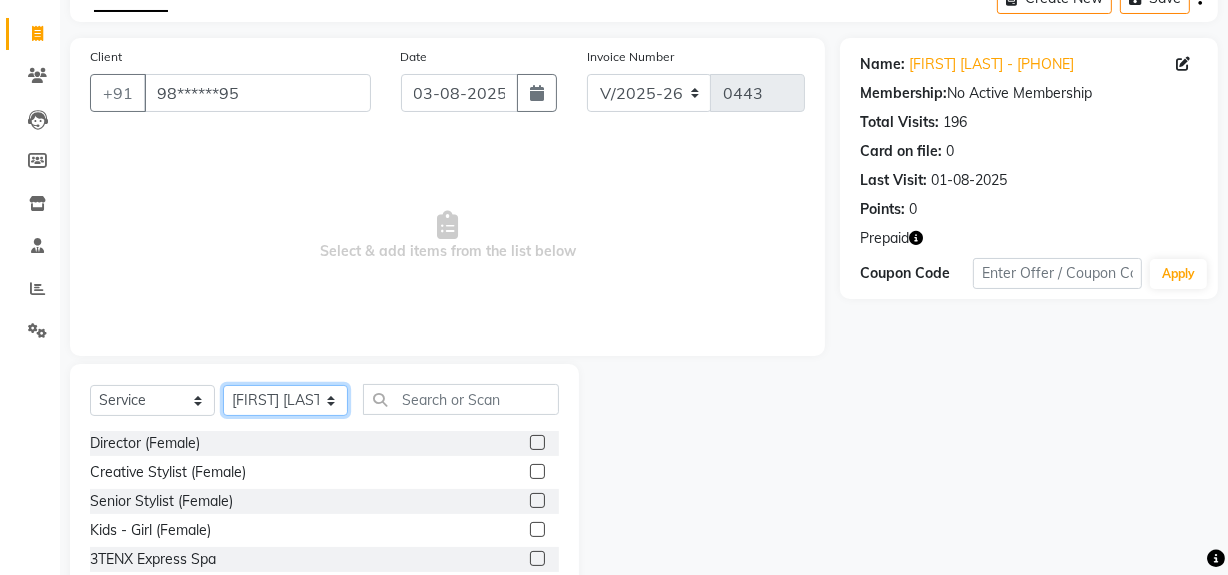 scroll, scrollTop: 117, scrollLeft: 0, axis: vertical 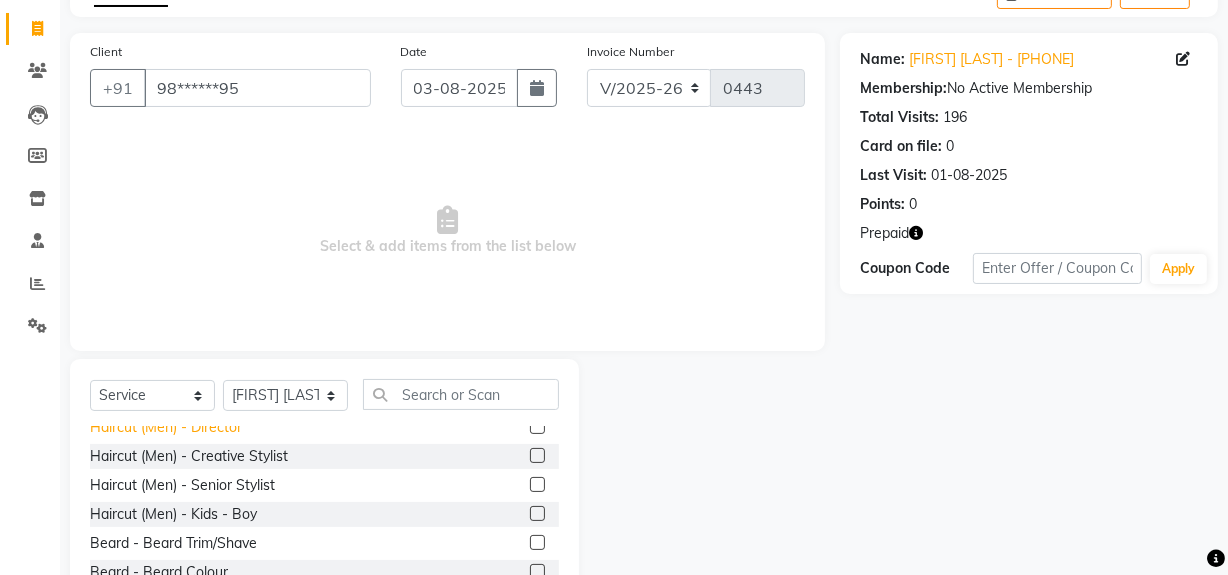 click on "Haircut (Men) - Director" 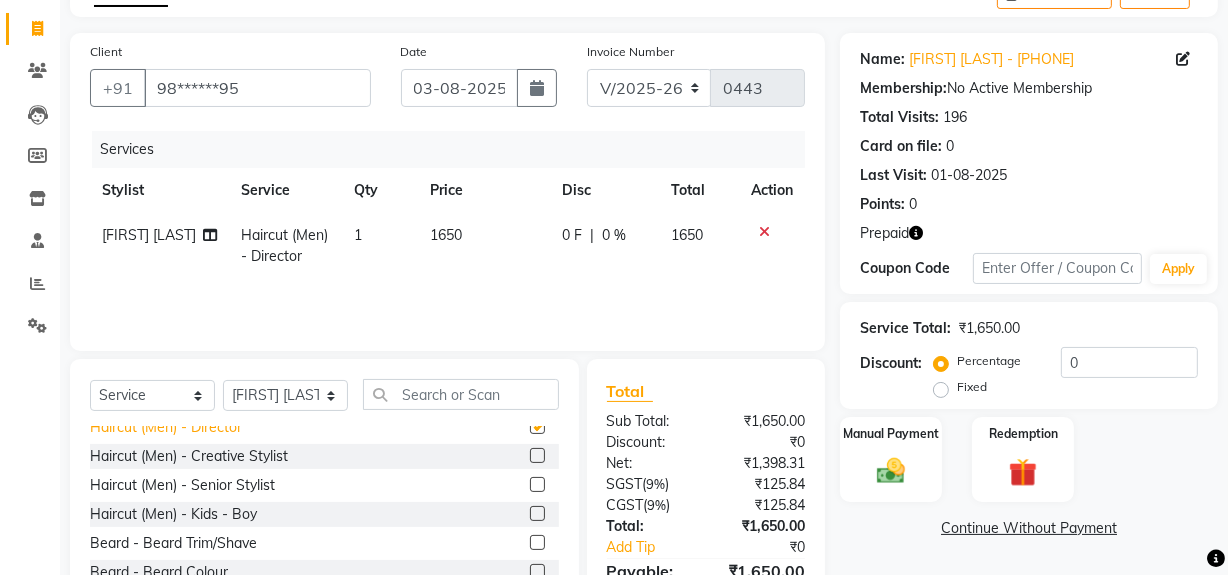 checkbox on "false" 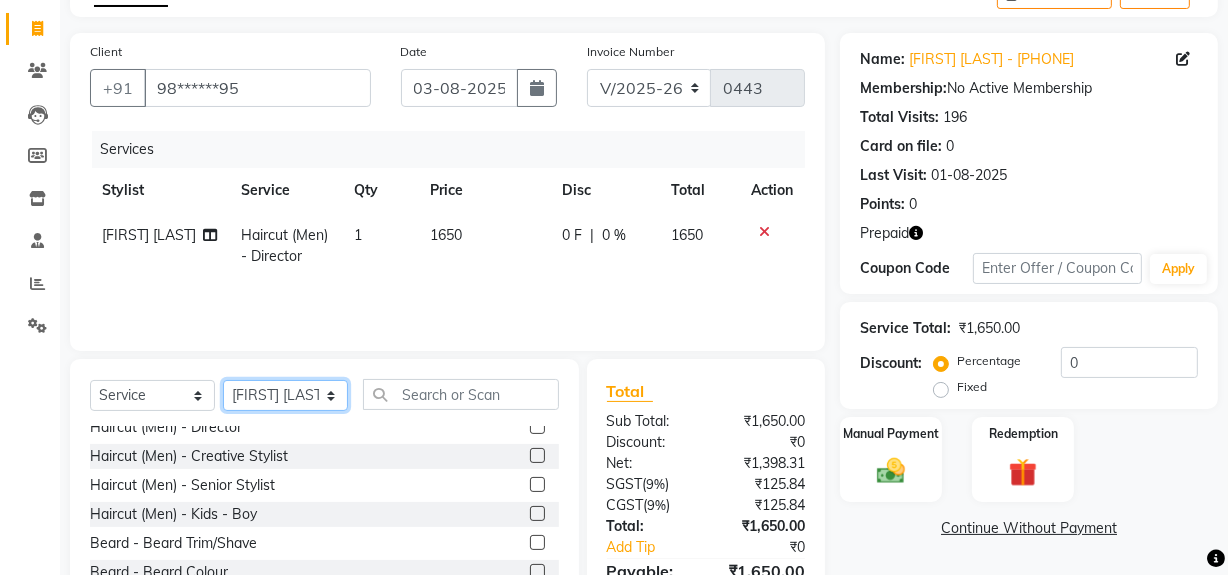 click on "Select Stylist [FIRST] [LAST] Guru Singh HR Admin [FIRST] [LAST]  [FIRST] [LAST] [FIRST] [LAST]  [FIRST] [LAST] (Manager)" 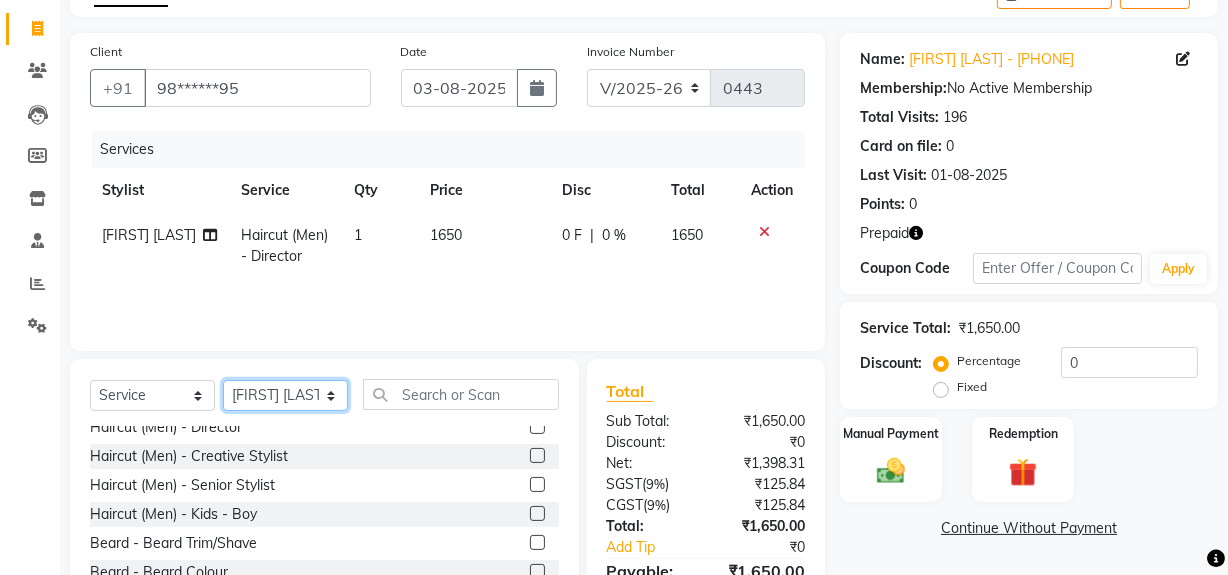 select on "68243" 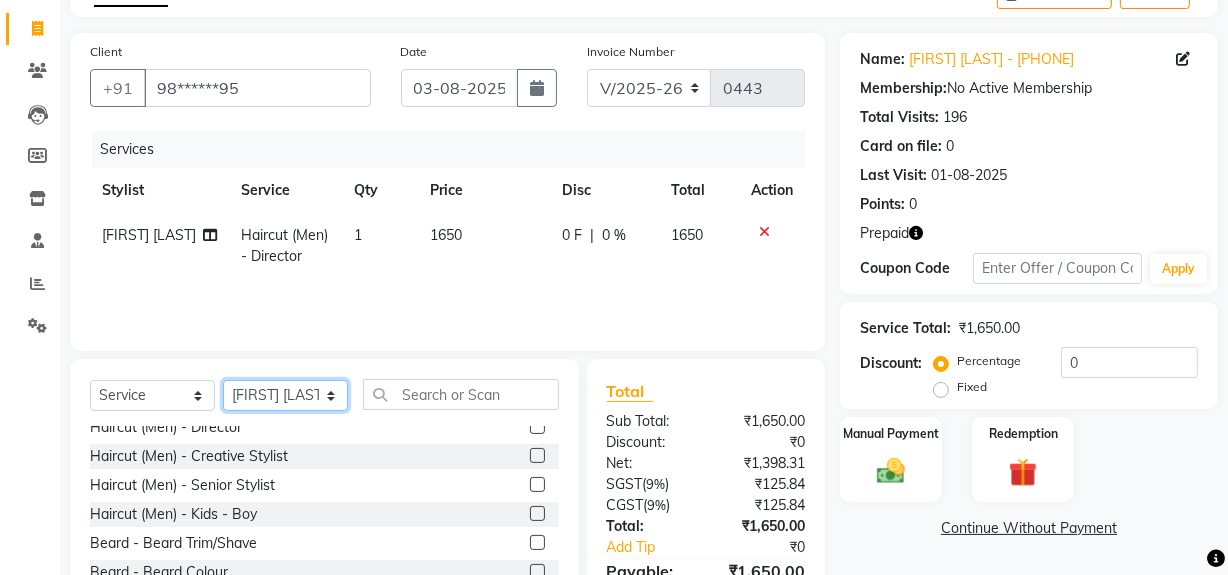 click on "Select Stylist [FIRST] [LAST] Guru Singh HR Admin [FIRST] [LAST]  [FIRST] [LAST] [FIRST] [LAST]  [FIRST] [LAST] (Manager)" 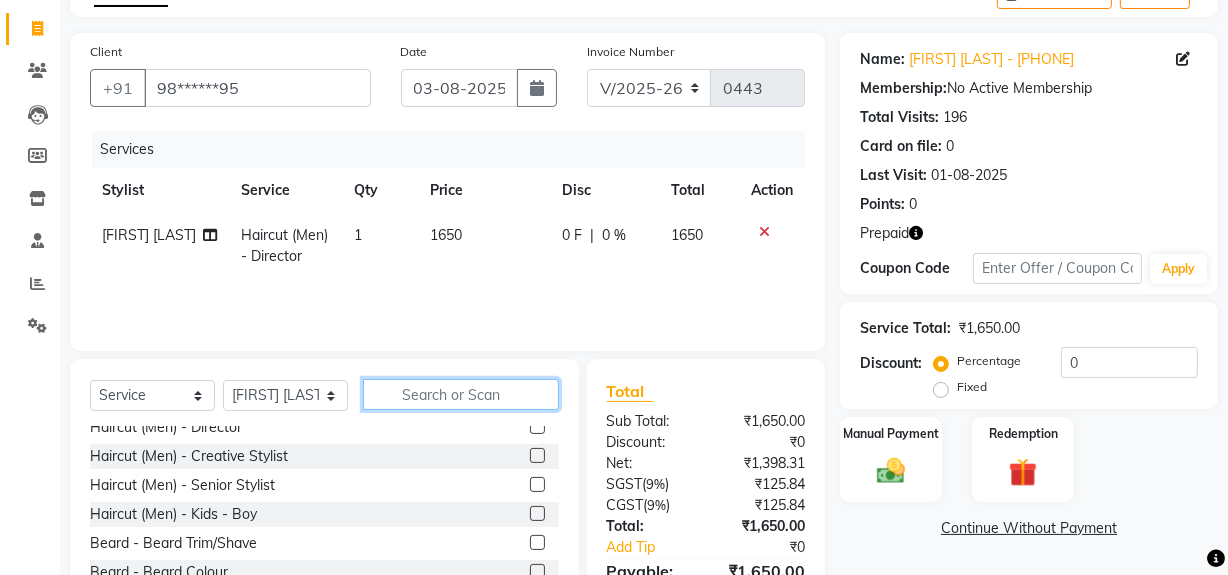 click 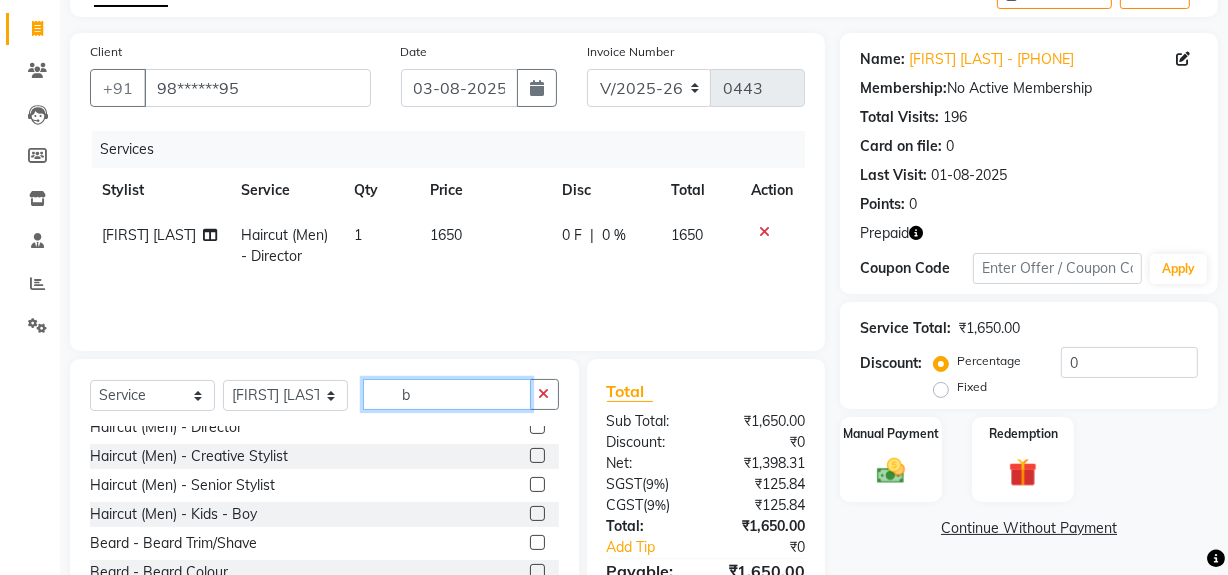 scroll, scrollTop: 0, scrollLeft: 0, axis: both 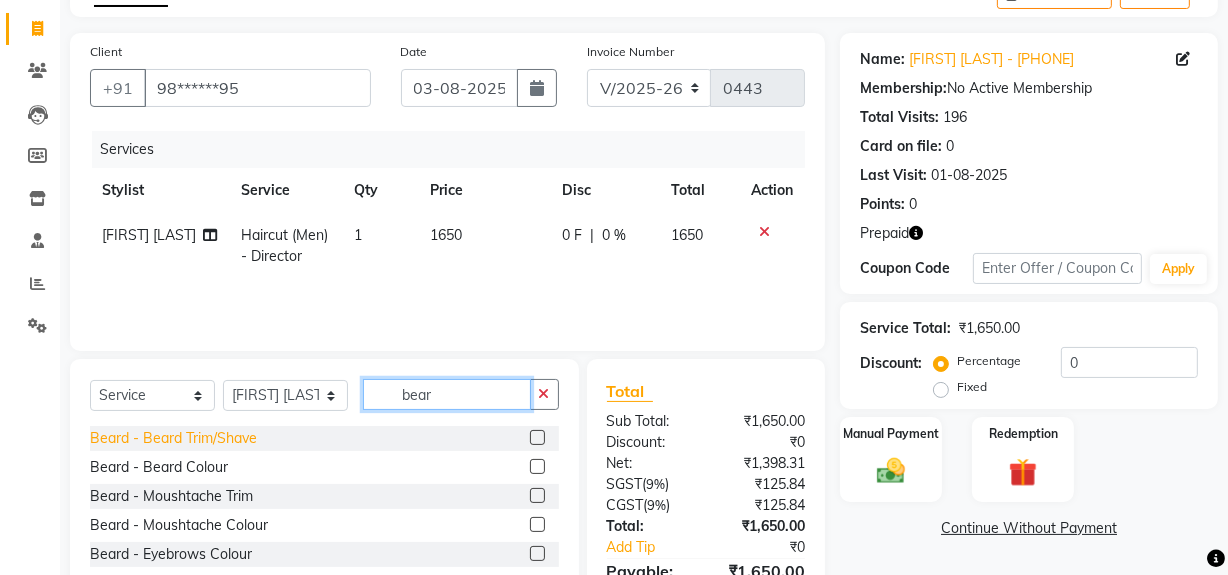 type on "bear" 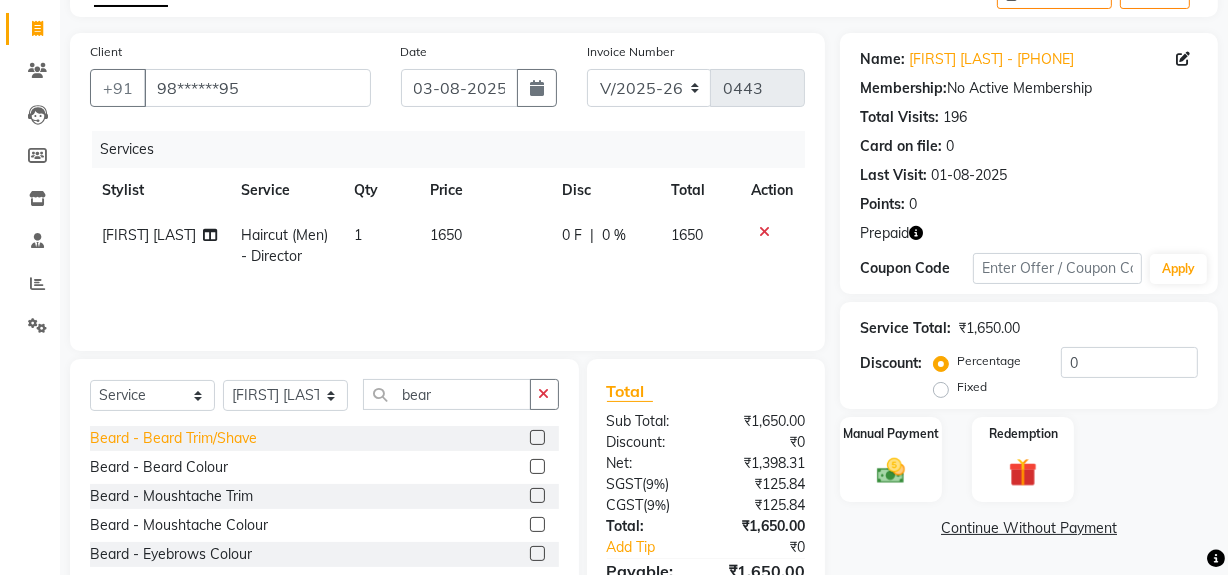 click on "Beard - Beard Trim/Shave" 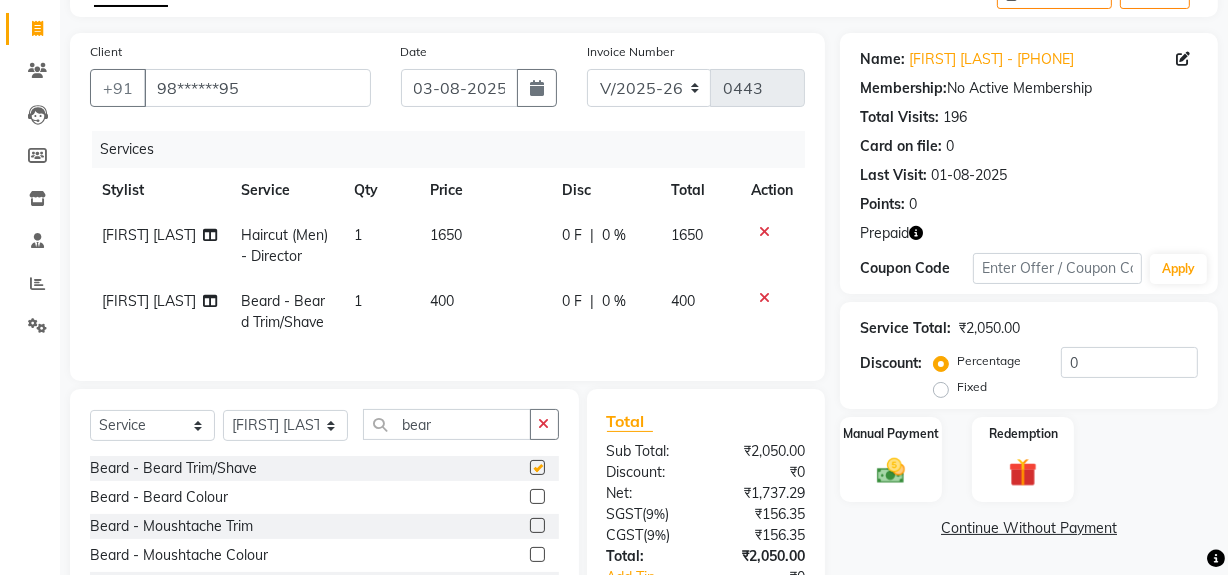 checkbox on "false" 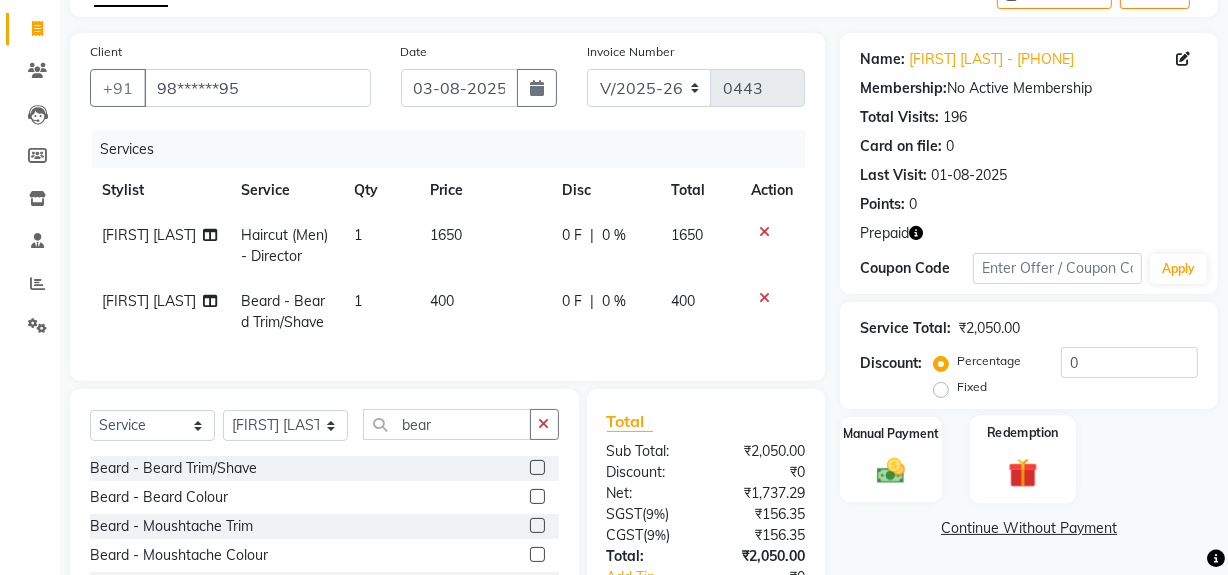 click on "Redemption" 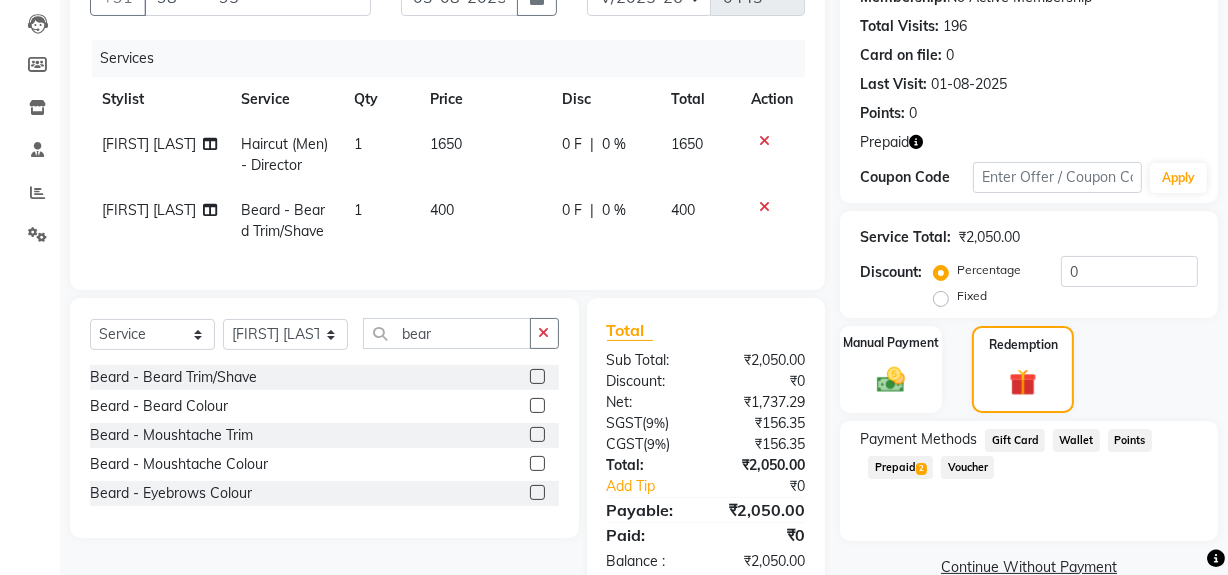 scroll, scrollTop: 269, scrollLeft: 0, axis: vertical 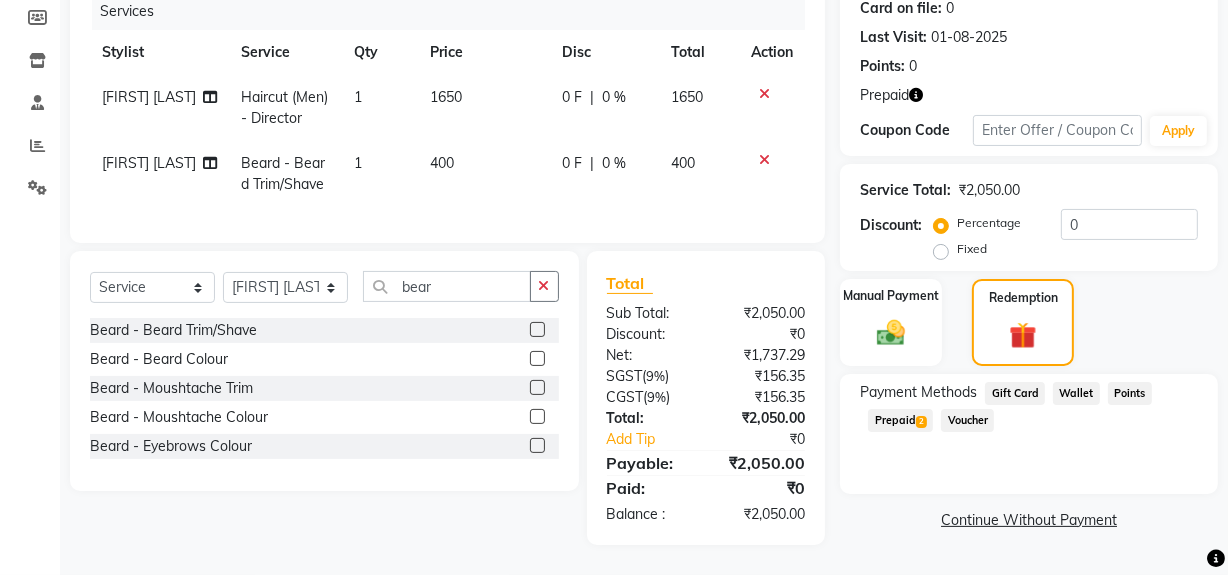 click on "Prepaid  2" 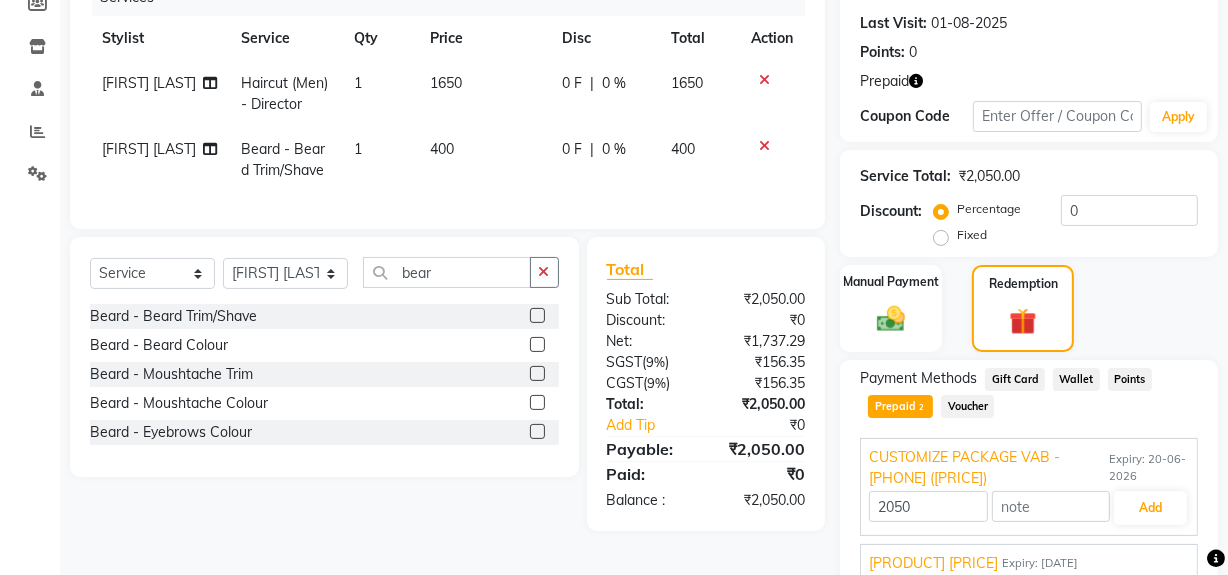 scroll, scrollTop: 354, scrollLeft: 0, axis: vertical 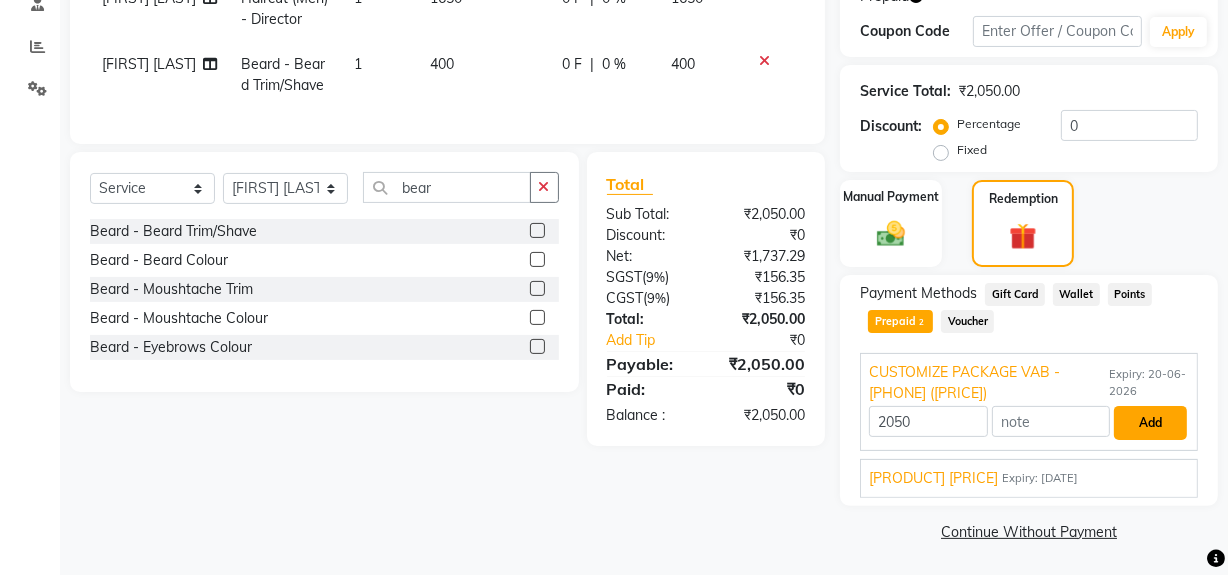 click on "Add" at bounding box center [1150, 423] 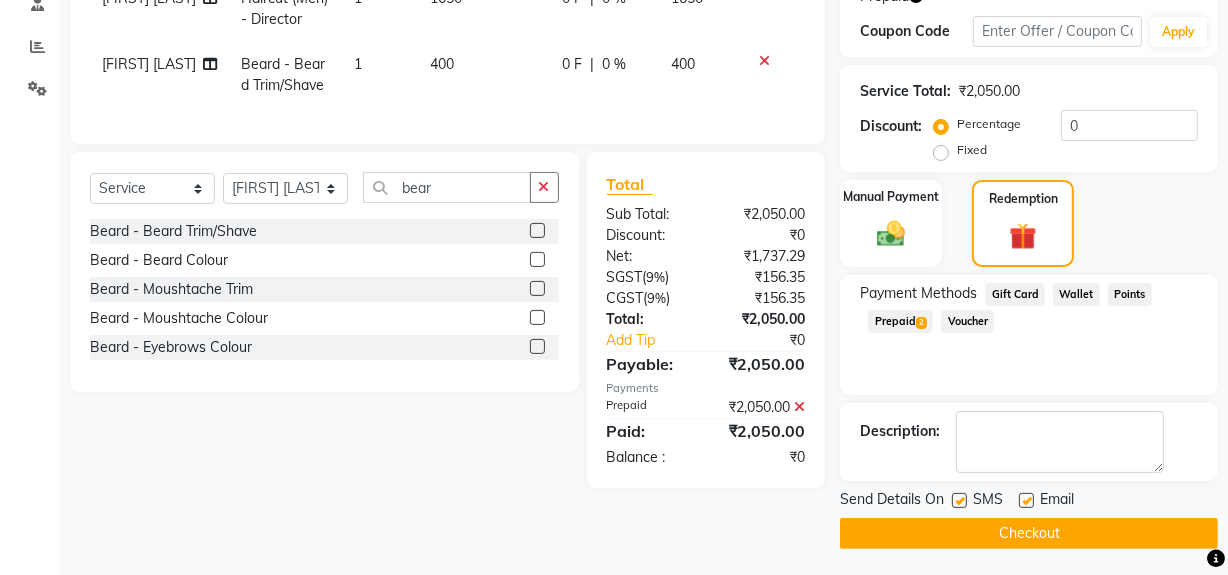 scroll, scrollTop: 356, scrollLeft: 0, axis: vertical 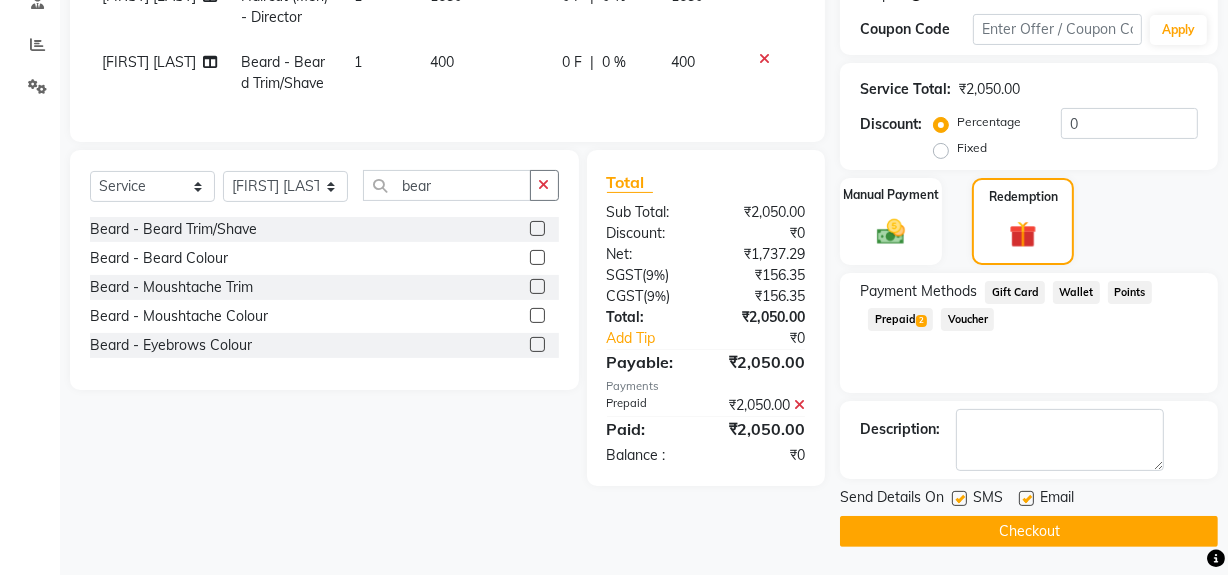 click on "Checkout" 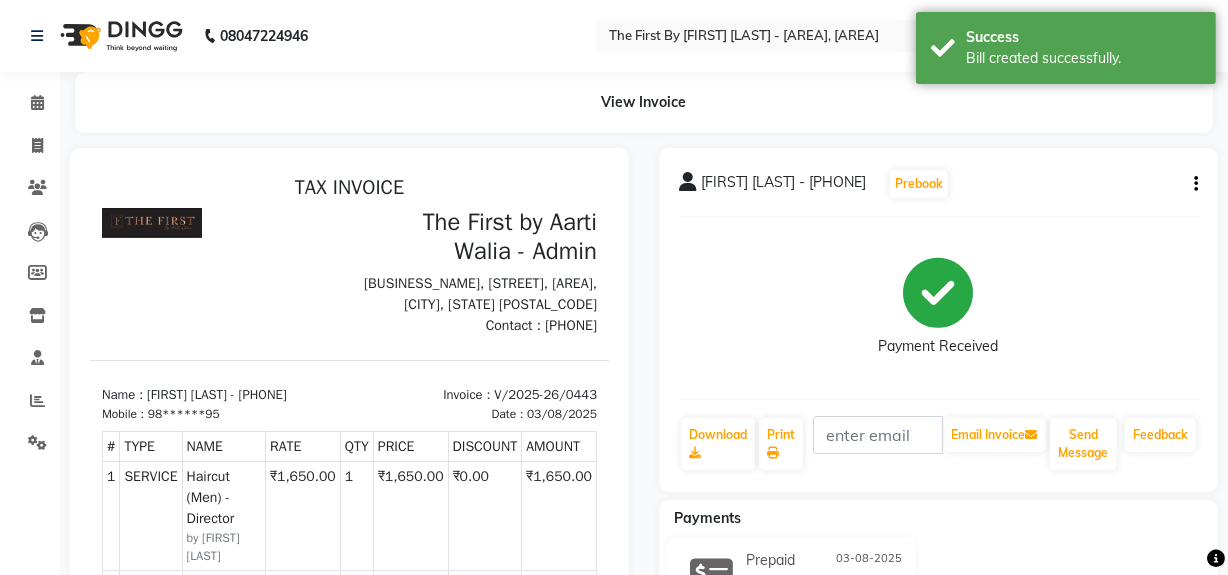 scroll, scrollTop: 0, scrollLeft: 0, axis: both 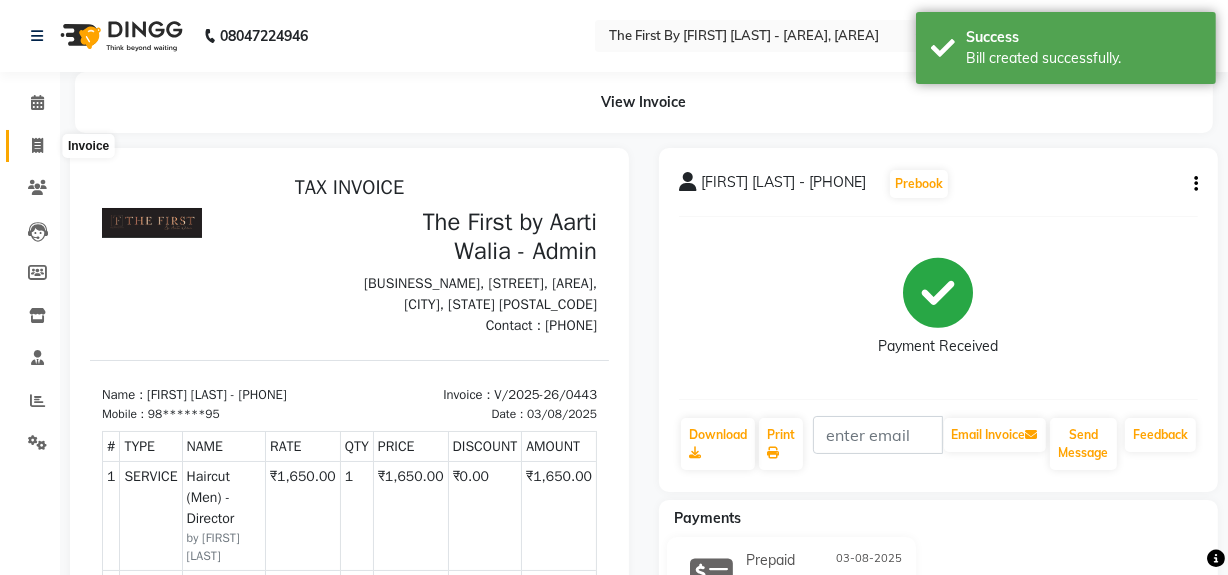 click 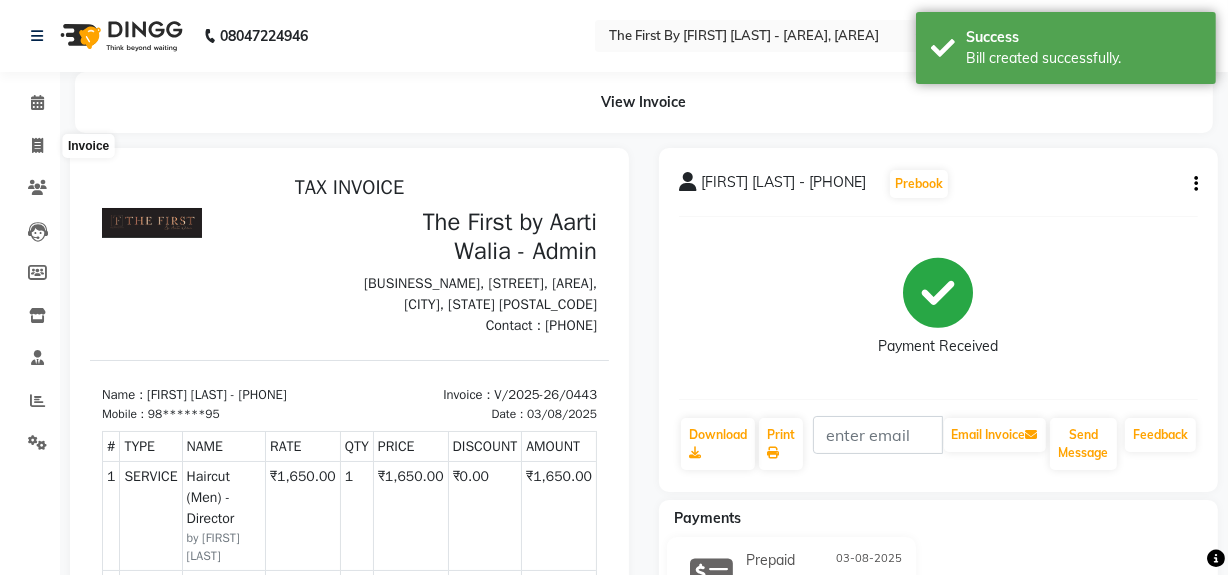 scroll, scrollTop: 26, scrollLeft: 0, axis: vertical 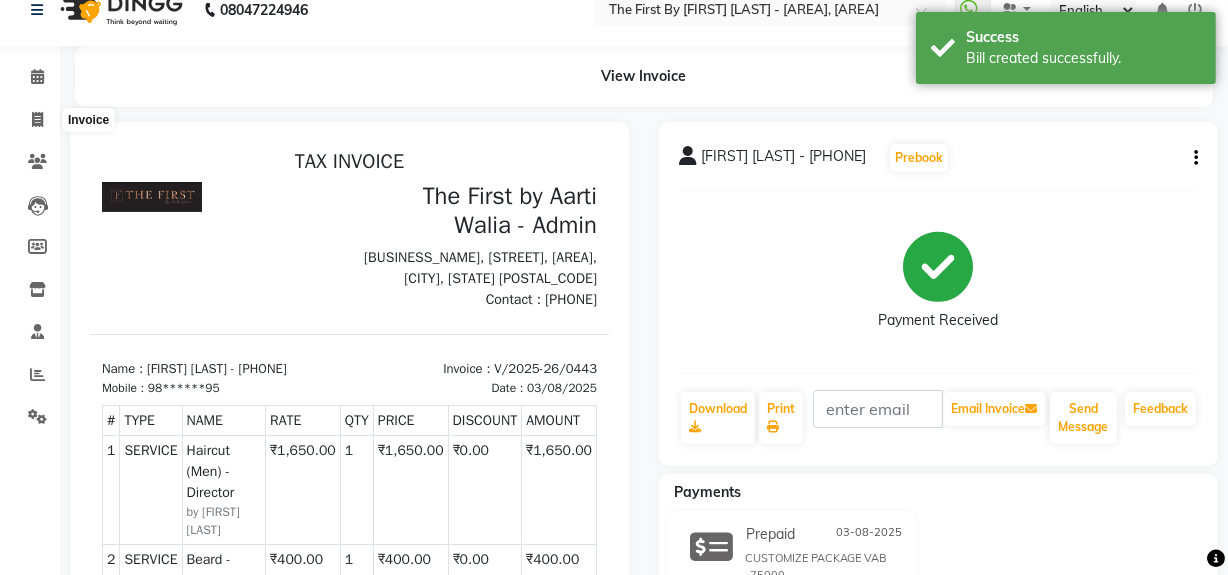 select on "service" 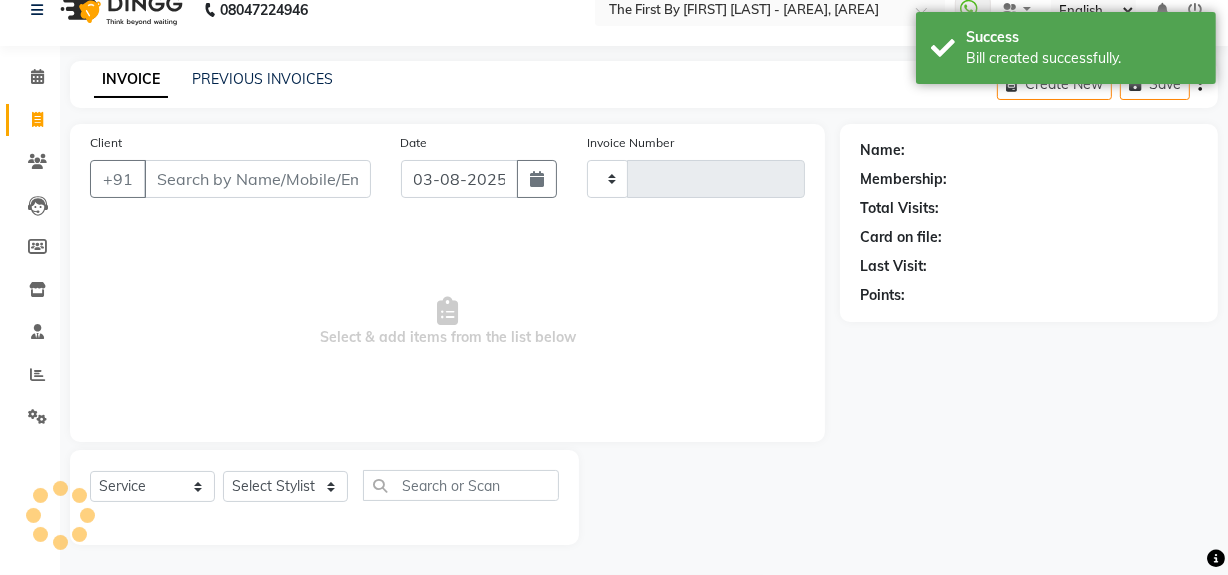 type on "0444" 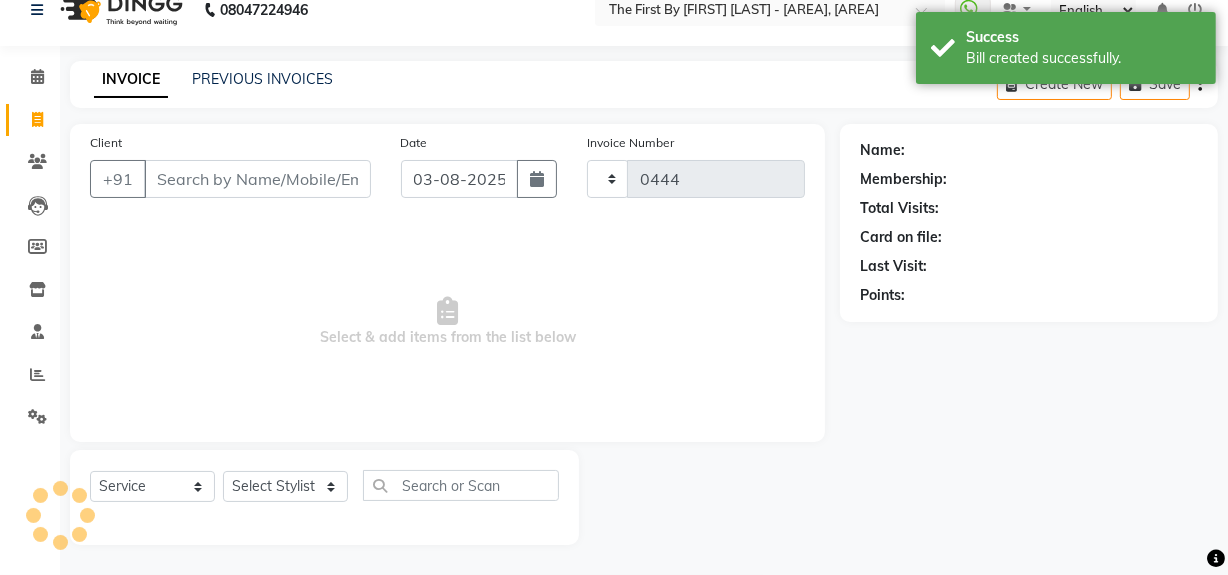 select on "6407" 